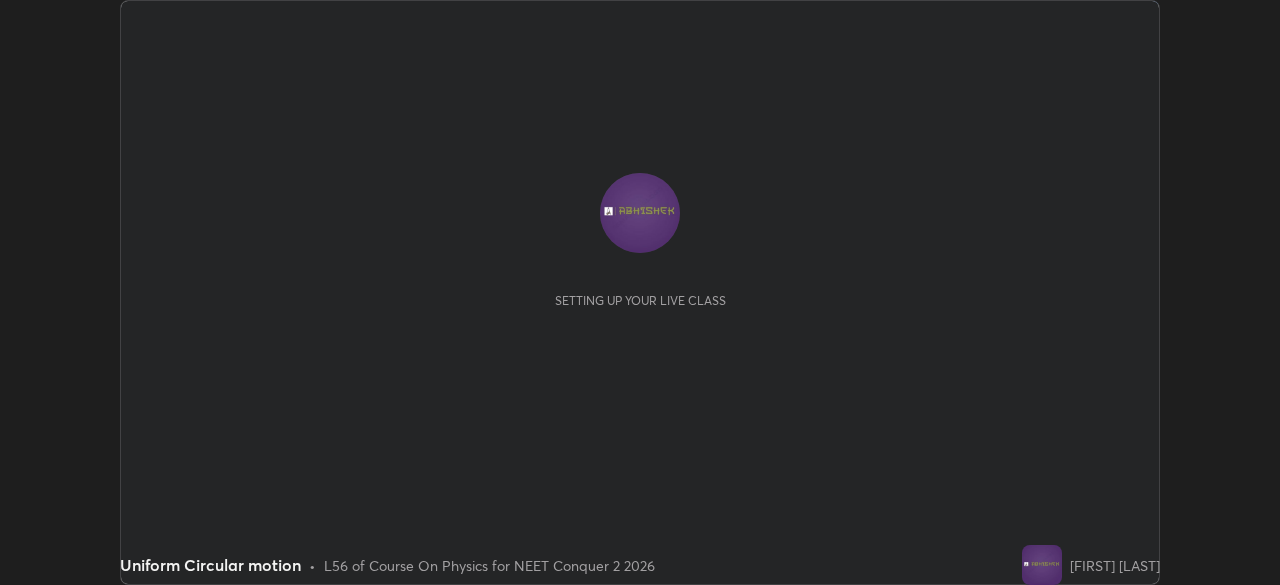 scroll, scrollTop: 0, scrollLeft: 0, axis: both 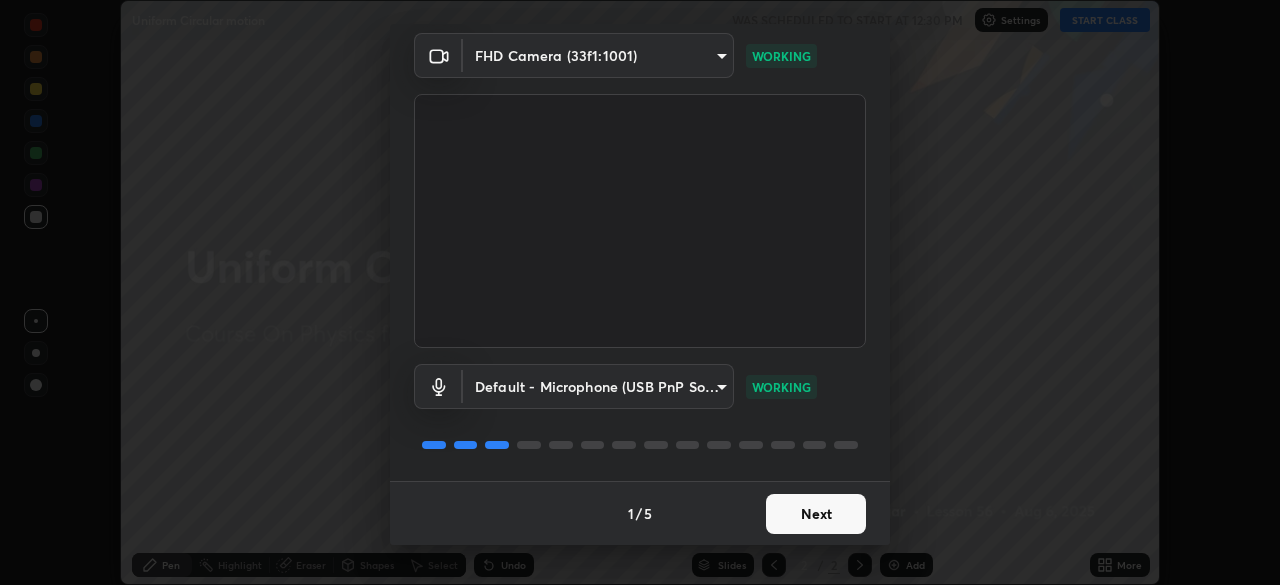 click on "Next" at bounding box center [816, 514] 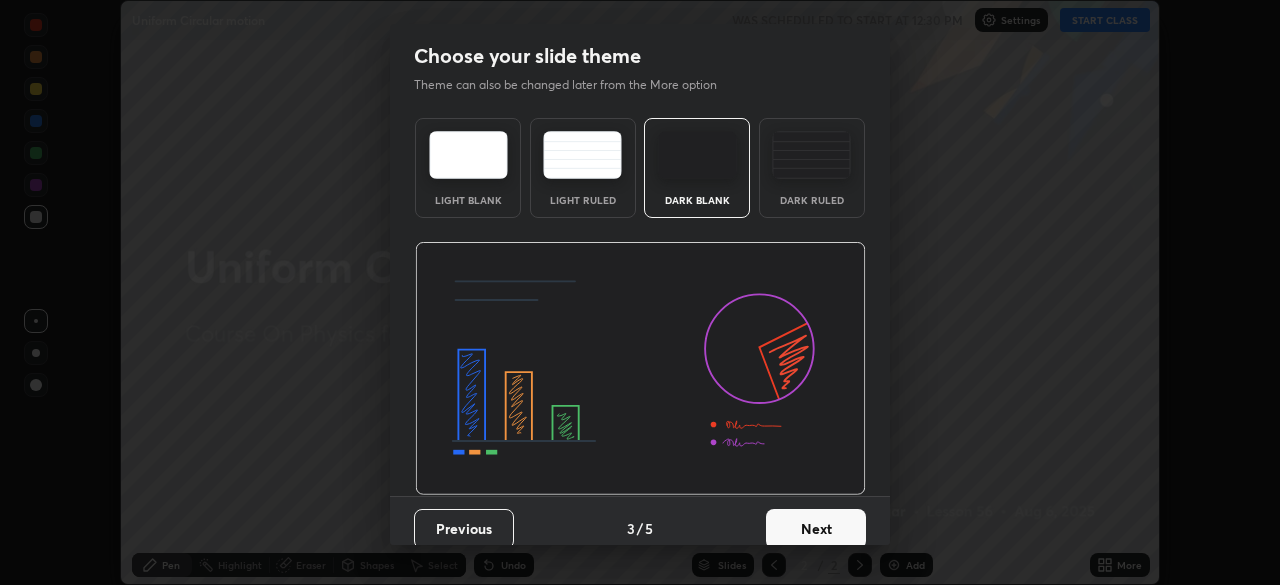 click on "Next" at bounding box center (816, 529) 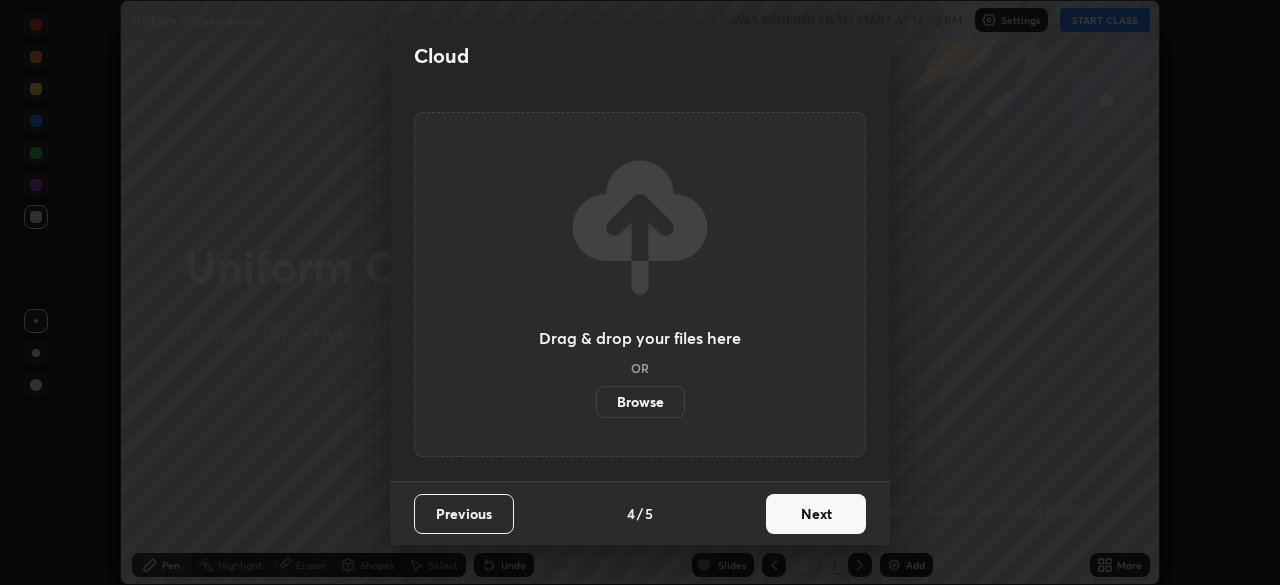 click on "Next" at bounding box center [816, 514] 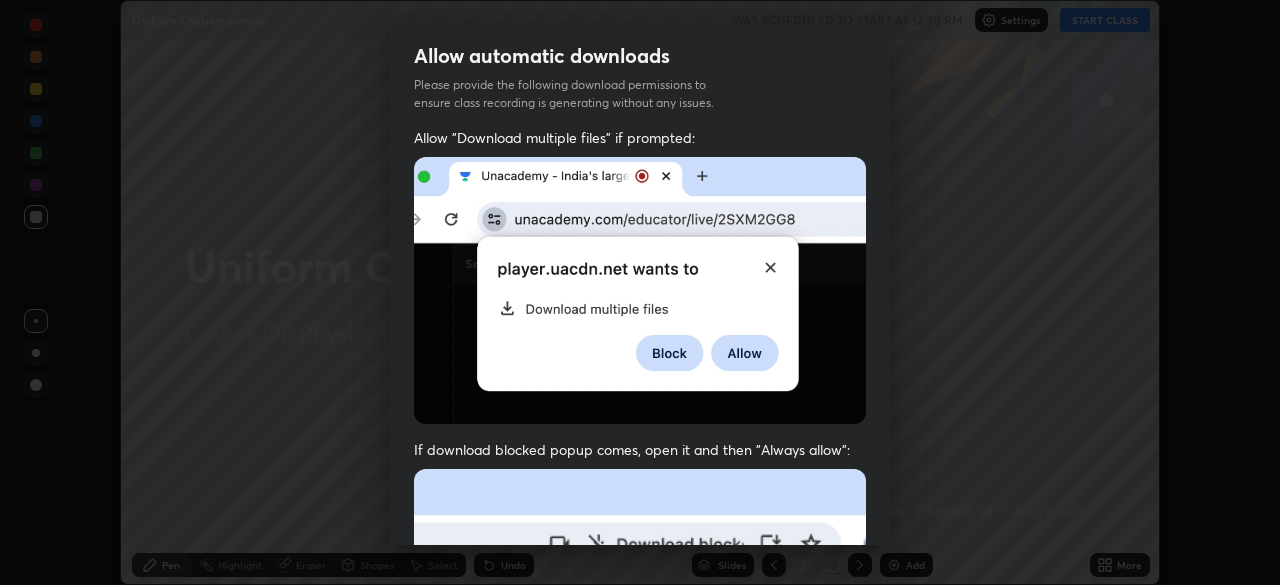 click at bounding box center (640, 687) 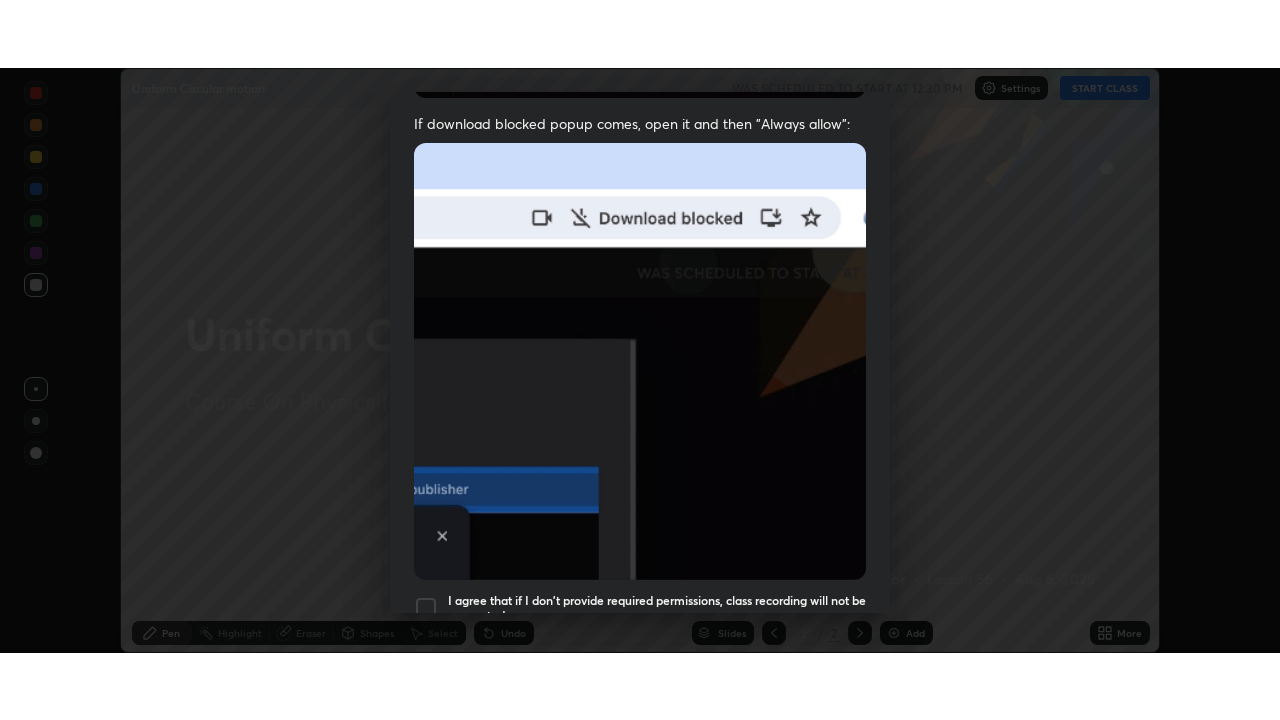 scroll, scrollTop: 479, scrollLeft: 0, axis: vertical 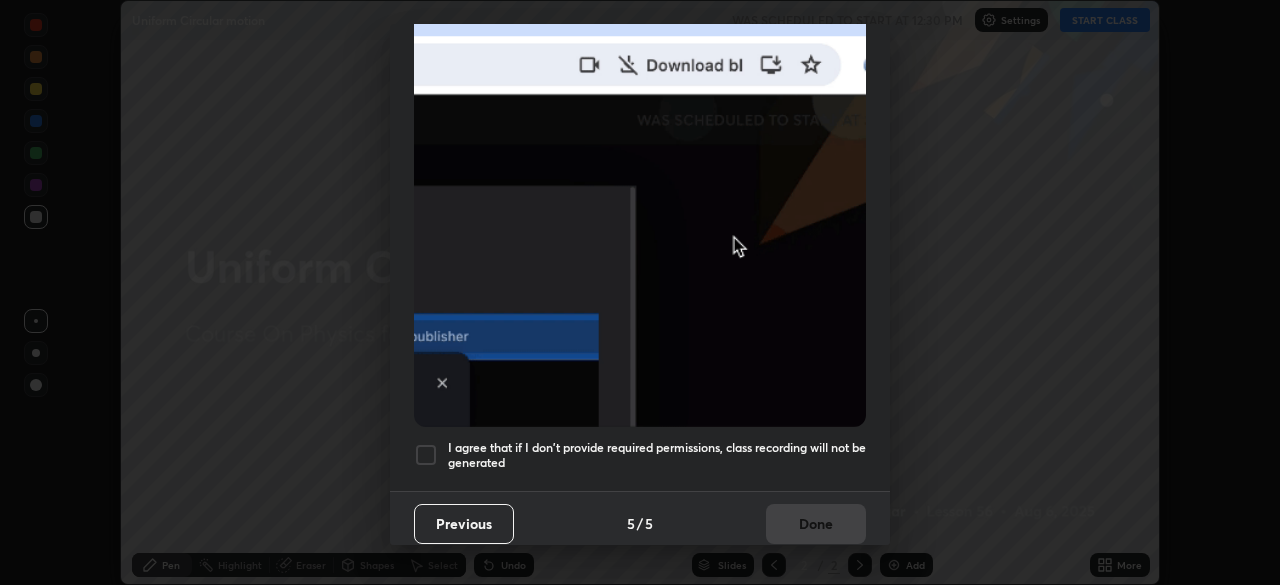 click at bounding box center (426, 455) 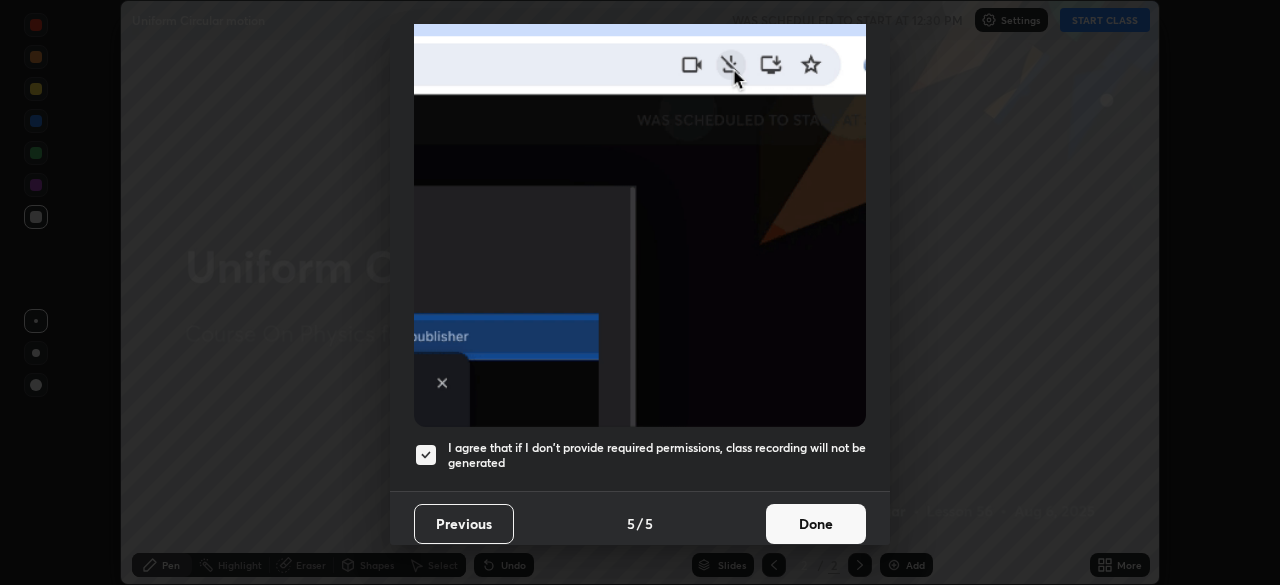 click on "Done" at bounding box center [816, 524] 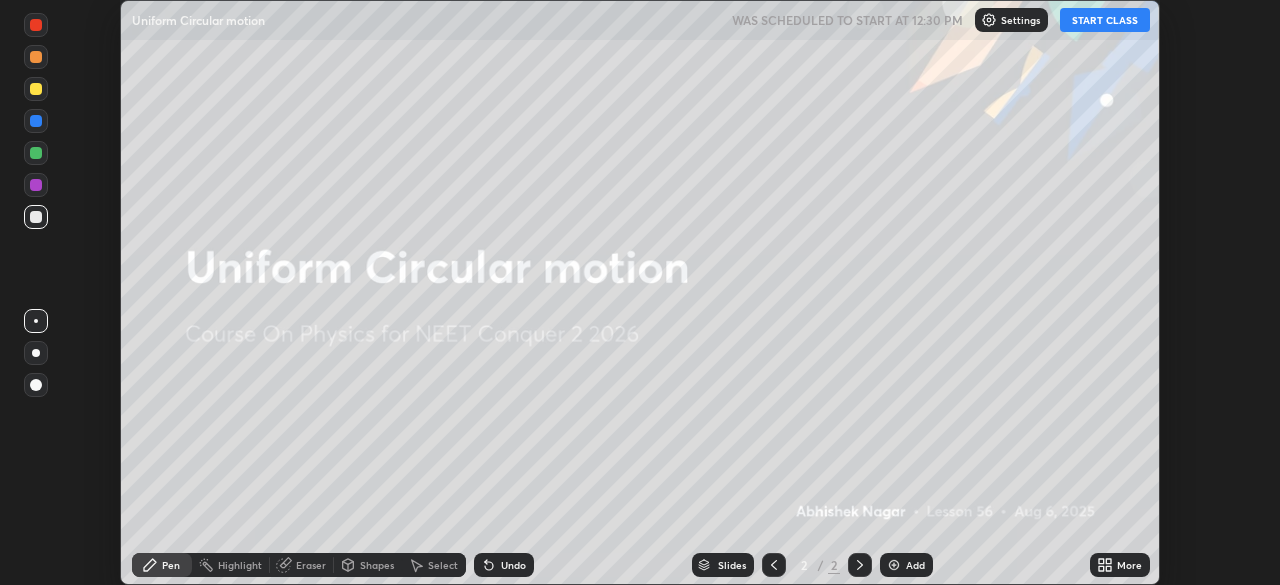 click on "START CLASS" at bounding box center [1105, 20] 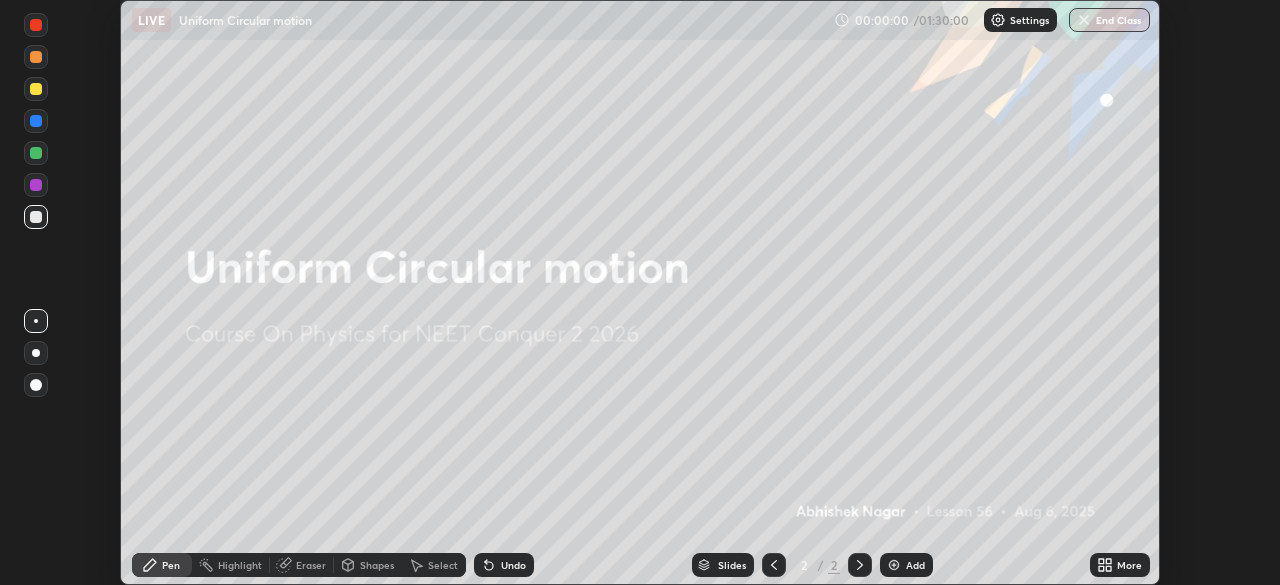 click on "More" at bounding box center [1129, 565] 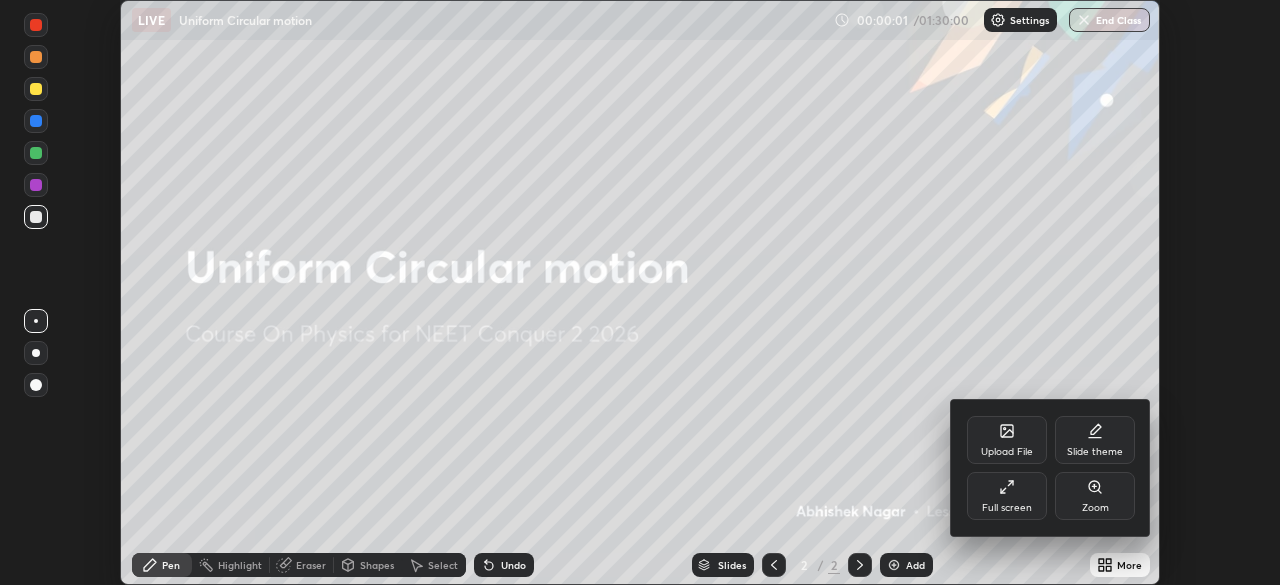 click on "Slide theme" at bounding box center (1095, 452) 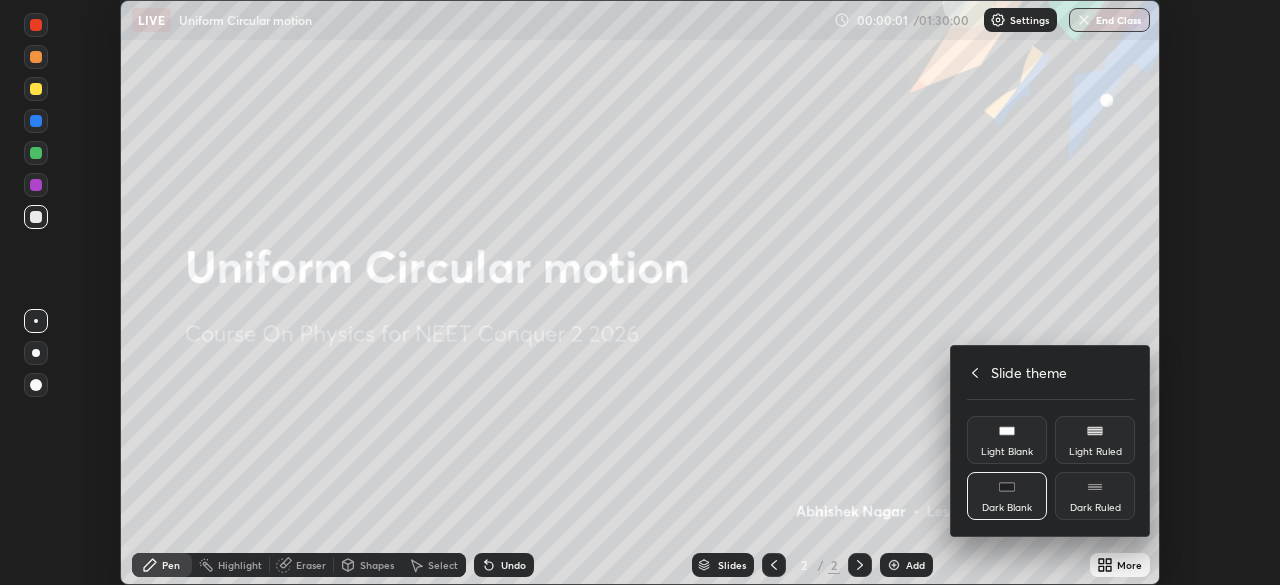 click on "Dark Ruled" at bounding box center [1095, 508] 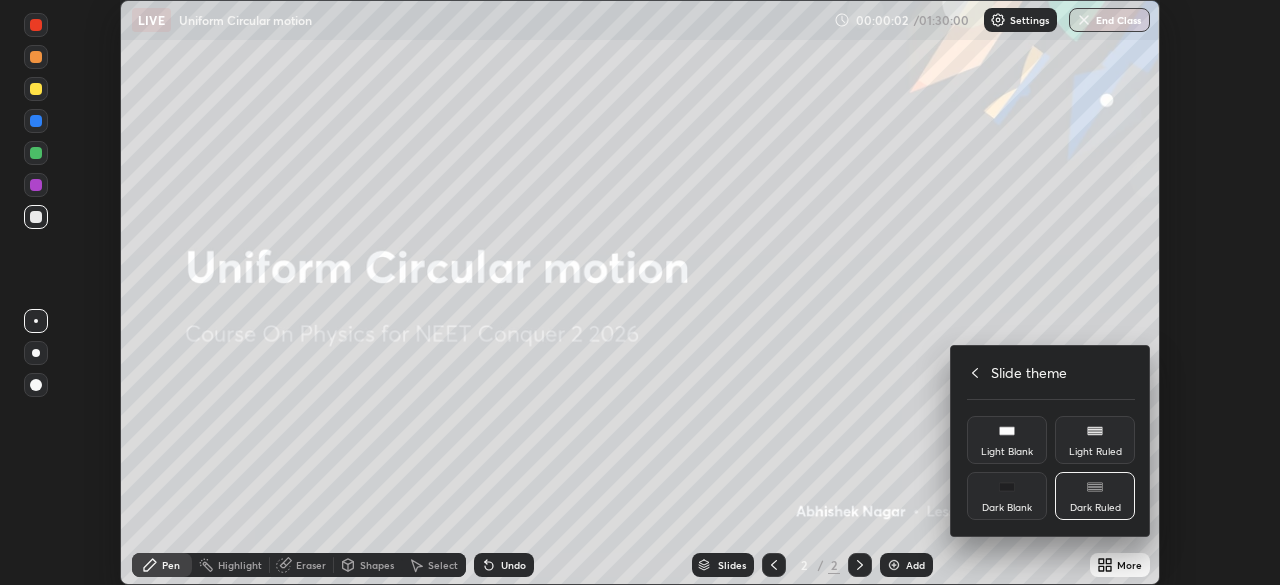 click 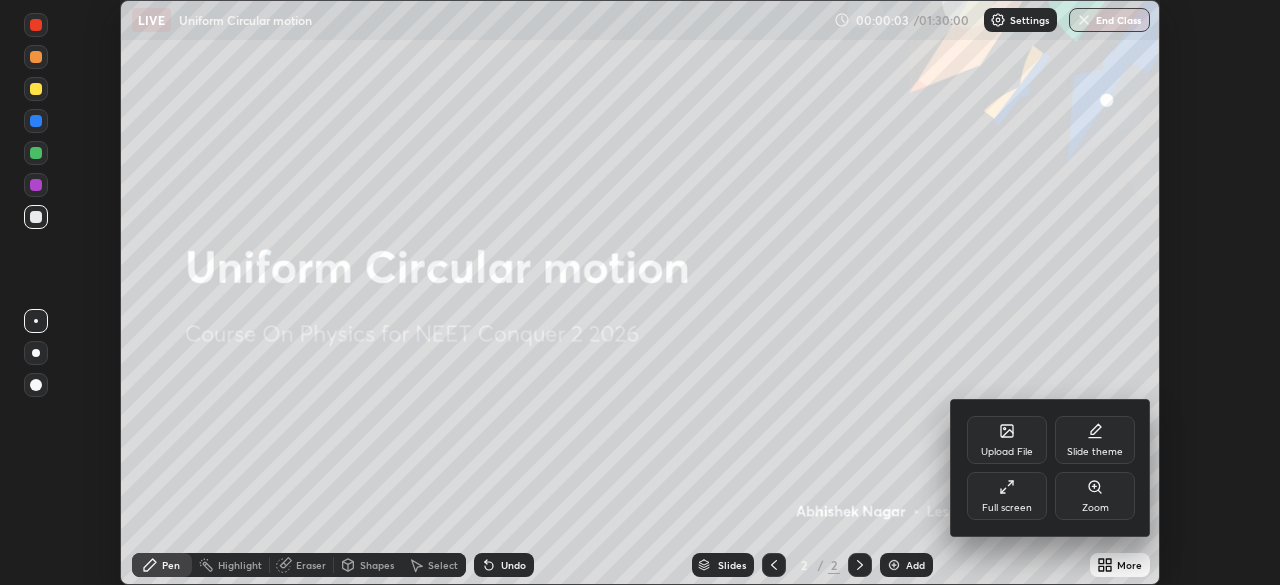 click on "Full screen" at bounding box center (1007, 508) 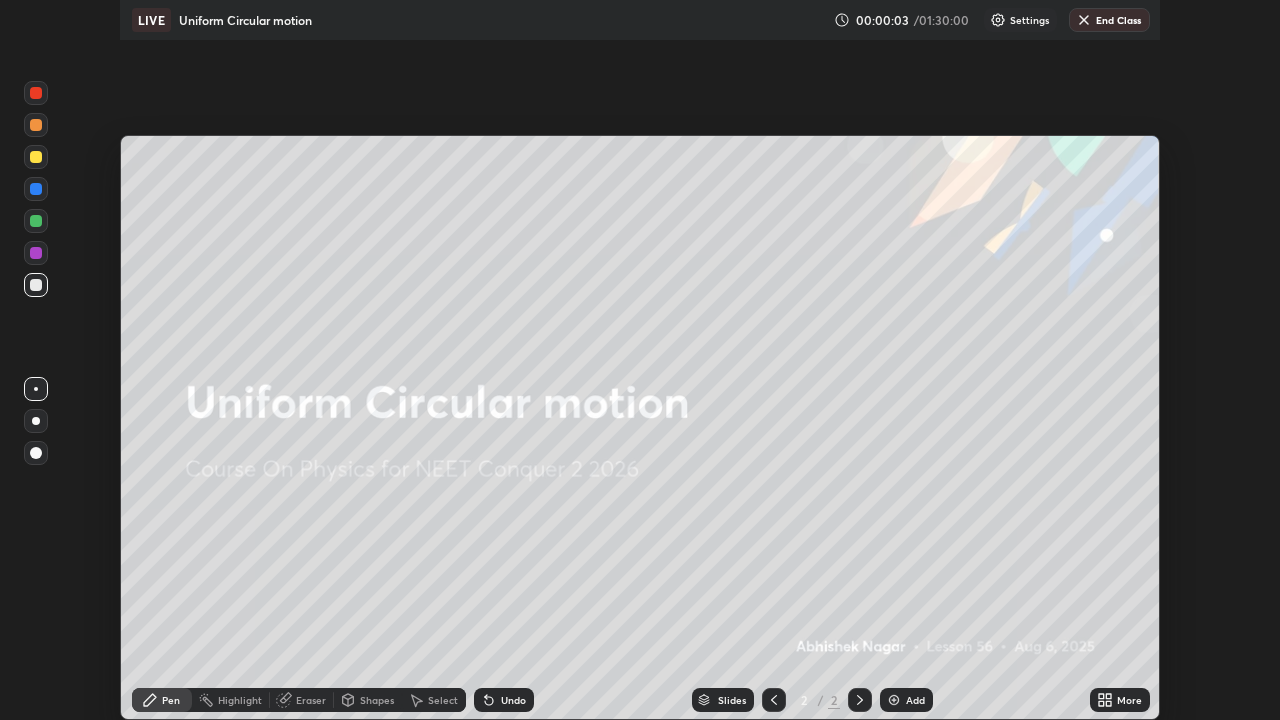 scroll, scrollTop: 99280, scrollLeft: 98720, axis: both 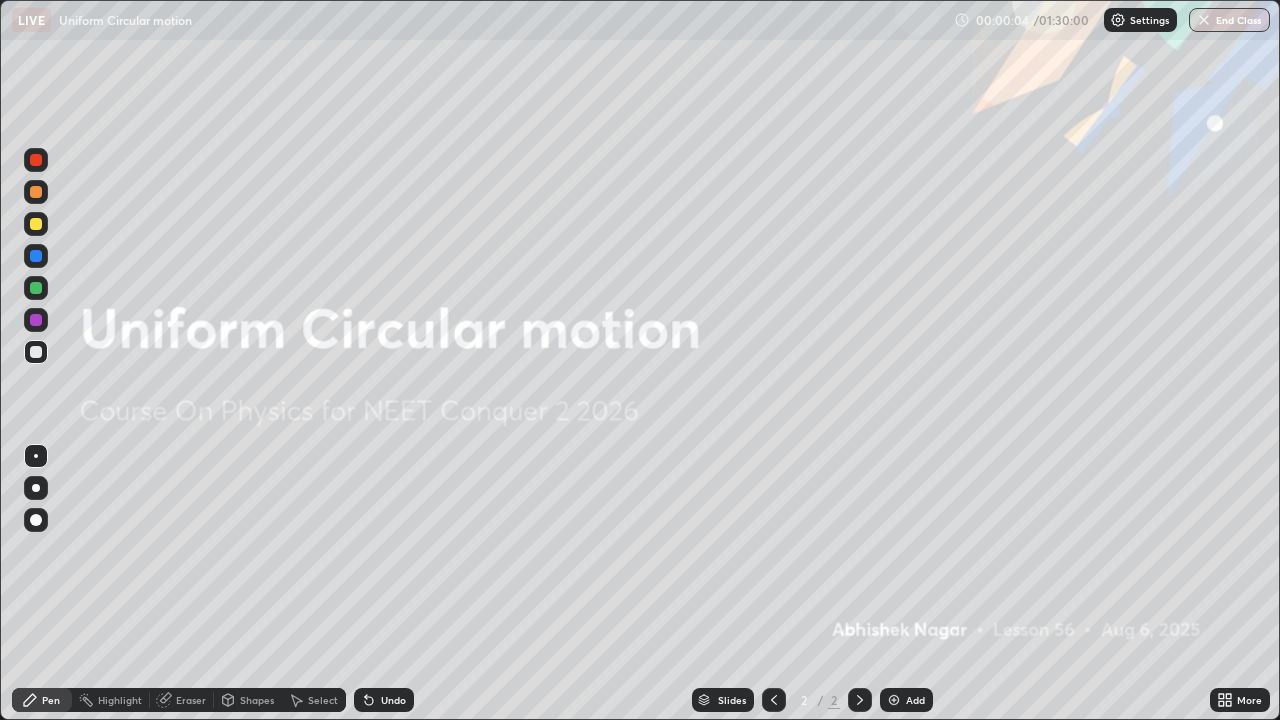 click on "Add" at bounding box center [915, 700] 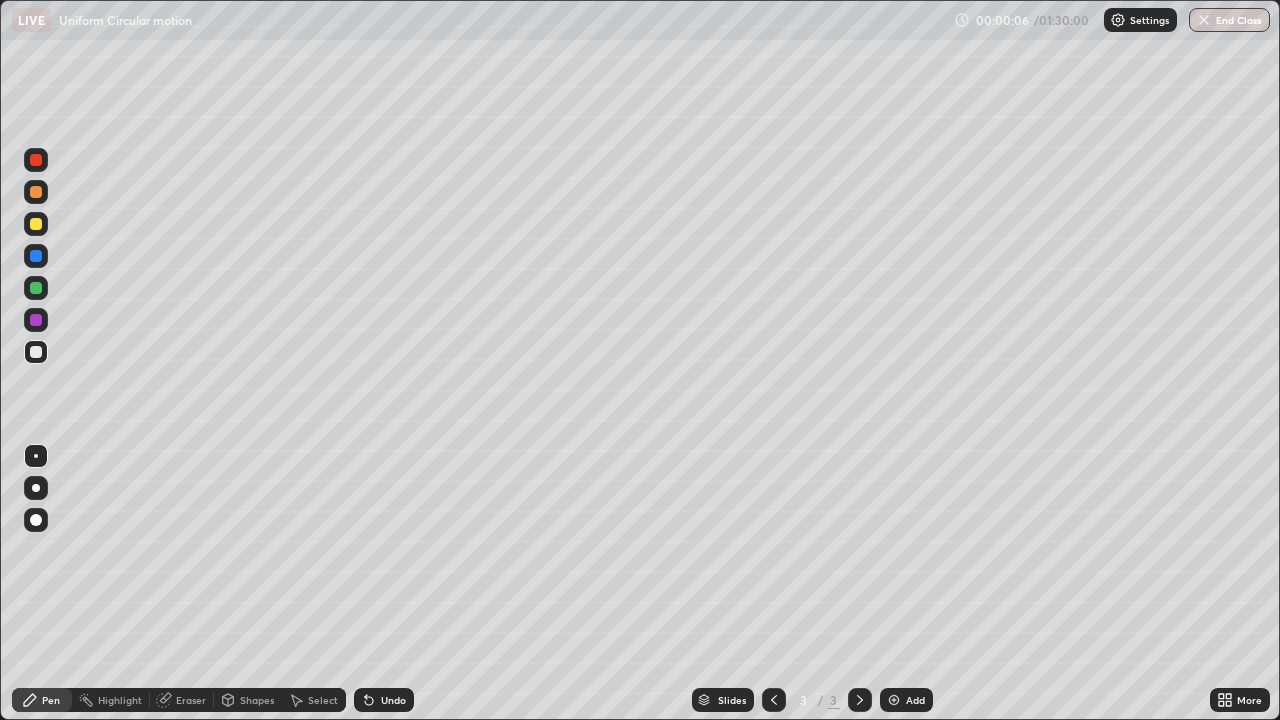 click at bounding box center [36, 488] 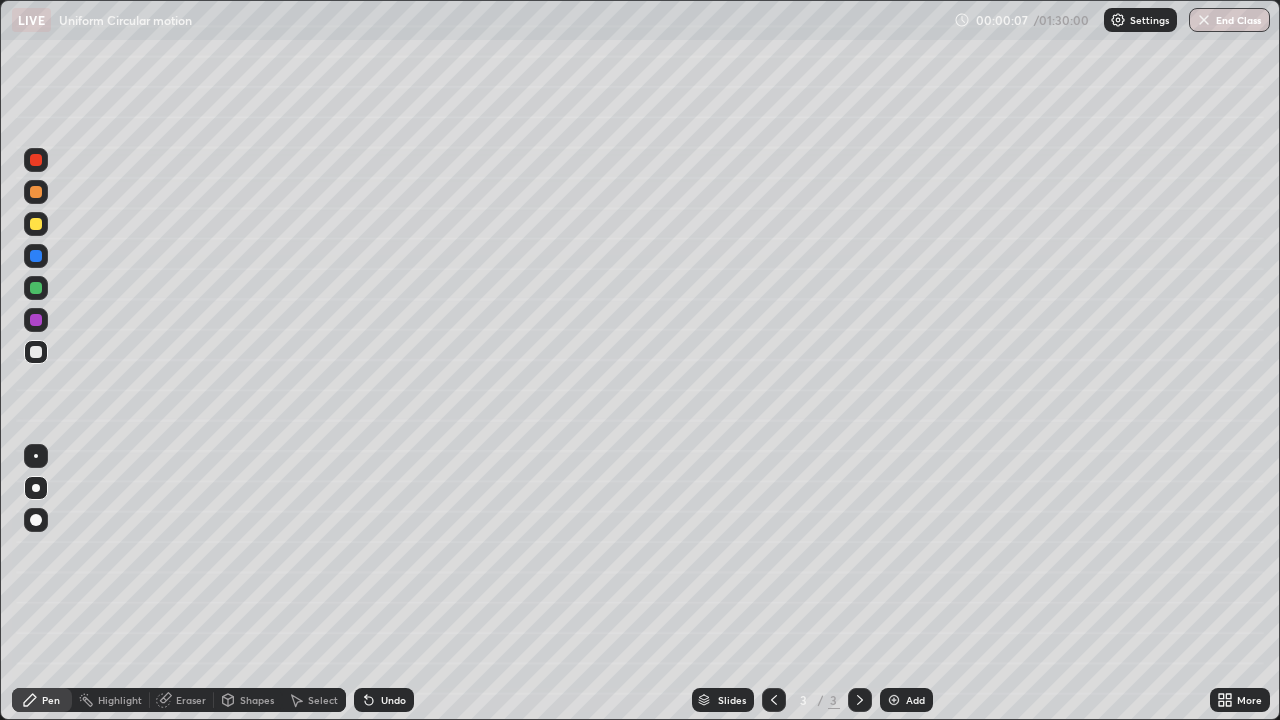 click at bounding box center (36, 224) 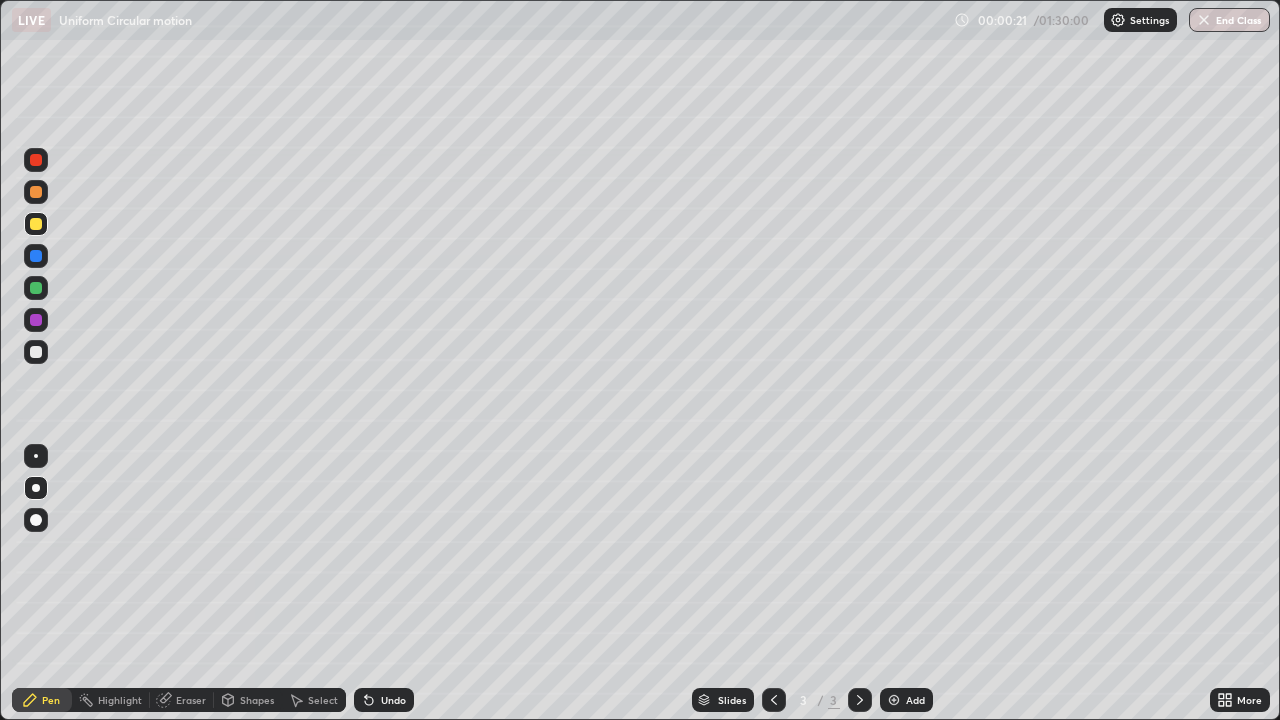 click on "Shapes" at bounding box center (257, 700) 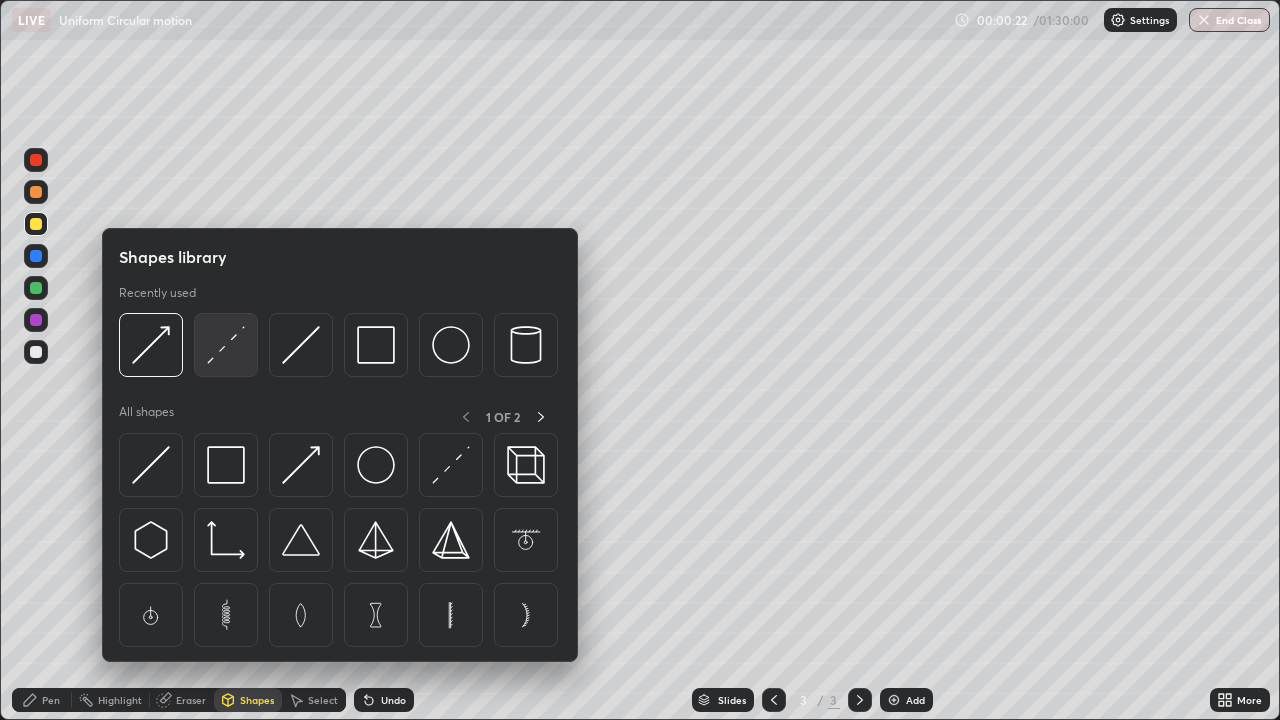 click at bounding box center [226, 345] 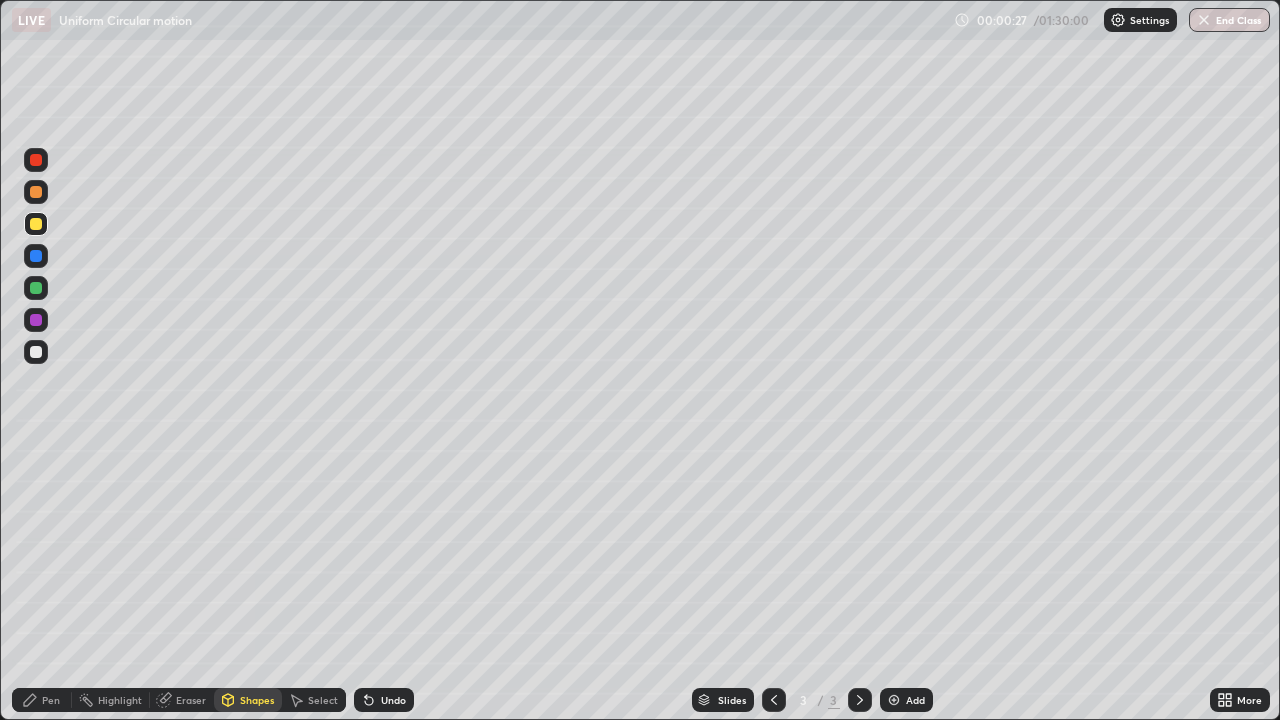 click on "Pen" at bounding box center [51, 700] 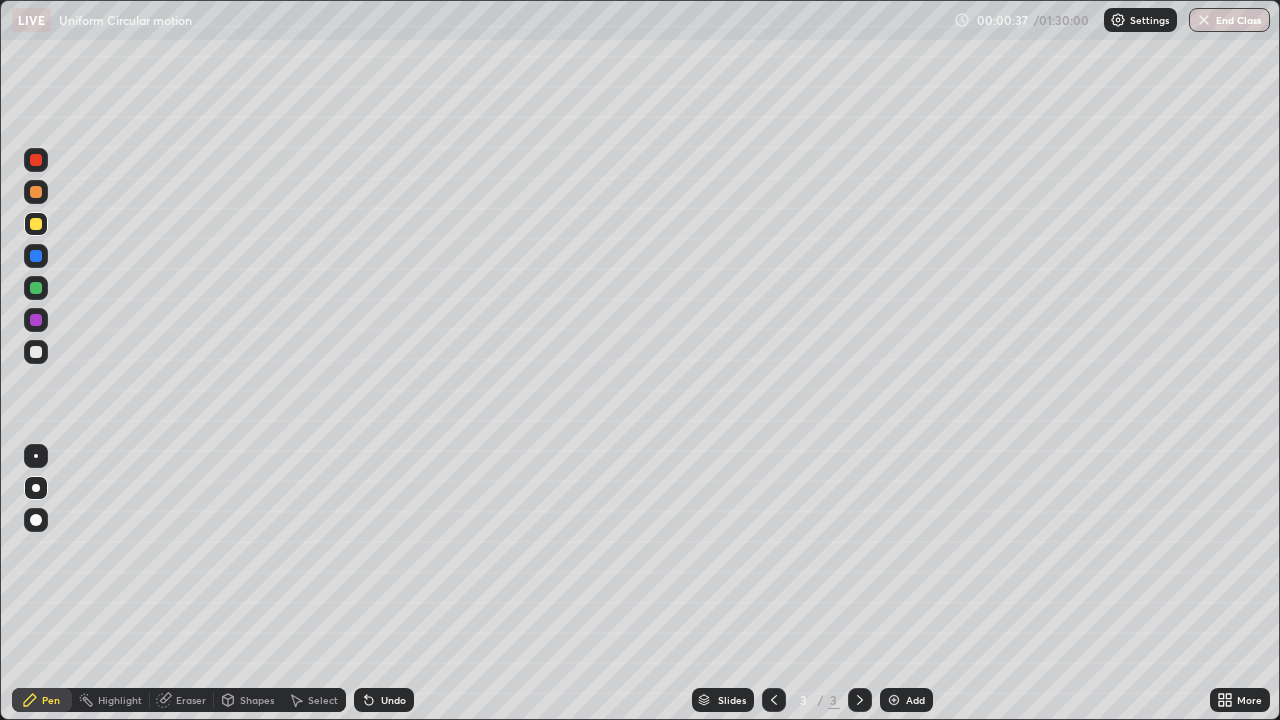 click at bounding box center [36, 352] 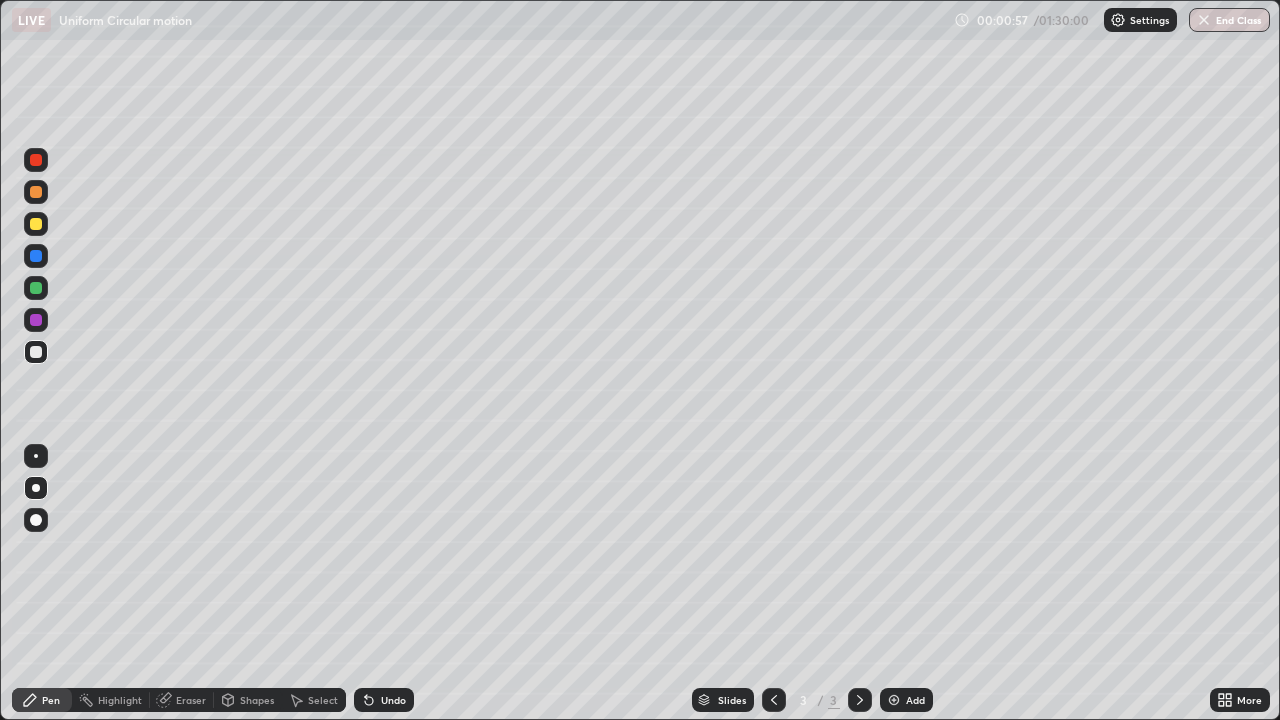 click on "Undo" at bounding box center [384, 700] 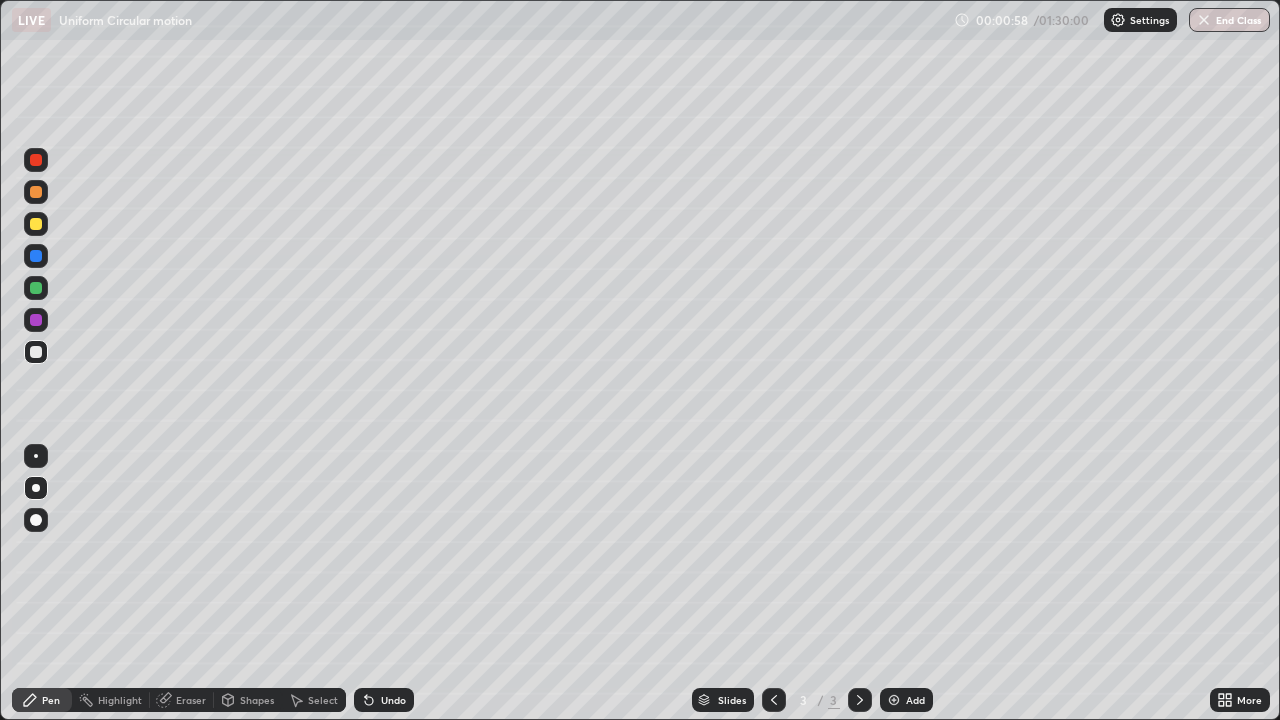 click on "Undo" at bounding box center [384, 700] 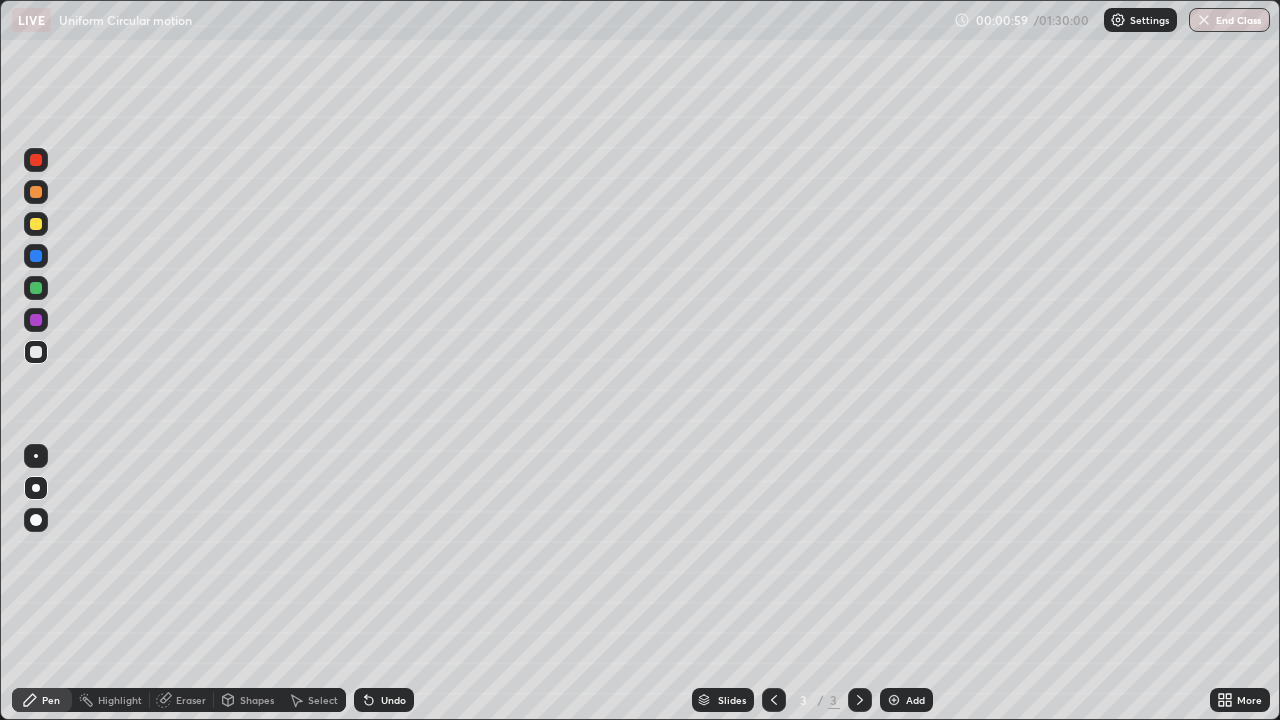 click on "Undo" at bounding box center (384, 700) 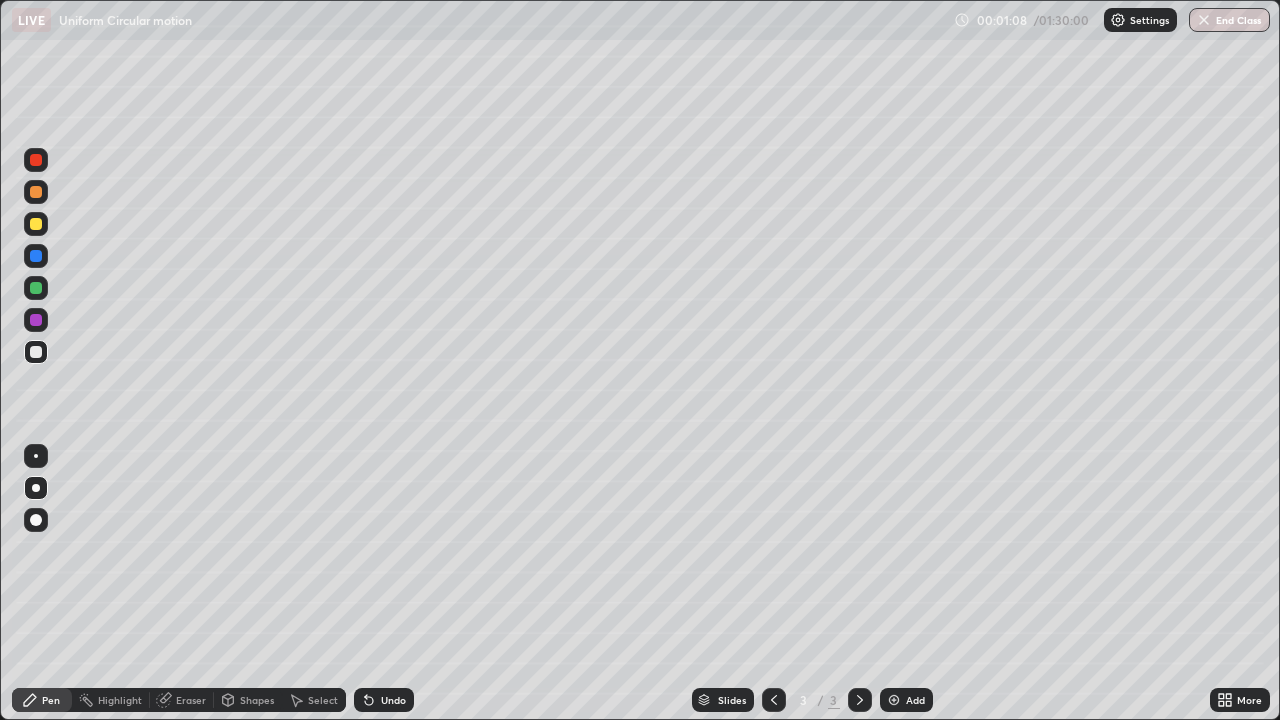 click on "Undo" at bounding box center [393, 700] 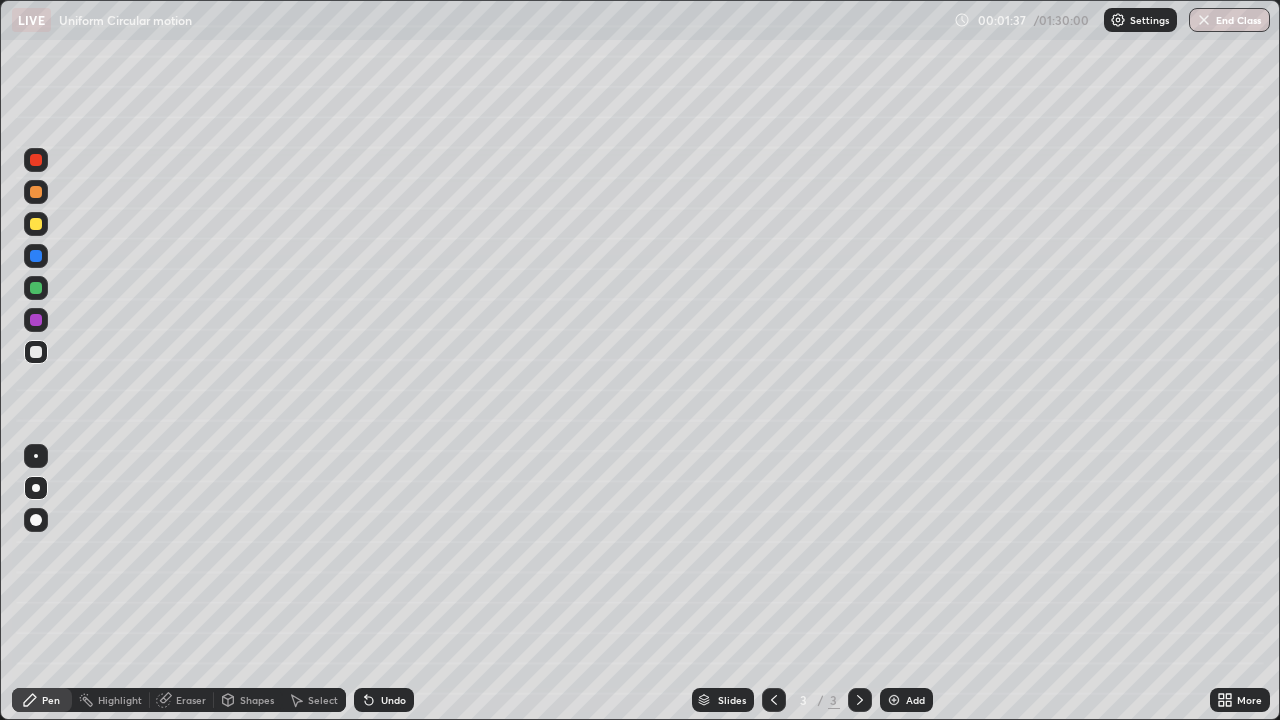 click on "Shapes" at bounding box center (257, 700) 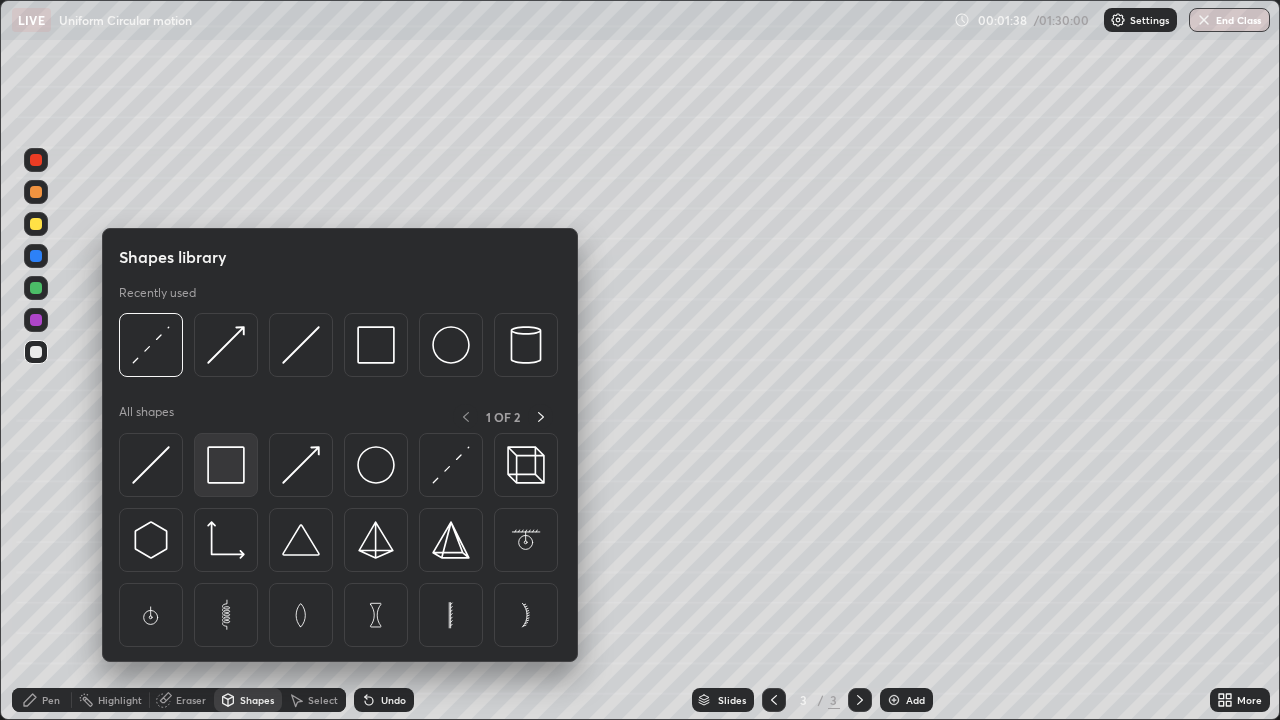click at bounding box center (226, 465) 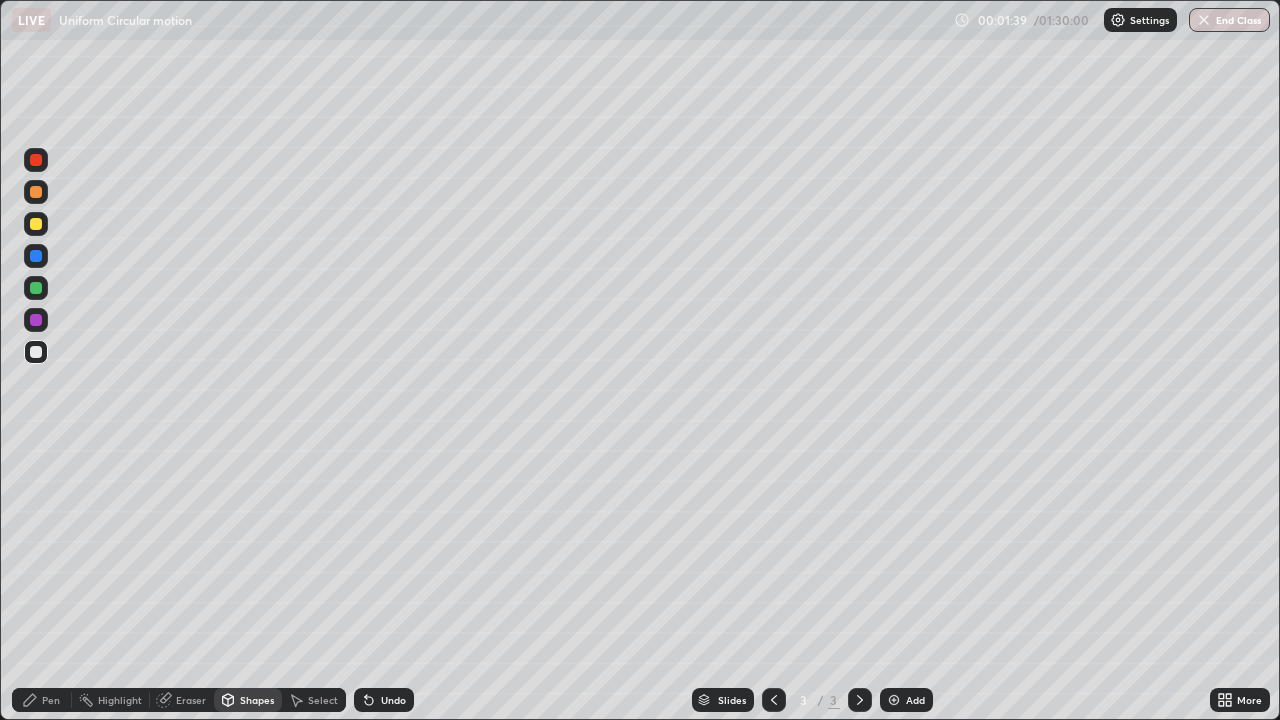 click at bounding box center (36, 288) 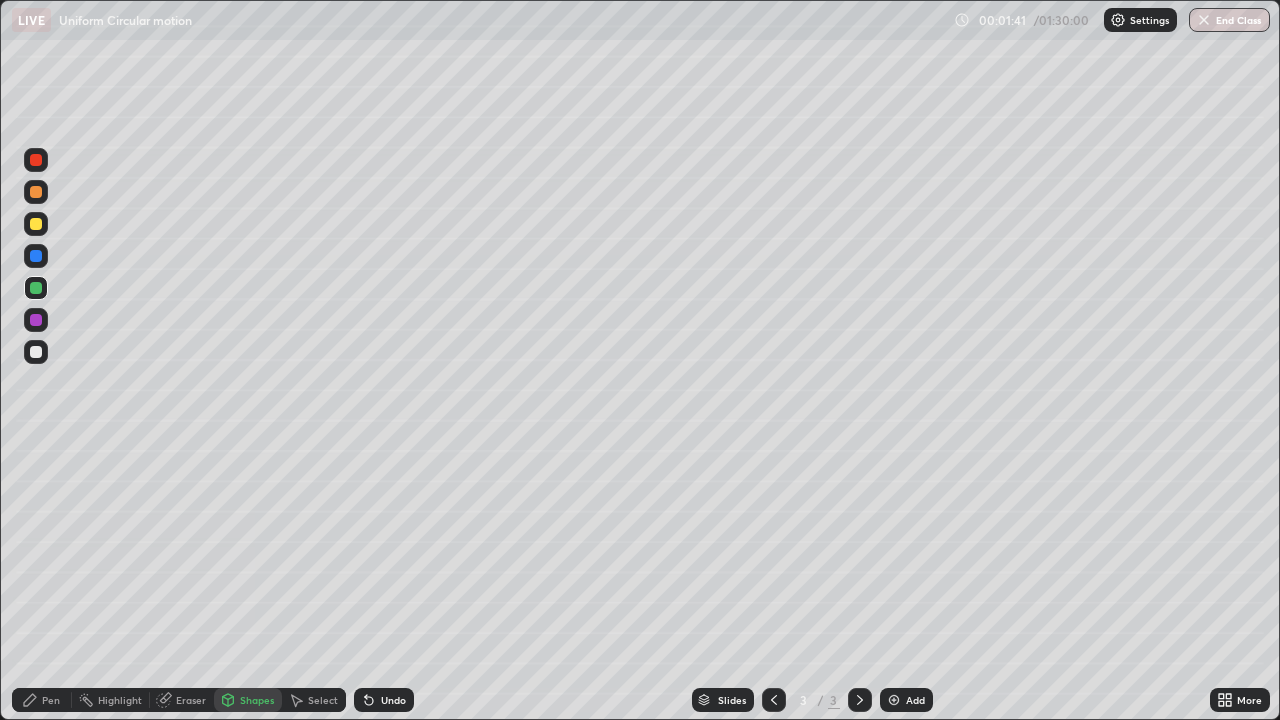 click on "Pen" at bounding box center [51, 700] 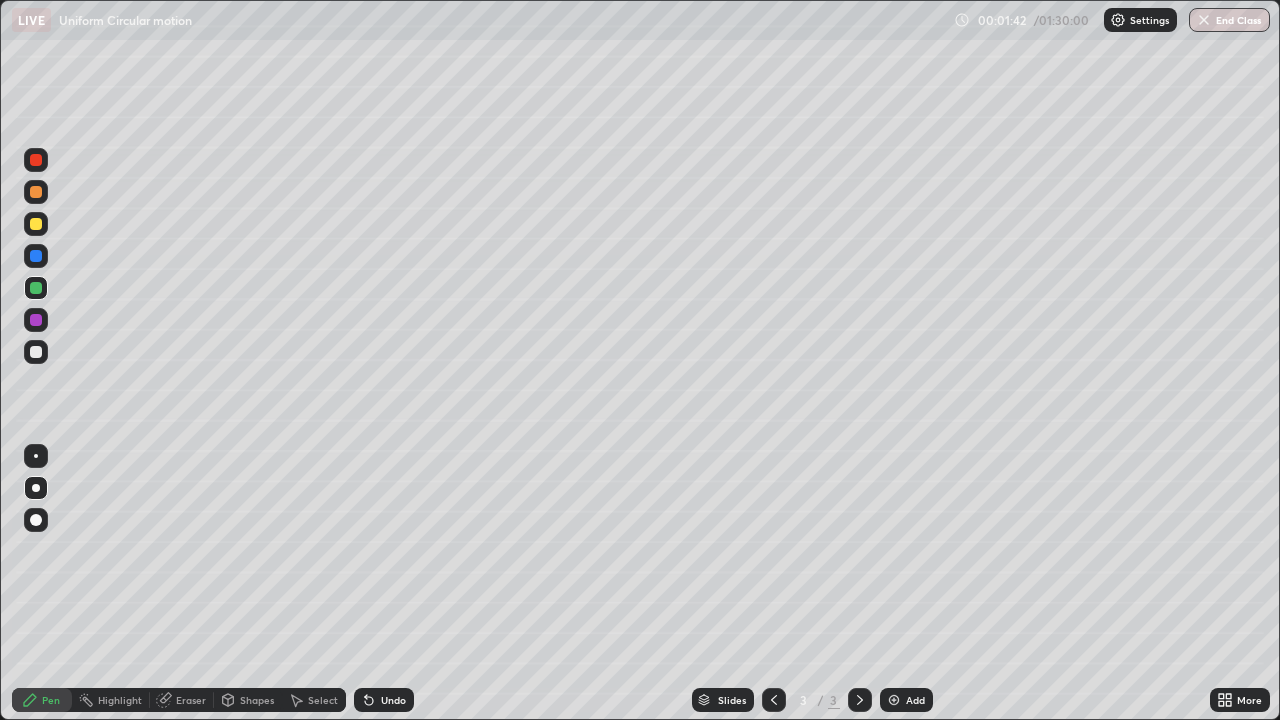 click on "Shapes" at bounding box center (248, 700) 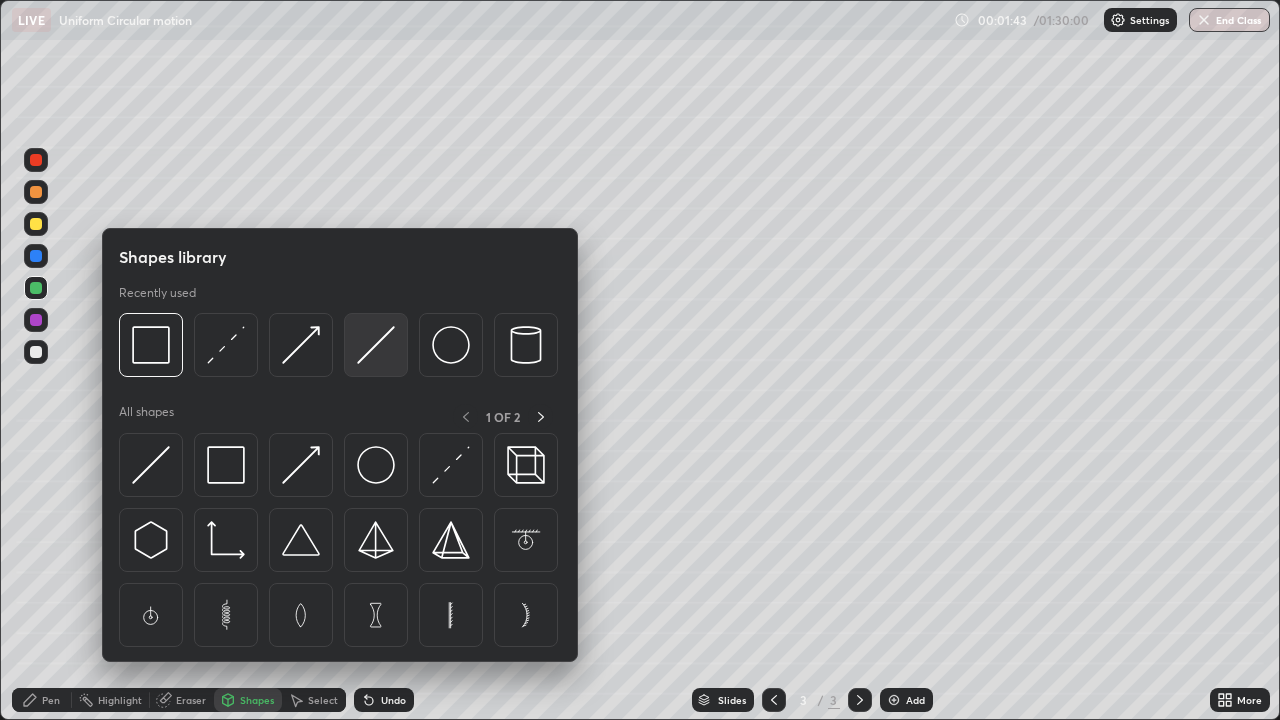 click at bounding box center [376, 345] 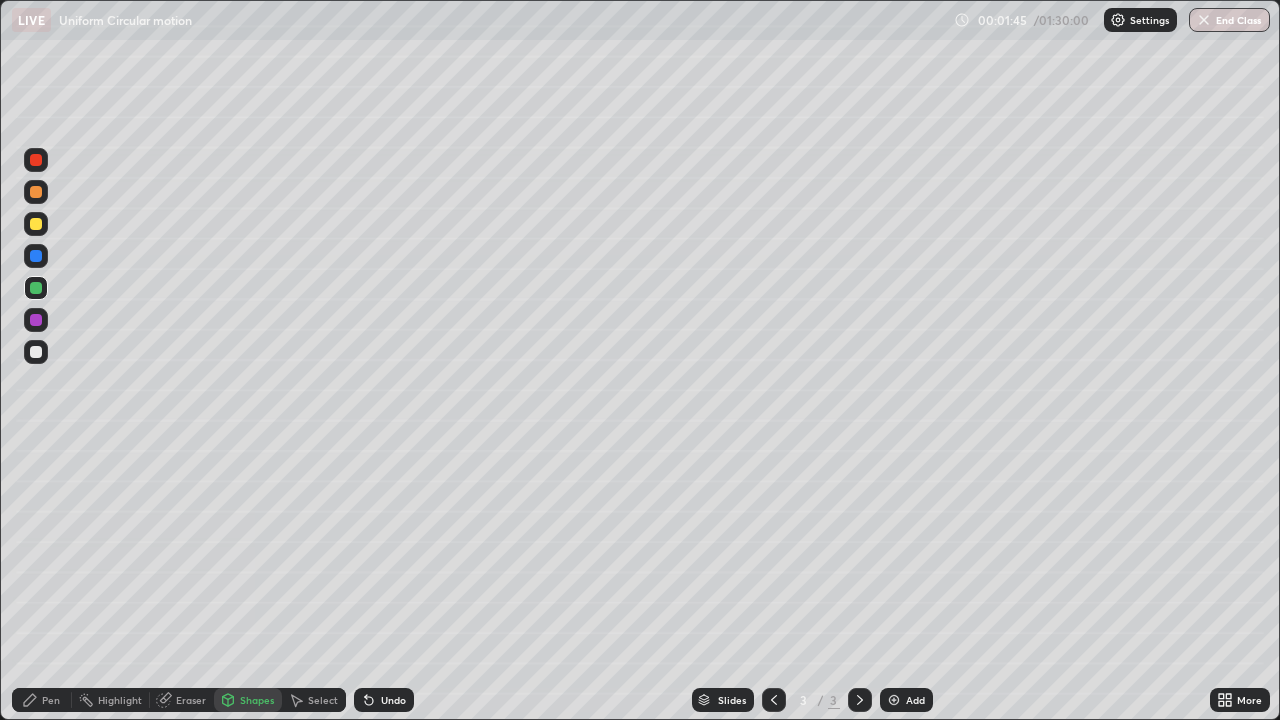 click on "Shapes" at bounding box center (257, 700) 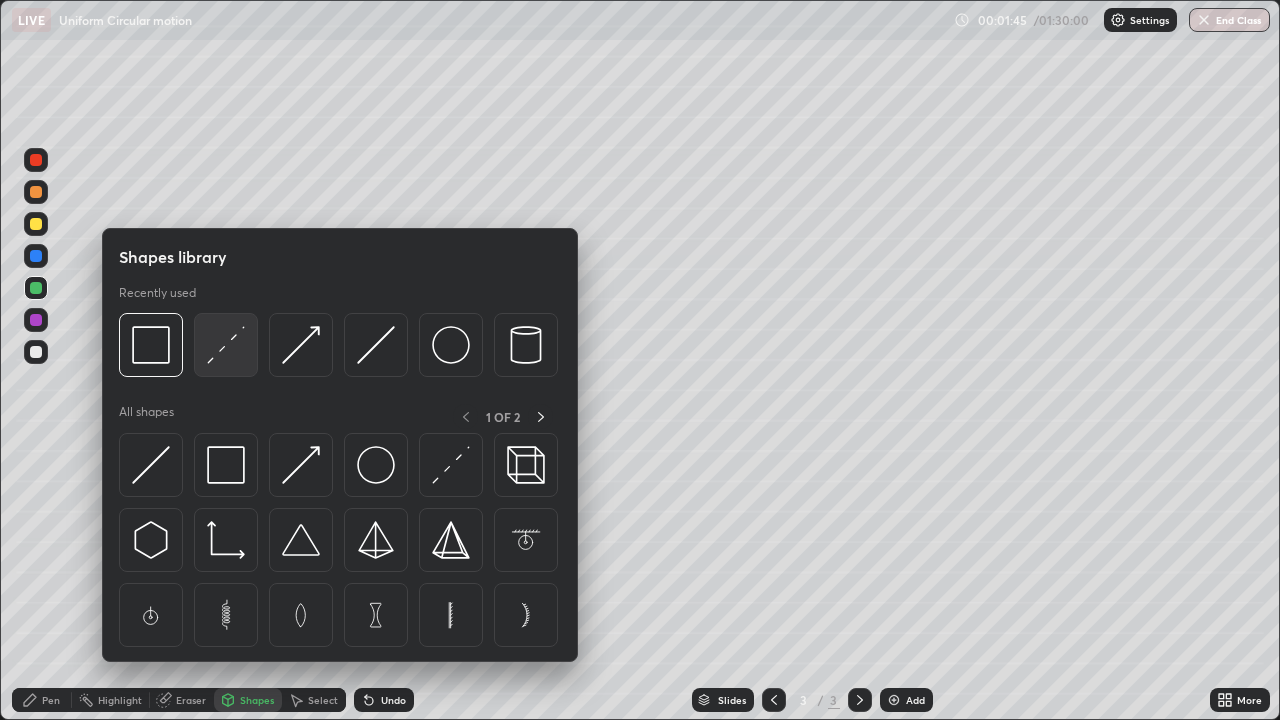 click at bounding box center [226, 345] 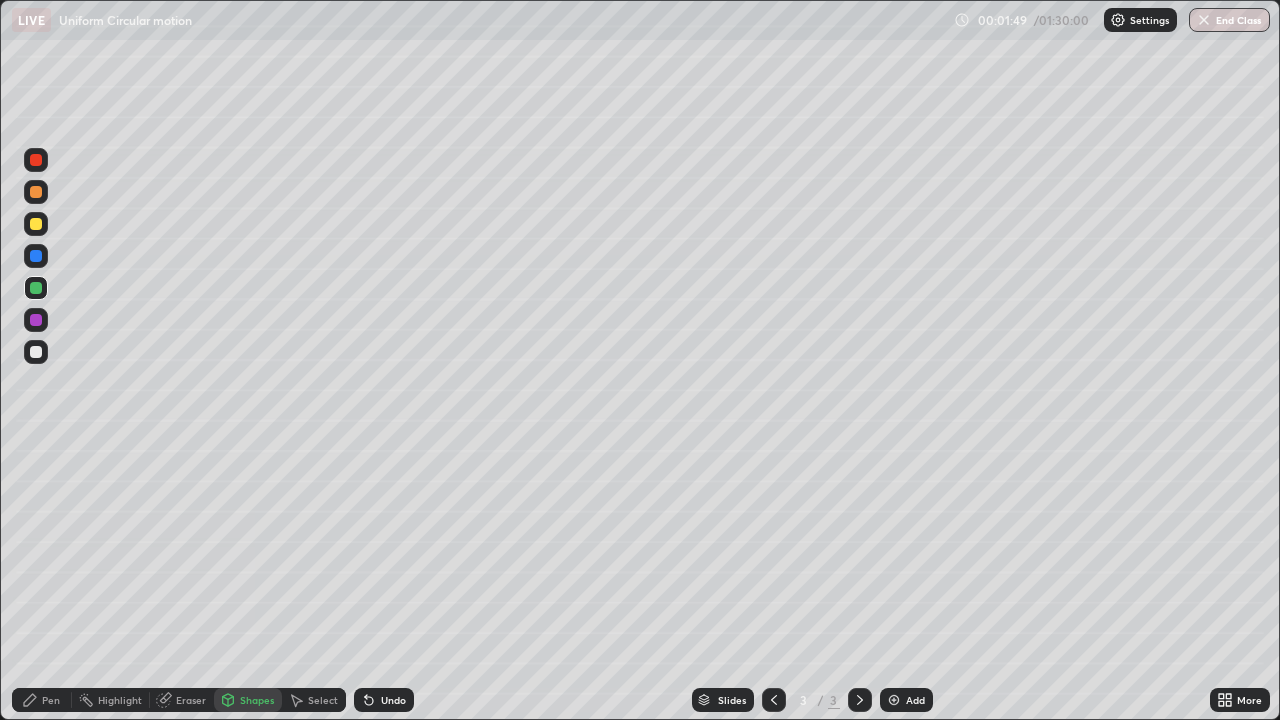 click on "Pen" at bounding box center [51, 700] 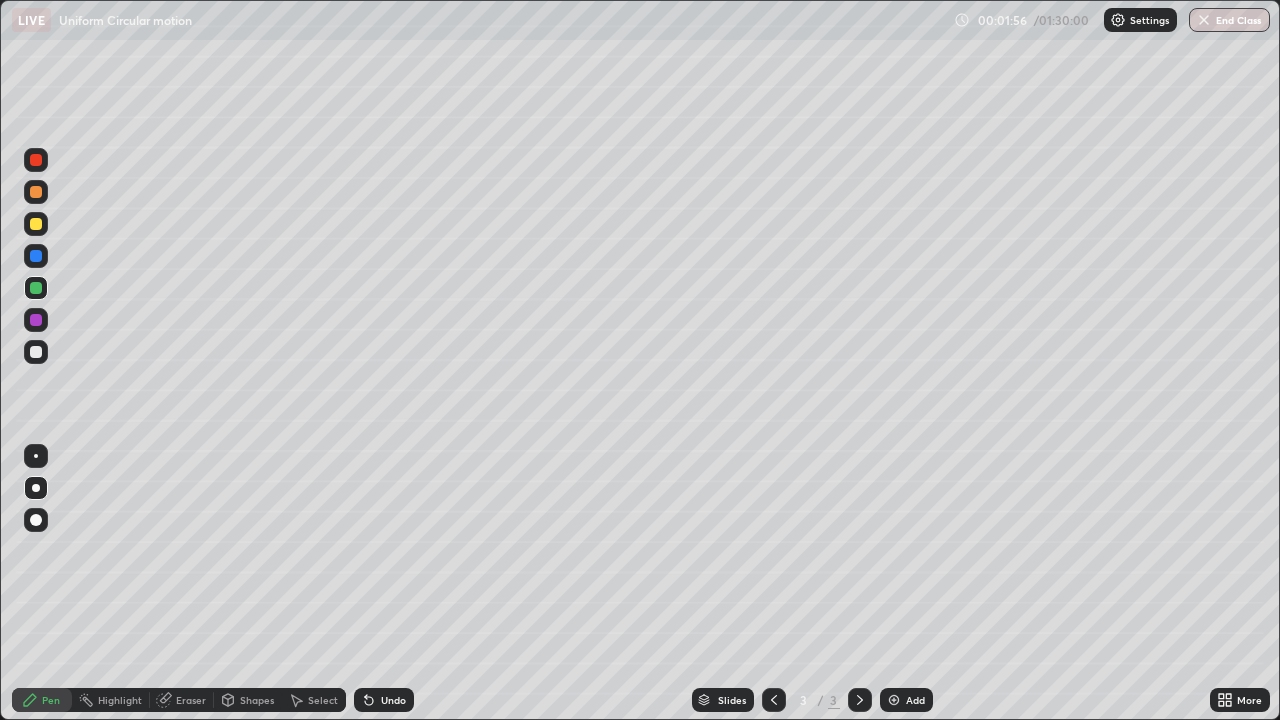 click on "Shapes" at bounding box center (257, 700) 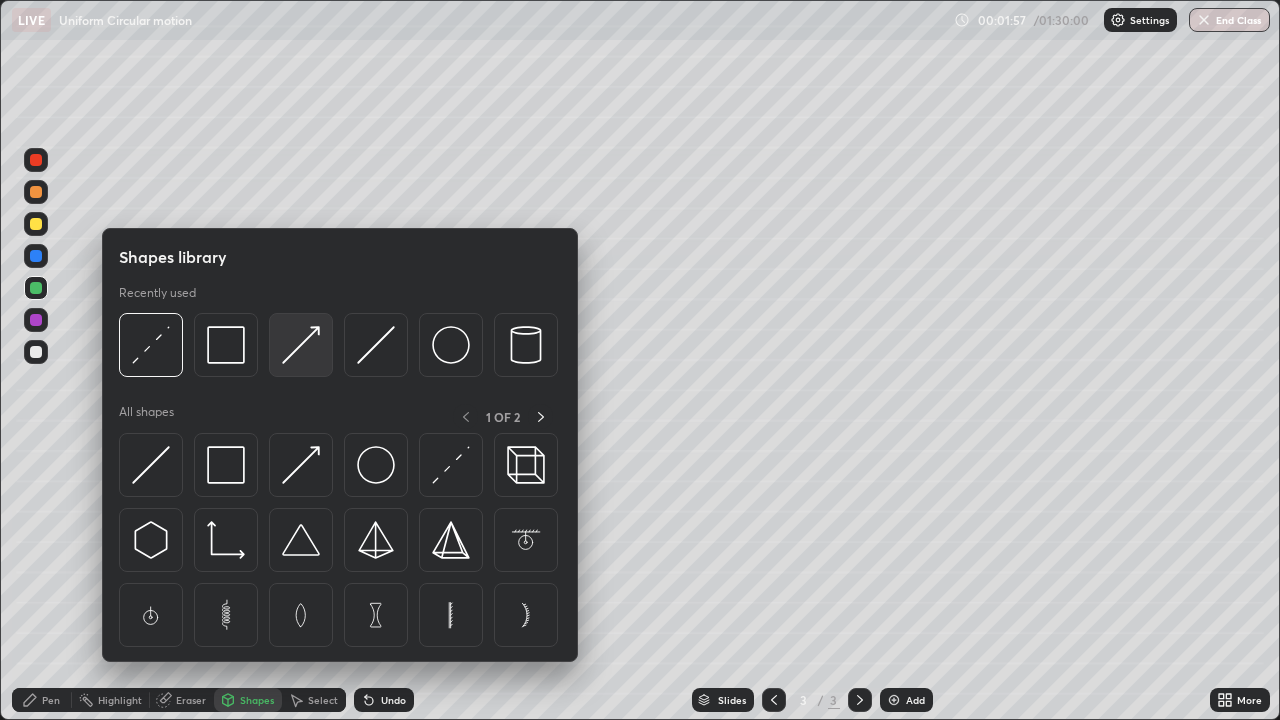 click at bounding box center (301, 345) 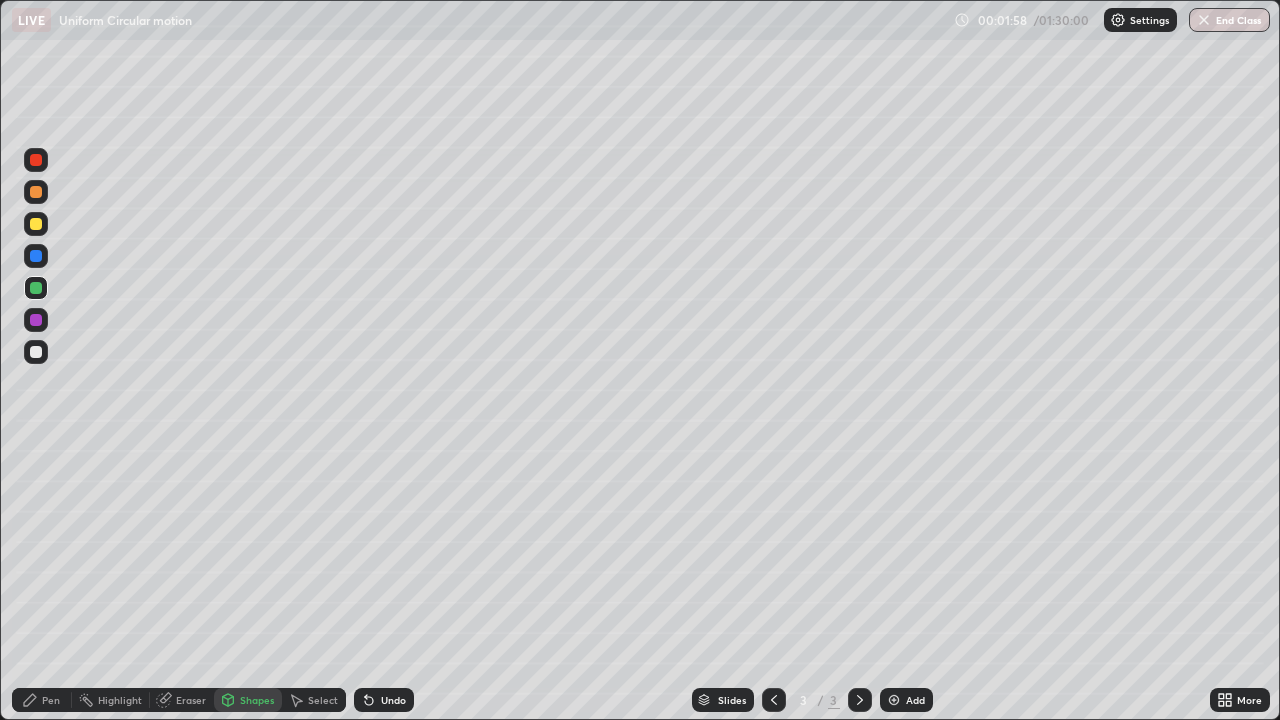 click at bounding box center [36, 224] 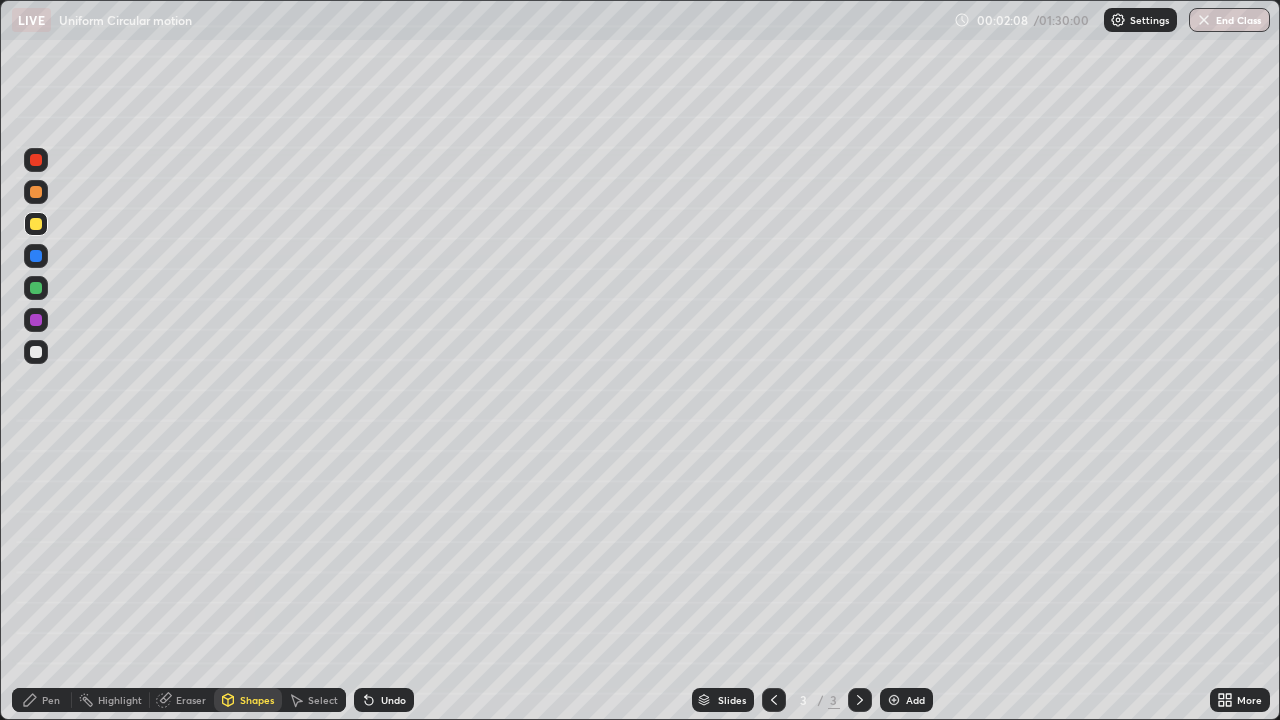 click on "Pen" at bounding box center [42, 700] 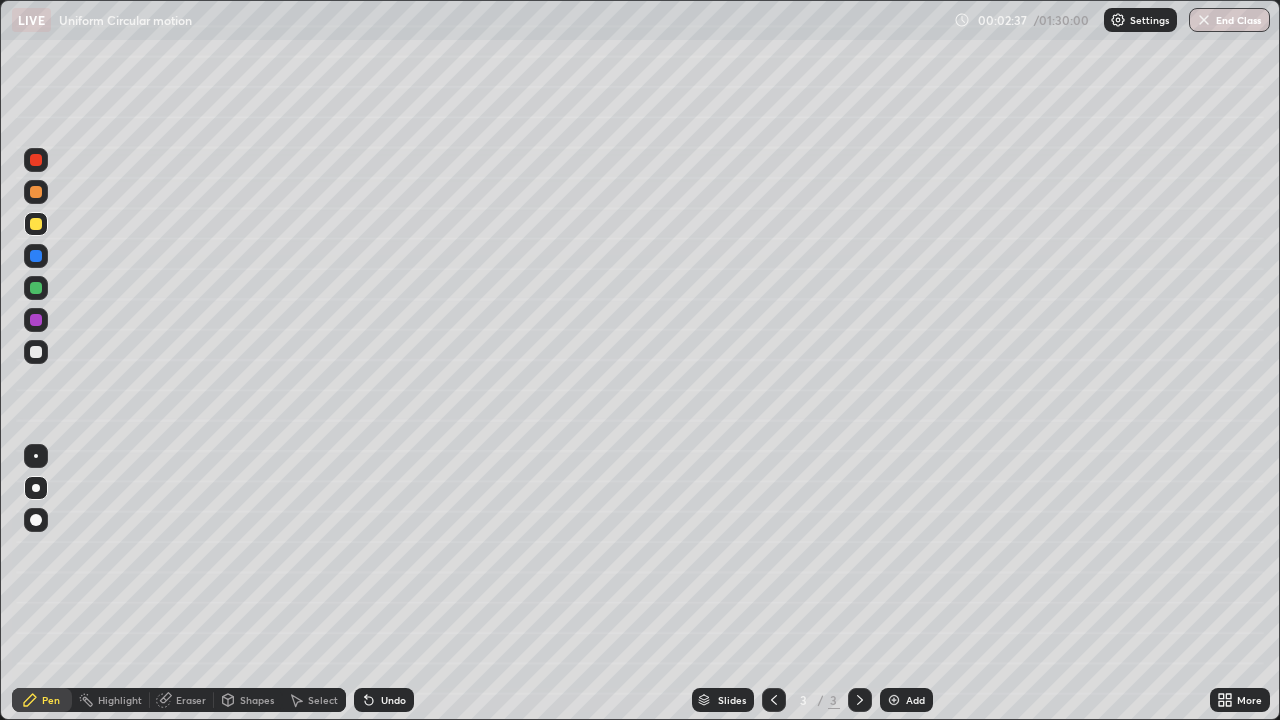 click on "Shapes" at bounding box center (257, 700) 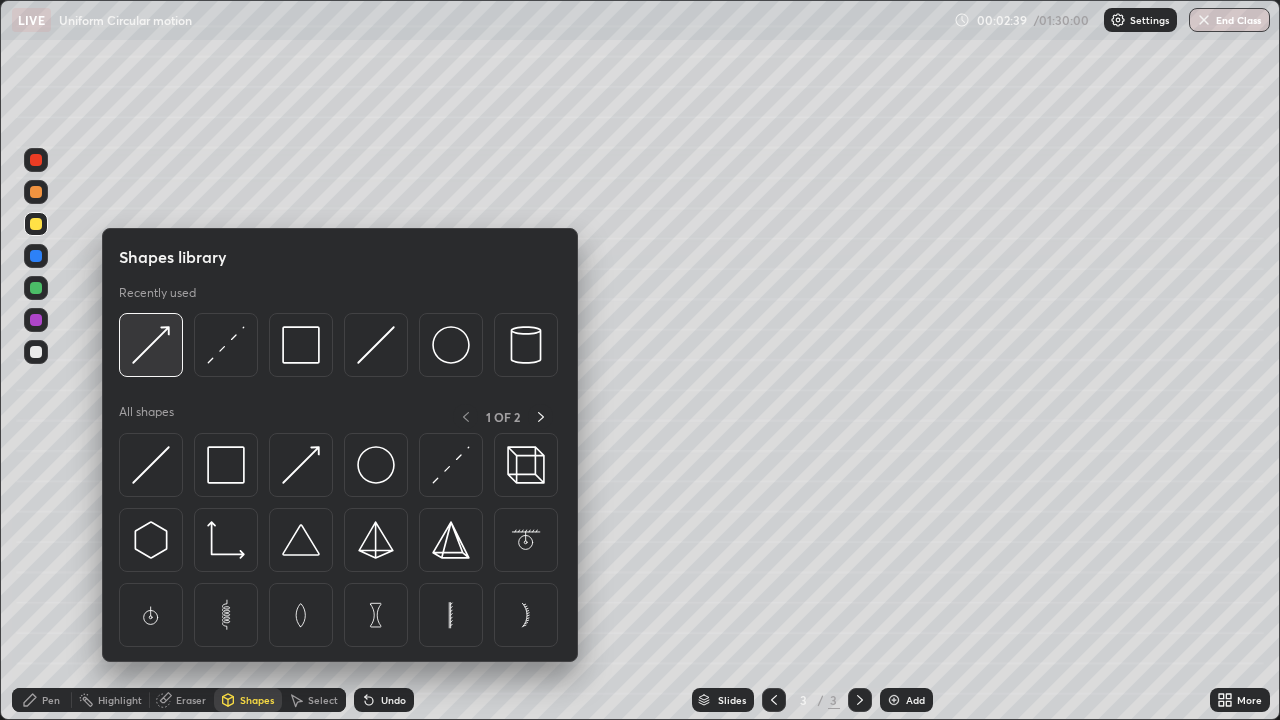 click at bounding box center (151, 345) 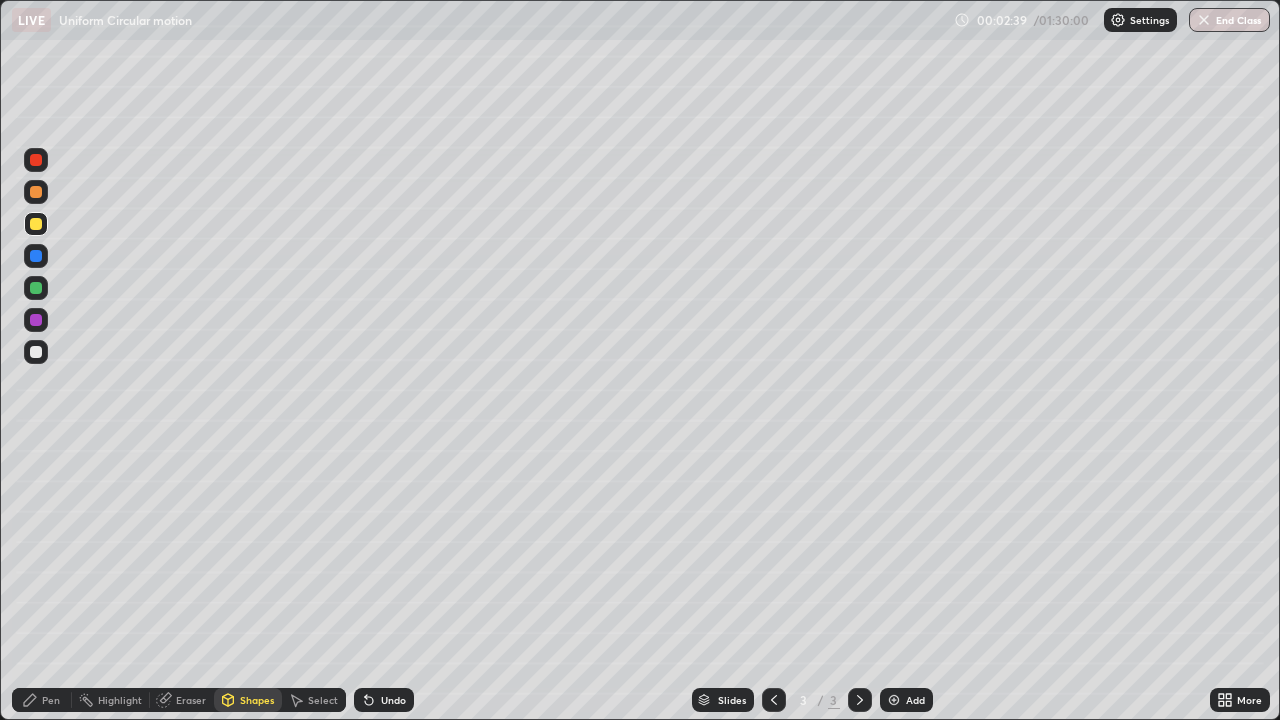 click at bounding box center [36, 256] 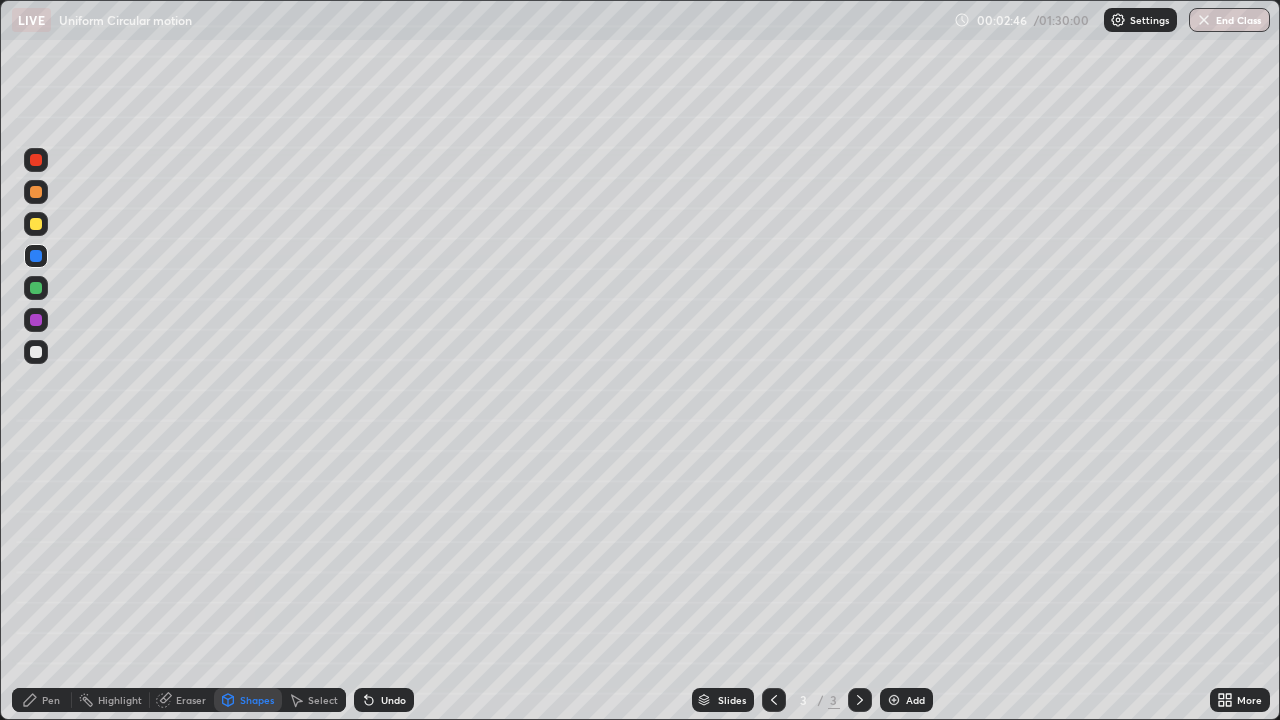 click on "Shapes" at bounding box center (257, 700) 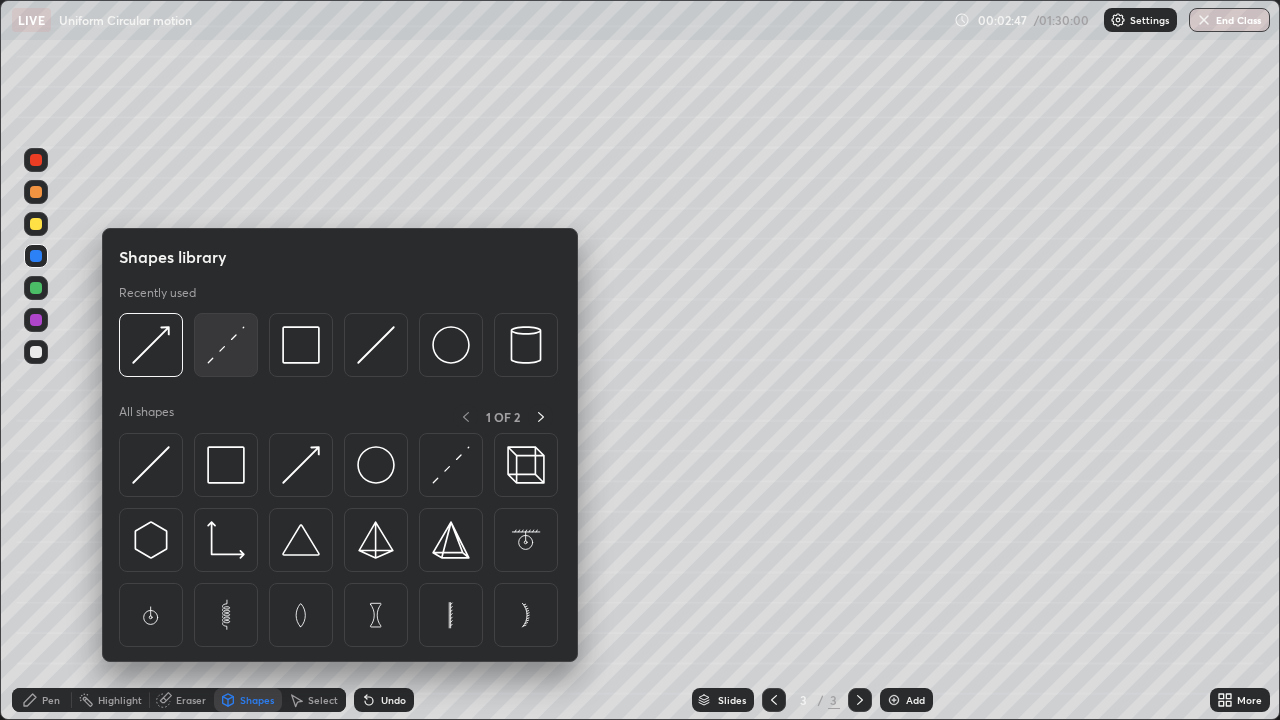 click at bounding box center [226, 345] 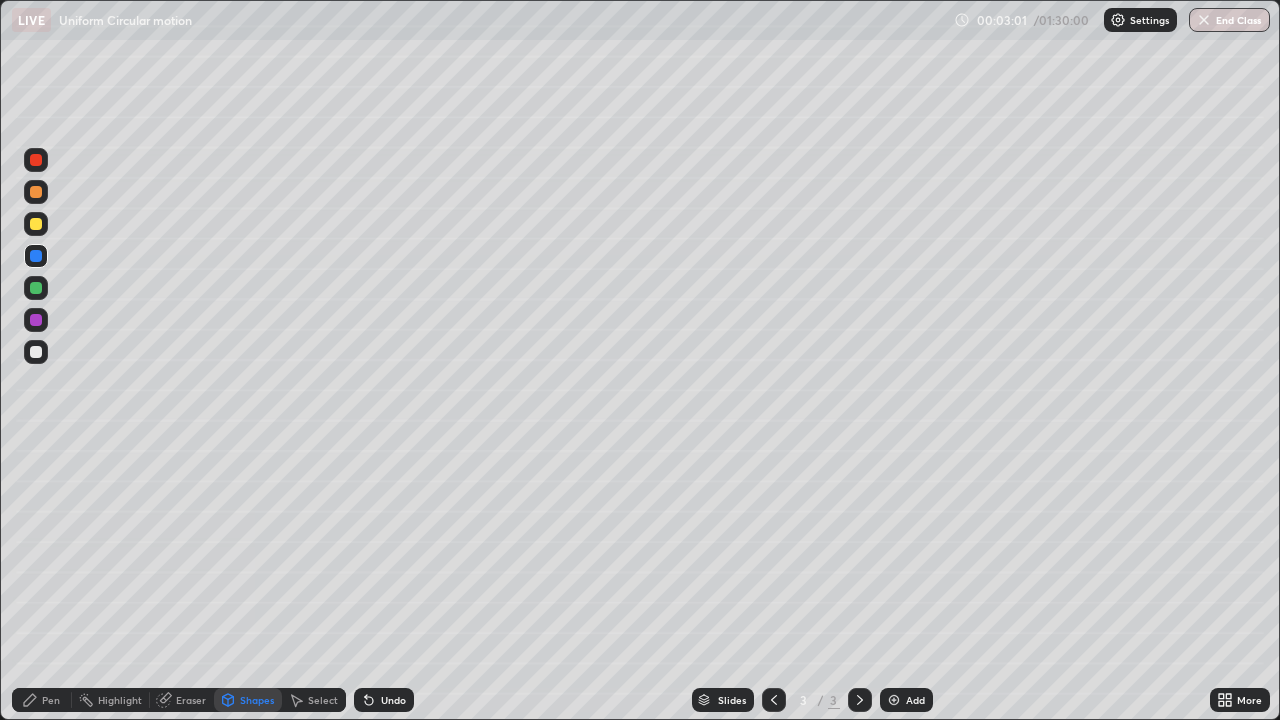 click on "Shapes" at bounding box center [257, 700] 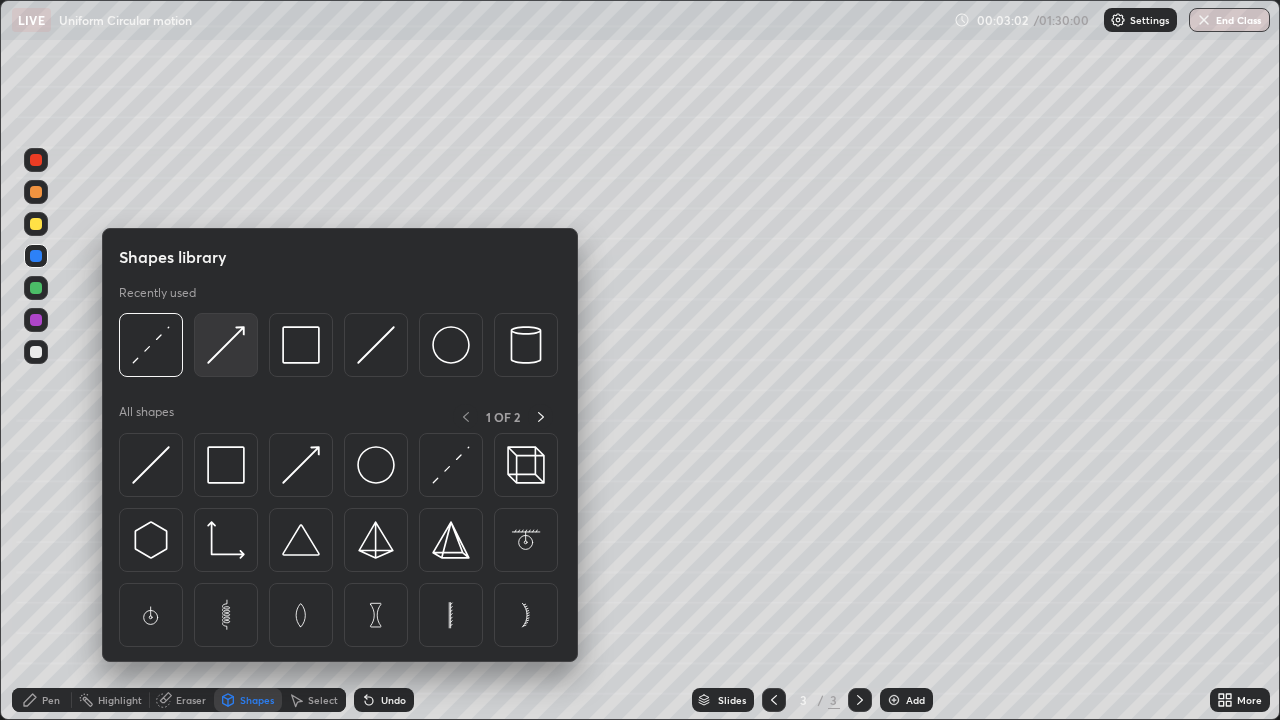 click at bounding box center [226, 345] 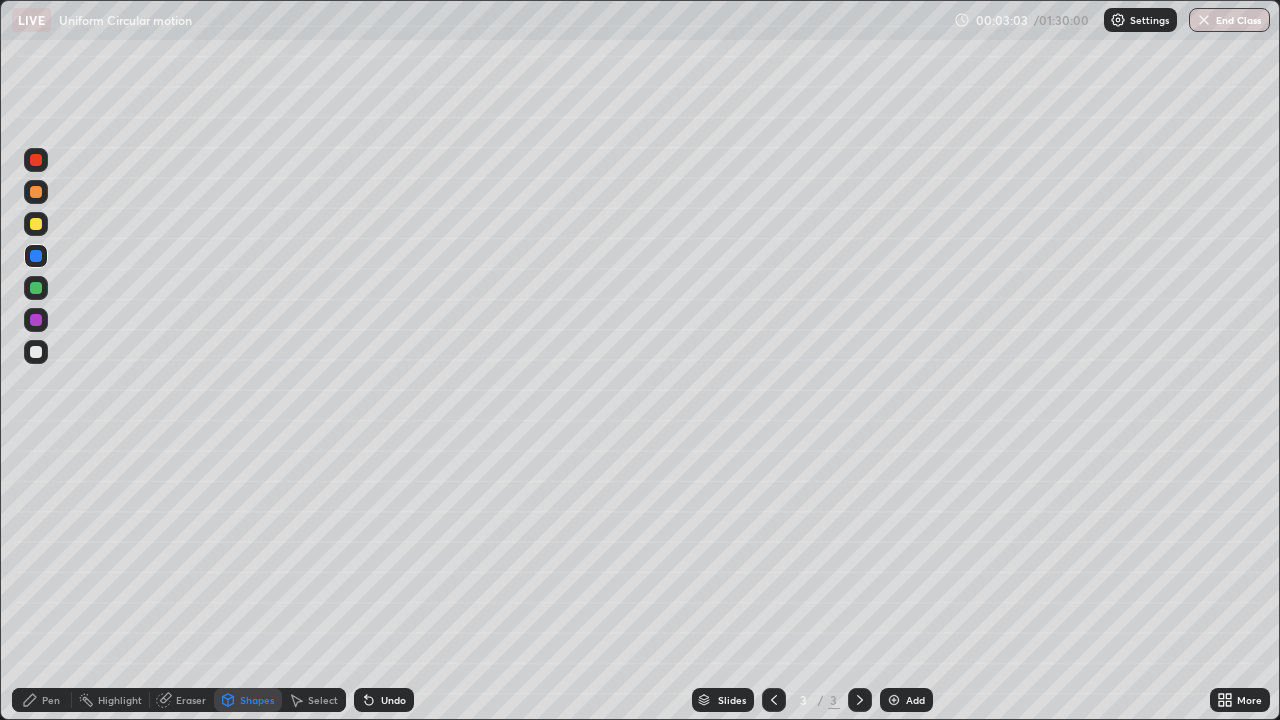 click at bounding box center (36, 160) 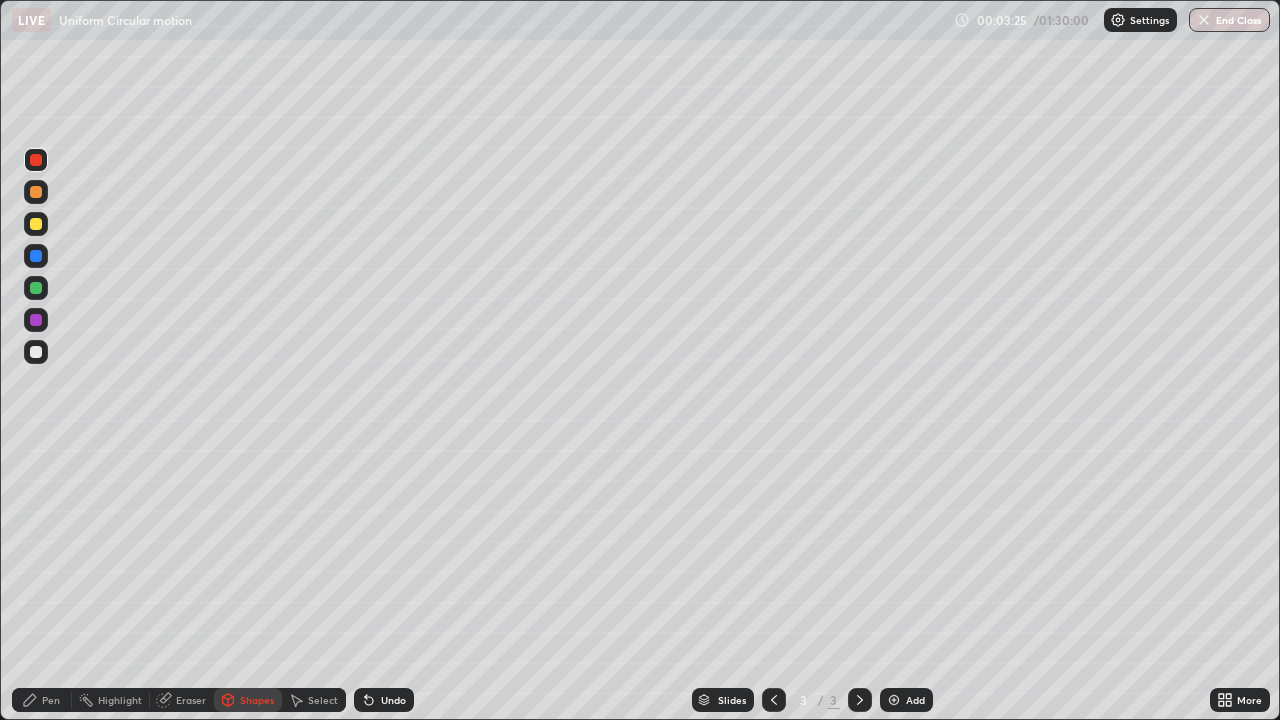 click on "Pen" at bounding box center (51, 700) 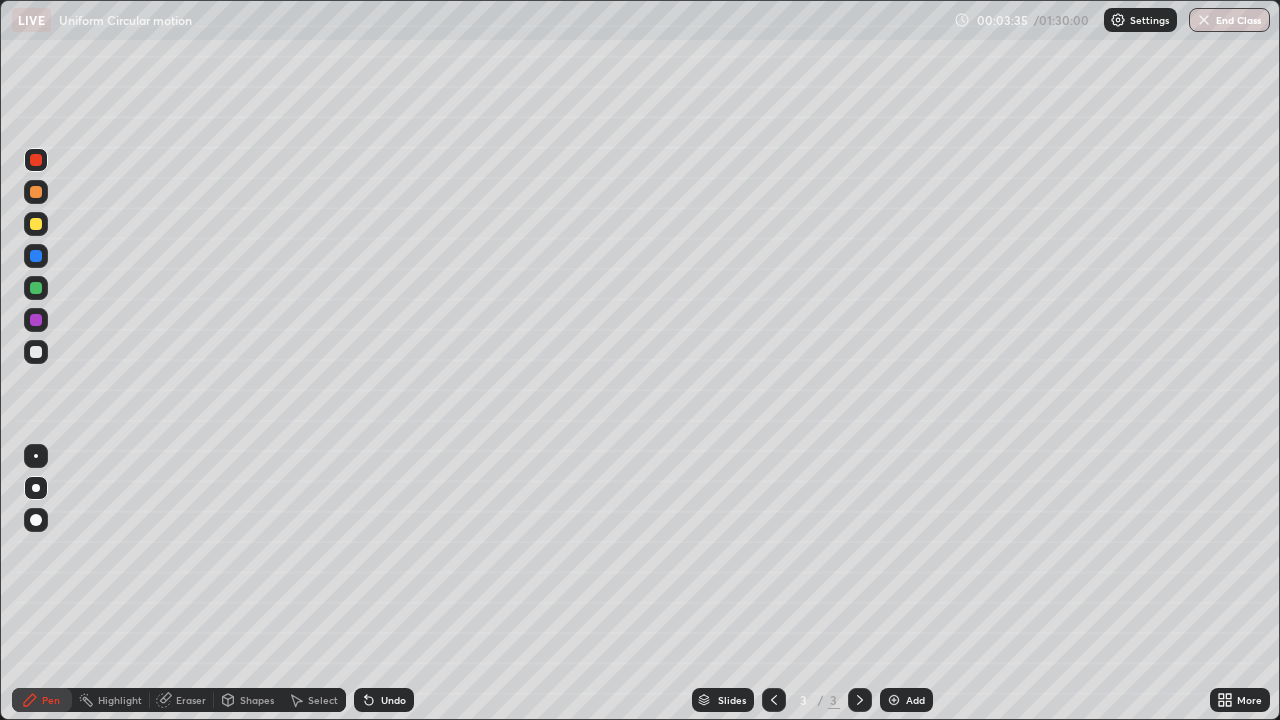 click on "Undo" at bounding box center [393, 700] 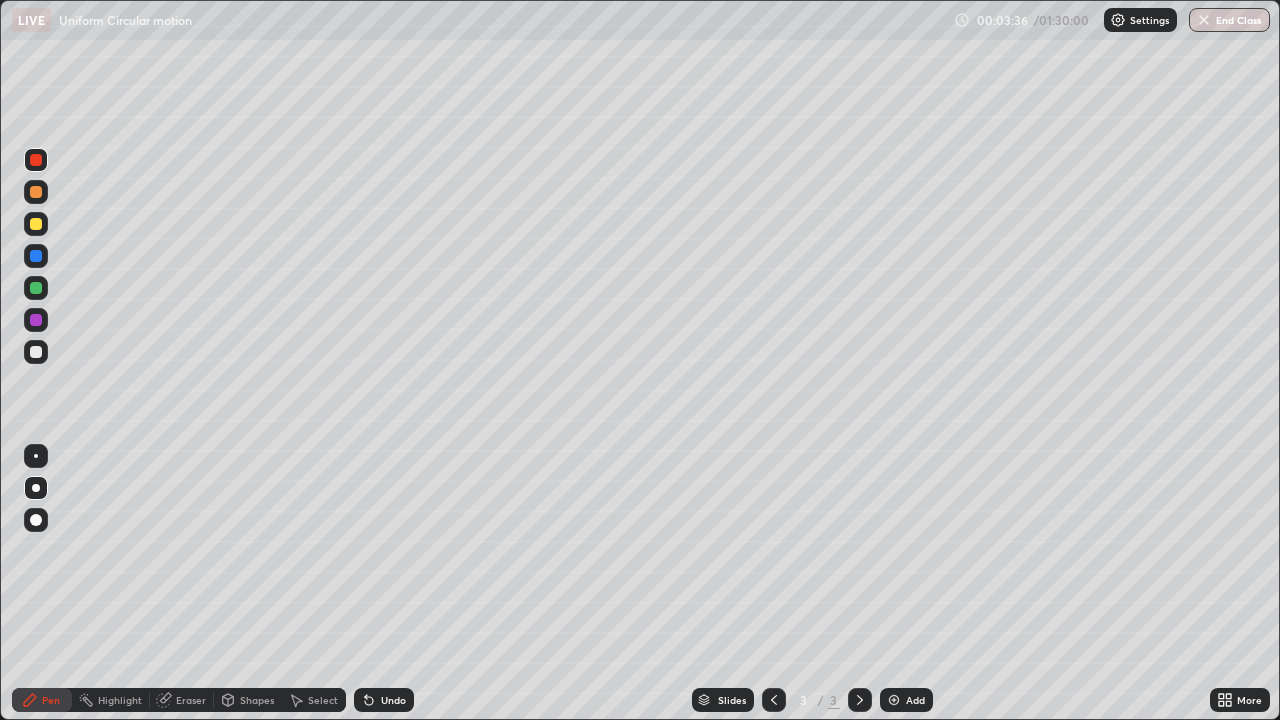 click on "Undo" at bounding box center (393, 700) 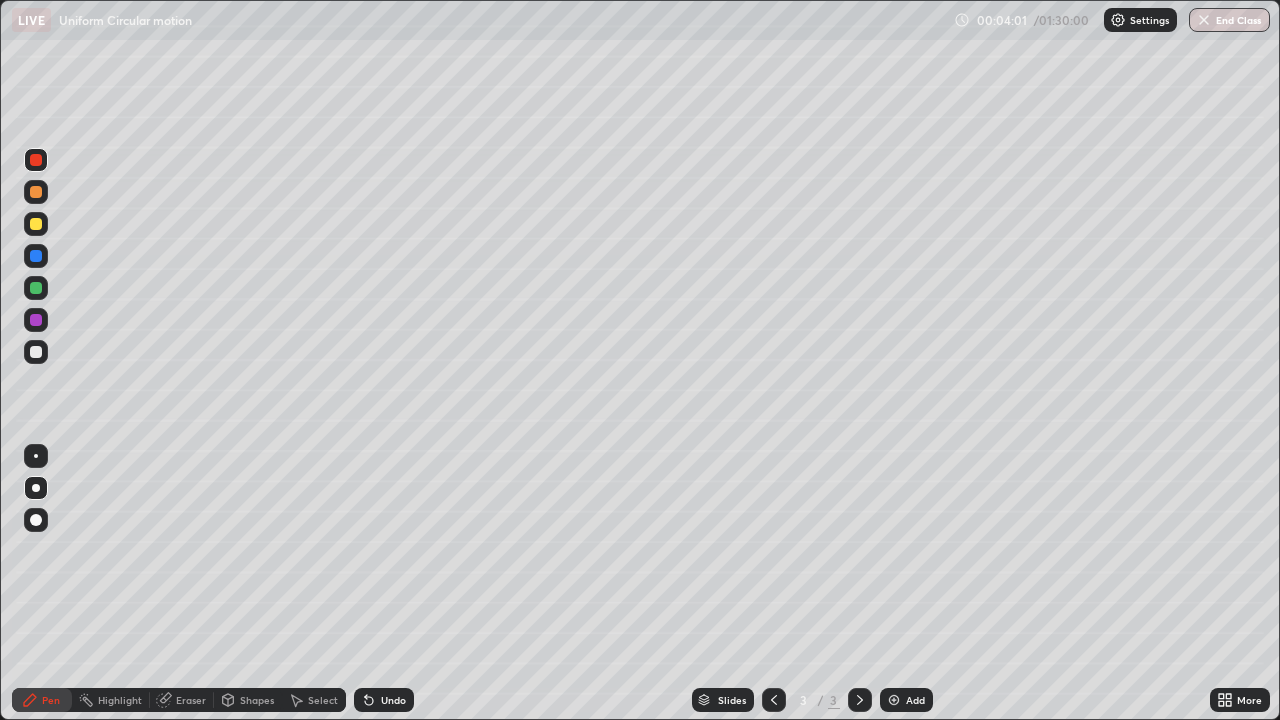 click at bounding box center (36, 352) 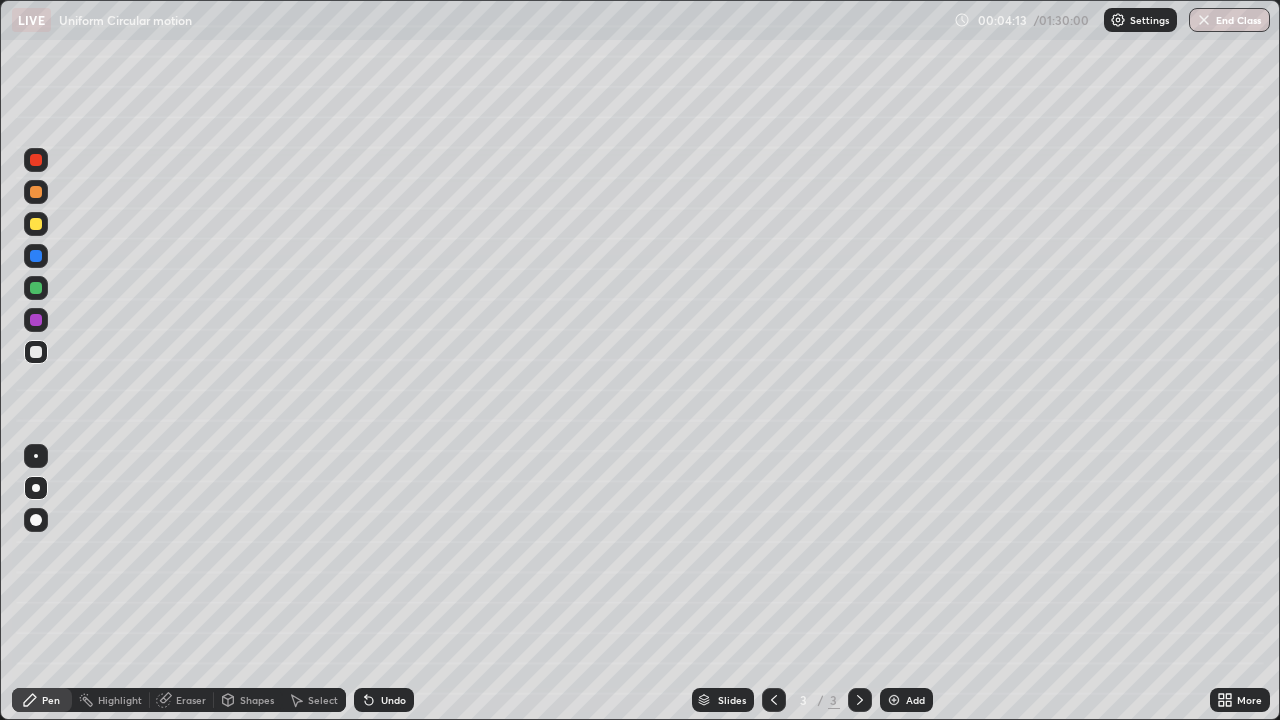 click at bounding box center (36, 256) 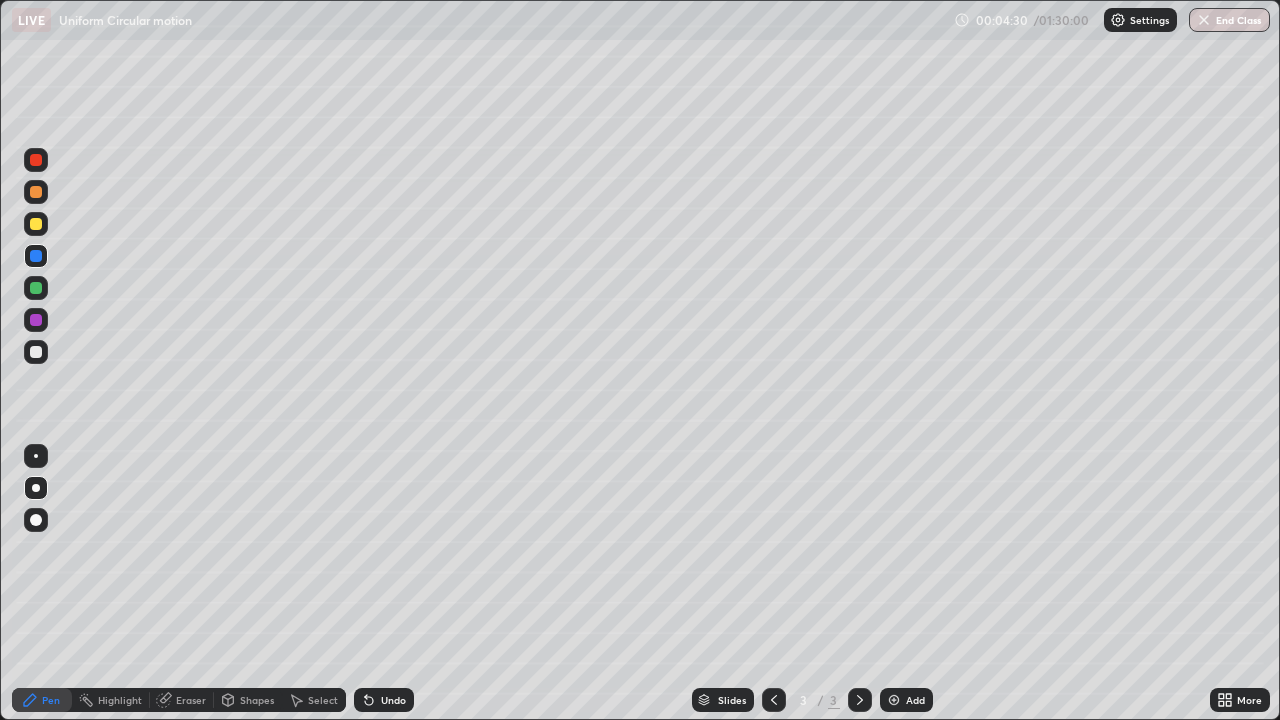 click at bounding box center [36, 320] 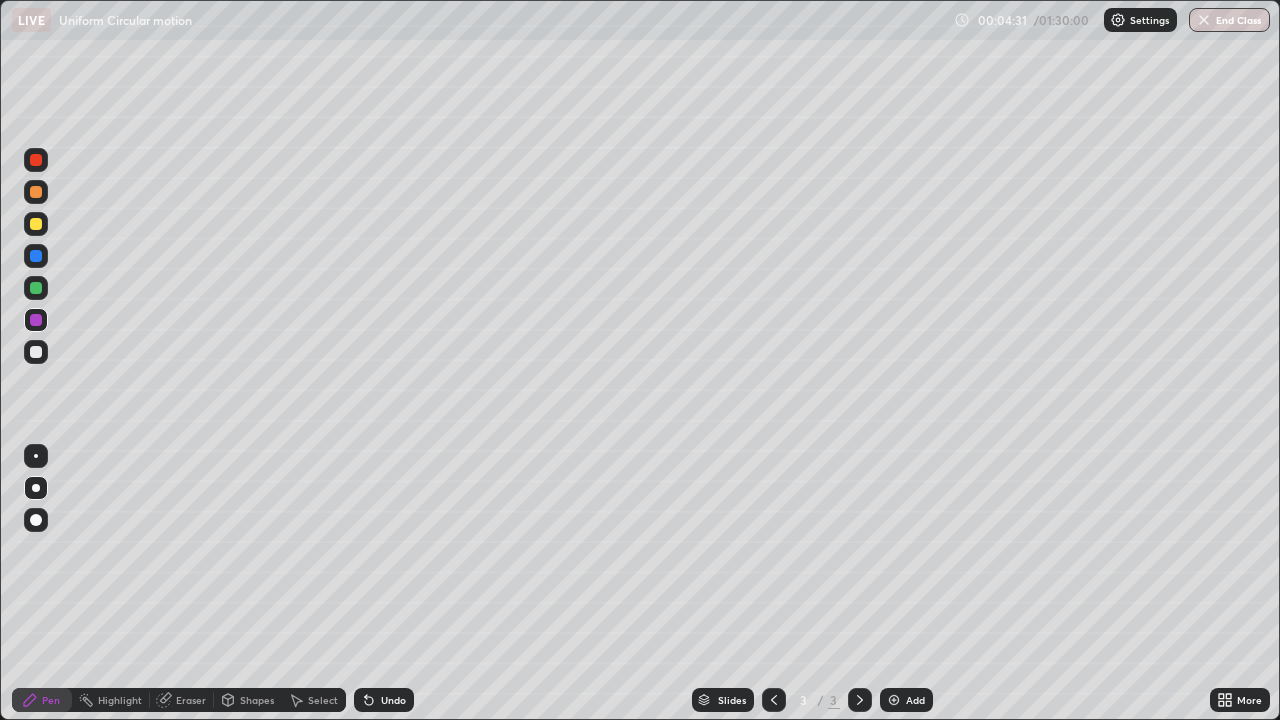 click on "Shapes" at bounding box center (257, 700) 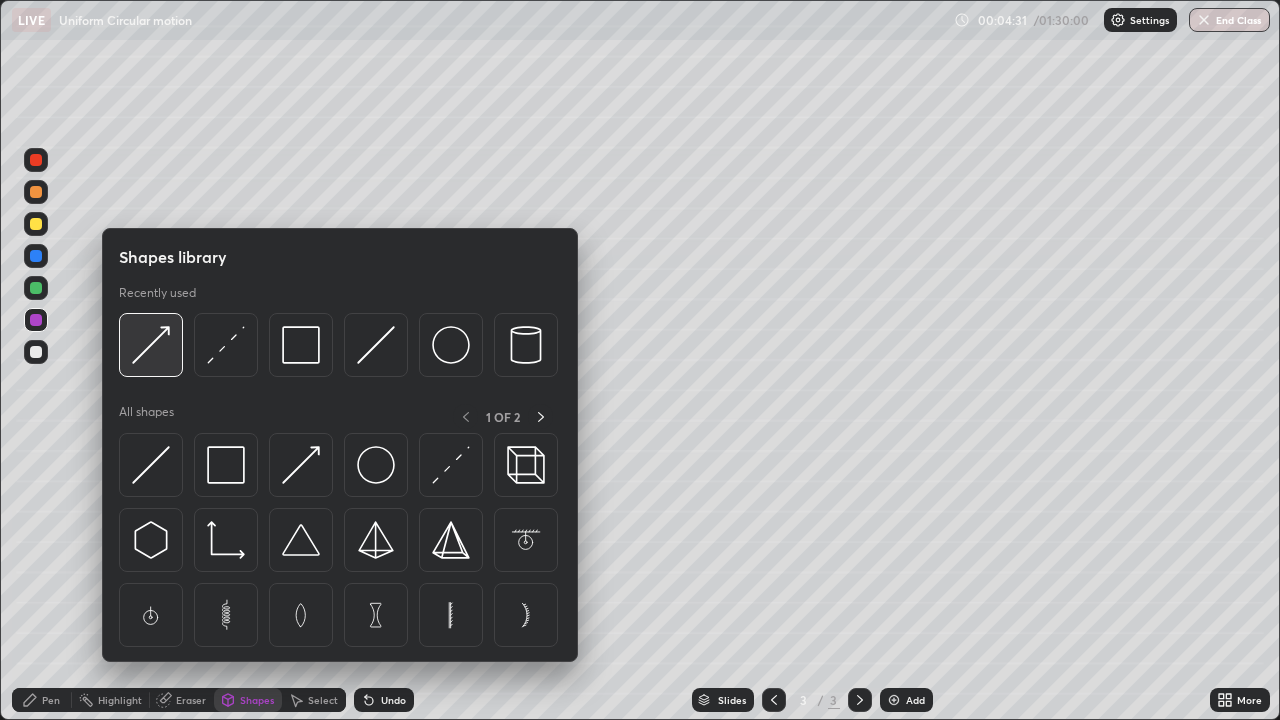 click at bounding box center [151, 345] 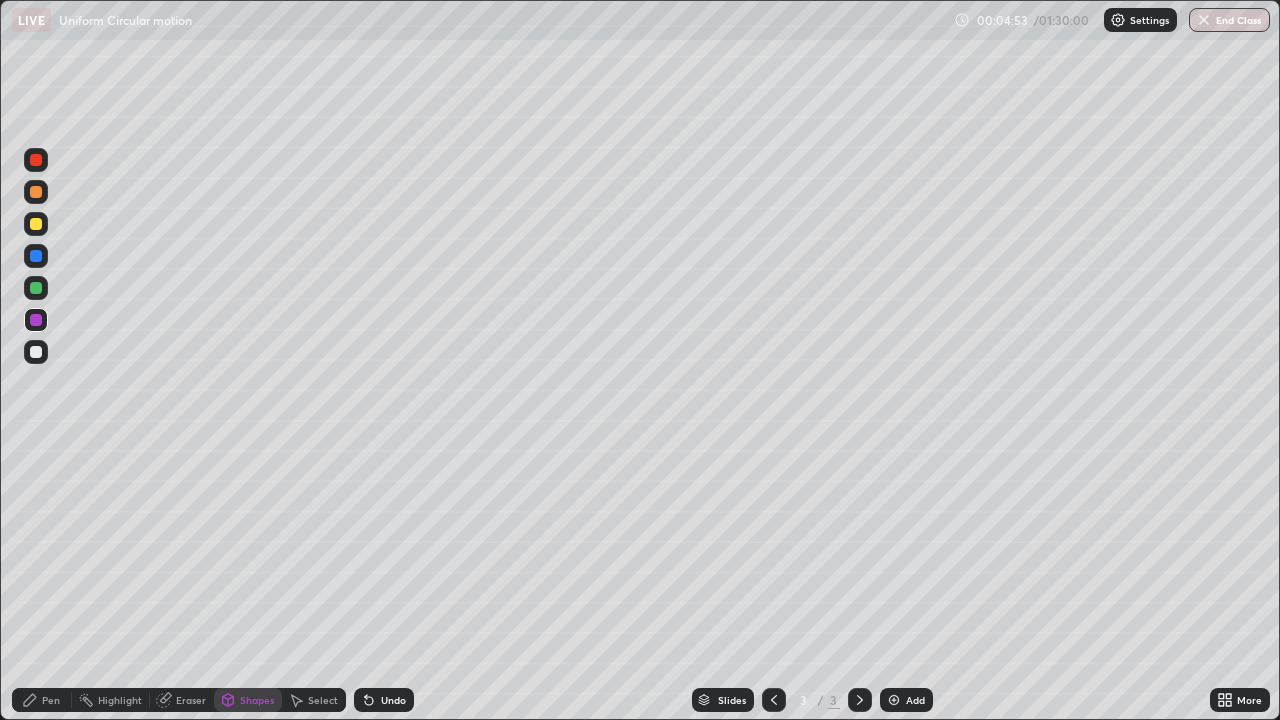 click on "Shapes" at bounding box center (257, 700) 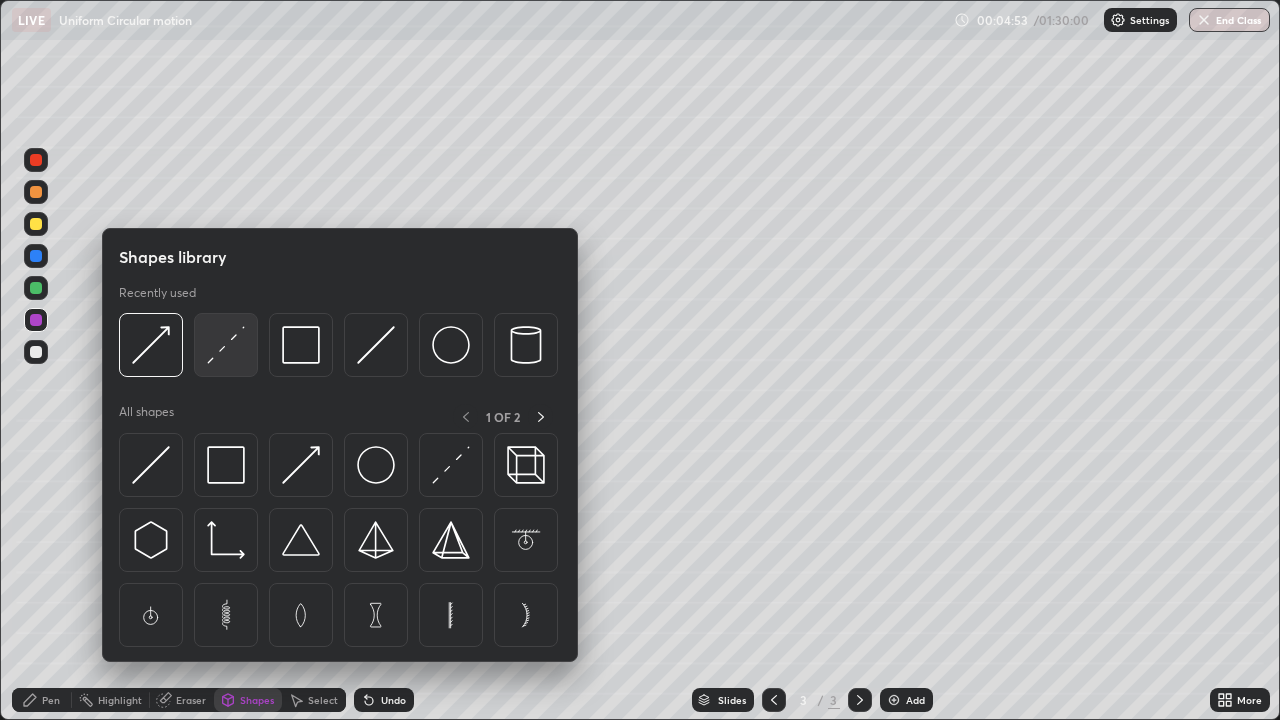 click at bounding box center (226, 345) 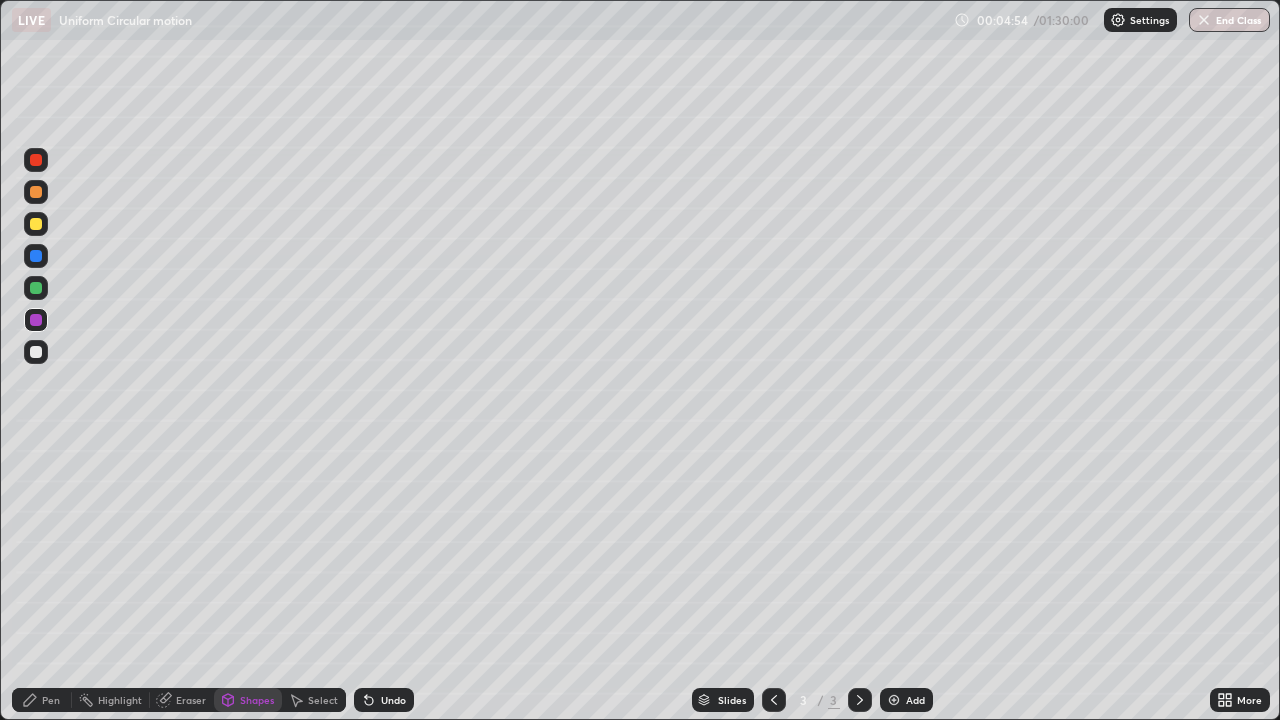 click at bounding box center [36, 256] 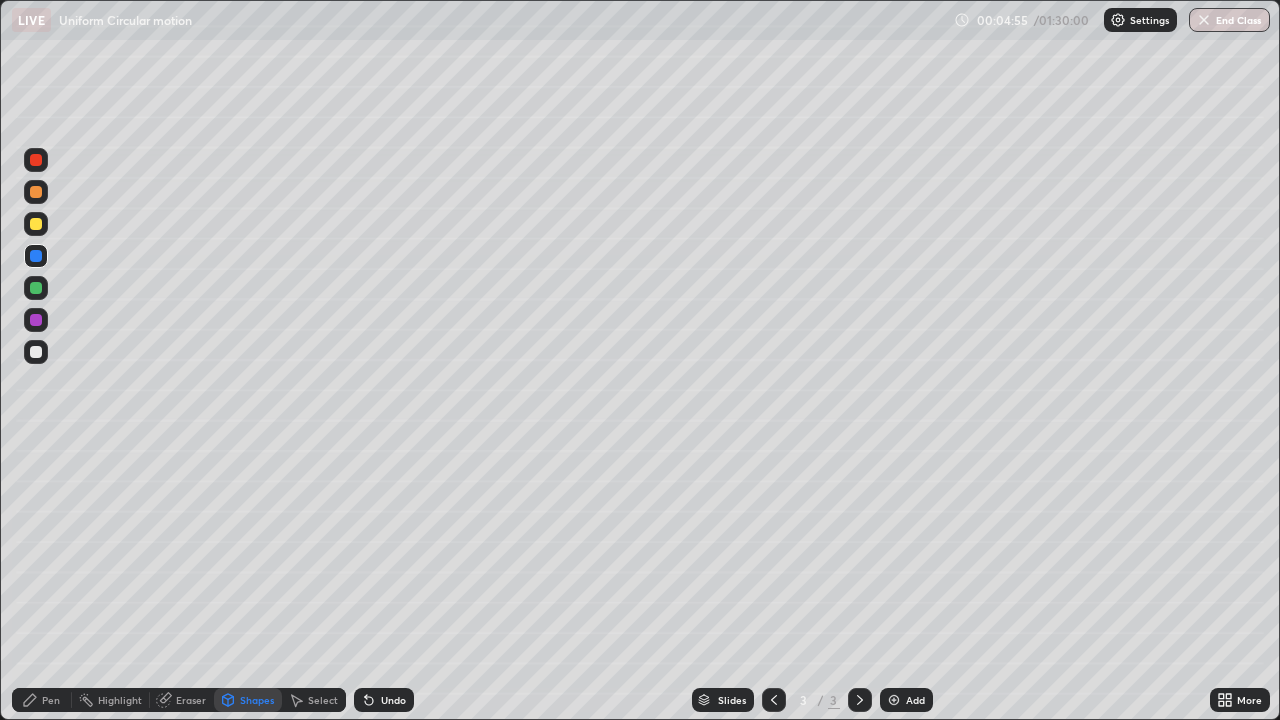 click at bounding box center (36, 352) 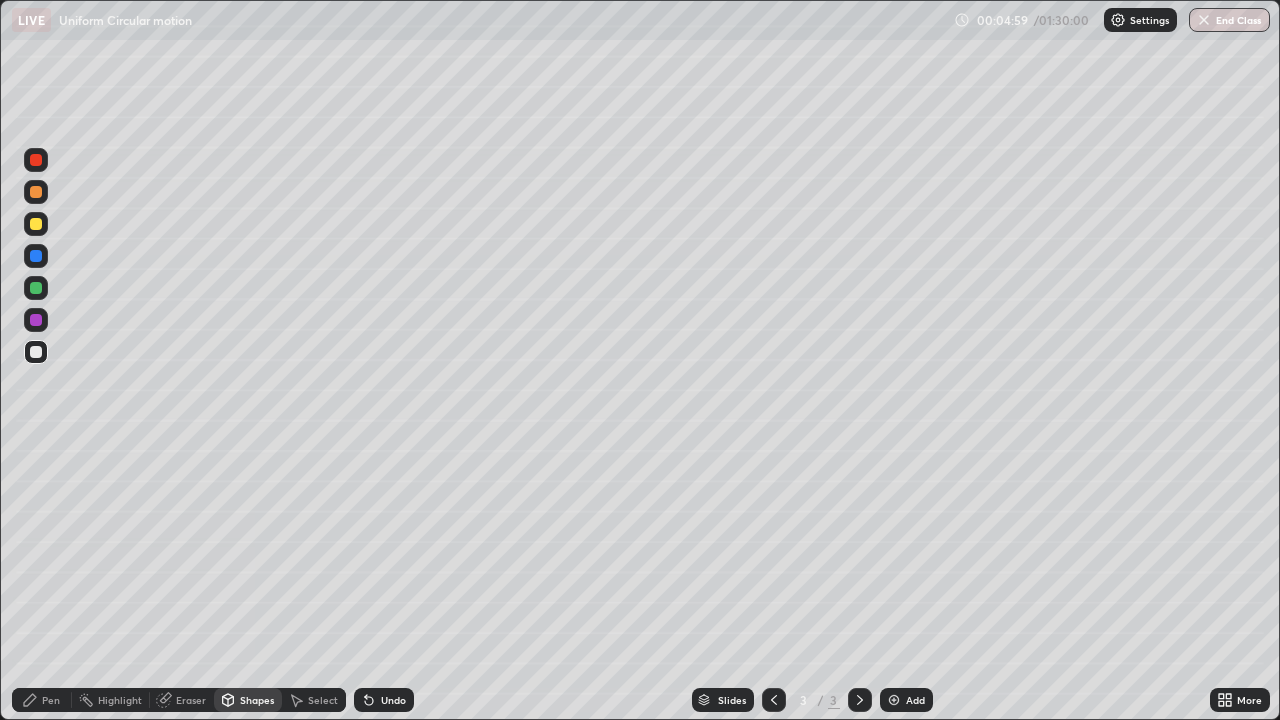 click on "Pen" at bounding box center (51, 700) 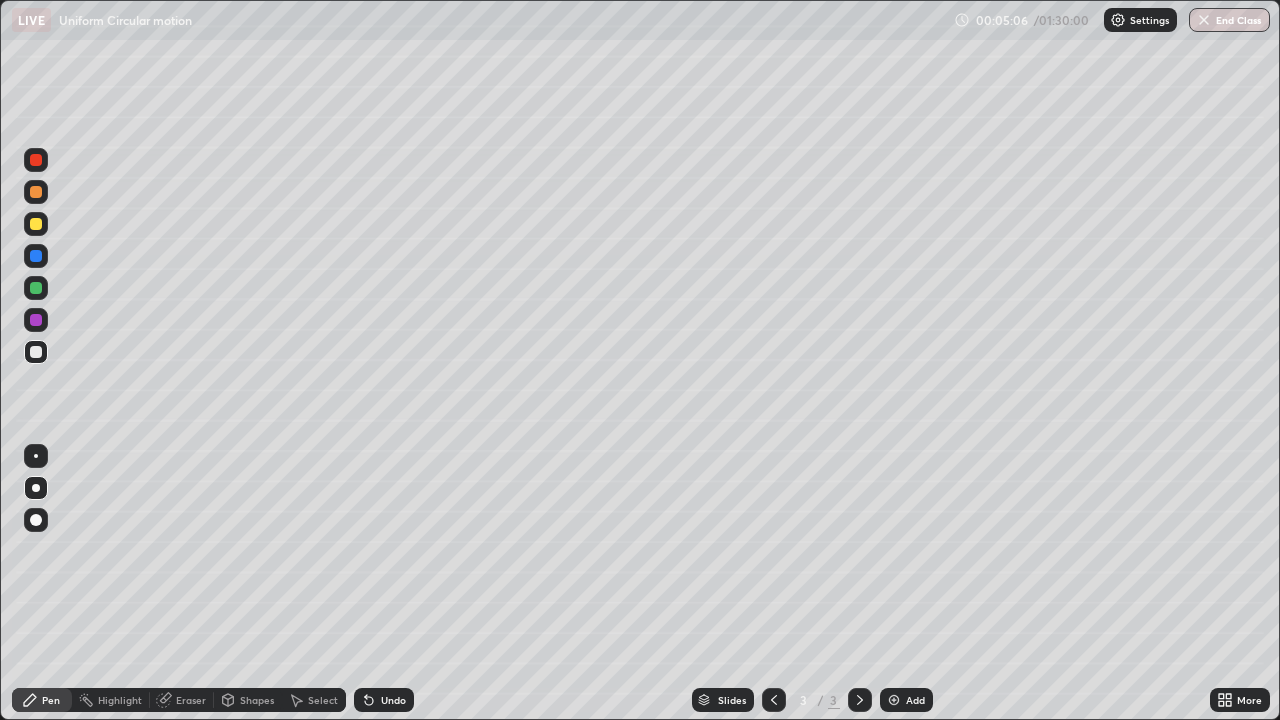 click on "Shapes" at bounding box center [257, 700] 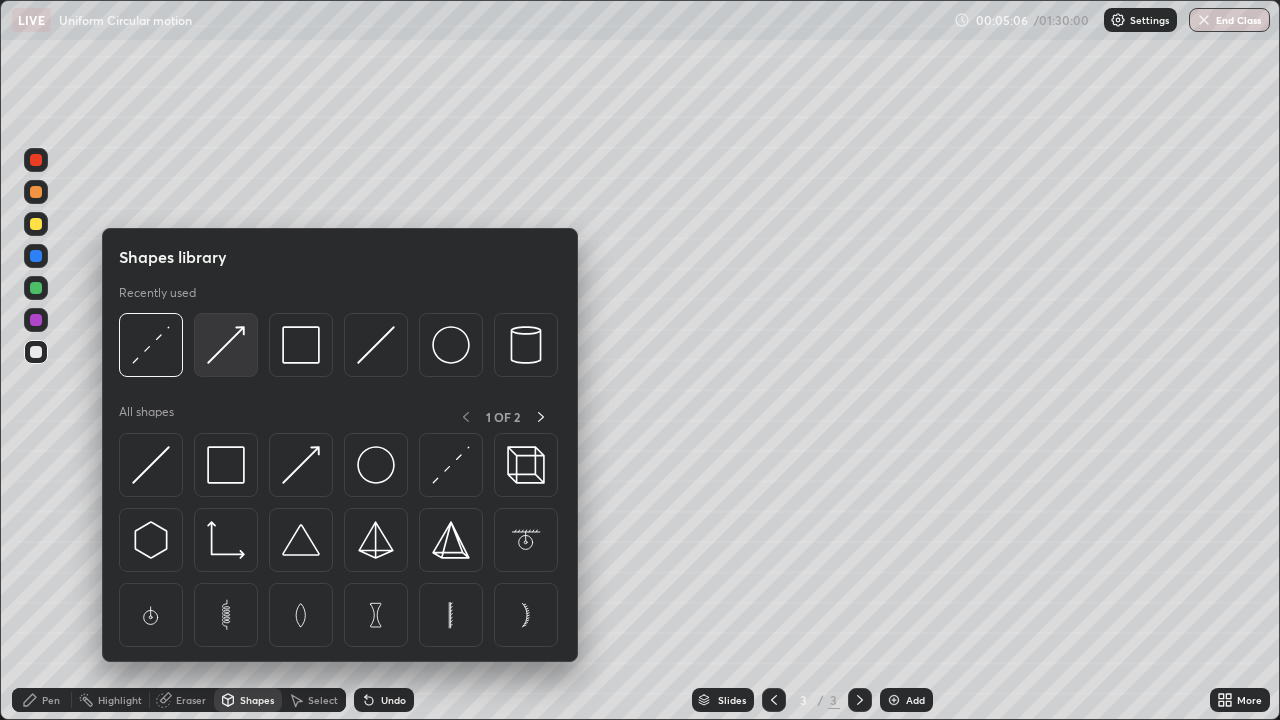 click at bounding box center (226, 345) 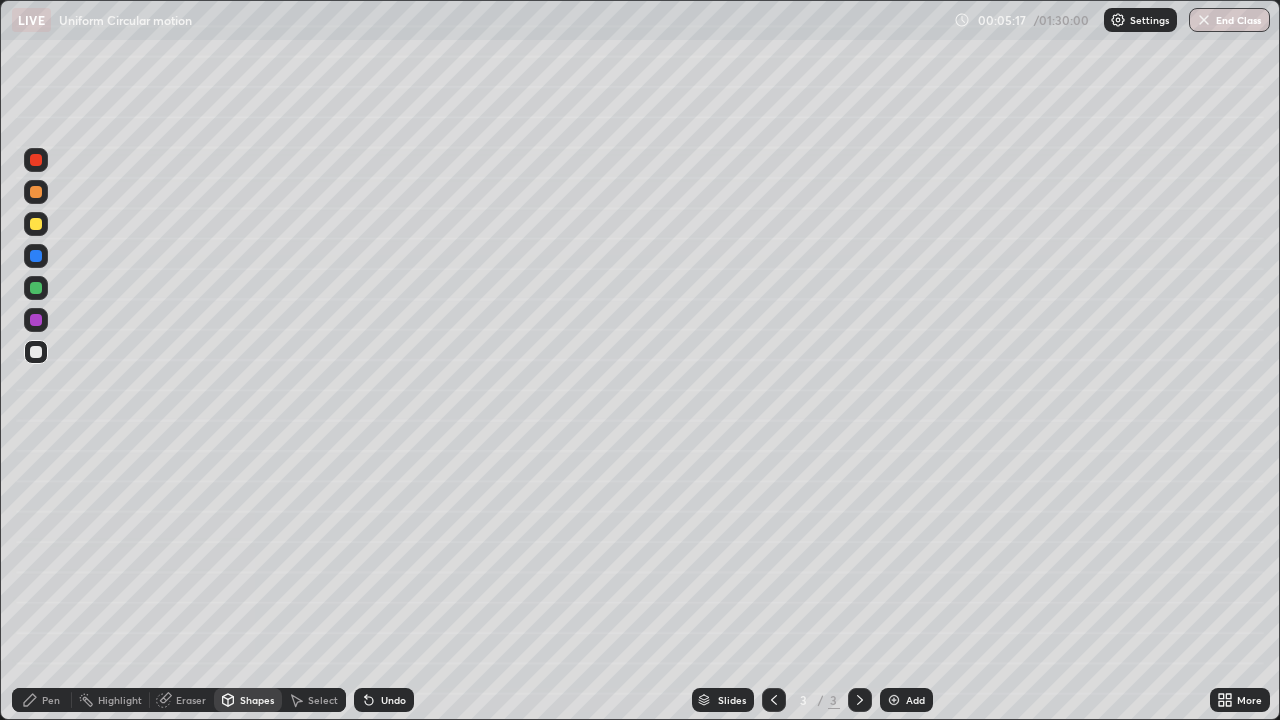 click on "Pen" at bounding box center (51, 700) 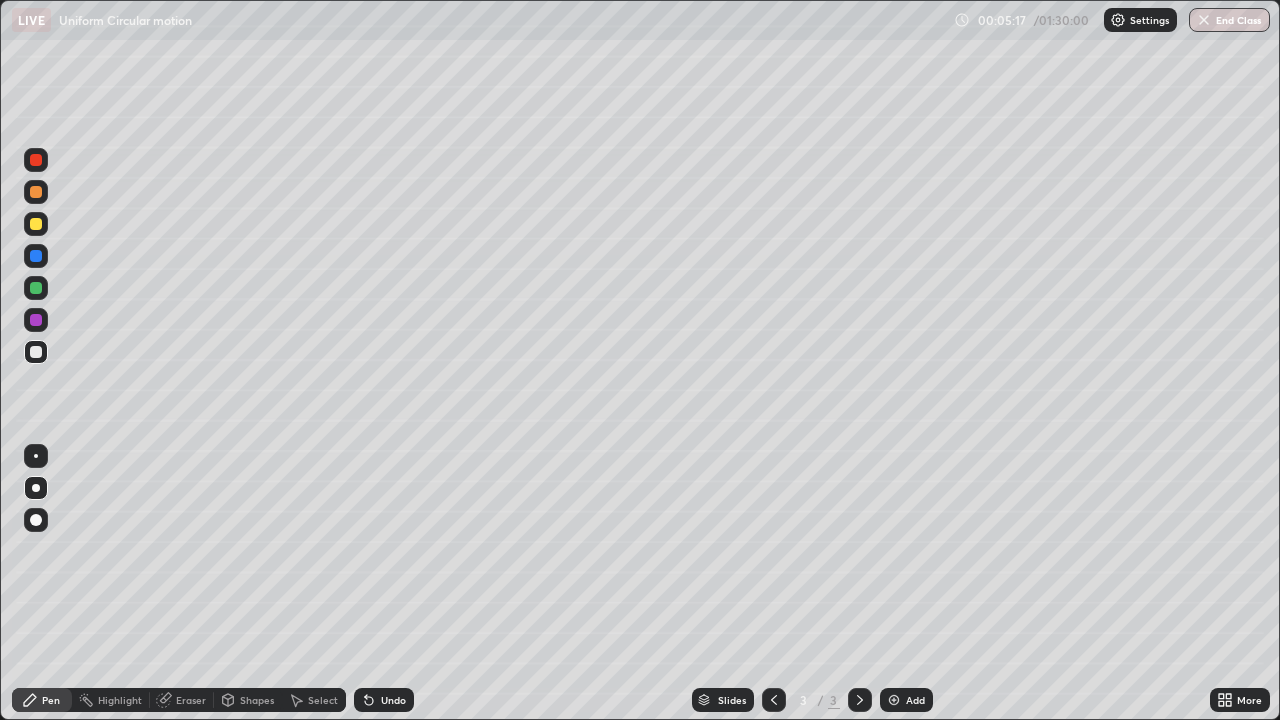 click at bounding box center (36, 320) 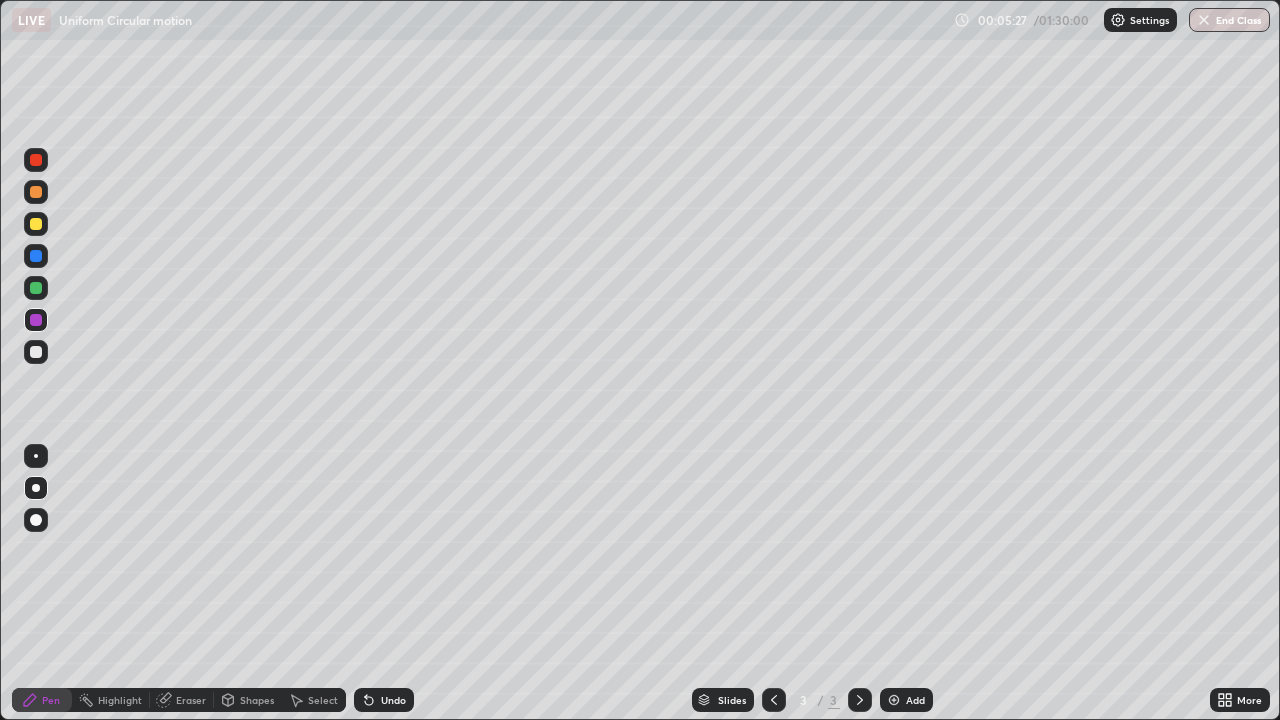 click at bounding box center [36, 352] 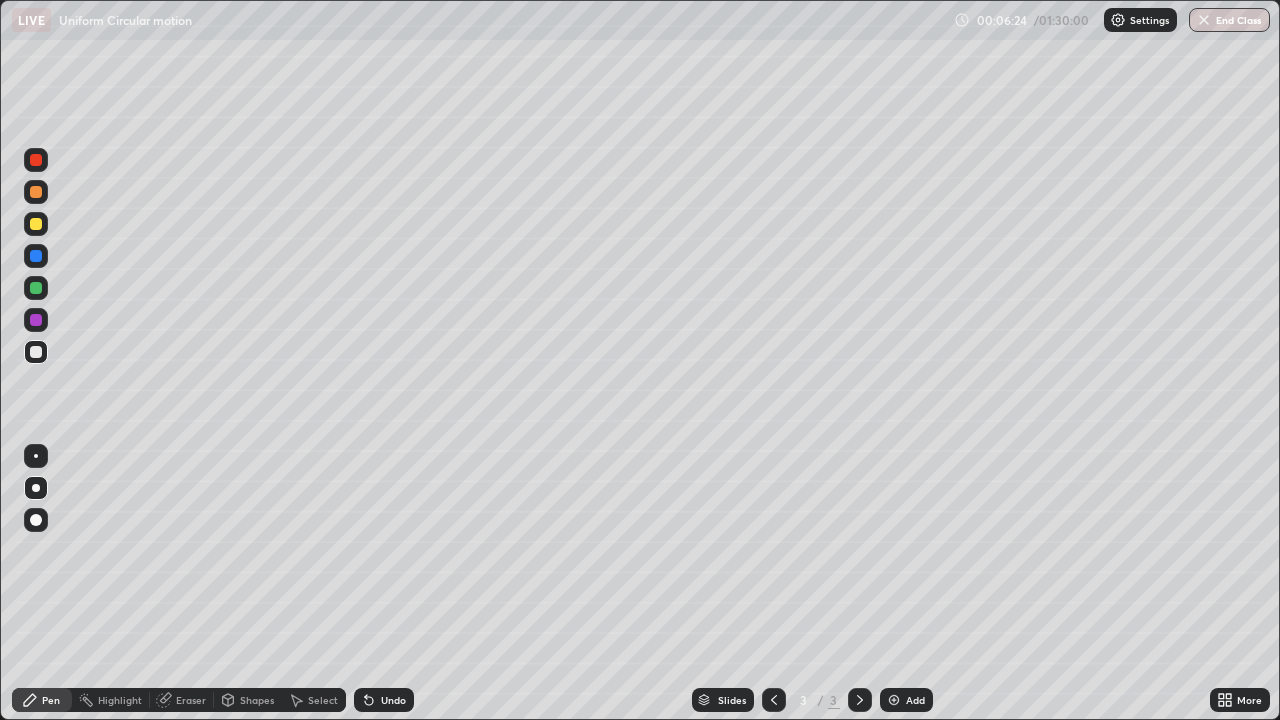 click on "Undo" at bounding box center [384, 700] 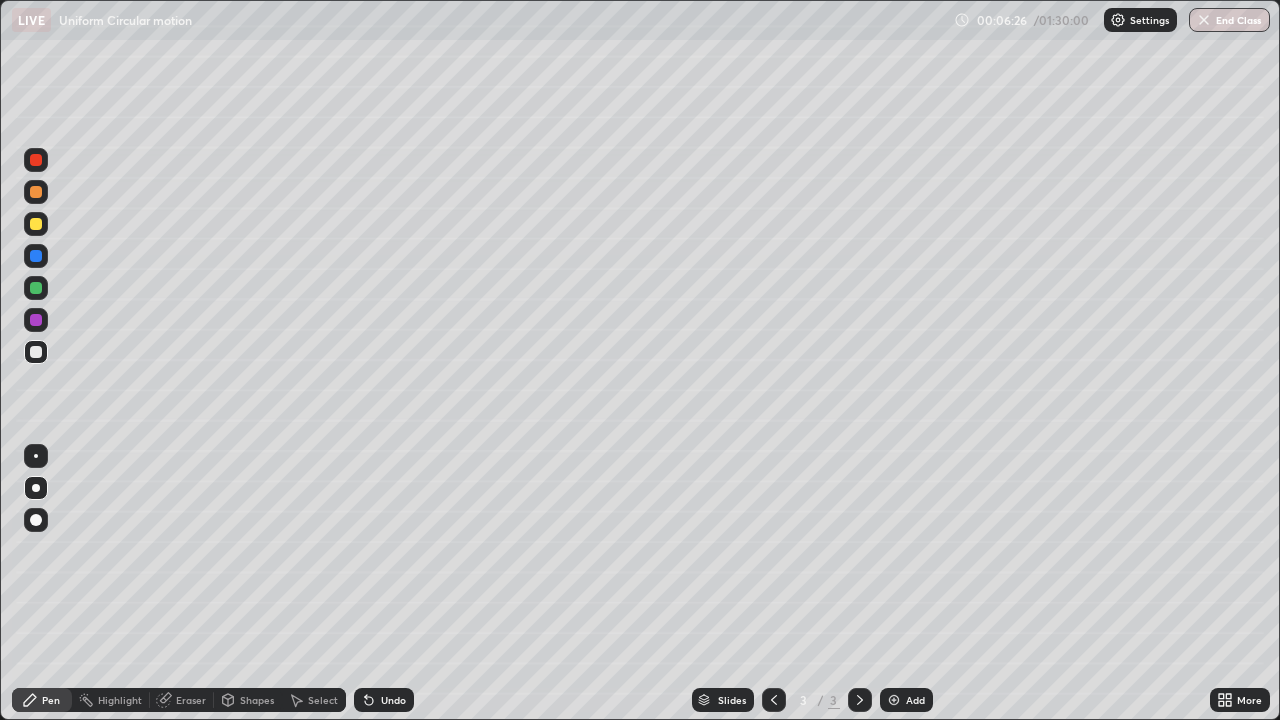 click on "Undo" at bounding box center (393, 700) 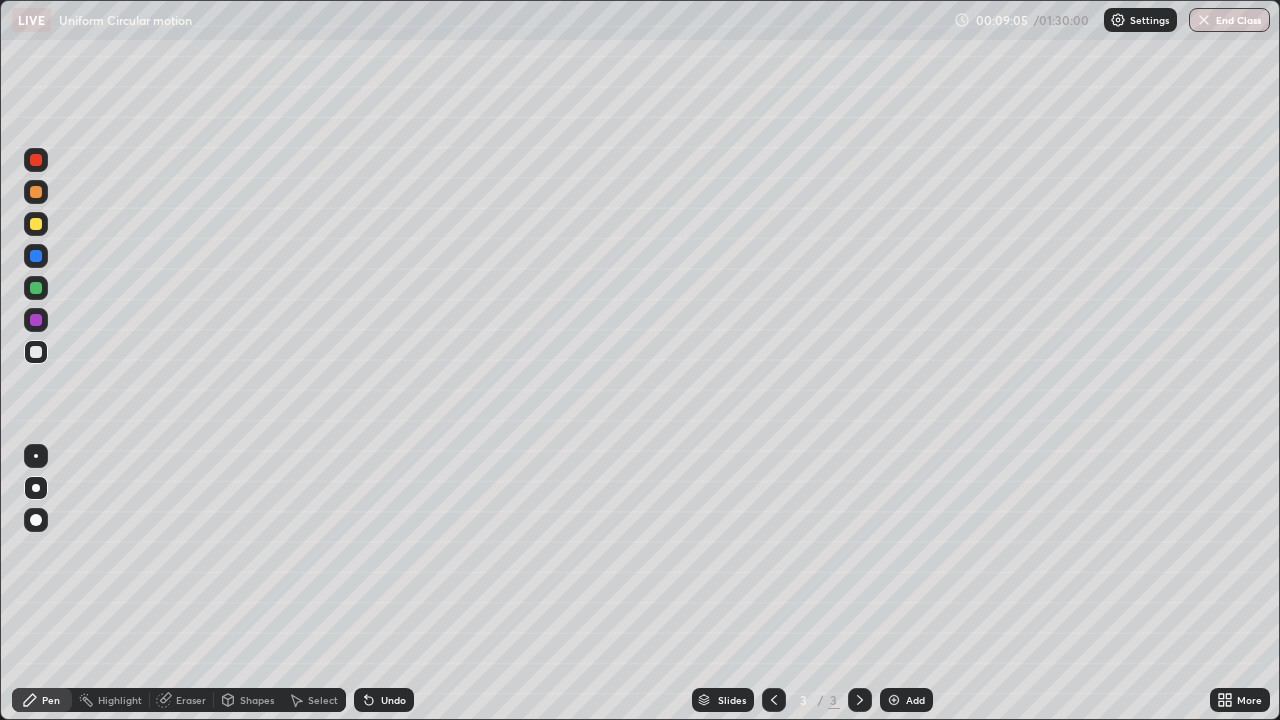 click on "Add" at bounding box center (915, 700) 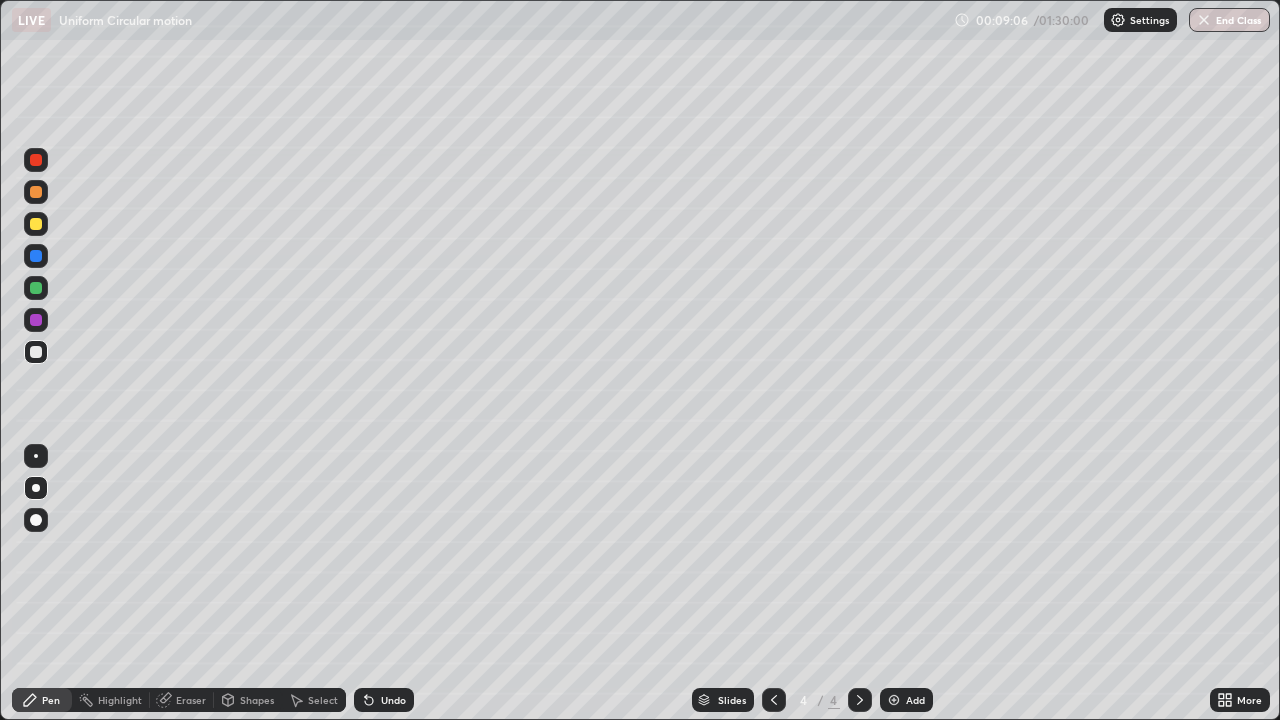 click on "Shapes" at bounding box center [248, 700] 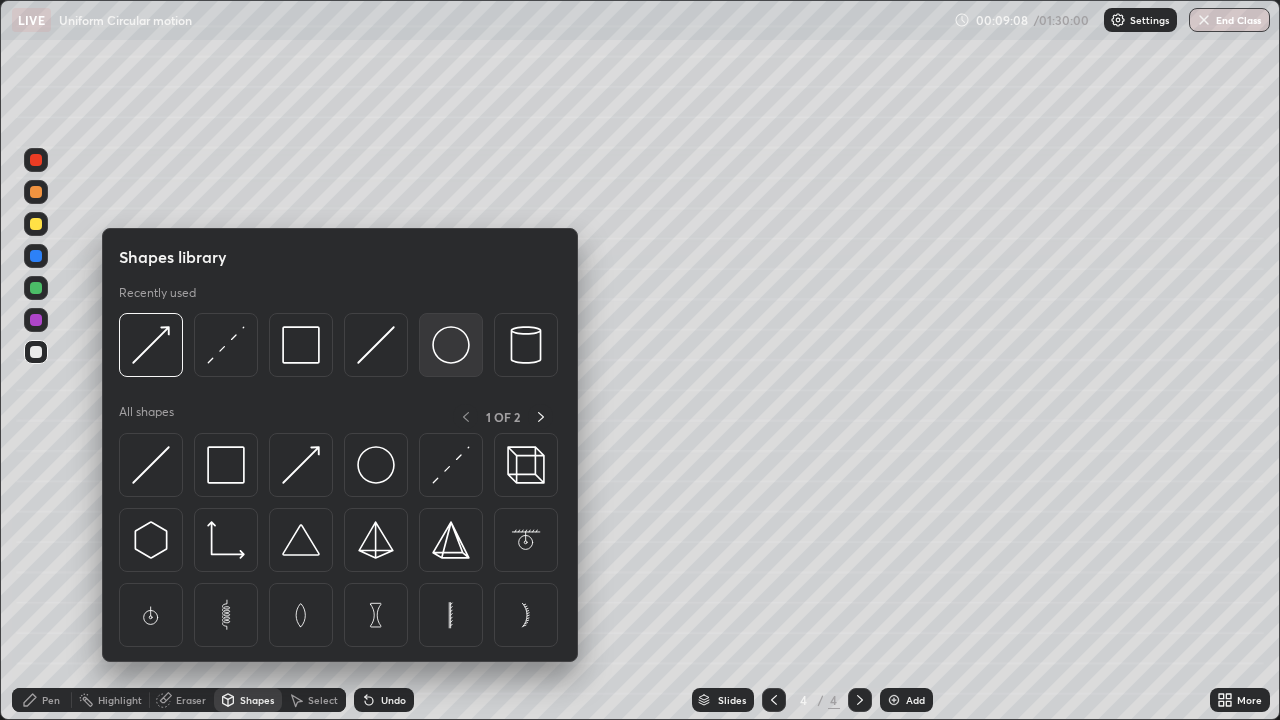 click at bounding box center [451, 345] 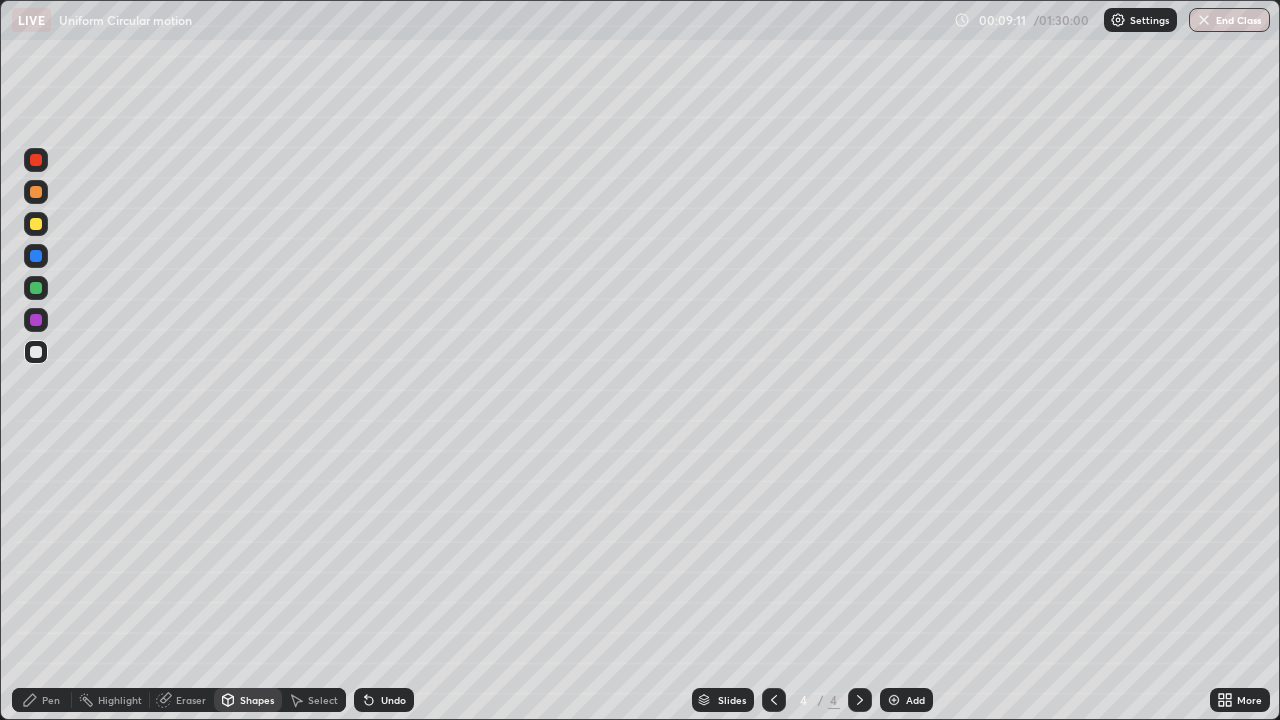 click on "Shapes" at bounding box center (257, 700) 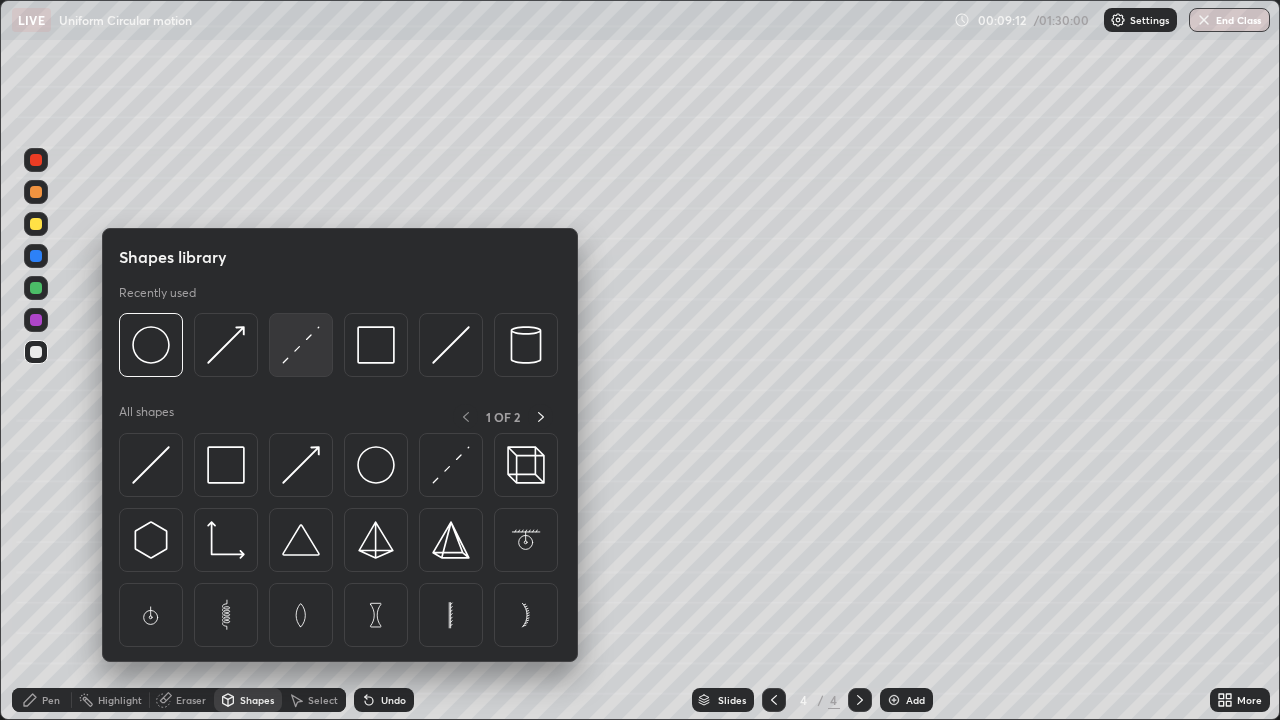 click at bounding box center [301, 345] 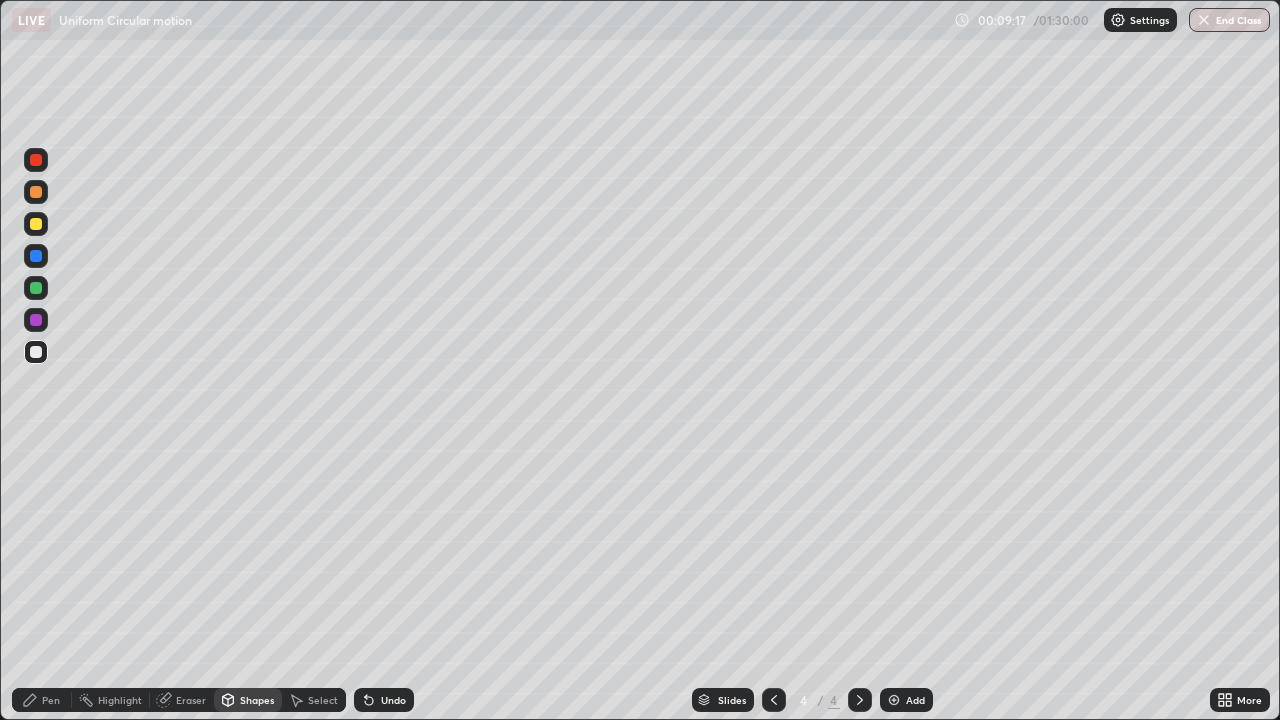 click on "Pen" at bounding box center [51, 700] 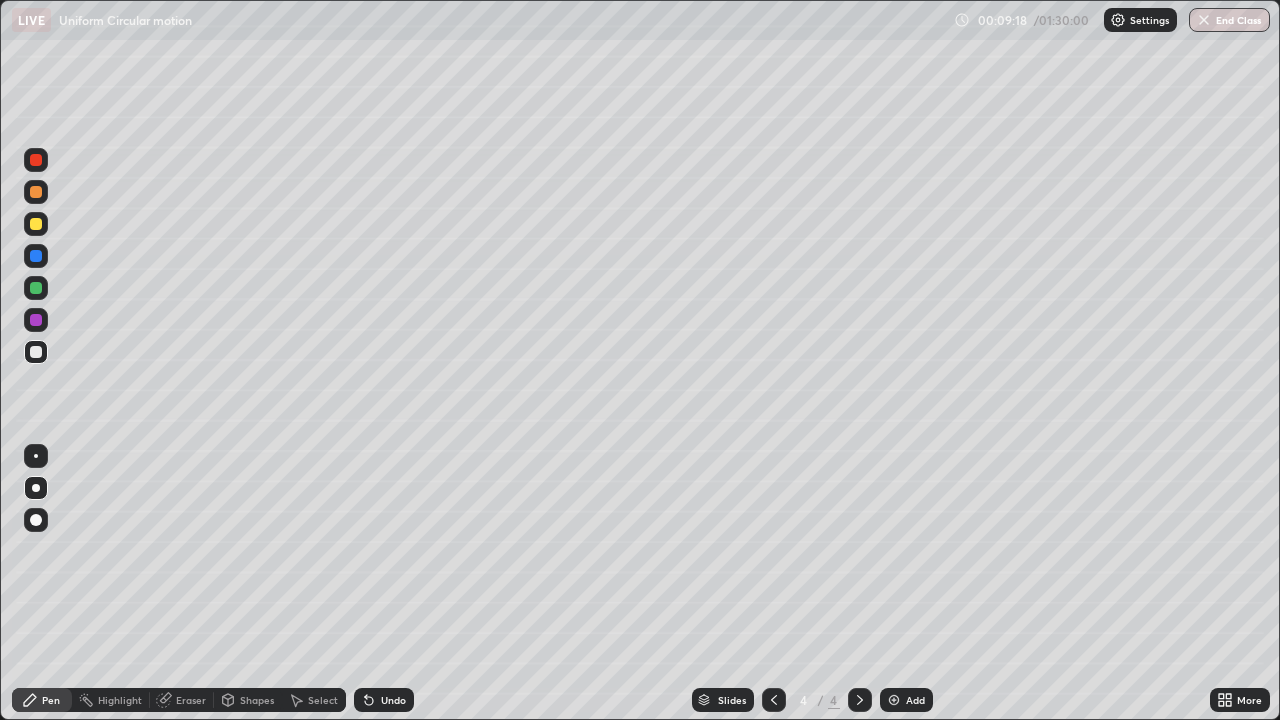 click at bounding box center [36, 224] 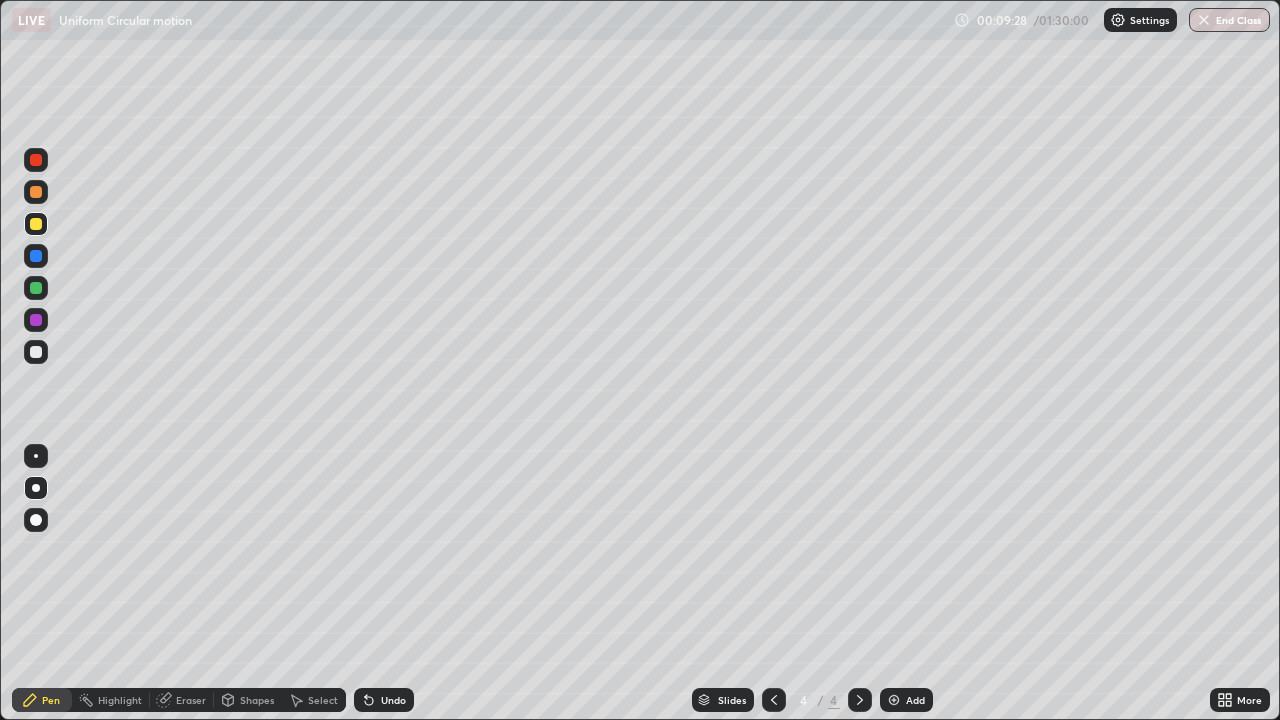 click on "Shapes" at bounding box center (257, 700) 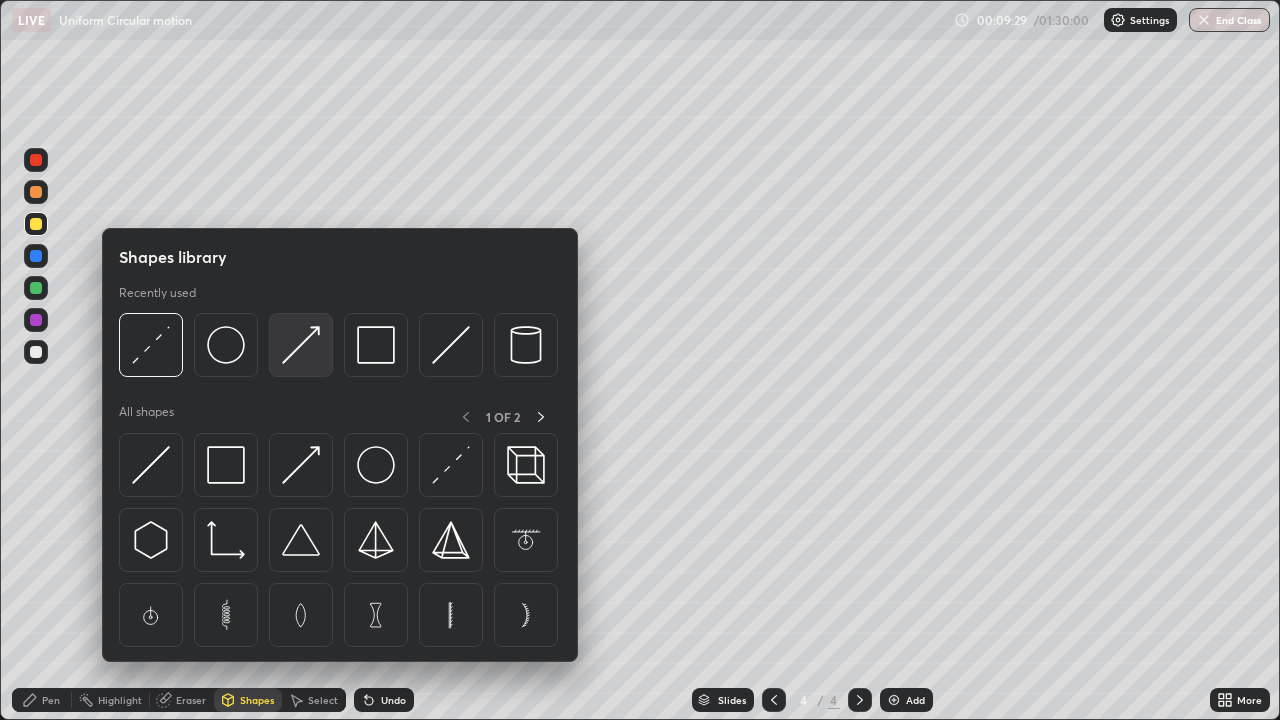 click at bounding box center (301, 345) 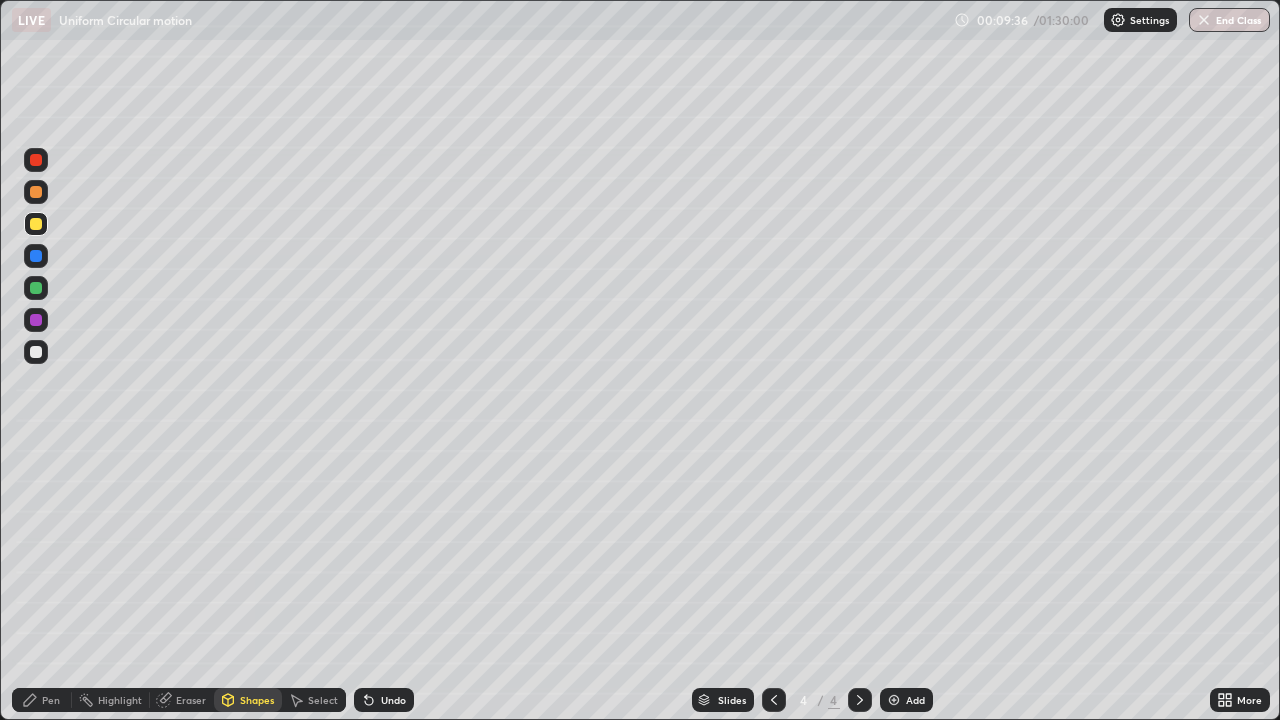 click on "Pen" at bounding box center [51, 700] 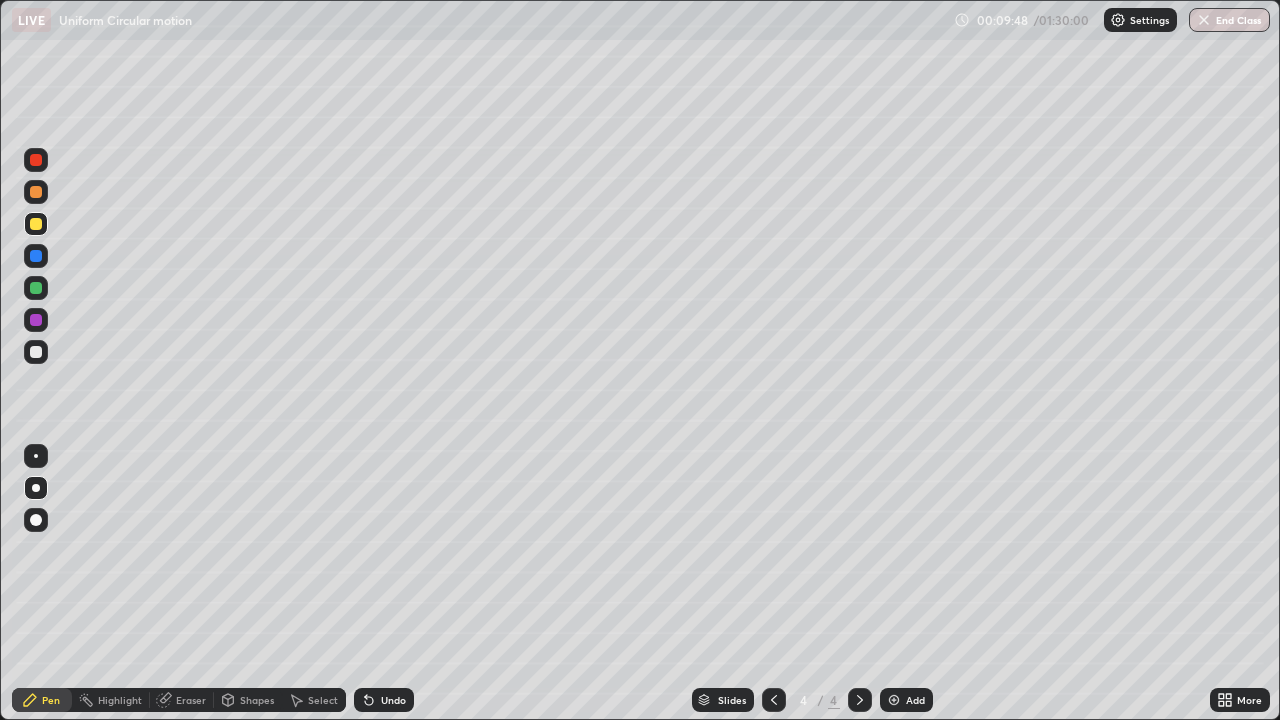 click at bounding box center (36, 352) 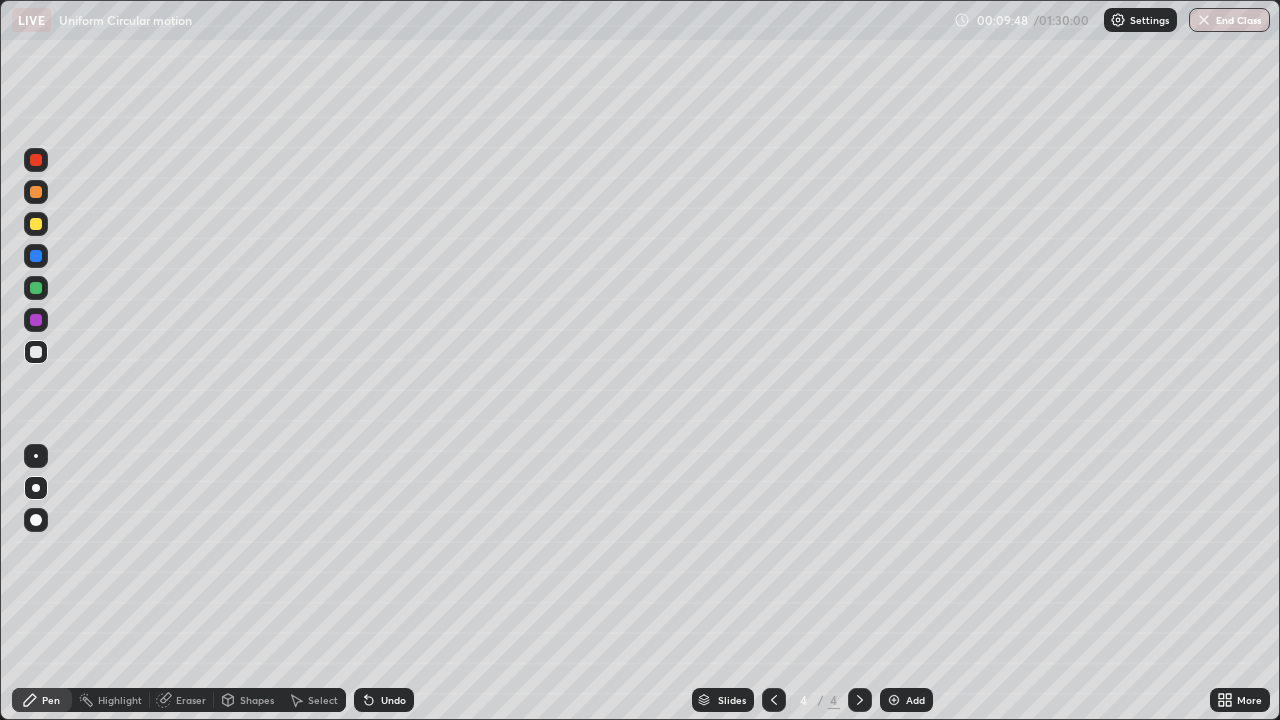 click at bounding box center (36, 288) 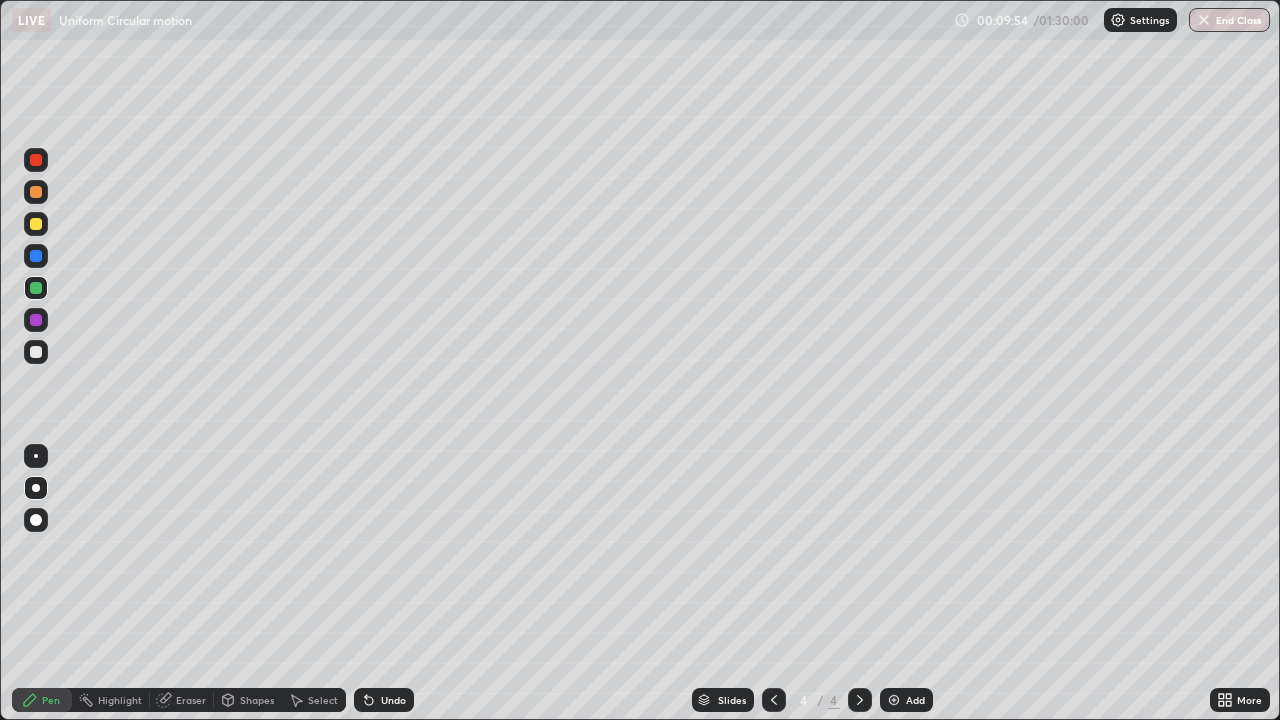 click at bounding box center (36, 352) 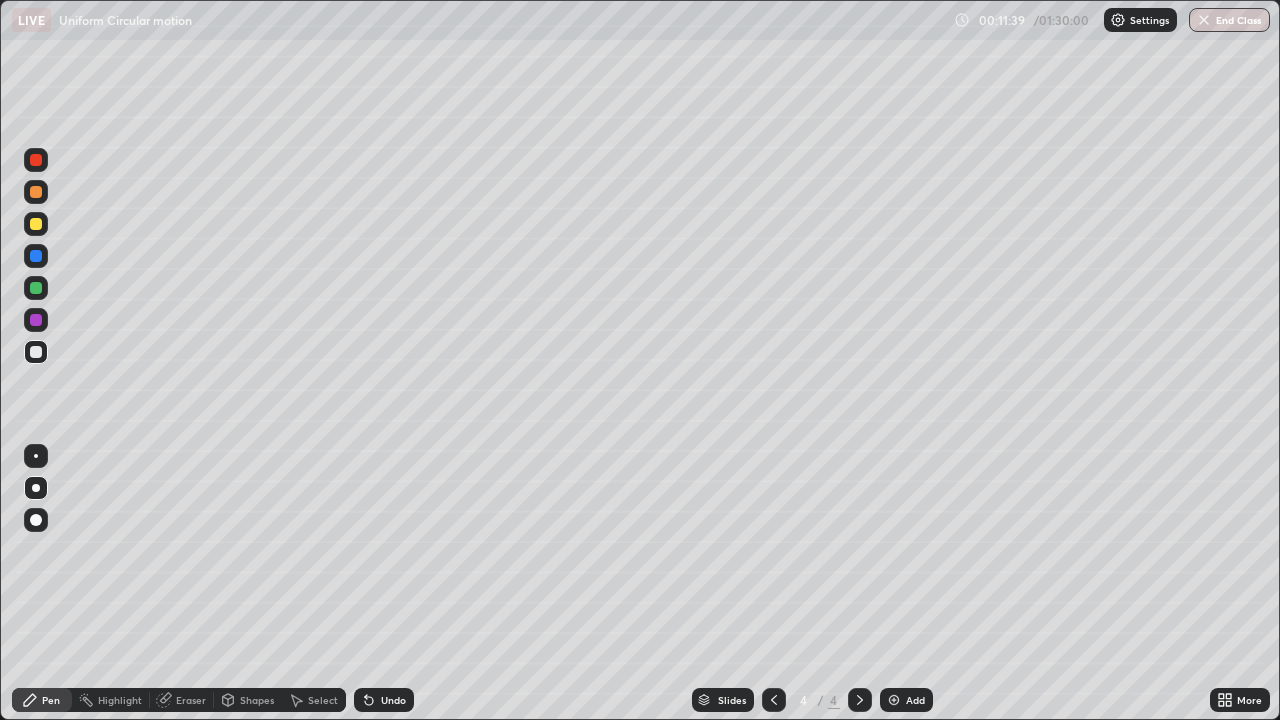 click at bounding box center [36, 160] 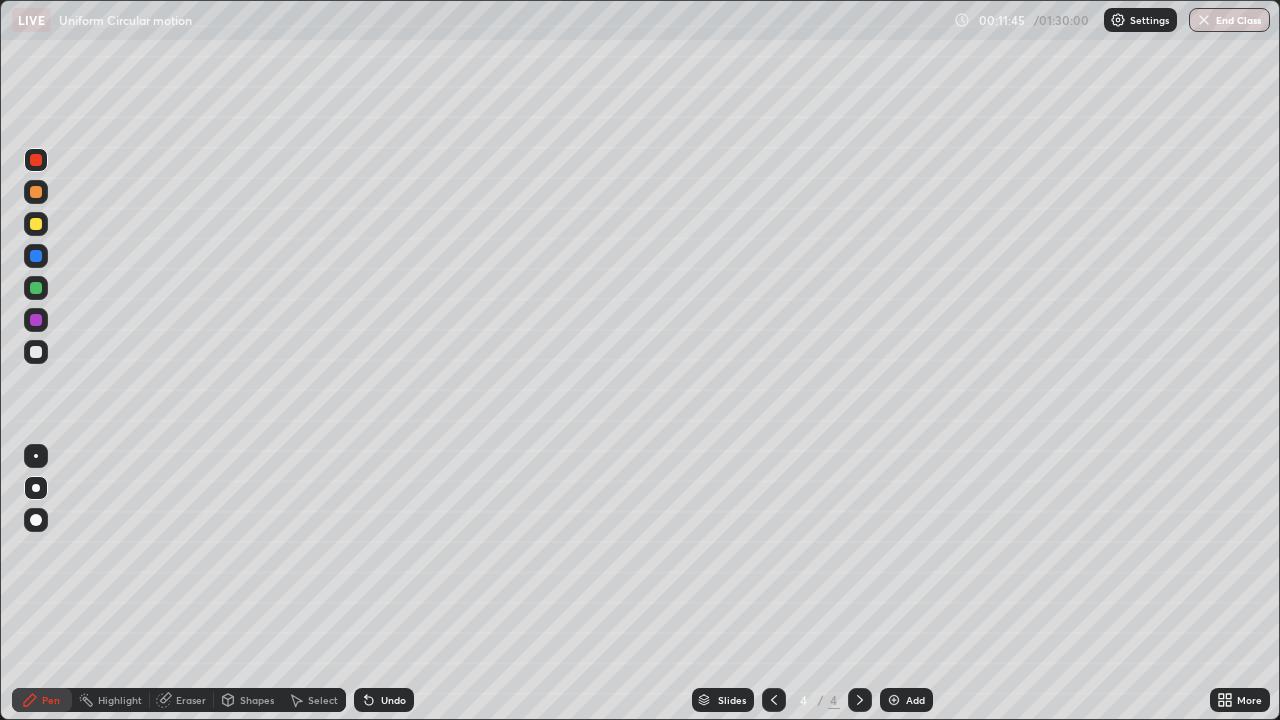 click on "Shapes" at bounding box center [248, 700] 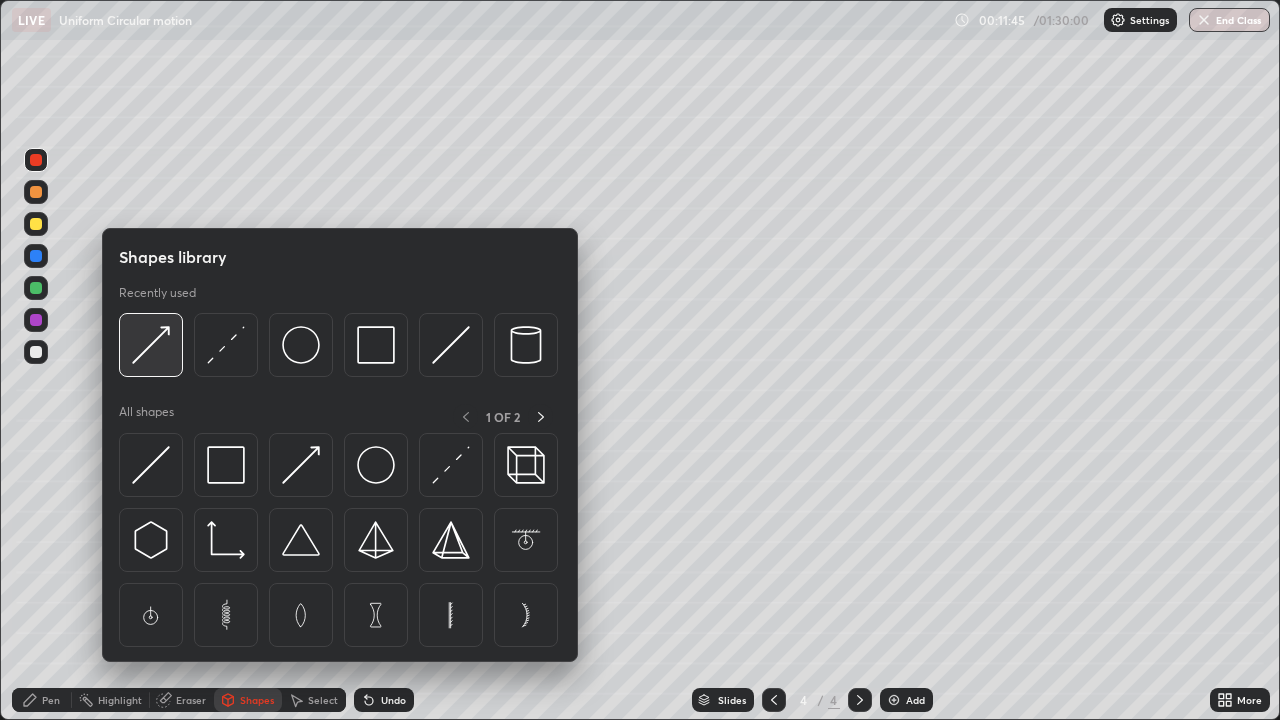 click at bounding box center [151, 345] 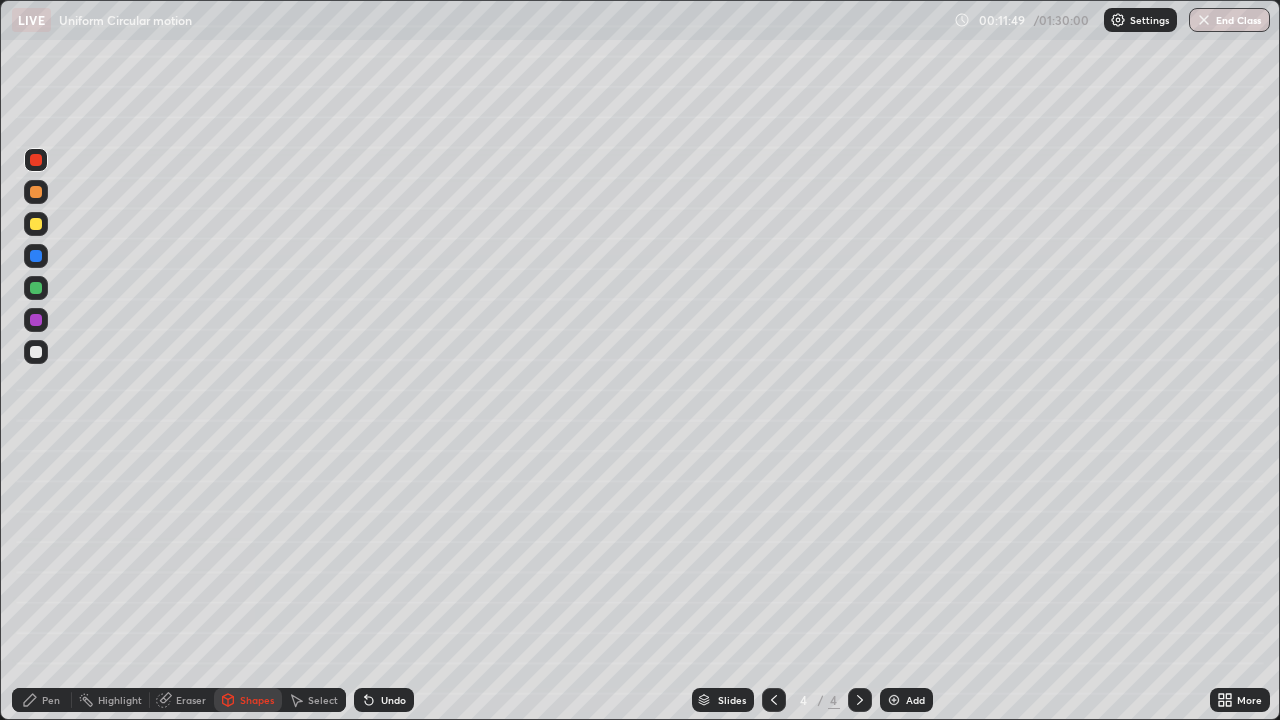 click on "Pen" at bounding box center [51, 700] 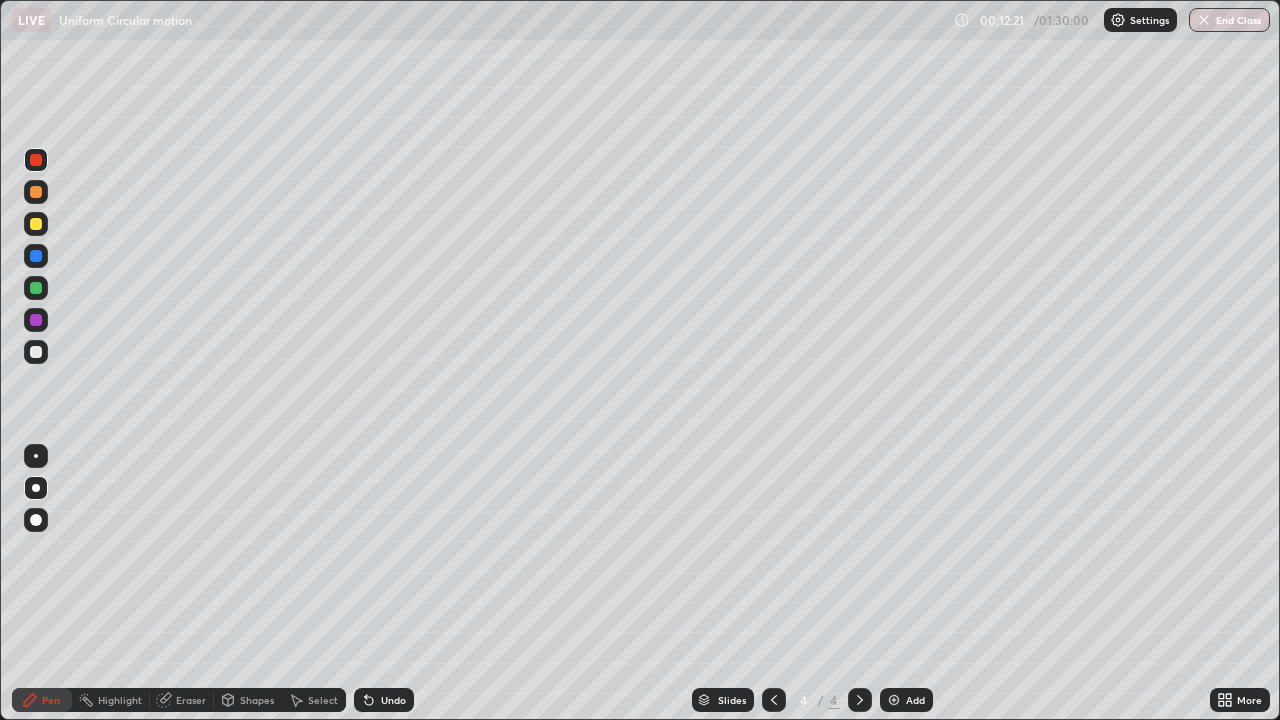 click on "Shapes" at bounding box center [257, 700] 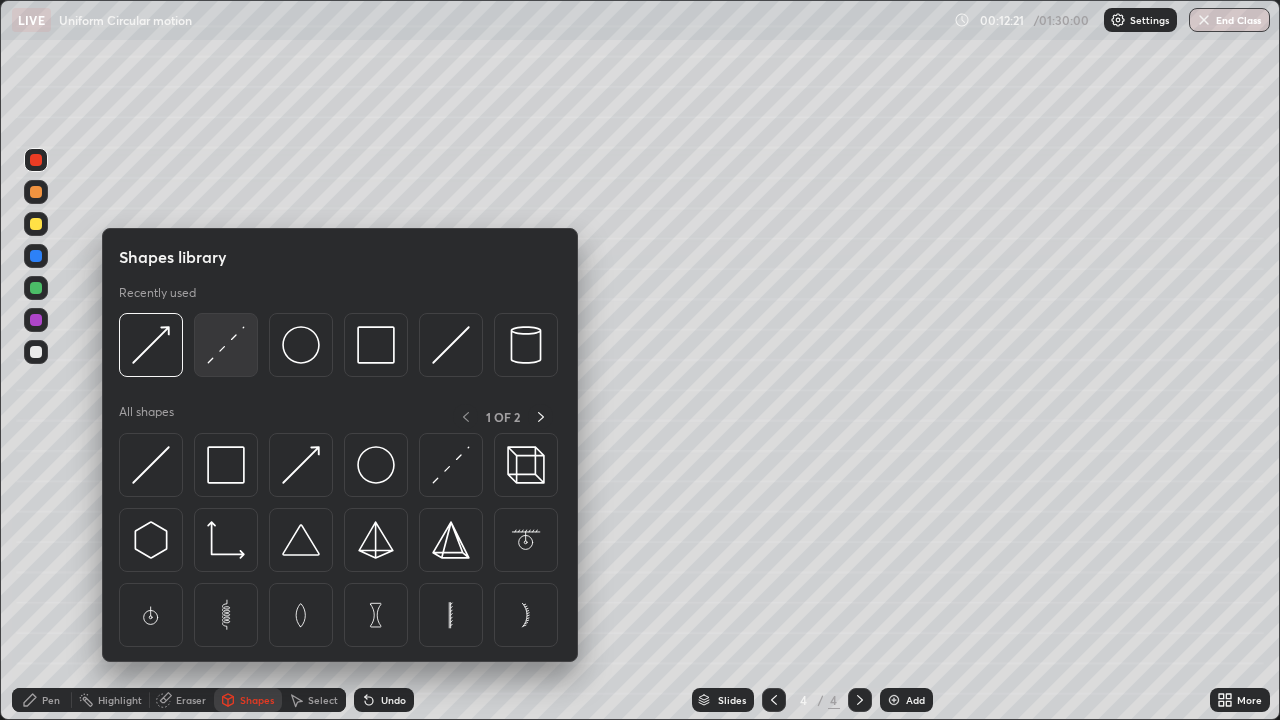 click at bounding box center (226, 345) 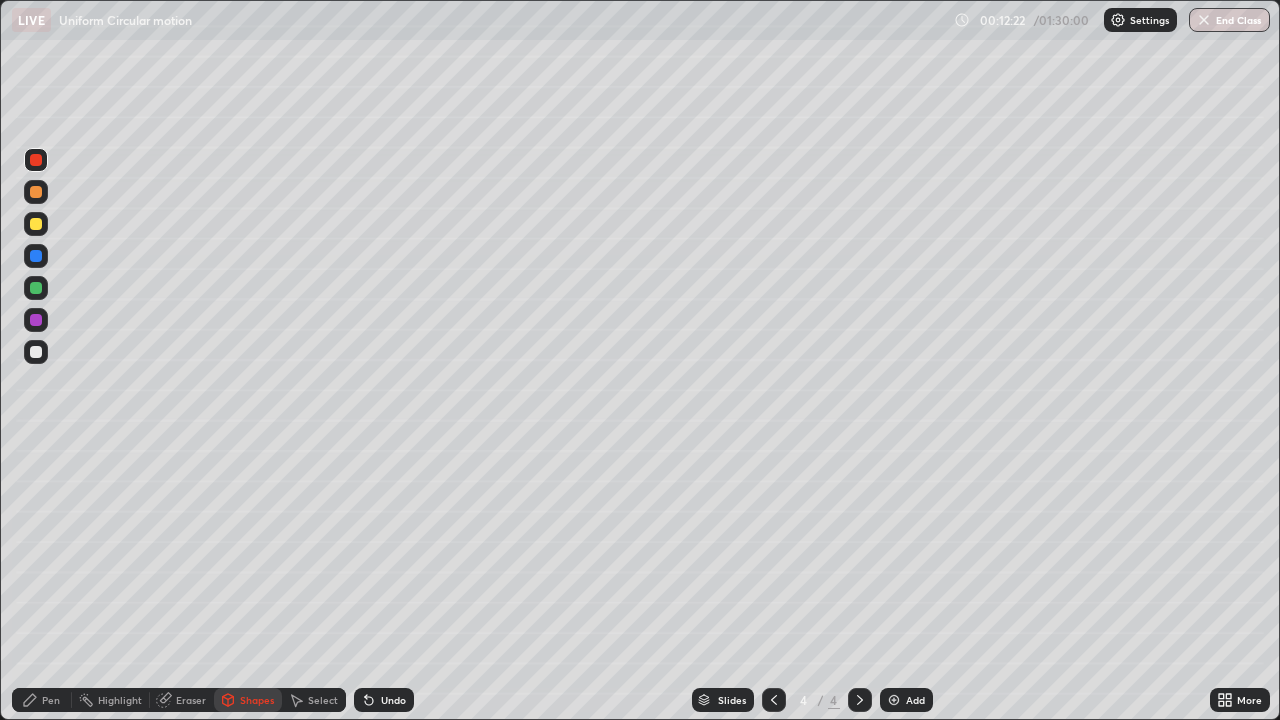click at bounding box center [36, 256] 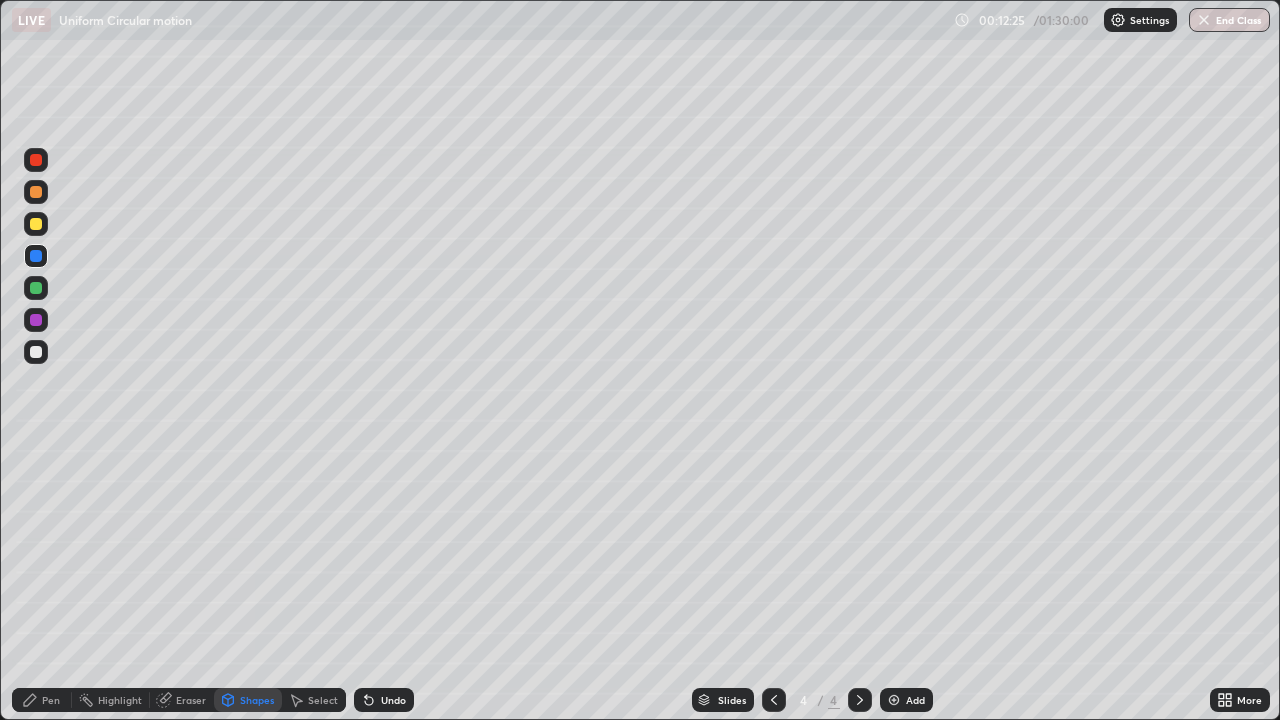 click on "Pen" at bounding box center [51, 700] 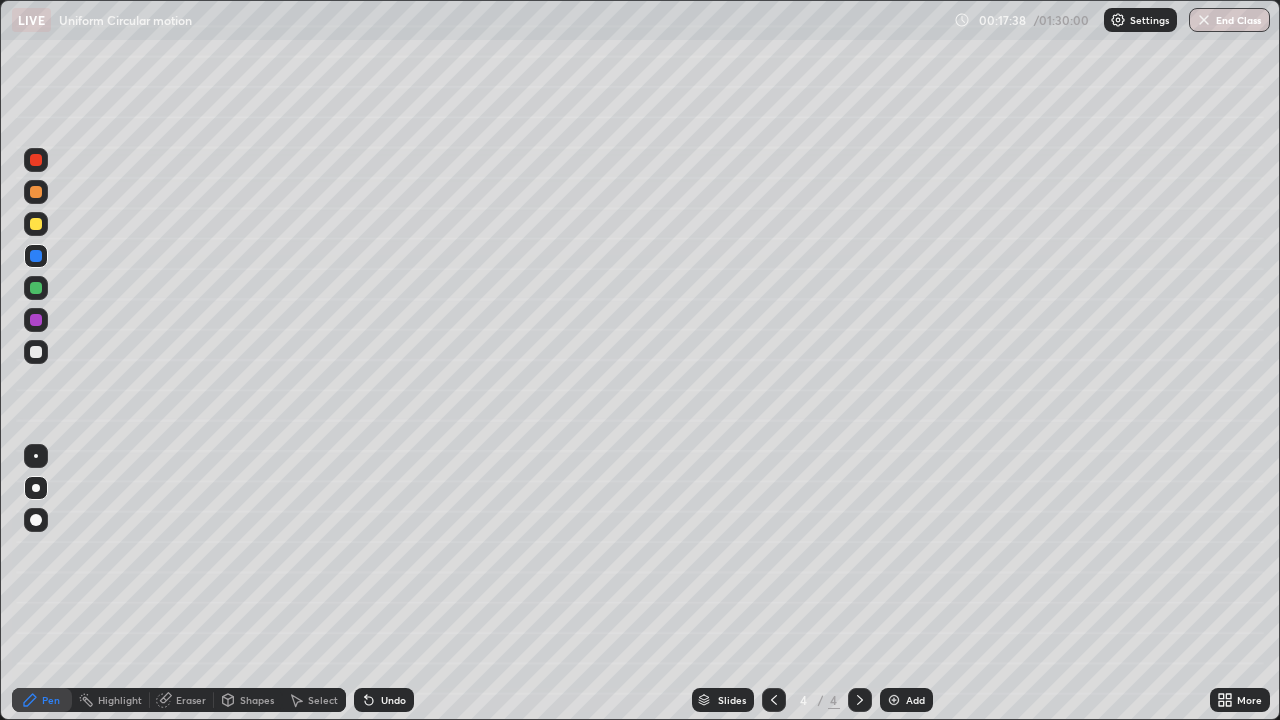 click at bounding box center (36, 352) 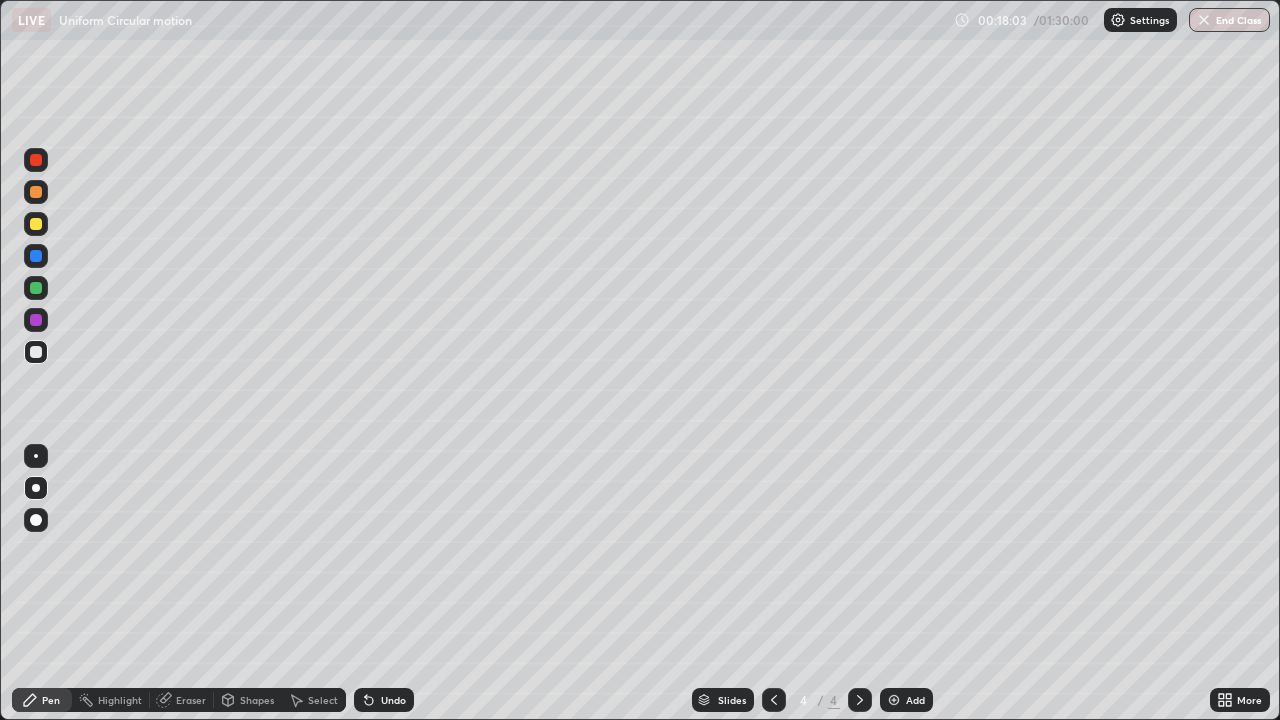 click at bounding box center [36, 256] 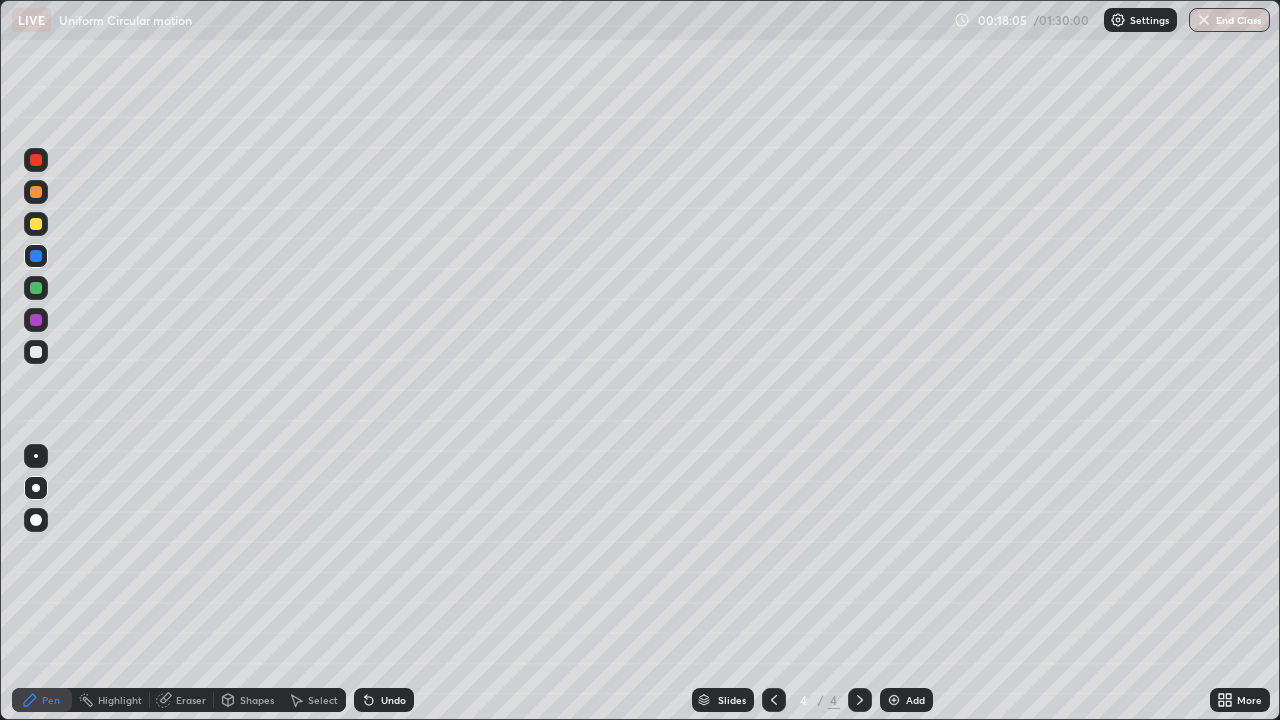 click at bounding box center (36, 160) 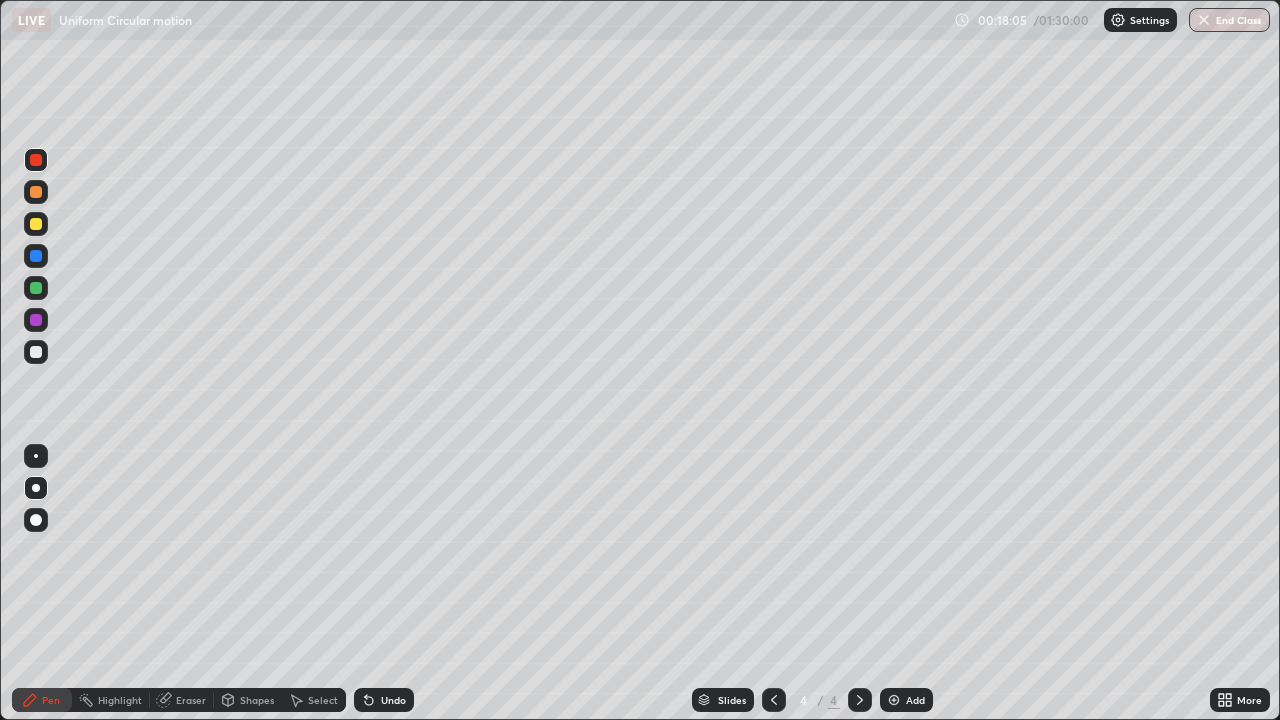 click at bounding box center (36, 192) 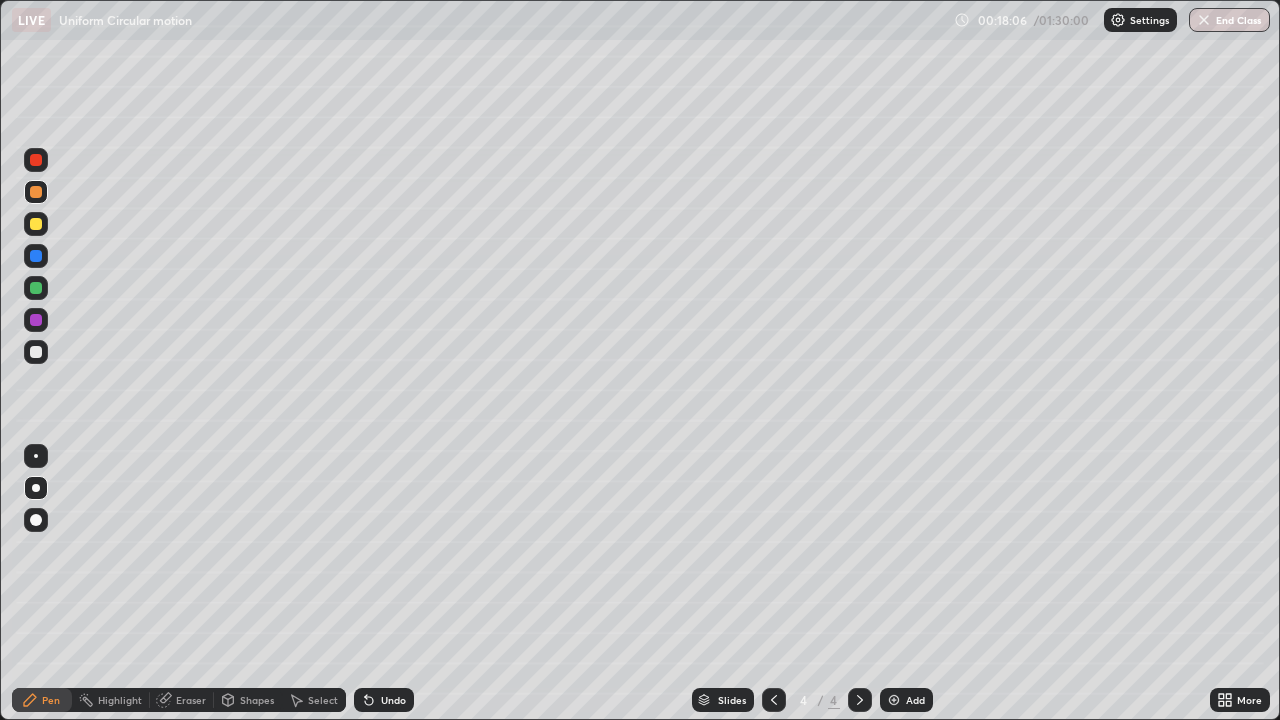 click on "Pen" at bounding box center [51, 700] 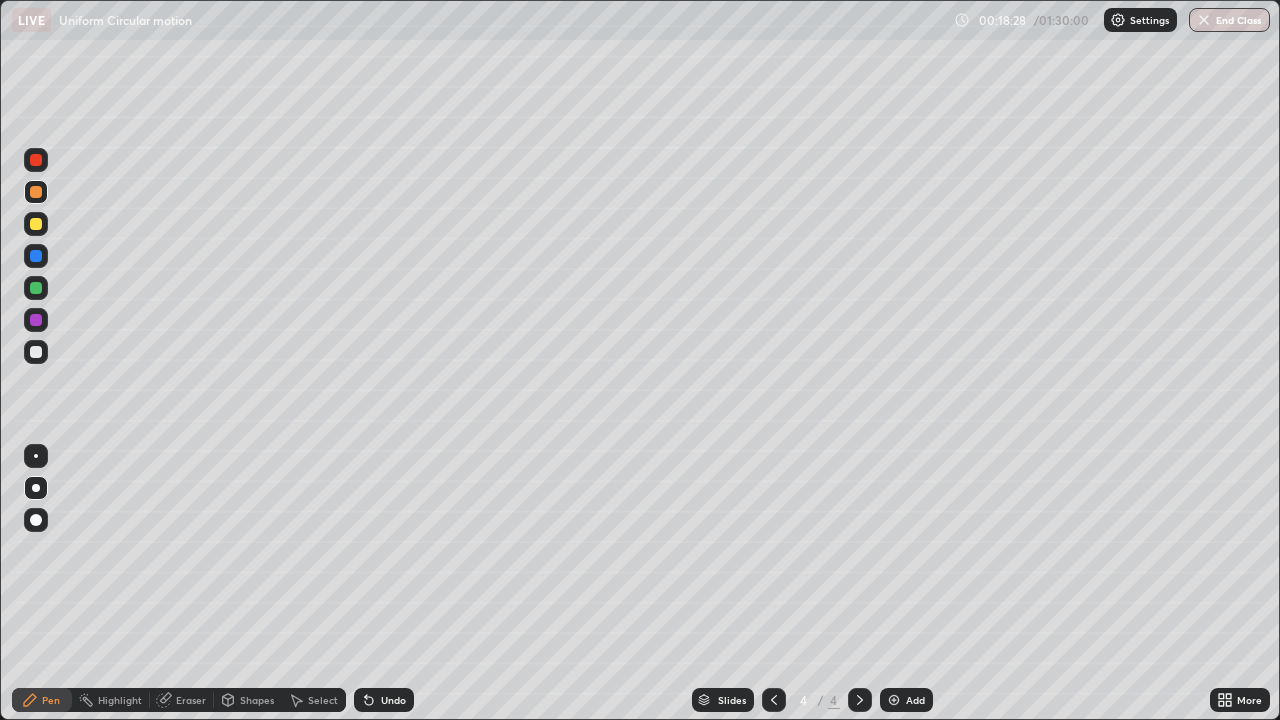 click on "Shapes" at bounding box center [257, 700] 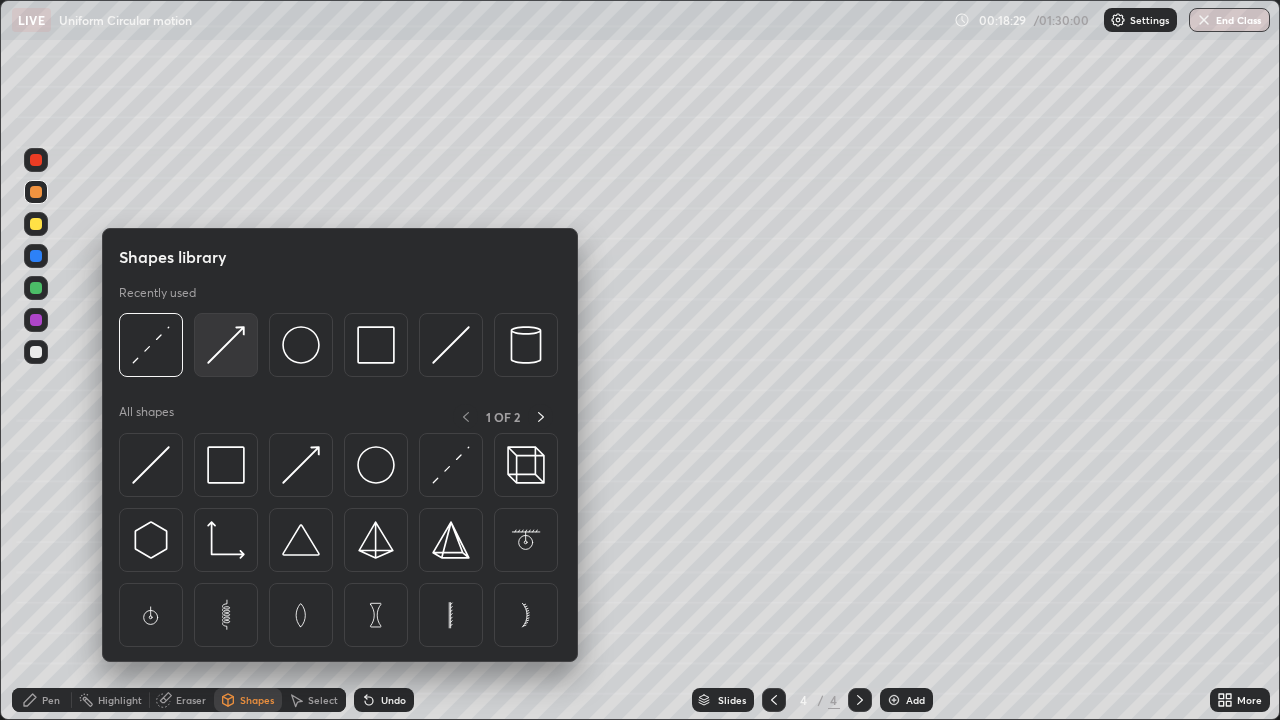 click at bounding box center (226, 345) 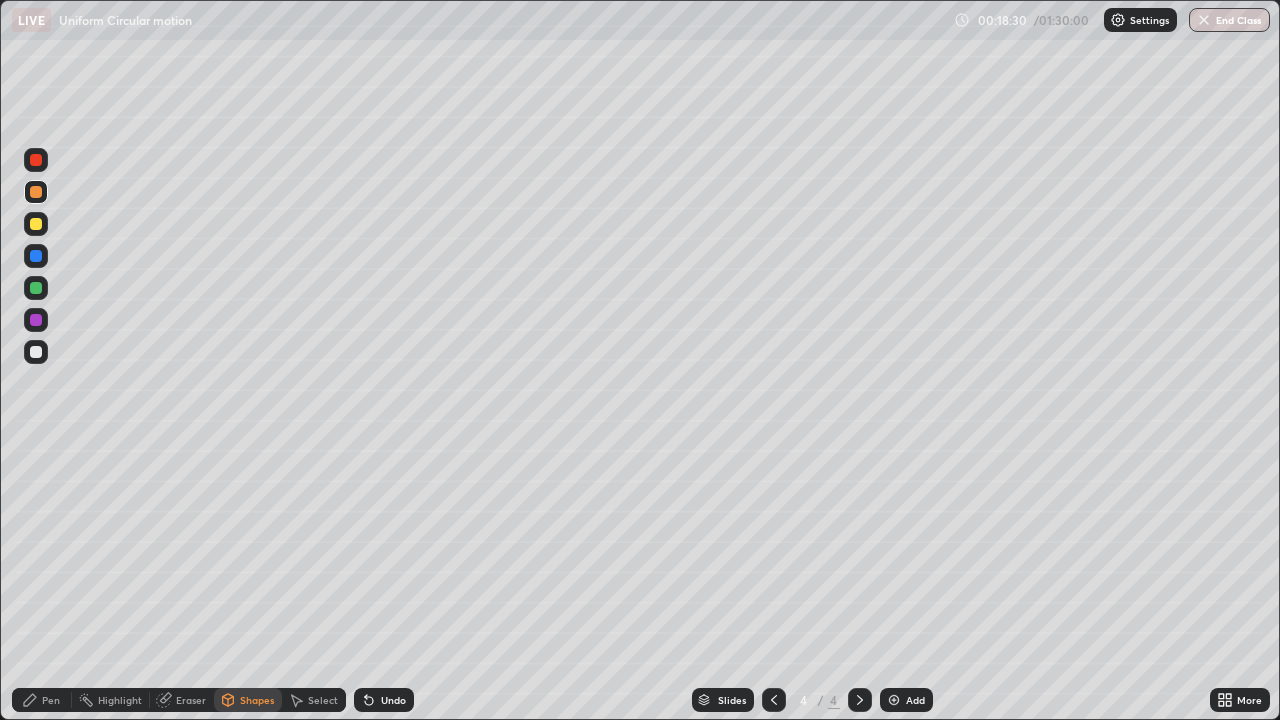 click at bounding box center (36, 160) 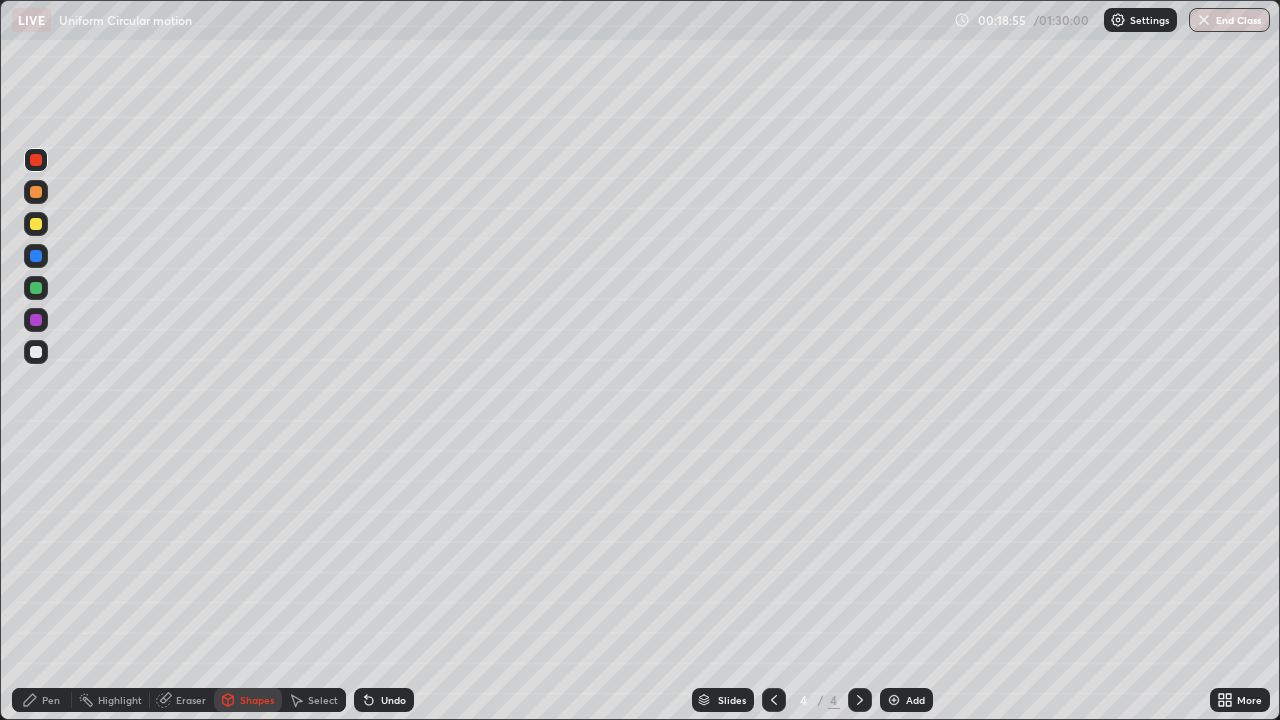 click on "Pen" at bounding box center [42, 700] 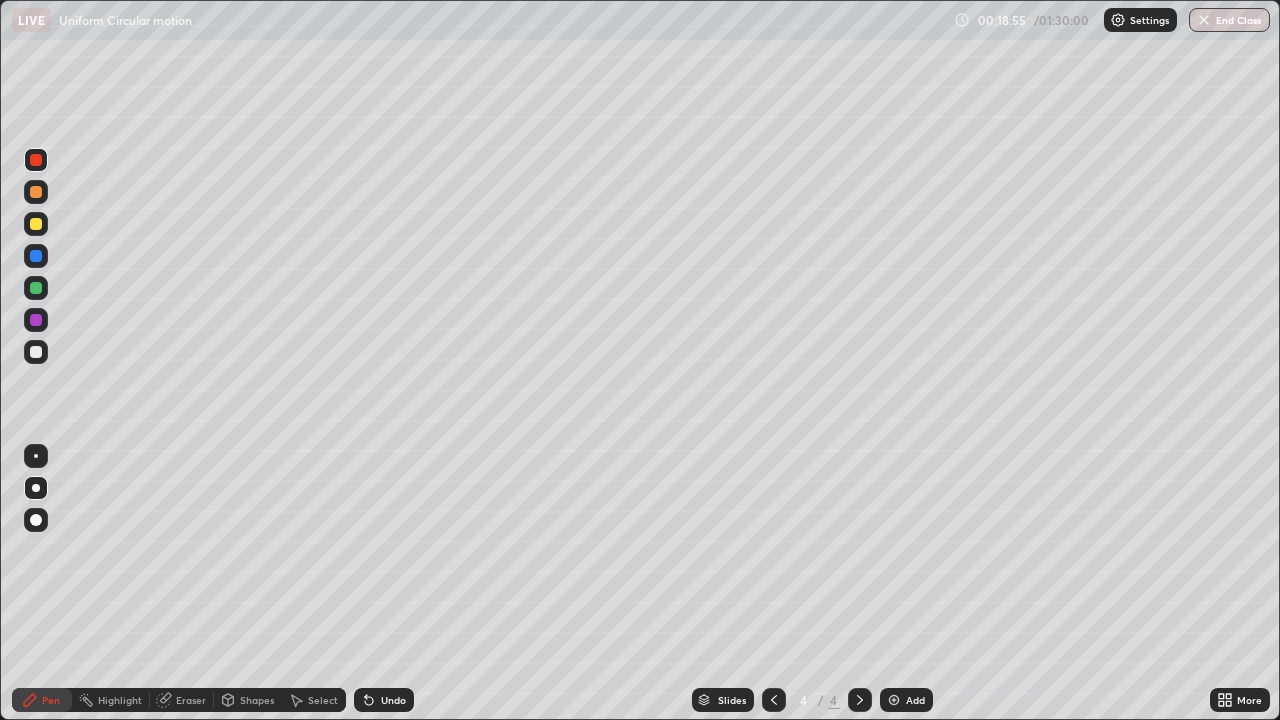 click at bounding box center [36, 352] 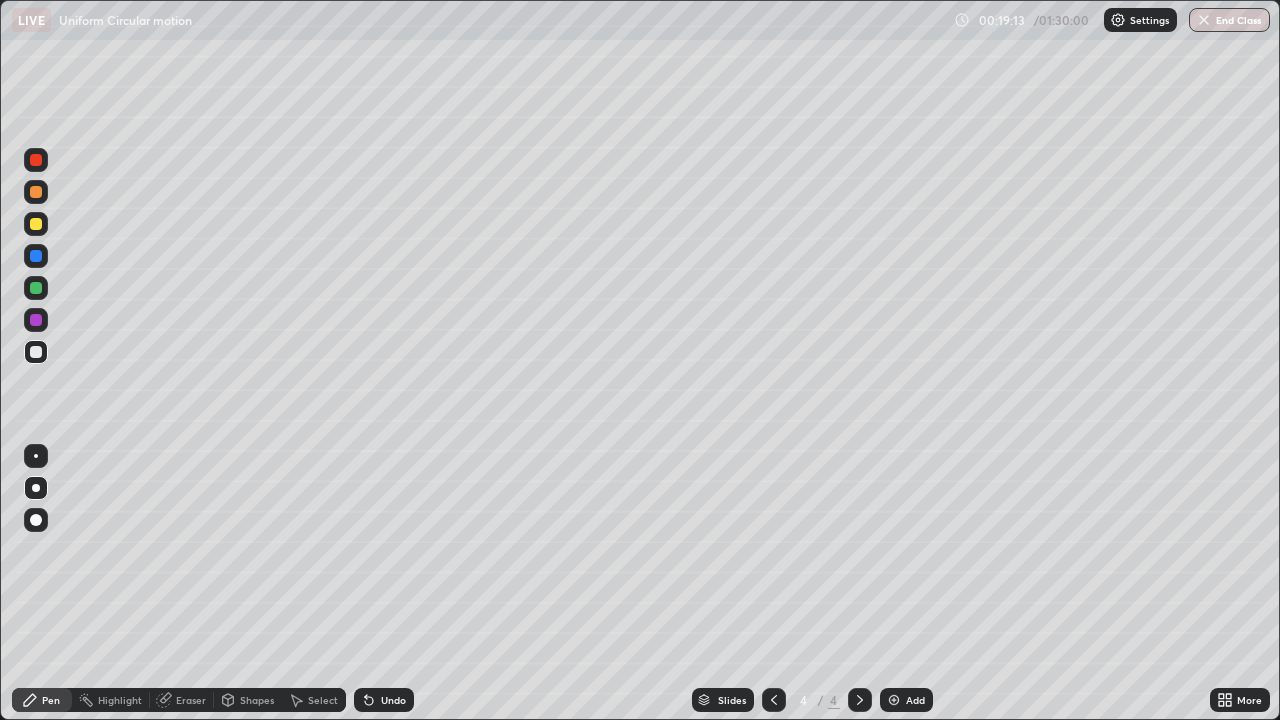 click at bounding box center [36, 288] 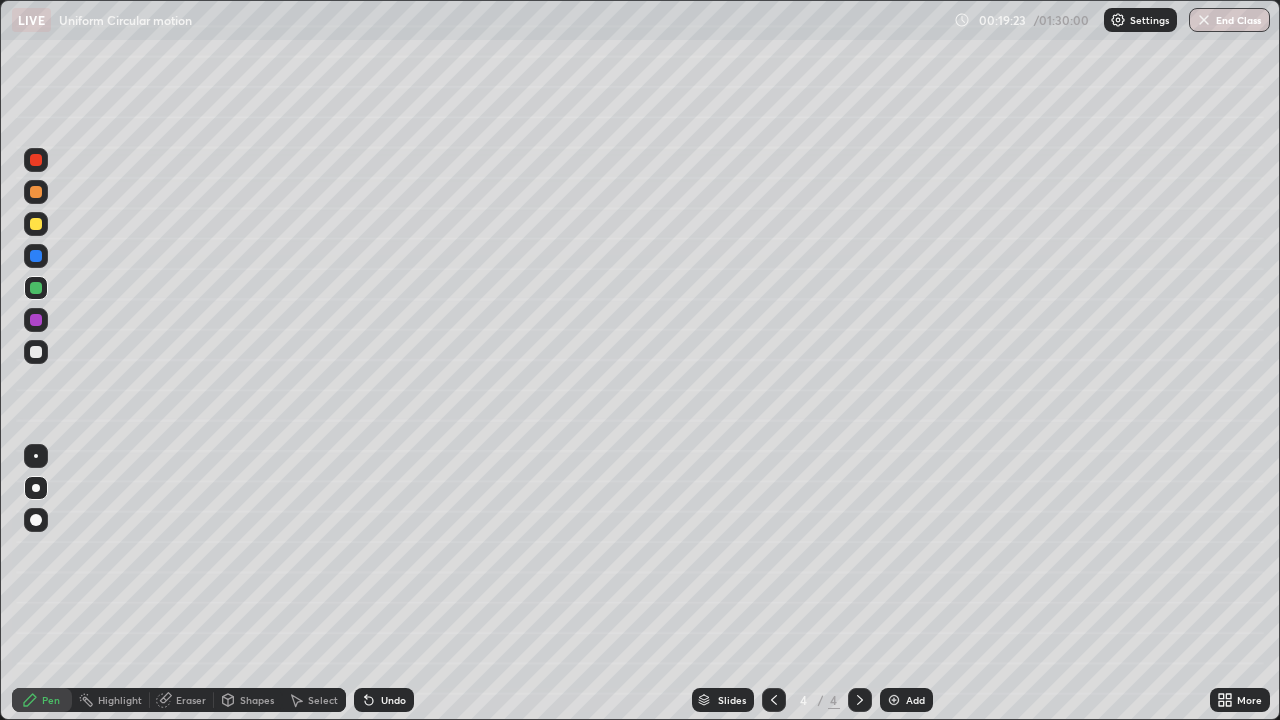 click at bounding box center (36, 352) 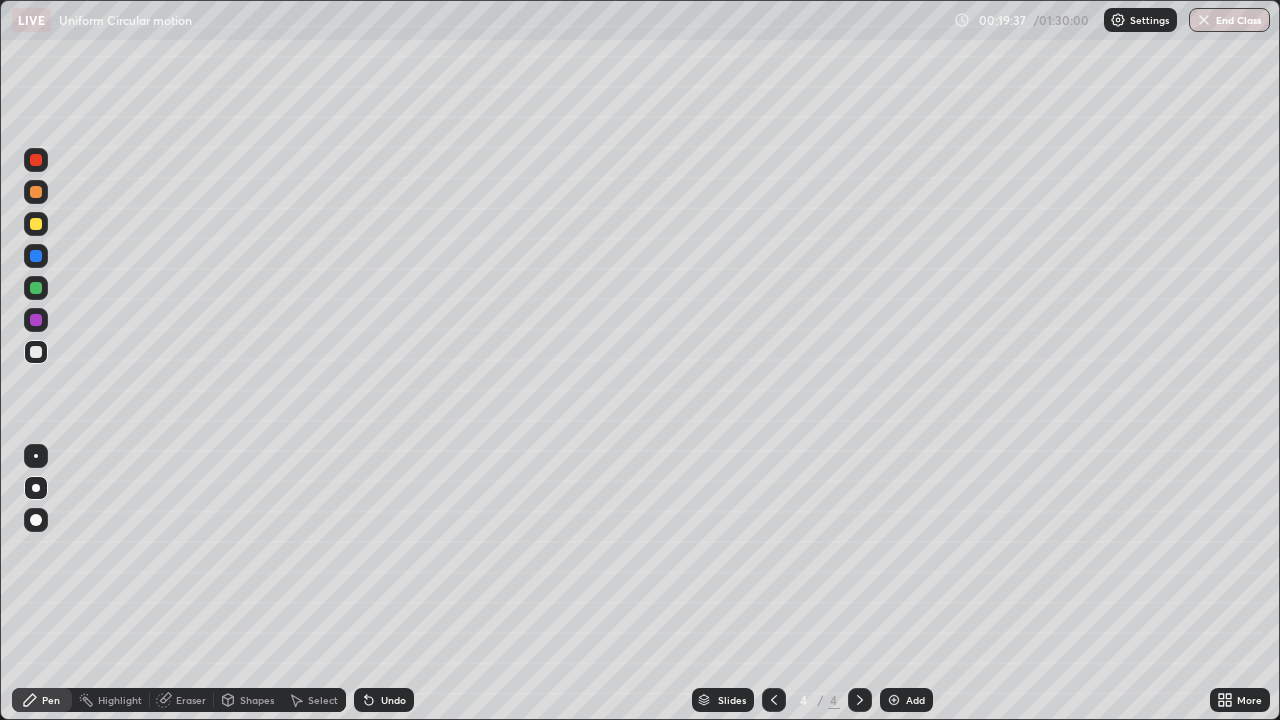 click on "Shapes" at bounding box center [248, 700] 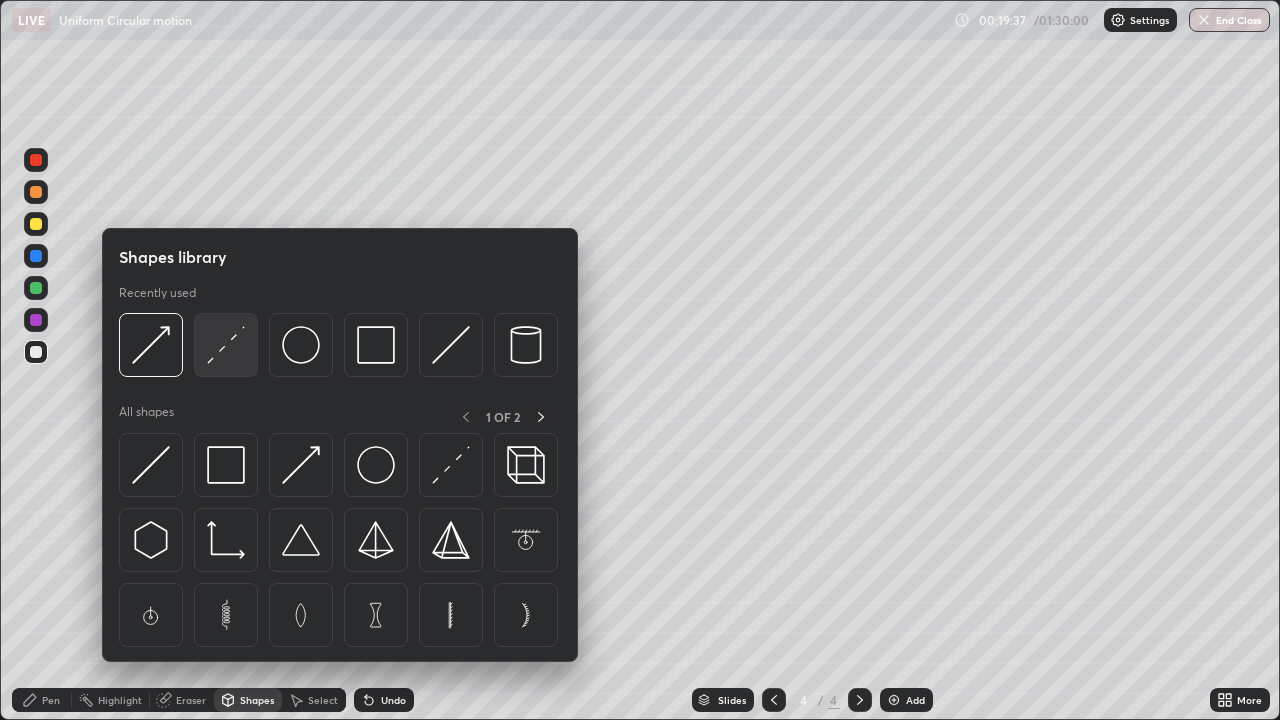 click at bounding box center [226, 345] 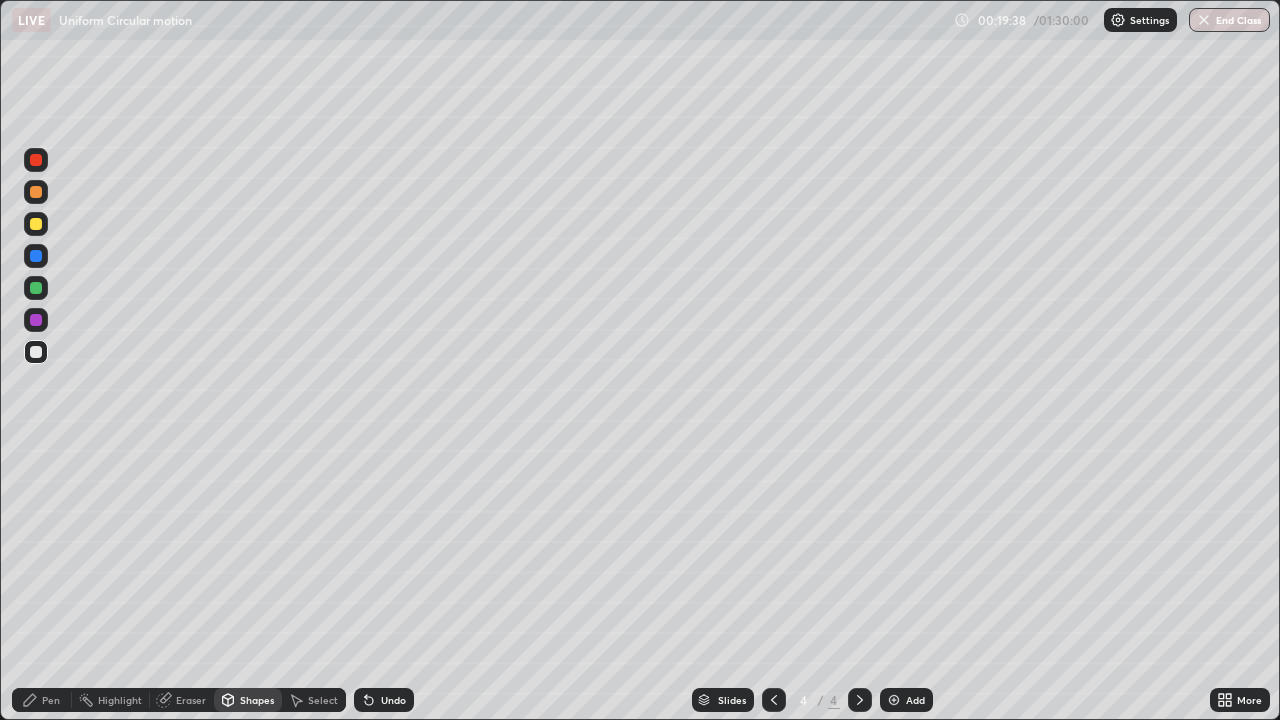 click at bounding box center (36, 288) 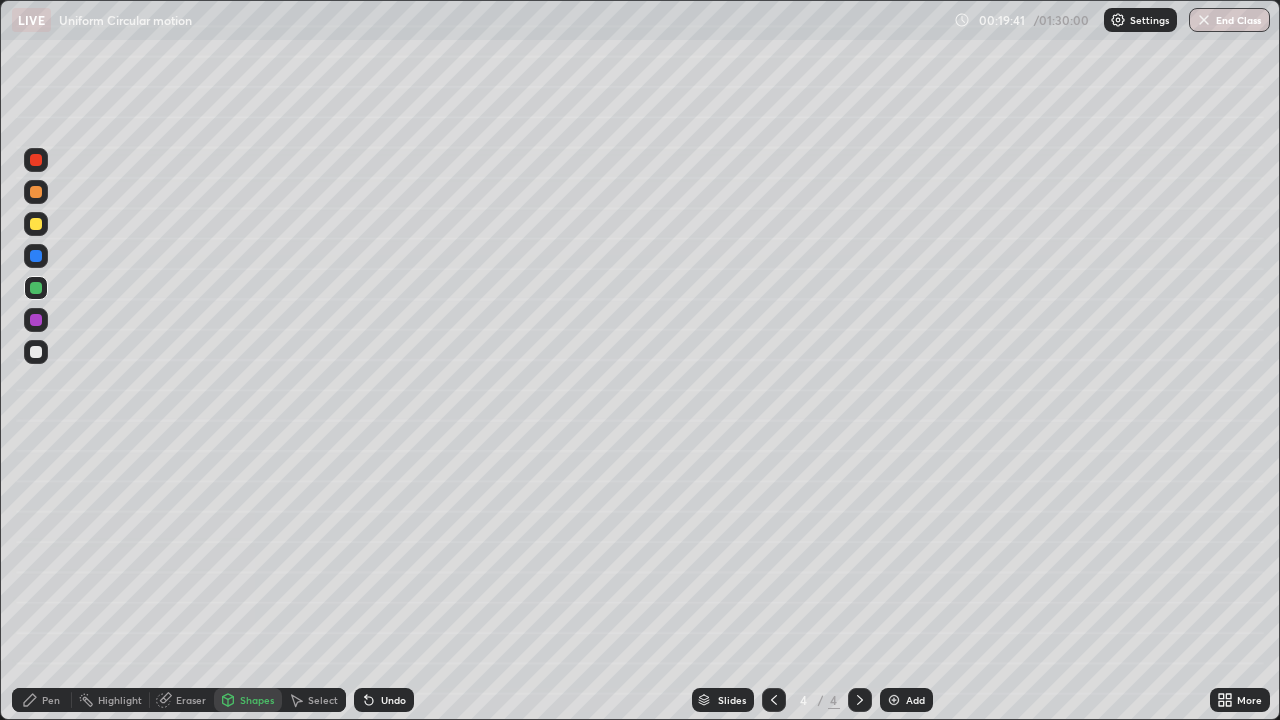 click on "Pen" at bounding box center [42, 700] 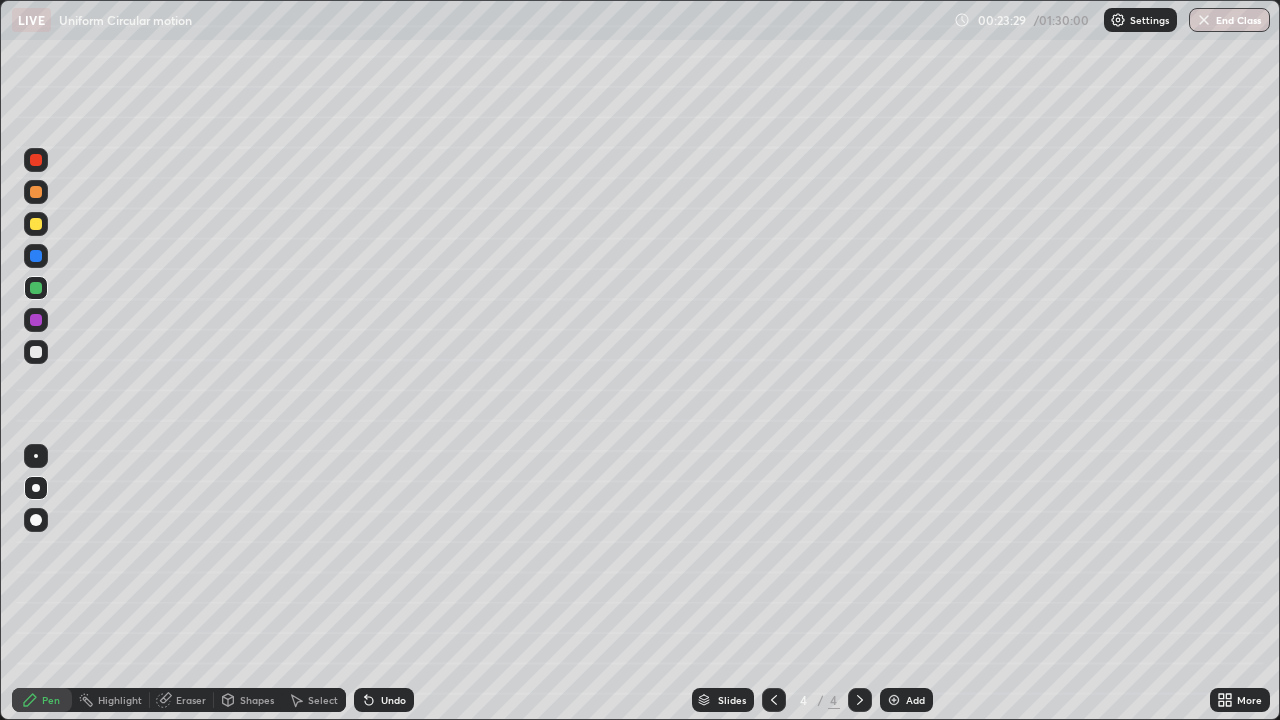click on "Add" at bounding box center [906, 700] 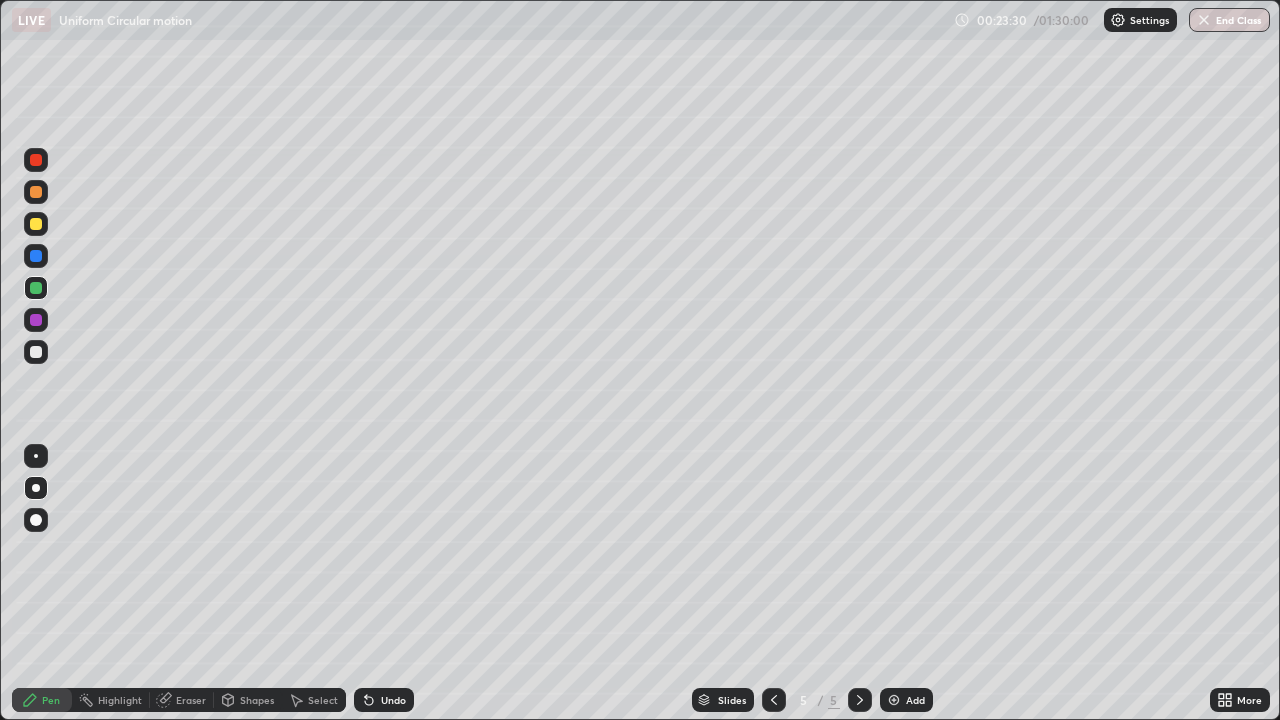 click on "Shapes" at bounding box center (257, 700) 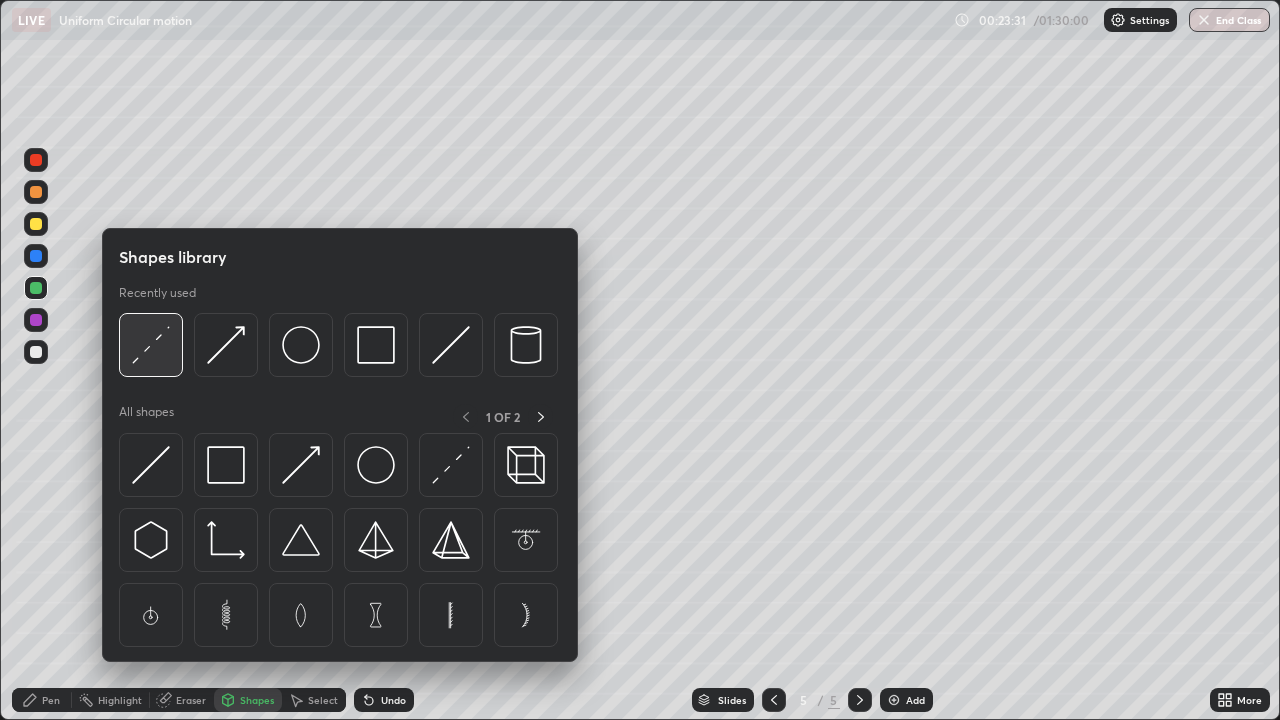 click at bounding box center (151, 345) 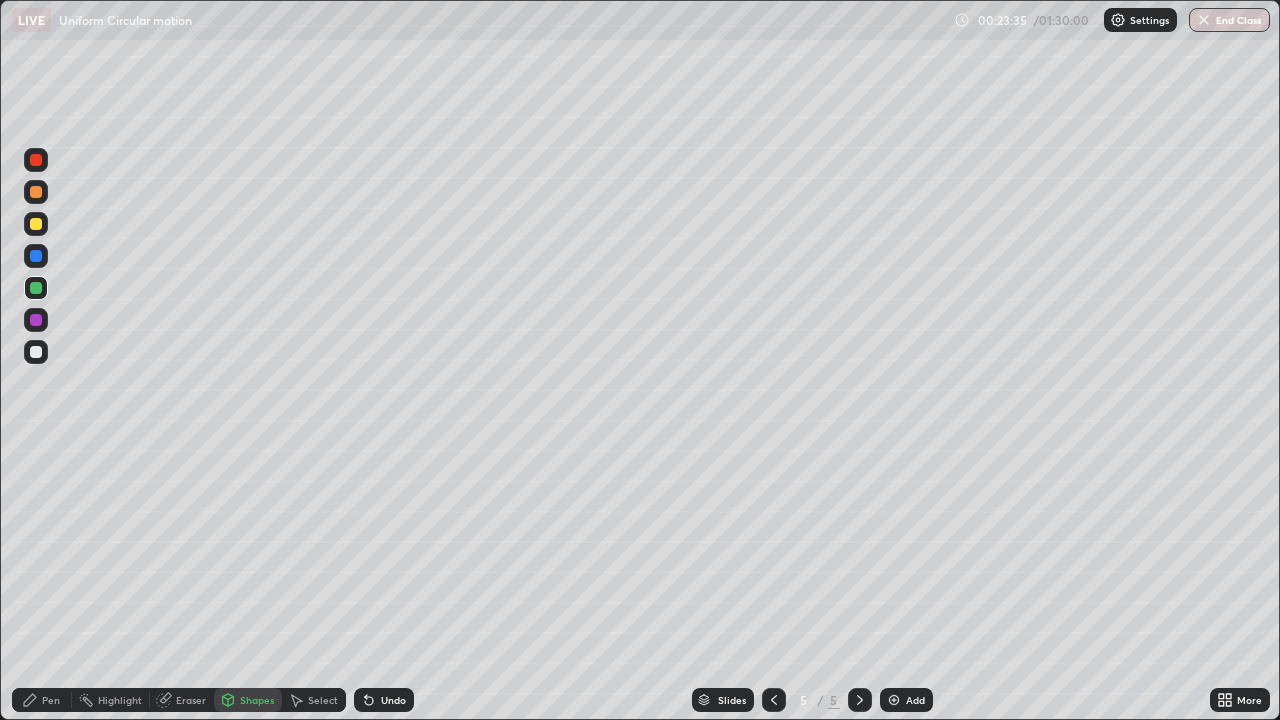 click on "Shapes" at bounding box center (257, 700) 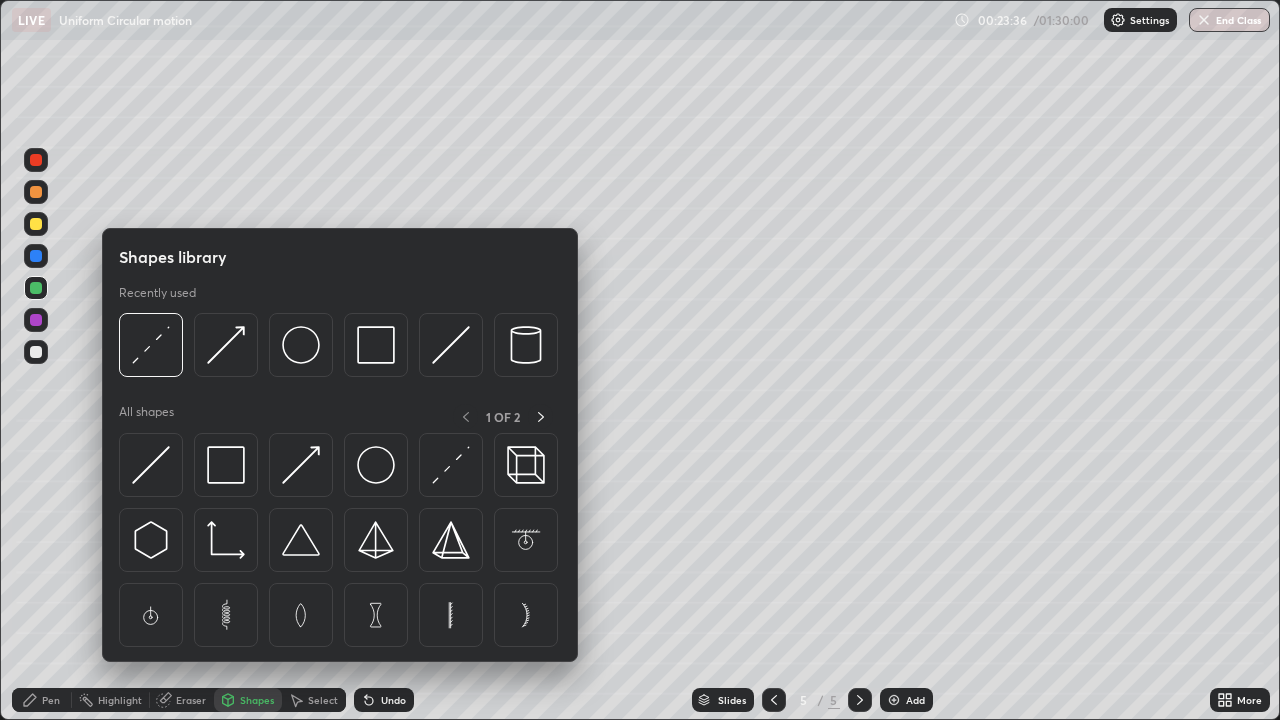 click at bounding box center [36, 352] 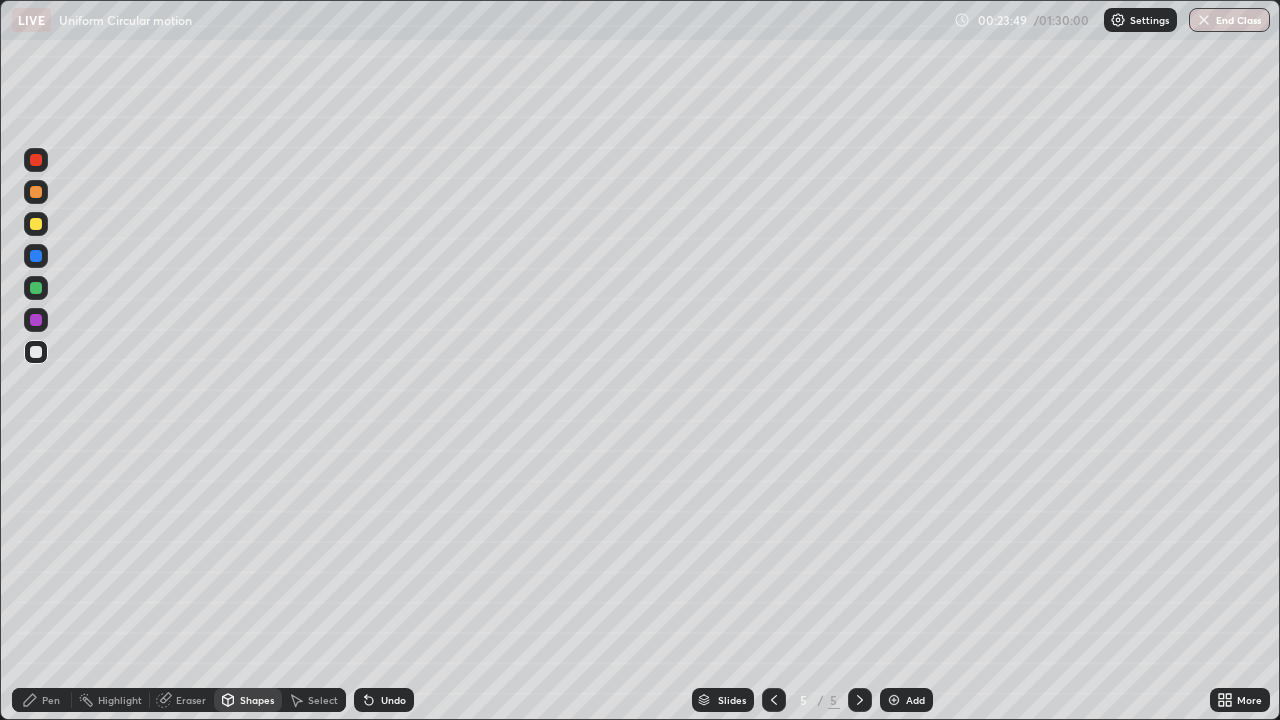 click on "Undo" at bounding box center [384, 700] 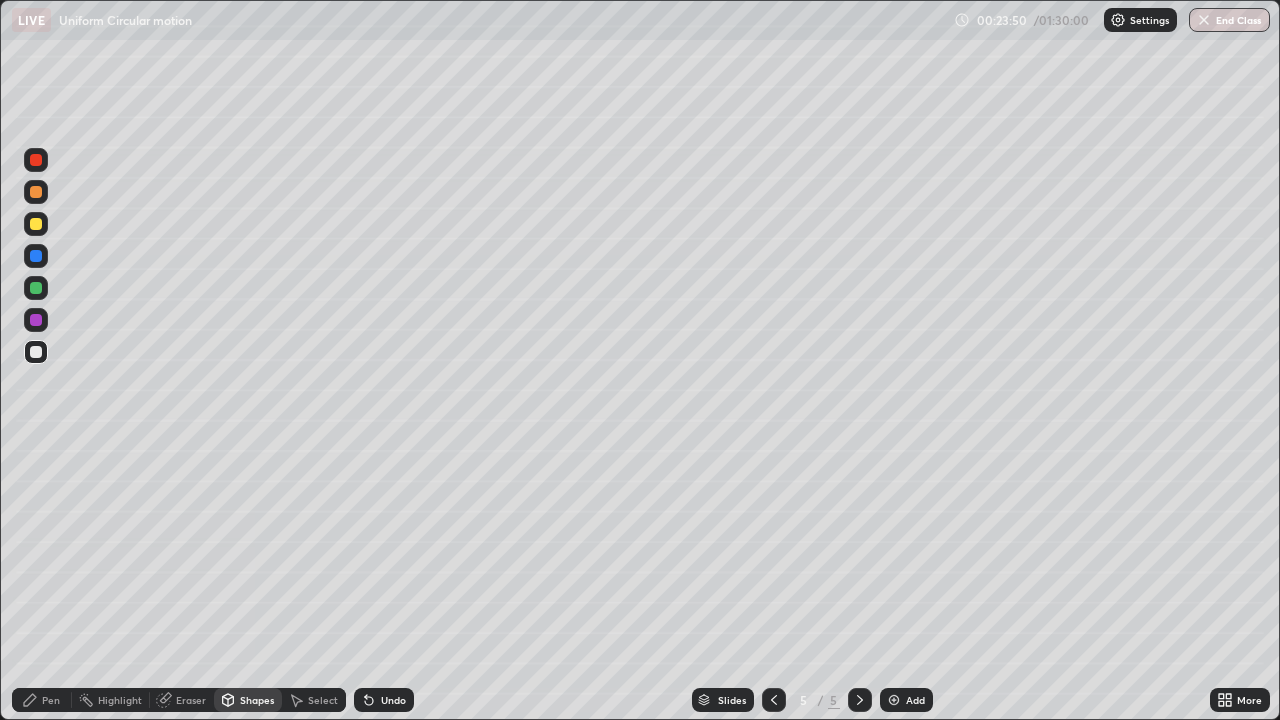click on "Pen" at bounding box center (42, 700) 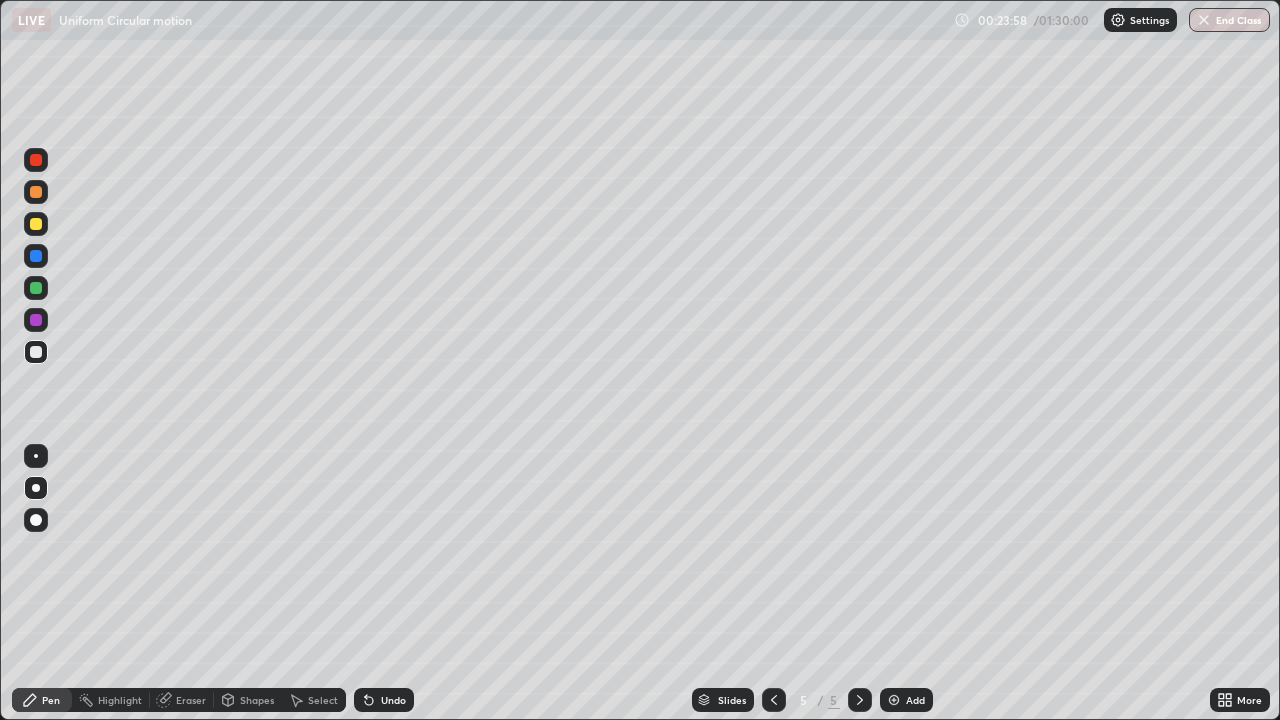 click at bounding box center [36, 224] 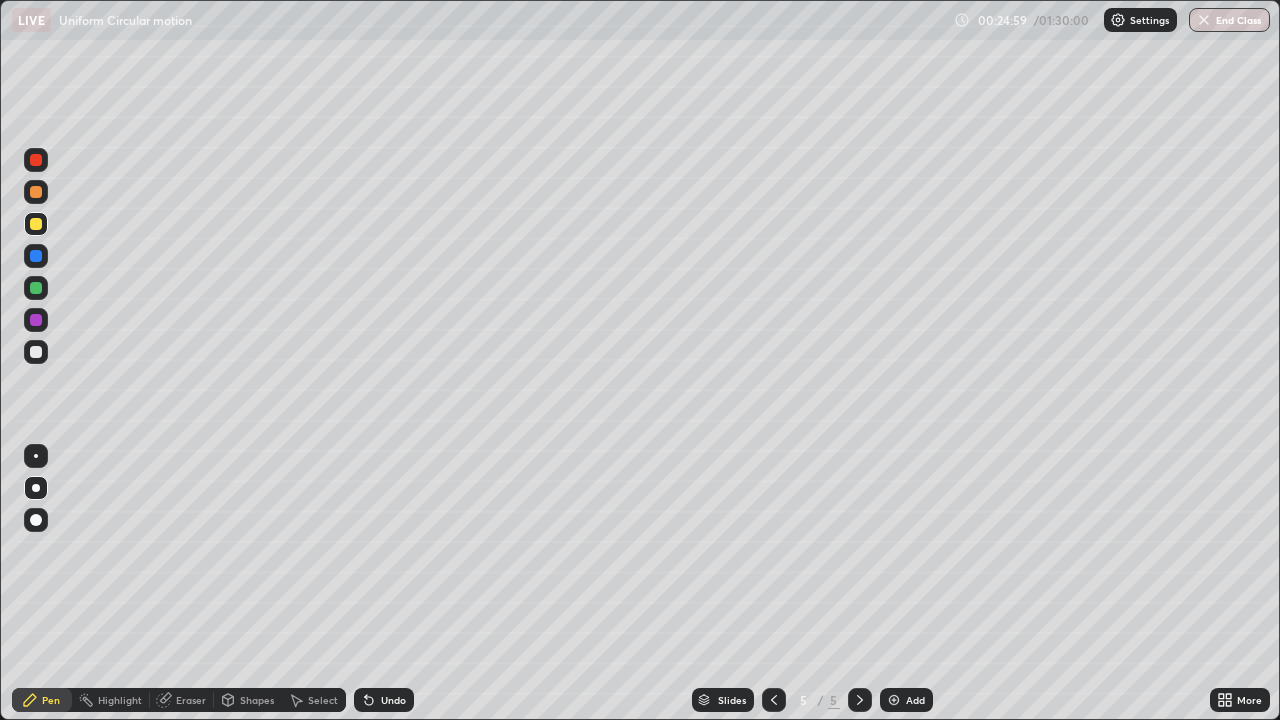 click on "Shapes" at bounding box center [248, 700] 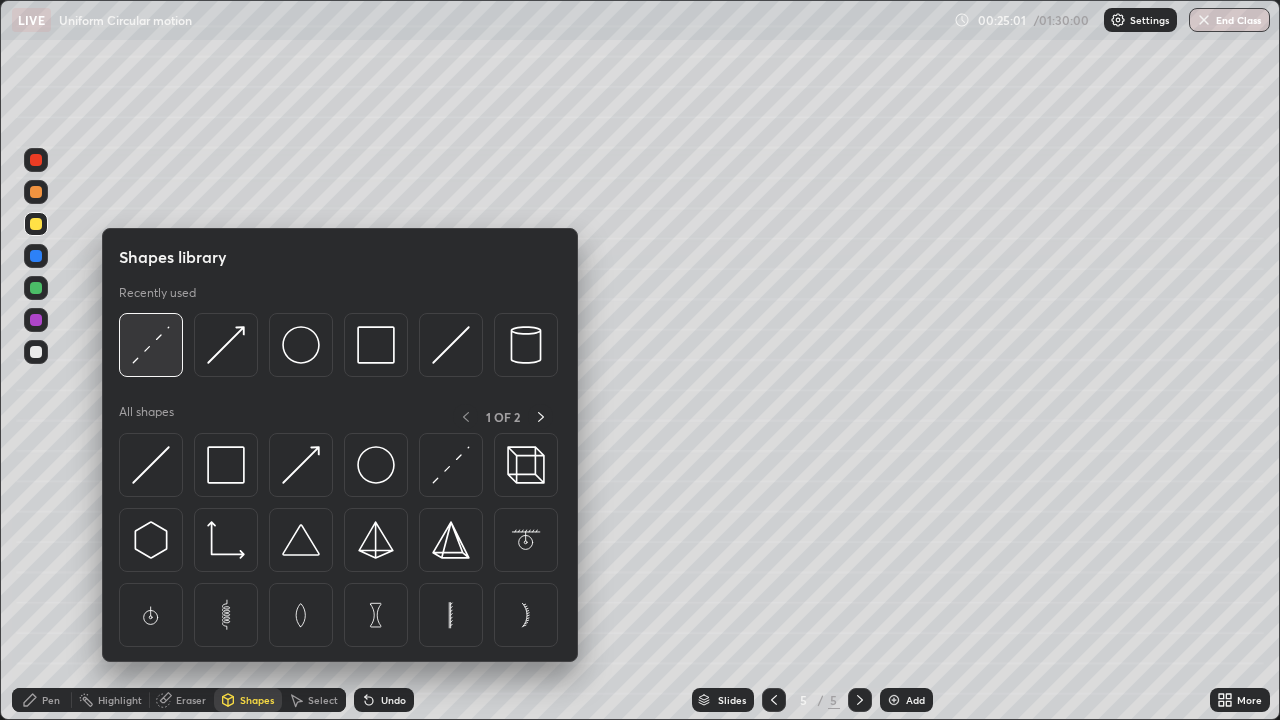 click at bounding box center (151, 345) 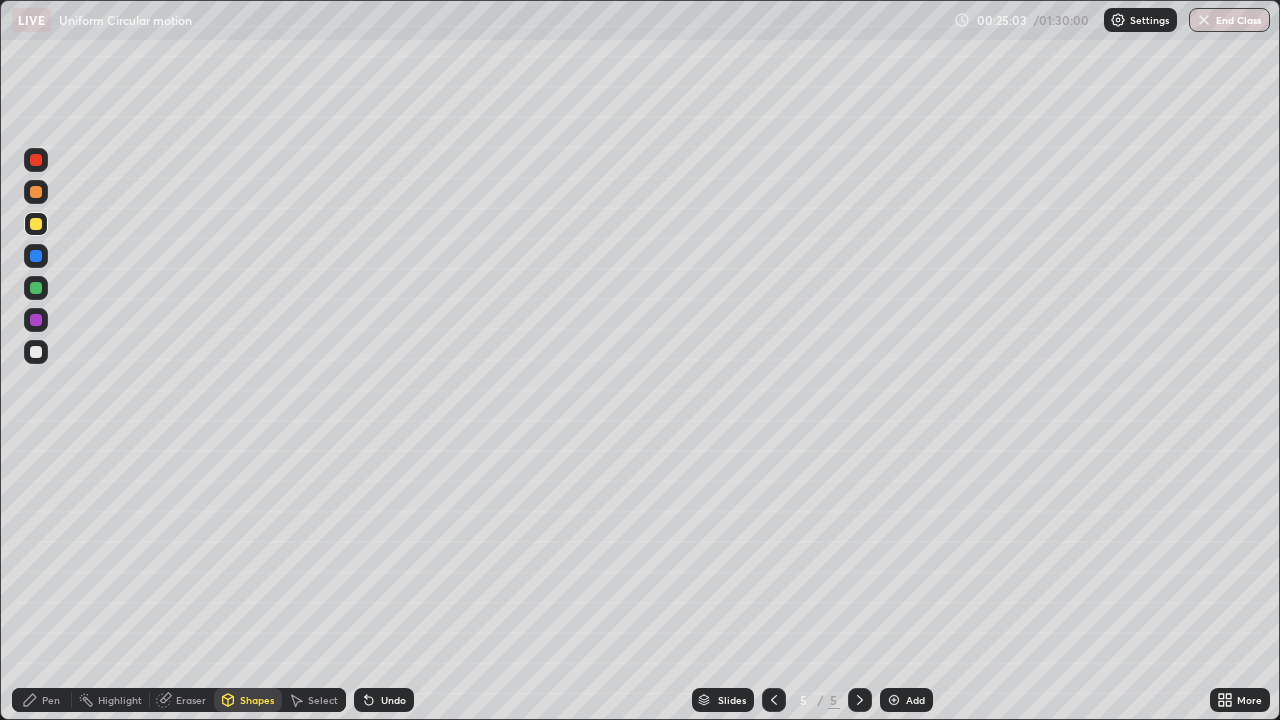 click on "Pen" at bounding box center [51, 700] 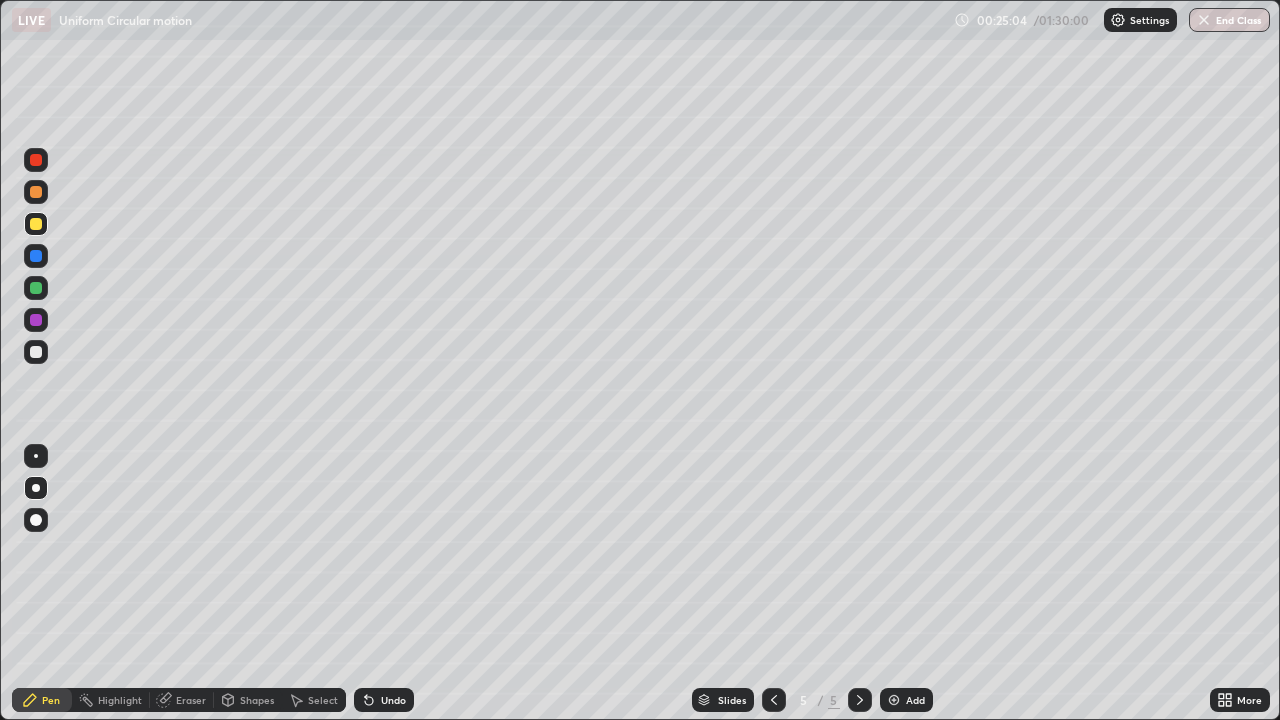 click at bounding box center (36, 256) 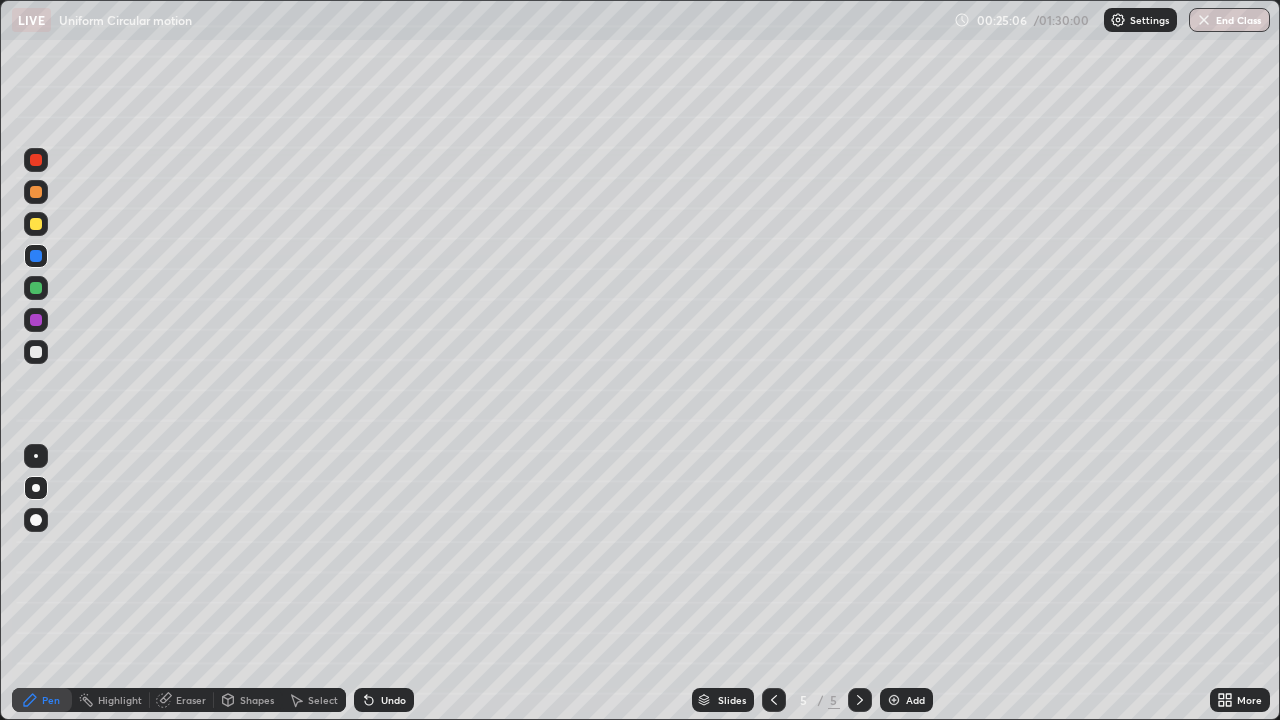 click on "Shapes" at bounding box center (257, 700) 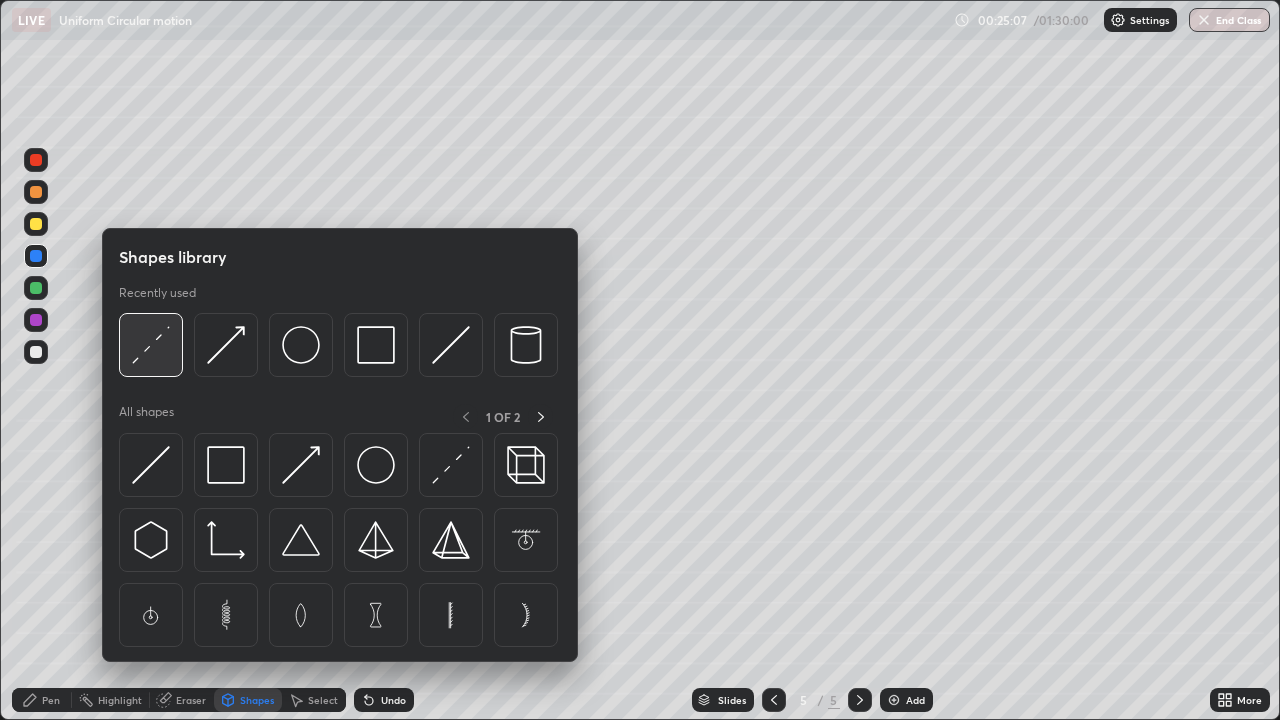 click at bounding box center (151, 345) 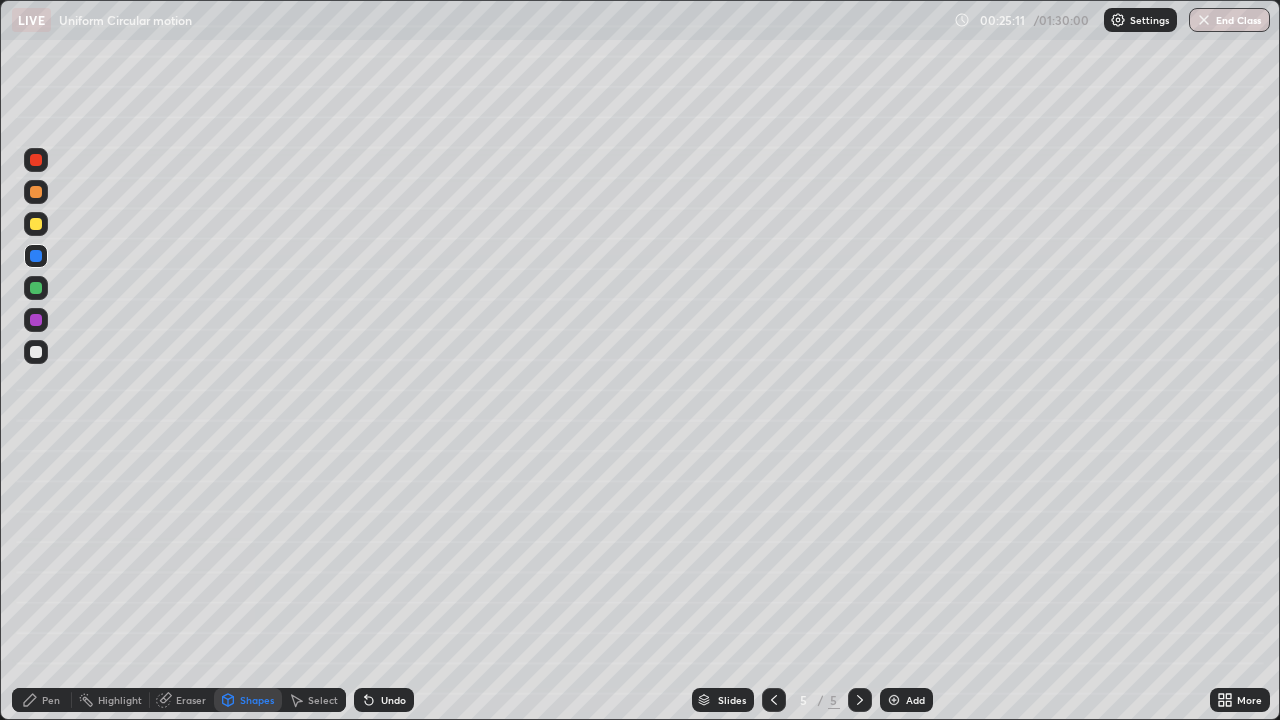 click on "Pen" at bounding box center (51, 700) 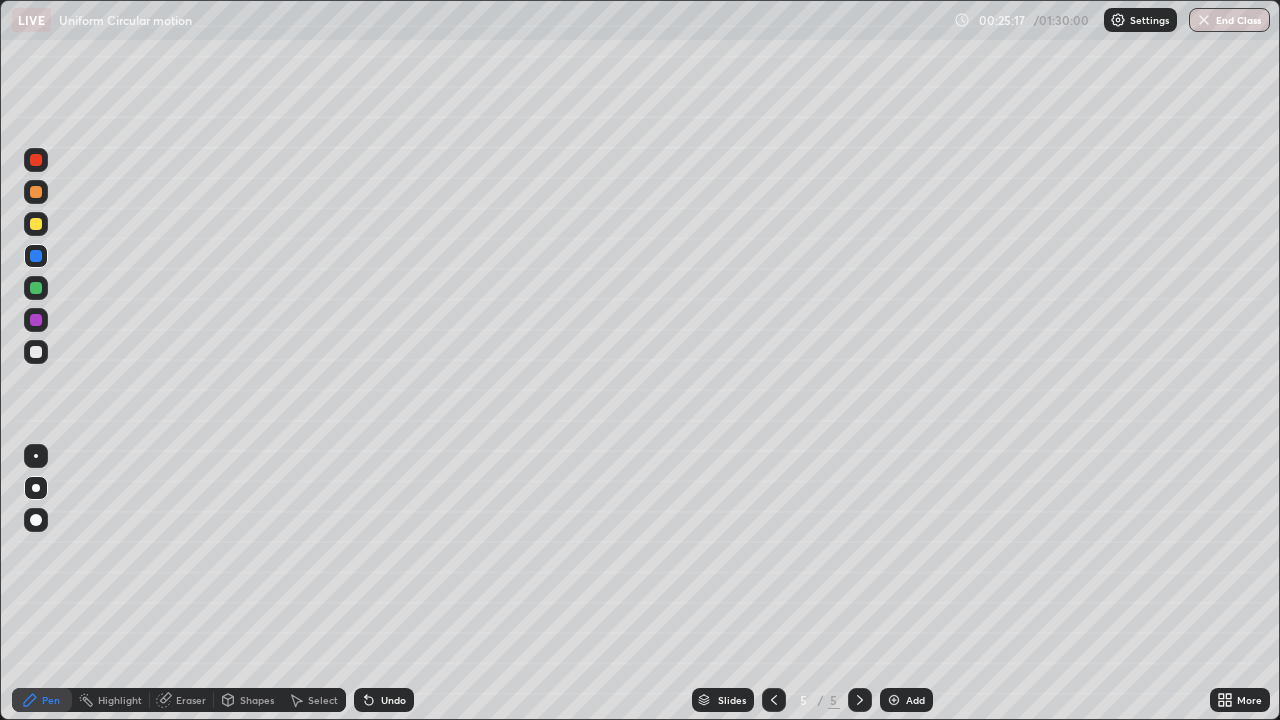 click at bounding box center [36, 224] 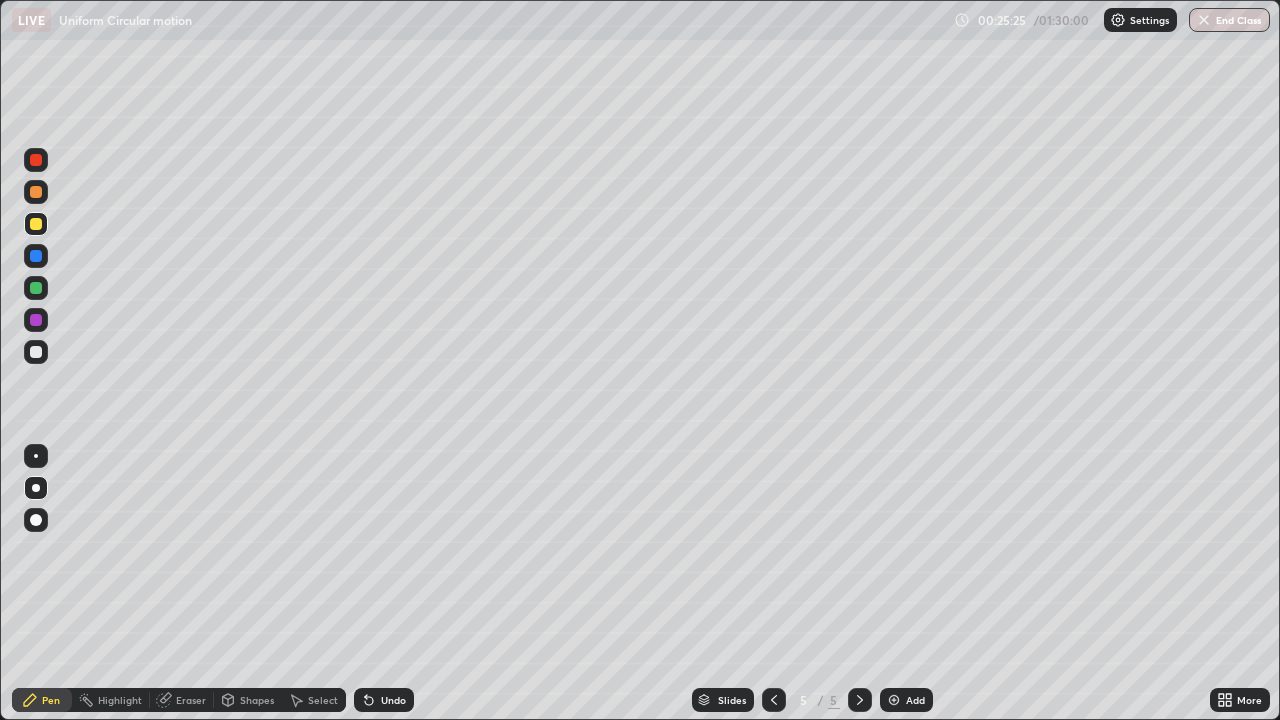 click on "Undo" at bounding box center [393, 700] 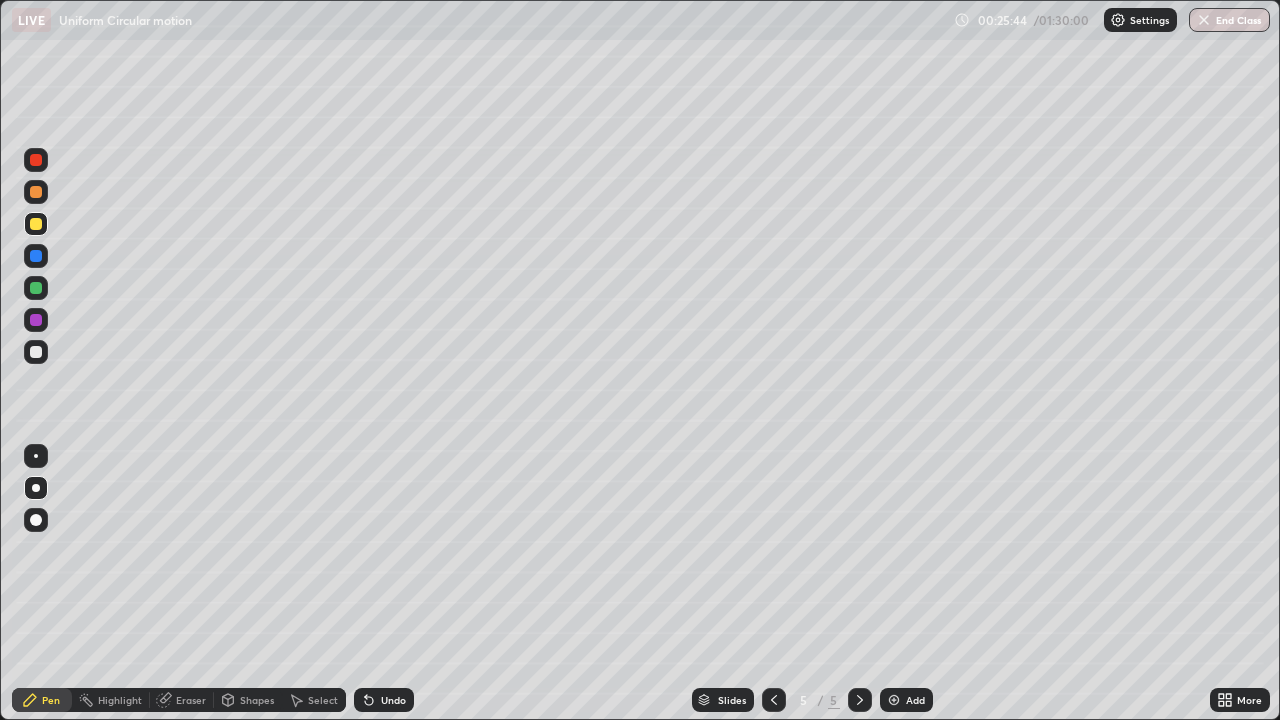 click on "Shapes" at bounding box center (257, 700) 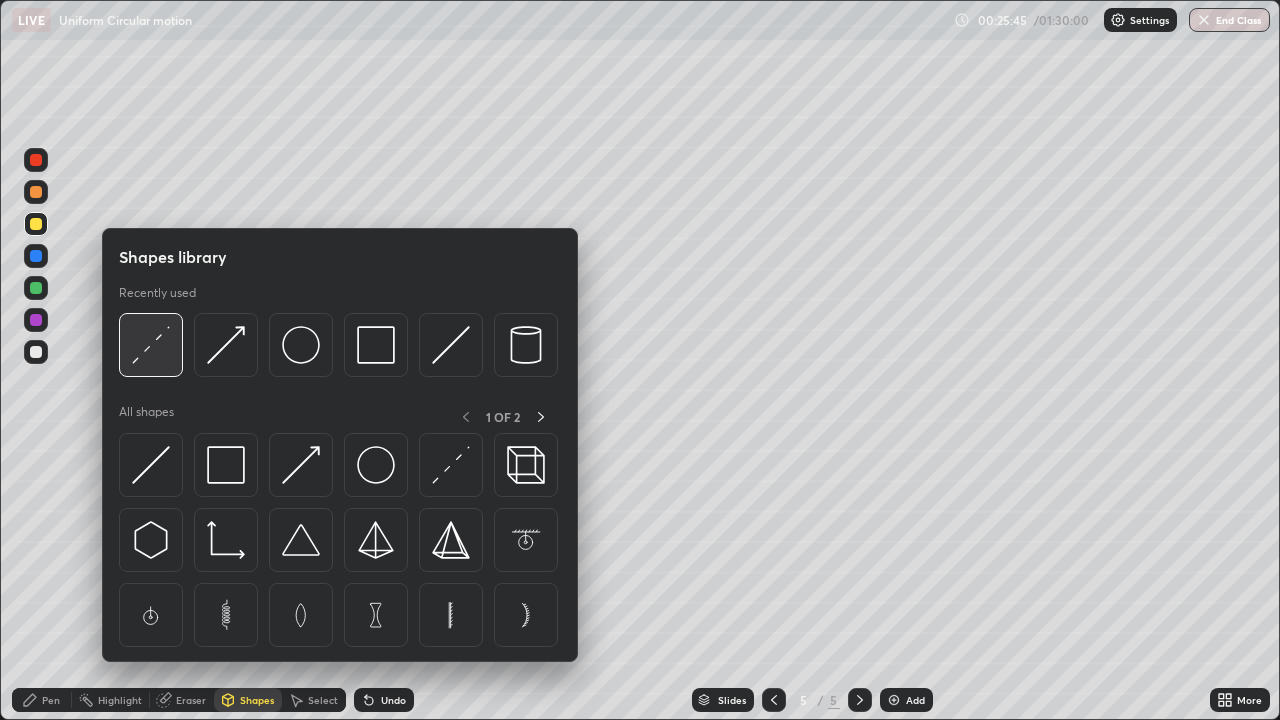click at bounding box center [151, 345] 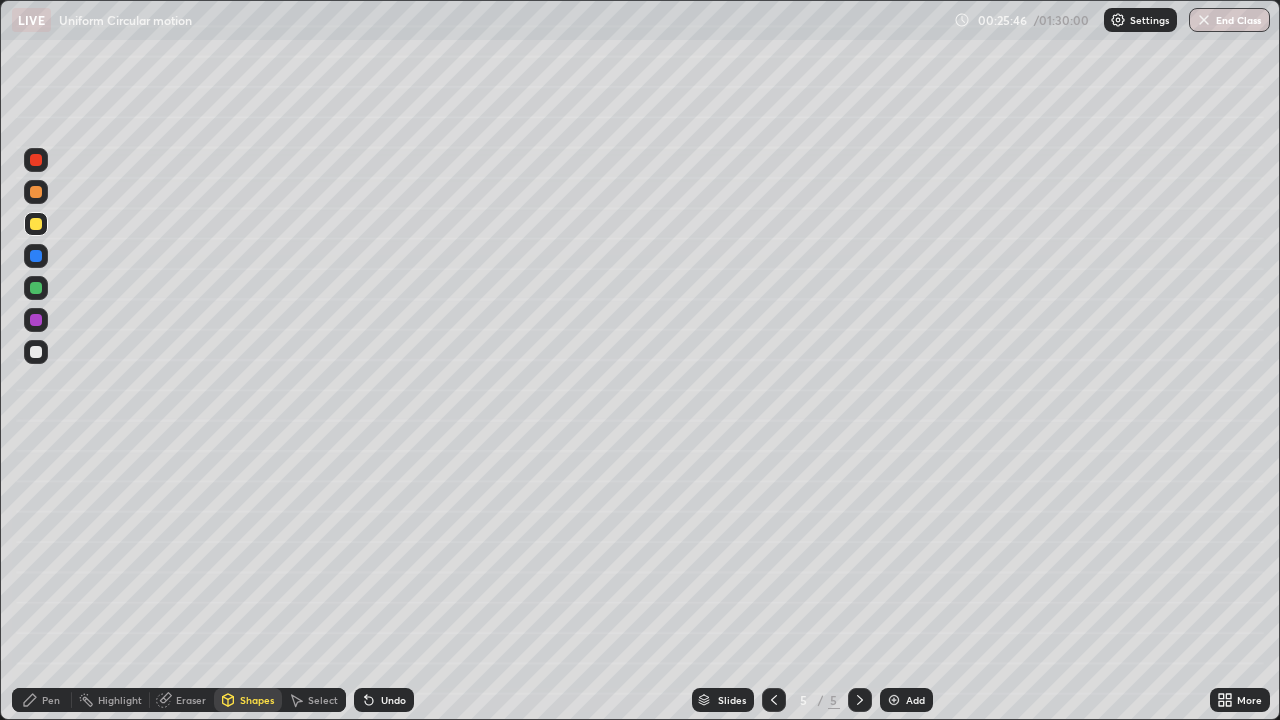 click at bounding box center (36, 160) 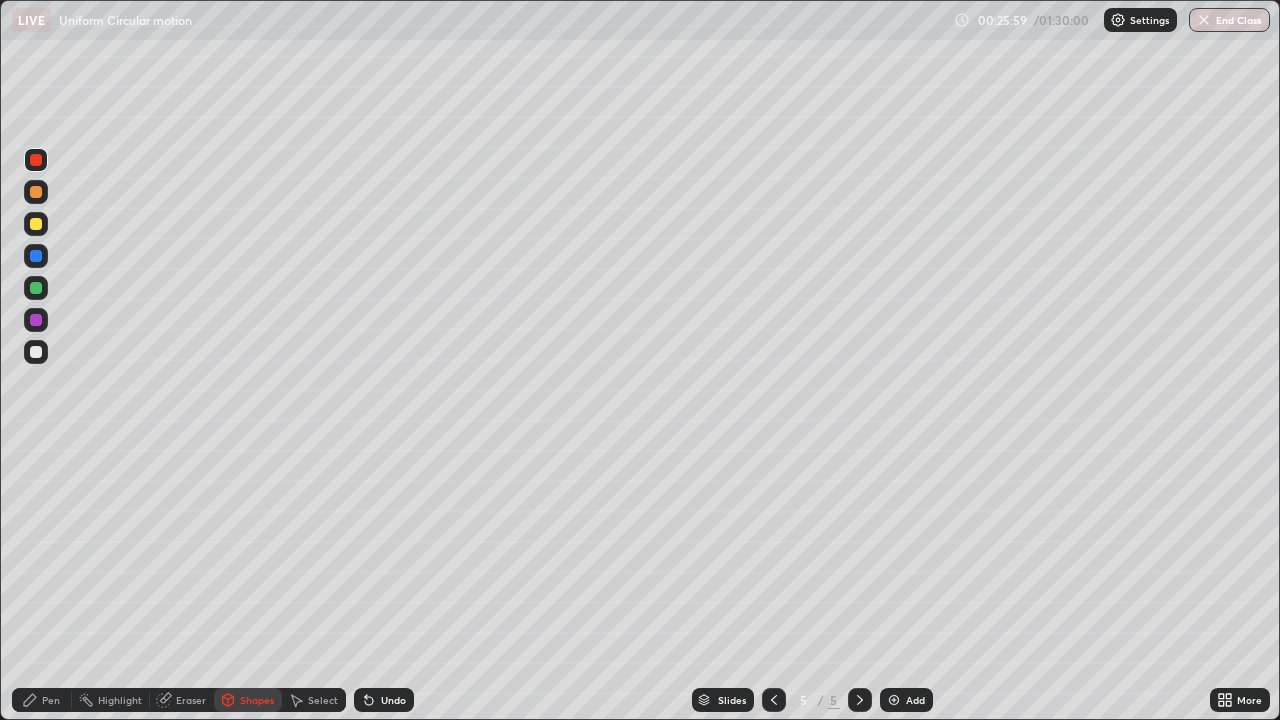 click on "Pen" at bounding box center (51, 700) 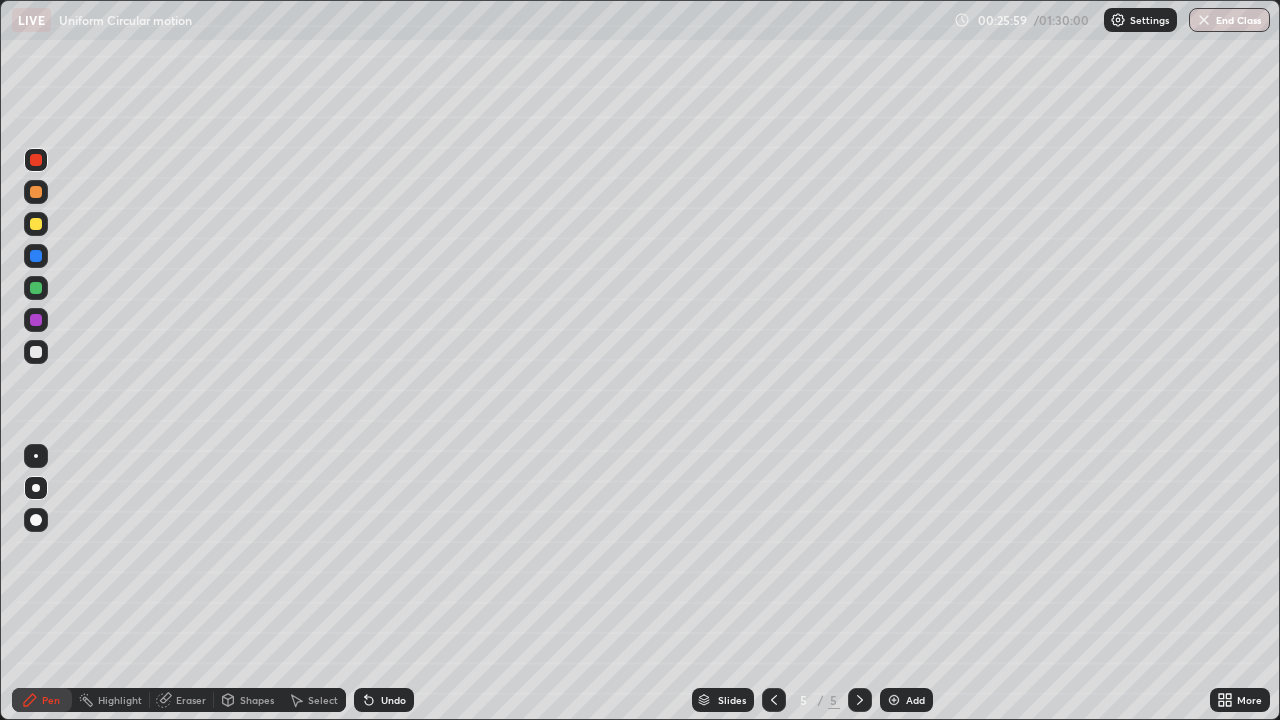 click at bounding box center [36, 352] 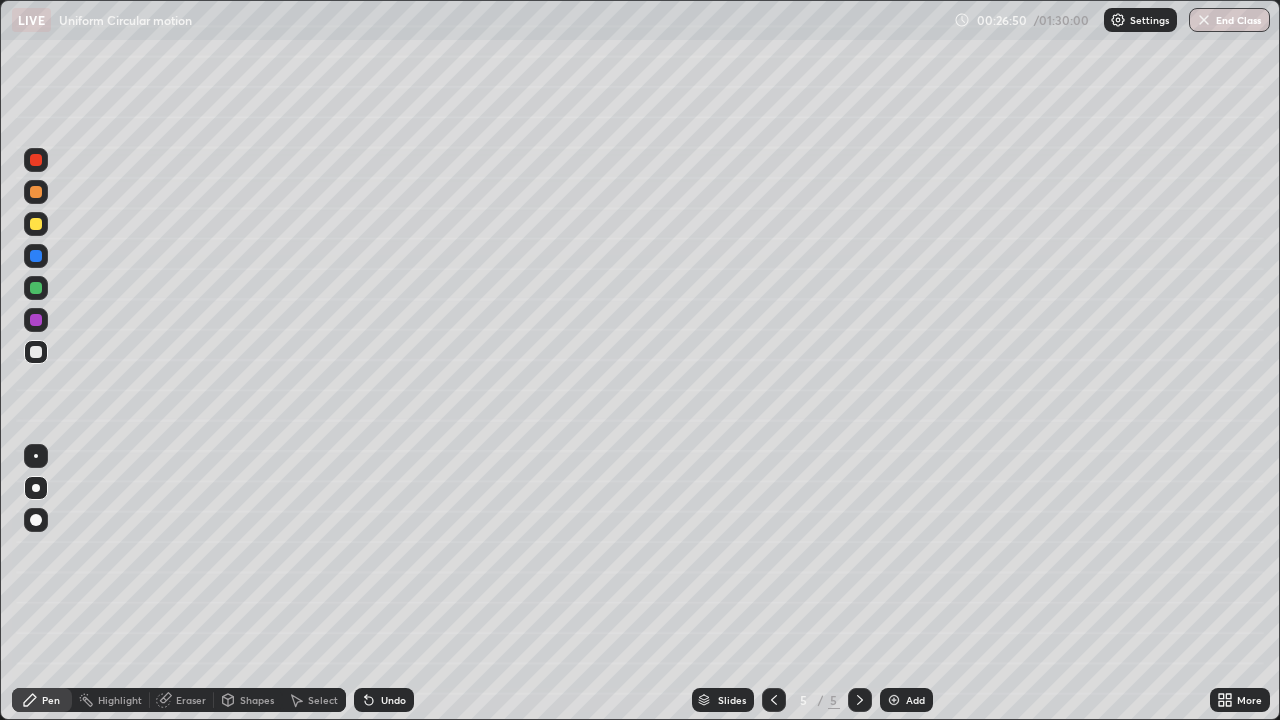 click 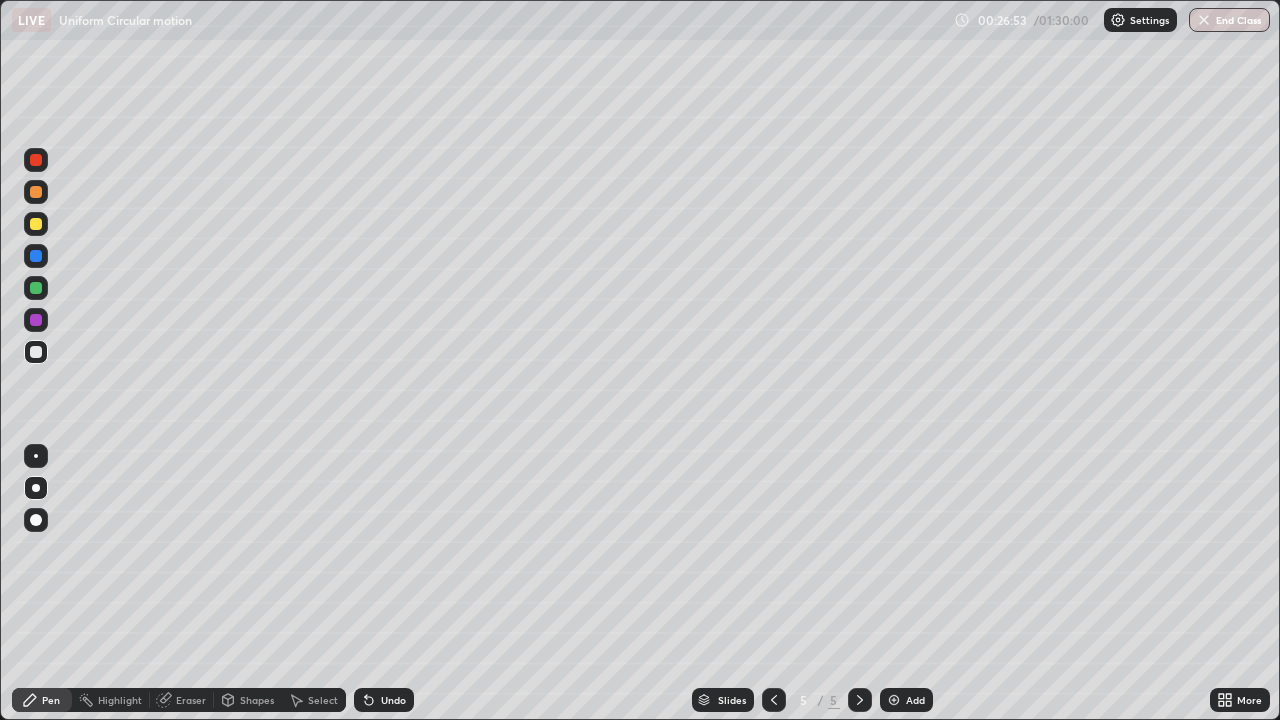 click on "Select" at bounding box center [323, 700] 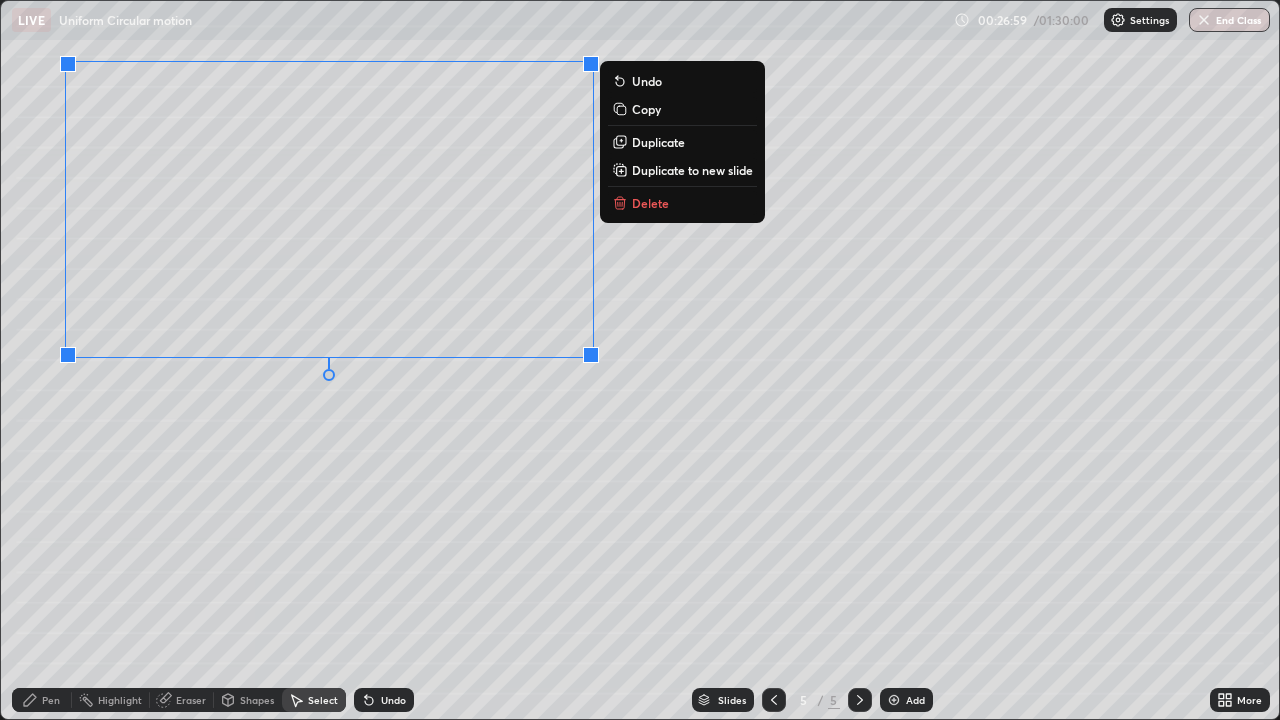 click on "0 ° Undo Copy Duplicate Duplicate to new slide Delete" at bounding box center (640, 360) 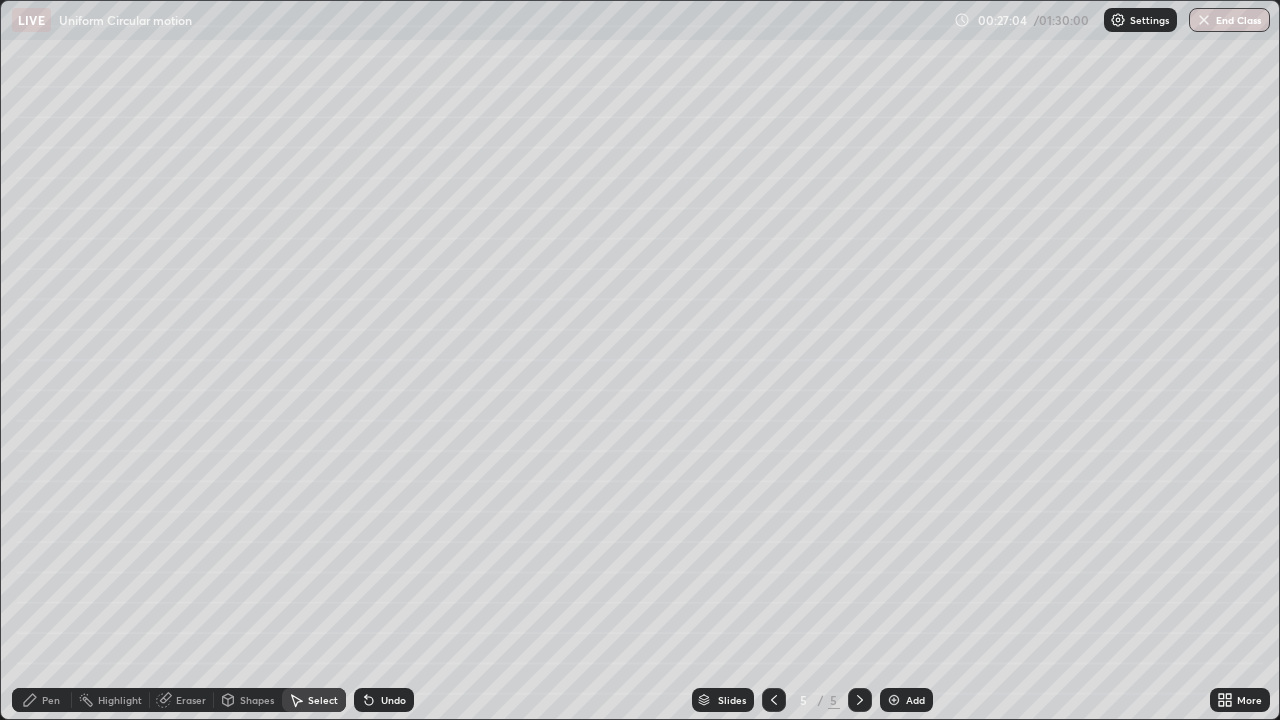 click on "More" at bounding box center [1240, 700] 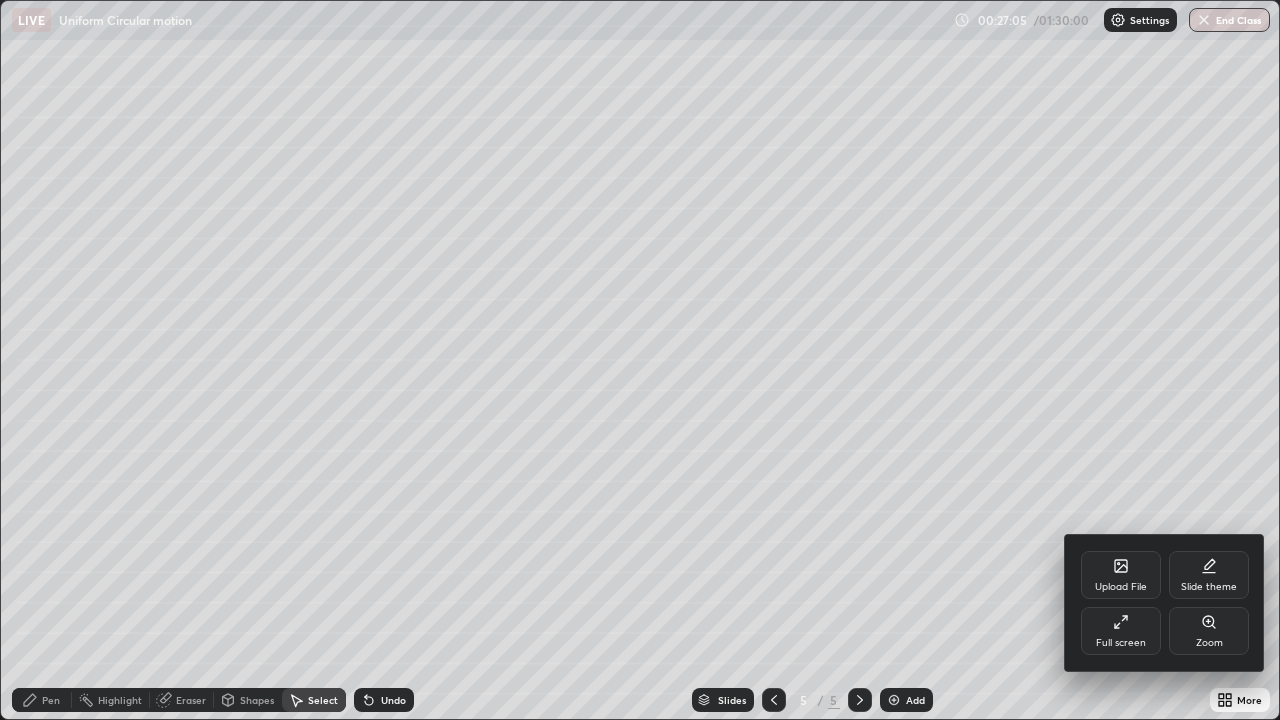 click on "Full screen" at bounding box center [1121, 631] 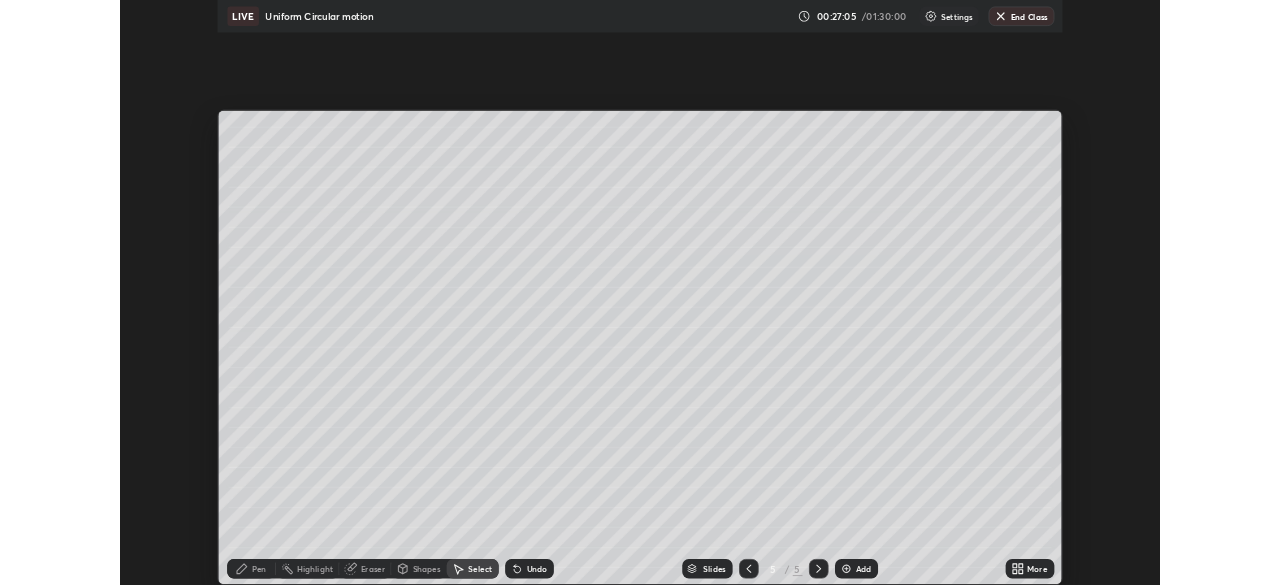 scroll, scrollTop: 585, scrollLeft: 1280, axis: both 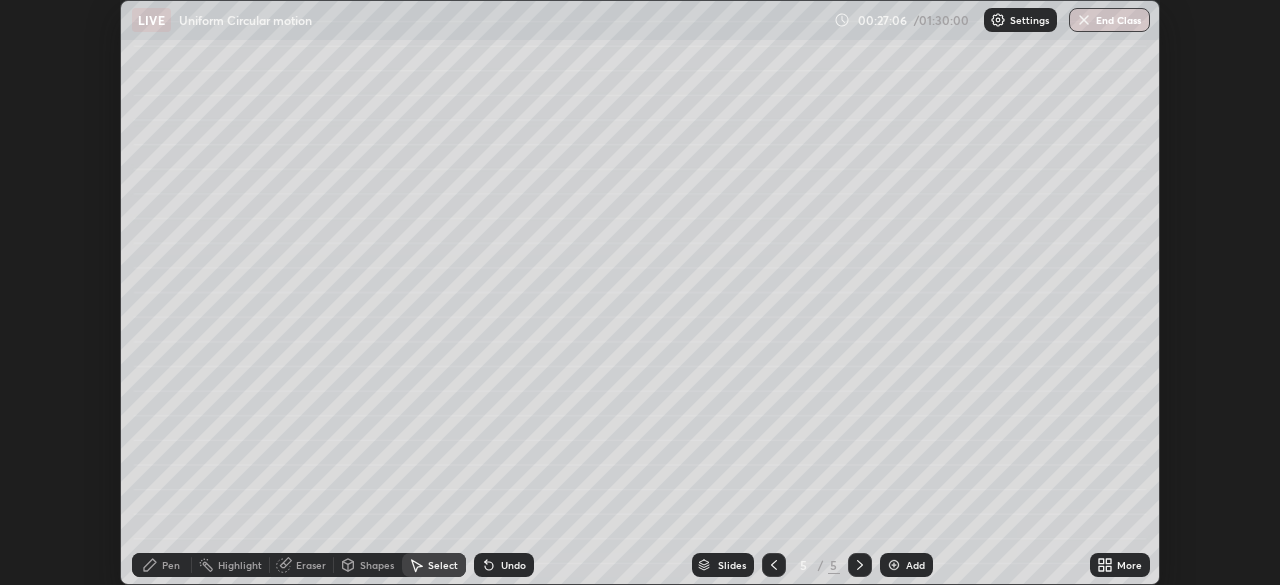 click on "More" at bounding box center (1129, 565) 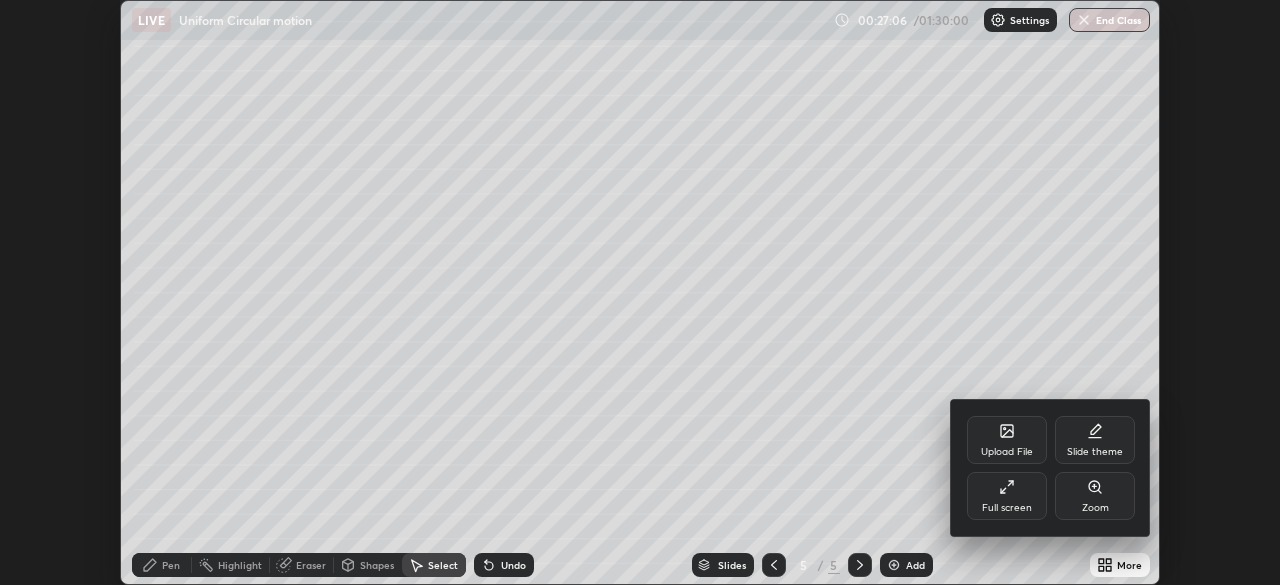 click on "Full screen" at bounding box center (1007, 496) 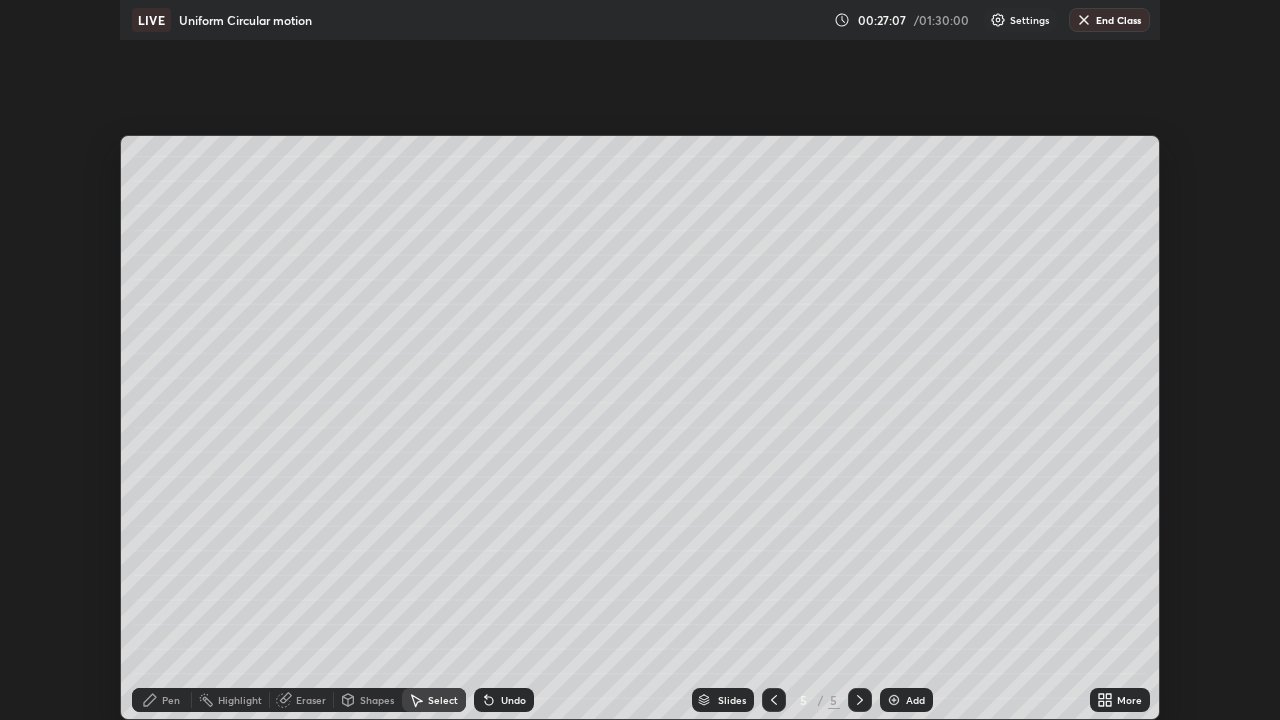scroll, scrollTop: 99280, scrollLeft: 98720, axis: both 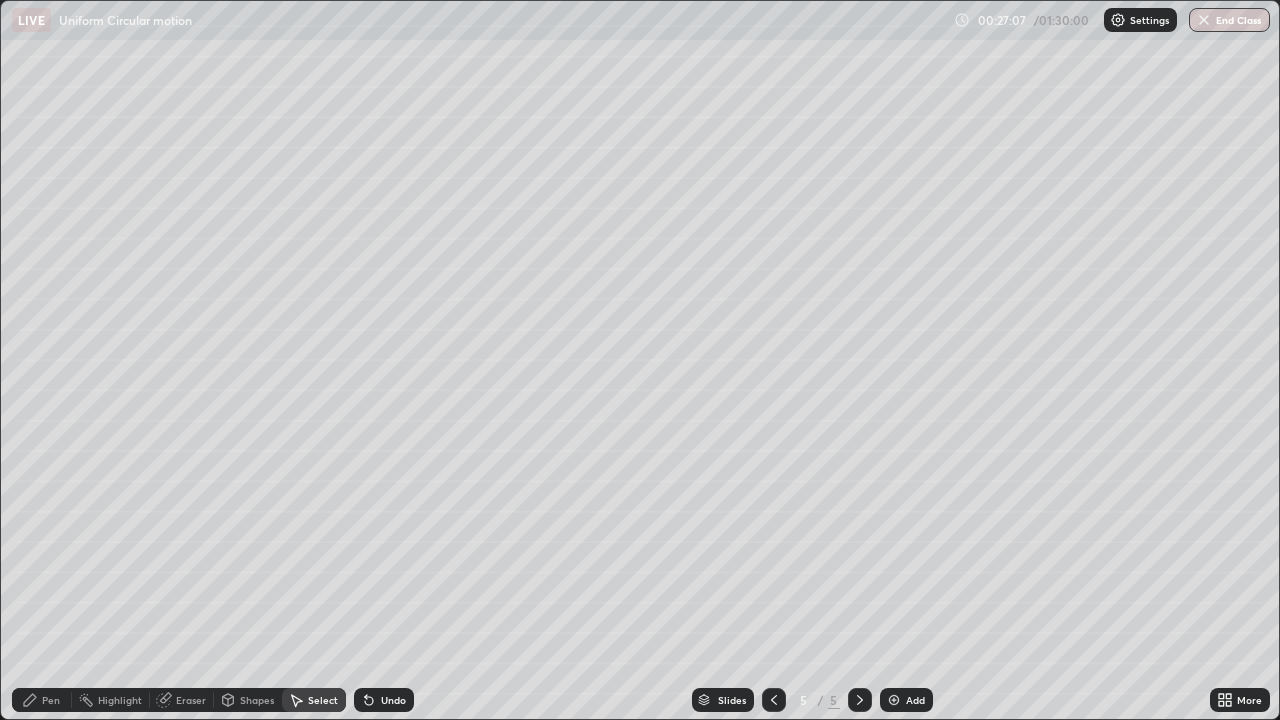 click on "Select" at bounding box center (323, 700) 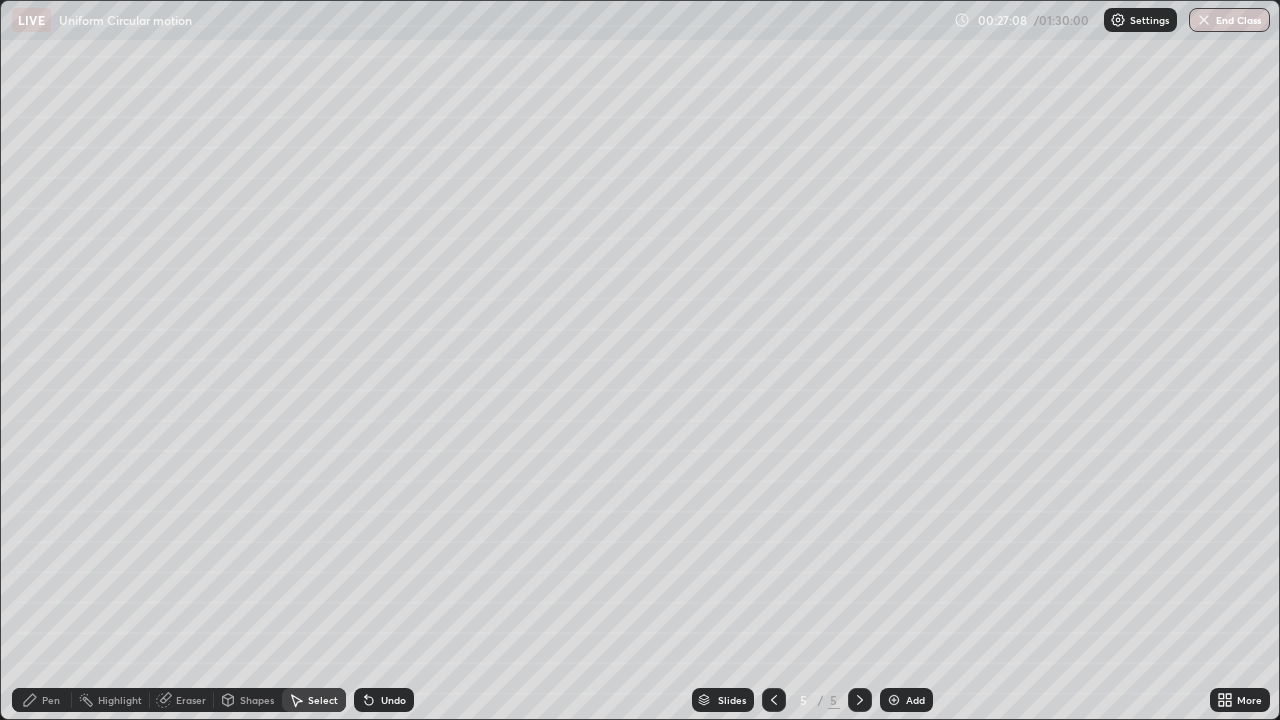click on "Shapes" at bounding box center [257, 700] 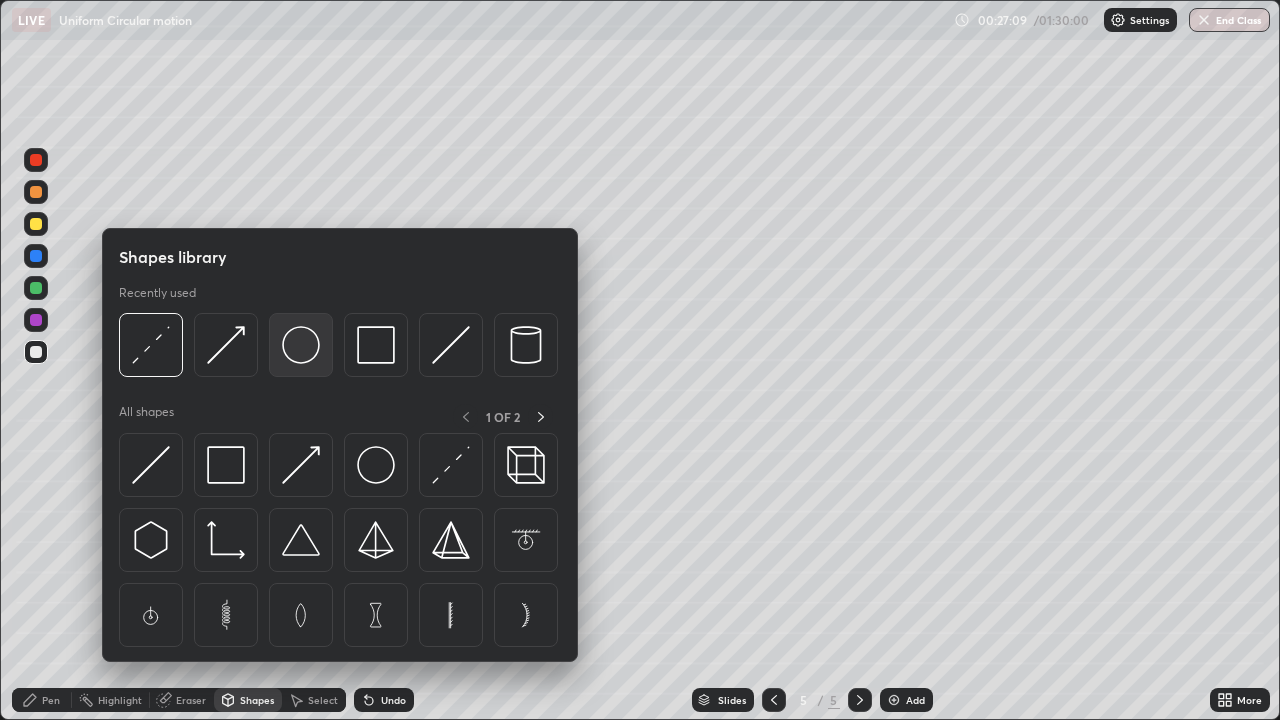 click at bounding box center (301, 345) 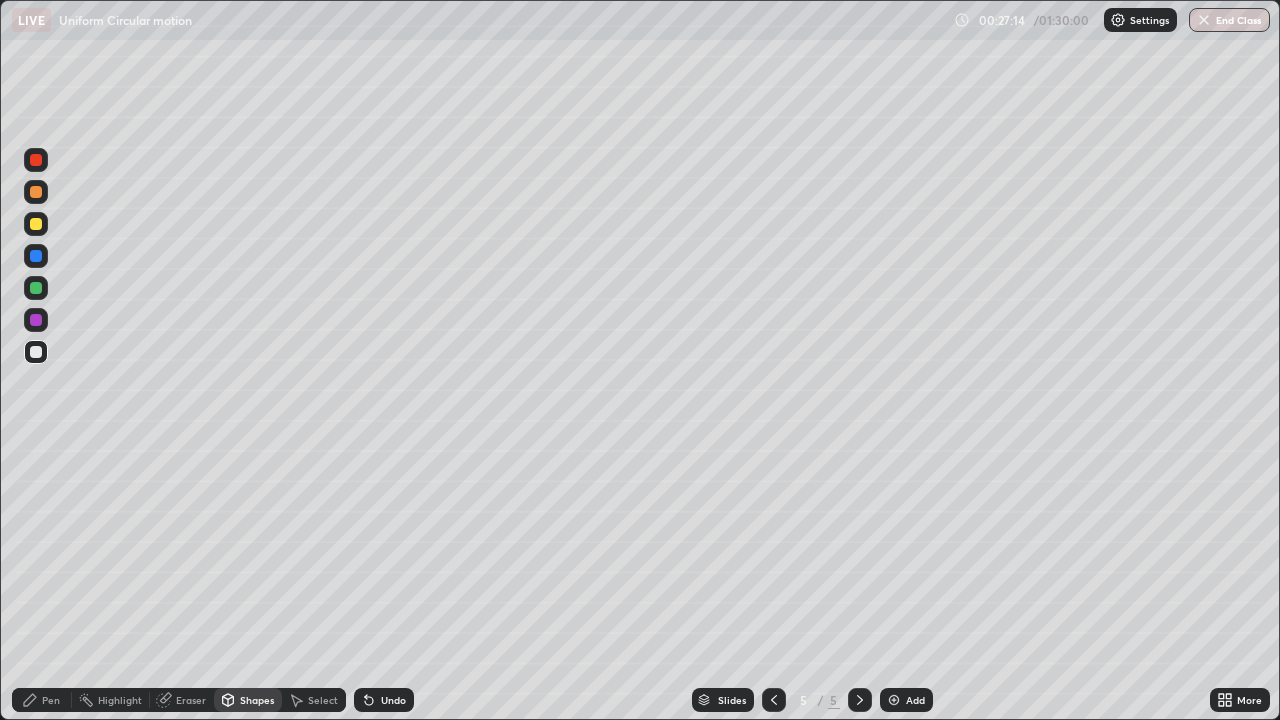 click on "Undo" at bounding box center [393, 700] 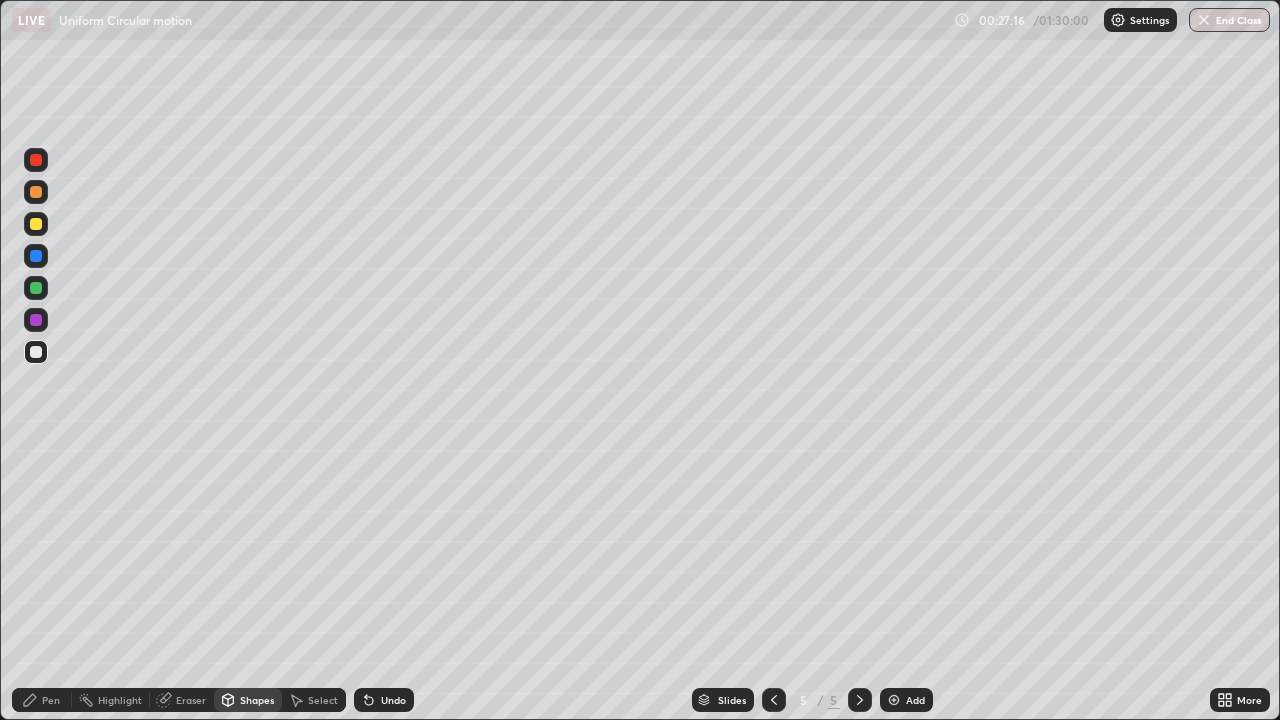 click on "Shapes" at bounding box center (257, 700) 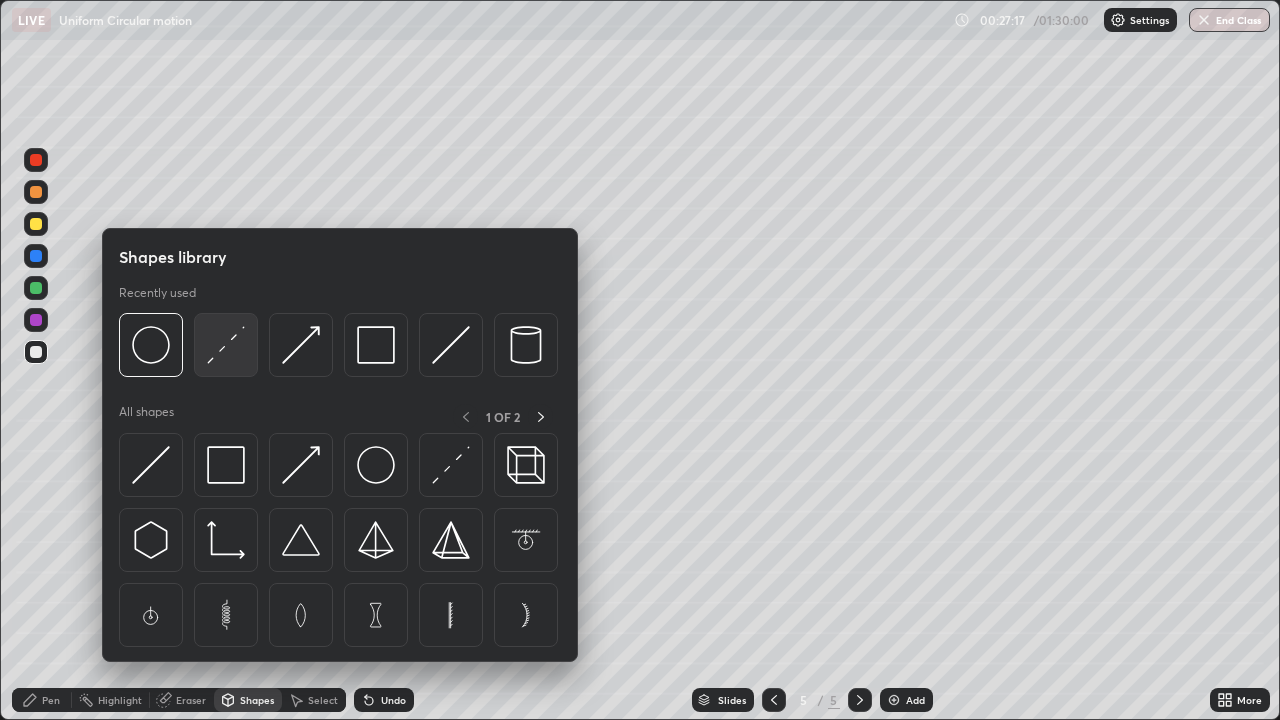 click at bounding box center [226, 345] 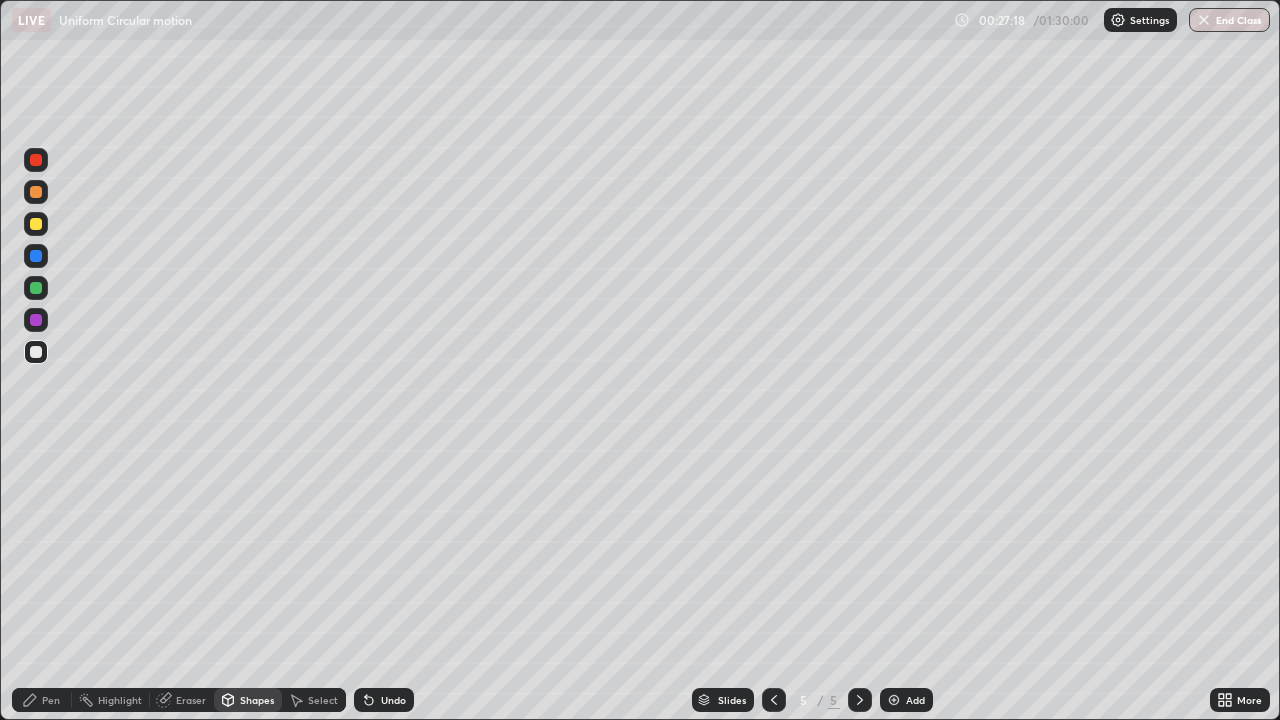 click at bounding box center (36, 288) 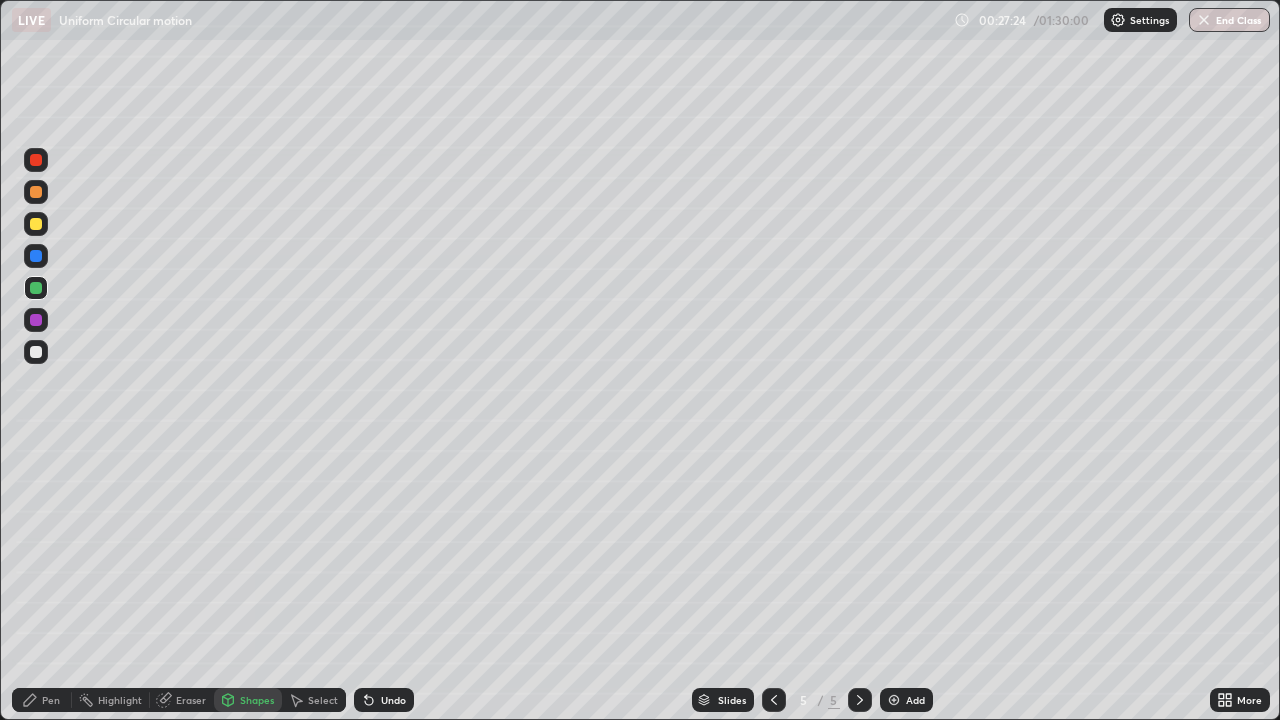 click on "Shapes" at bounding box center (257, 700) 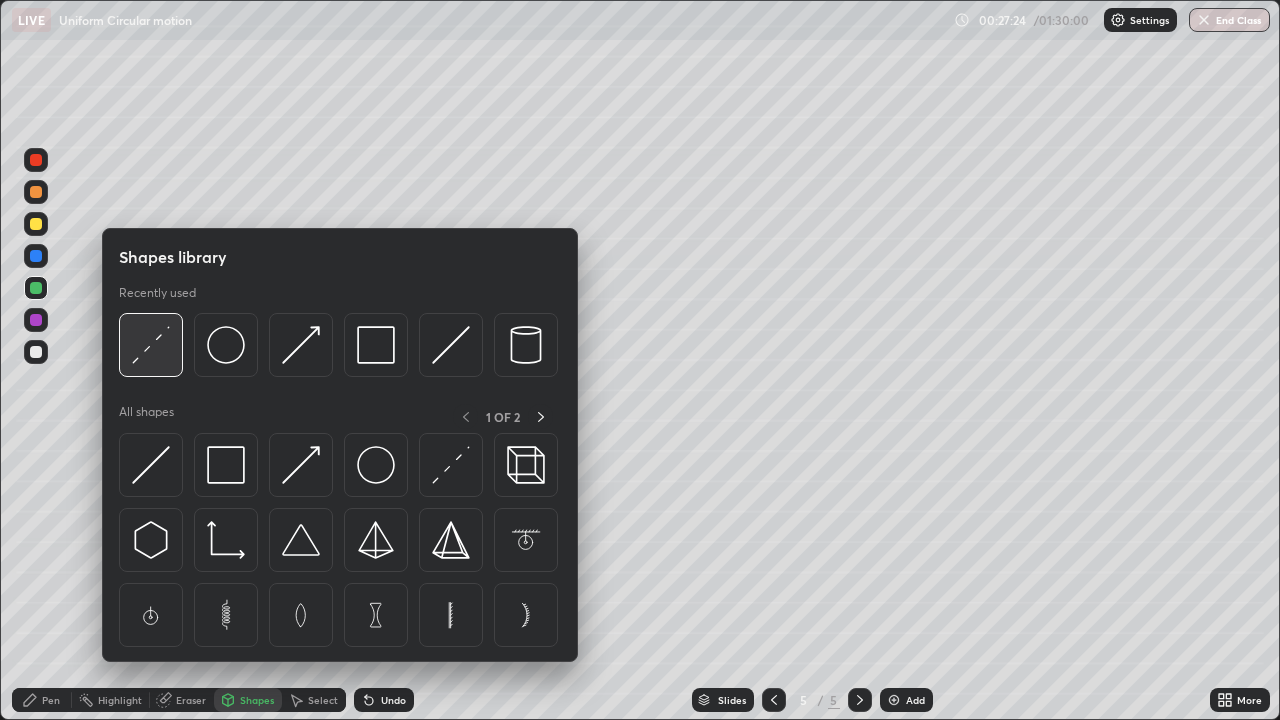 click at bounding box center (151, 345) 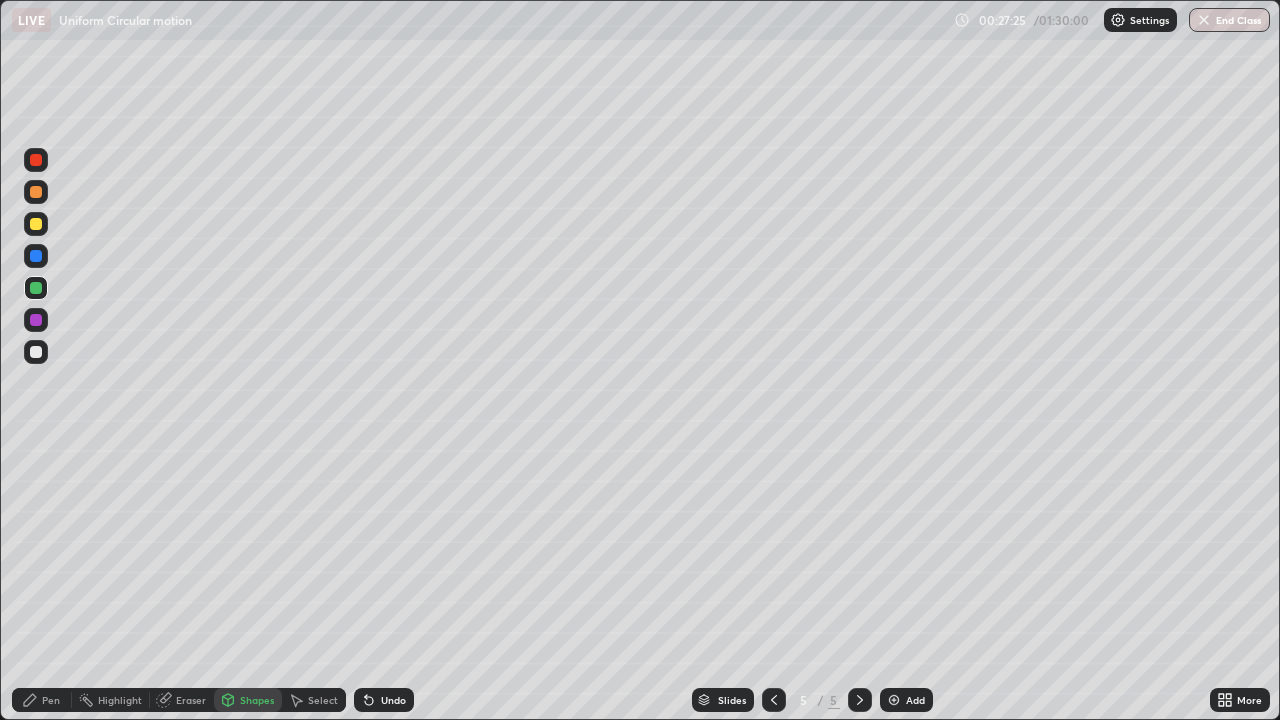 click at bounding box center [36, 320] 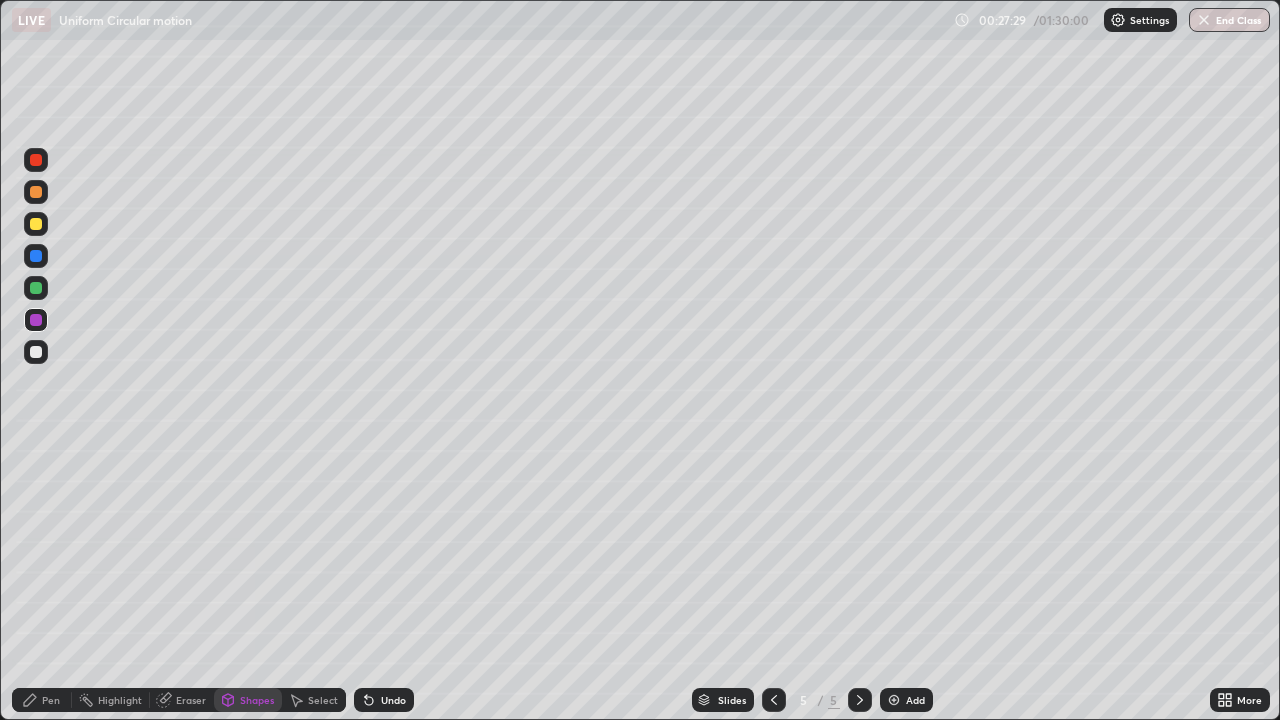 click on "Pen" at bounding box center (51, 700) 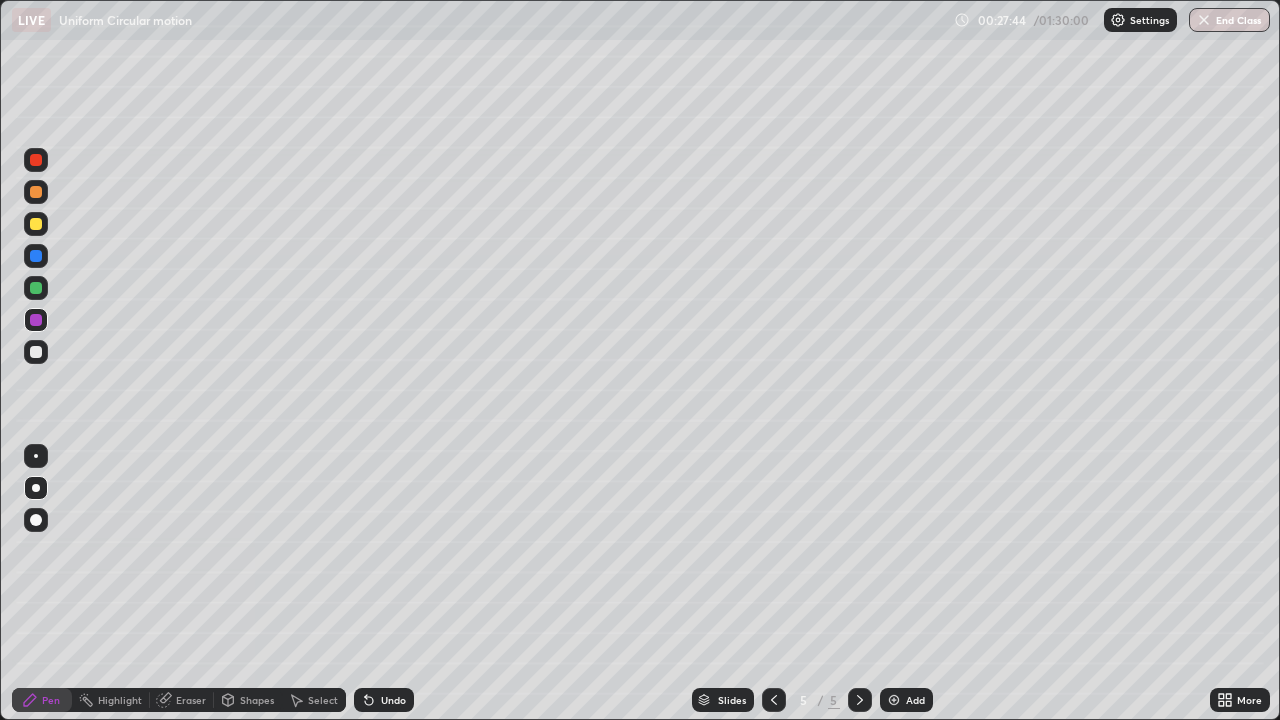 click at bounding box center [36, 352] 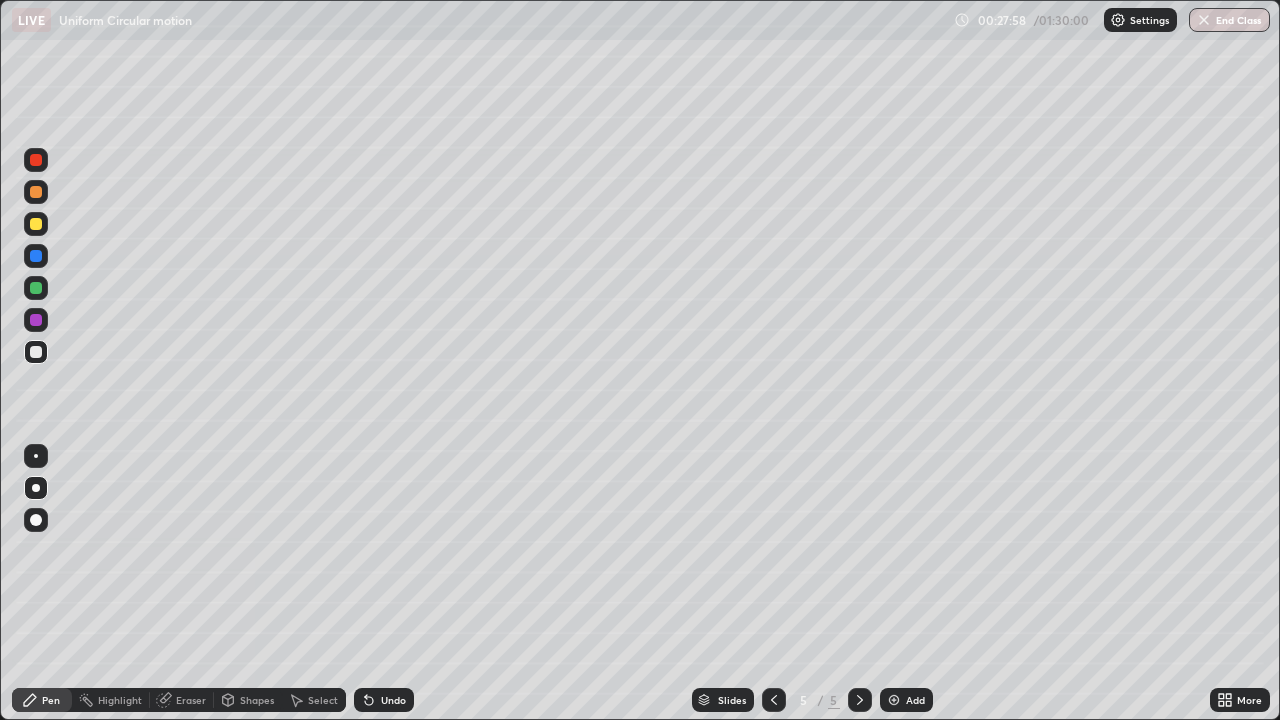 click on "Undo" at bounding box center (384, 700) 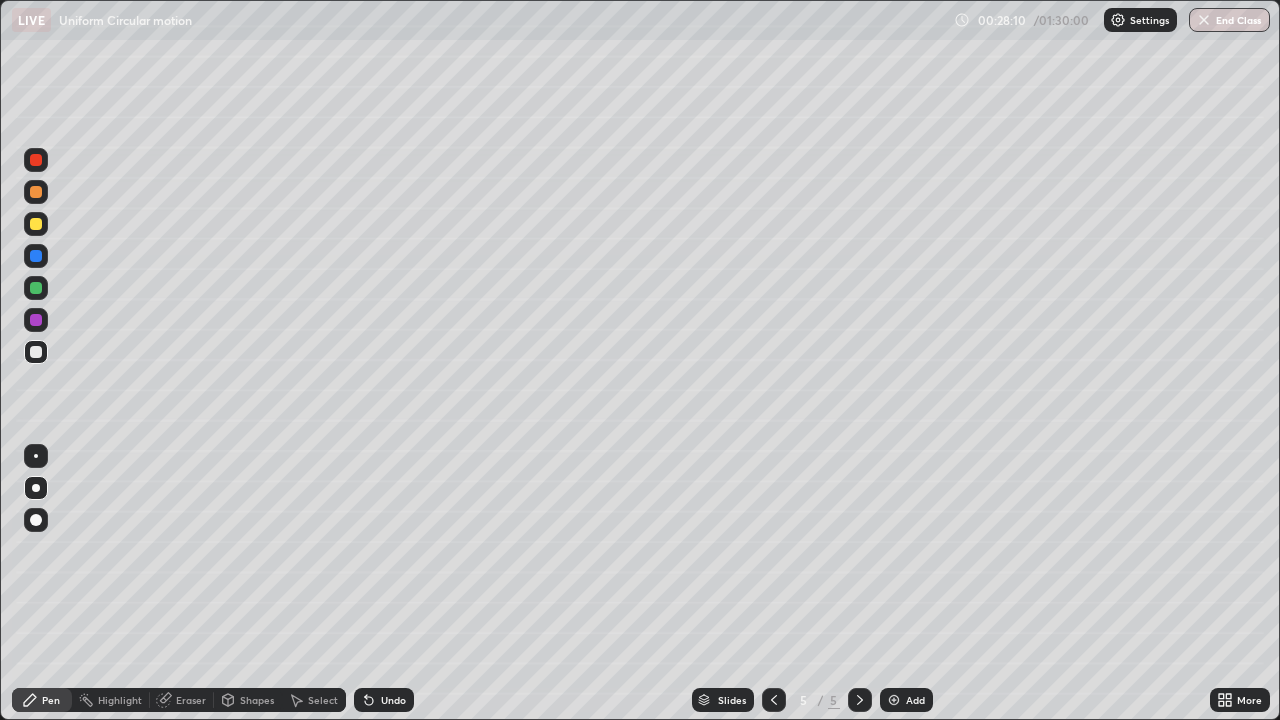 click on "Select" at bounding box center (323, 700) 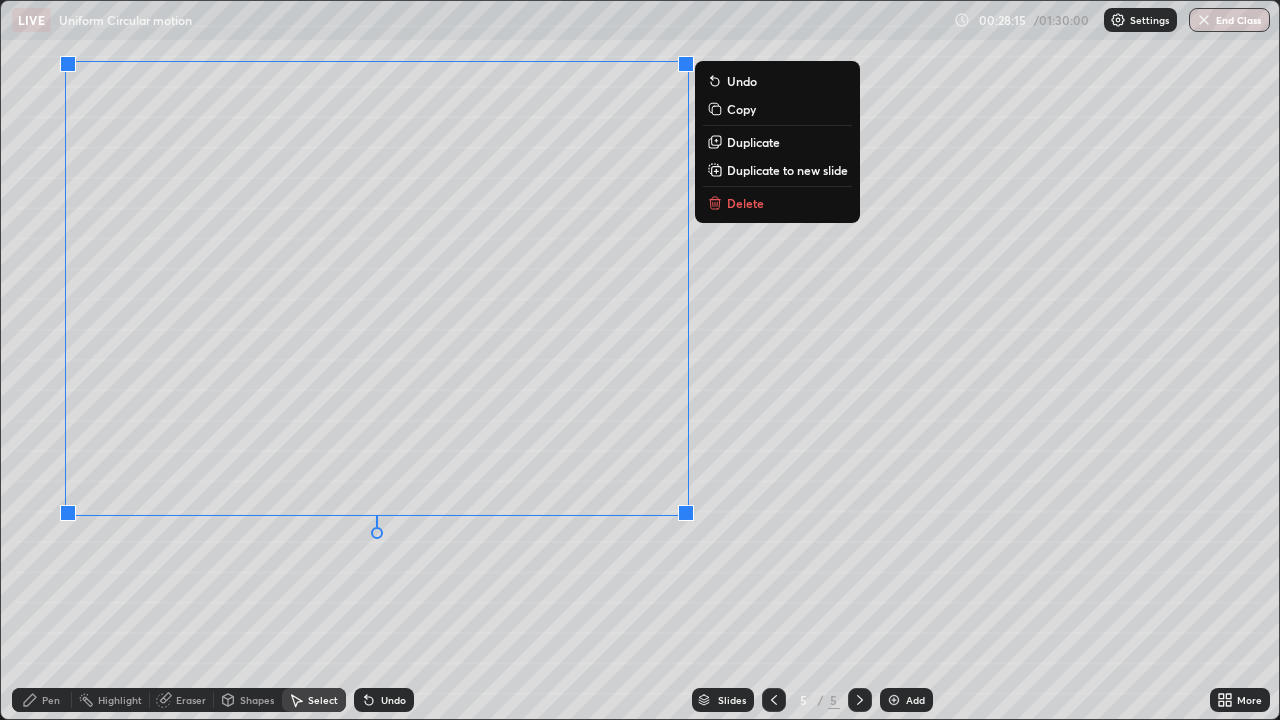 click on "0 ° Undo Copy Duplicate Duplicate to new slide Delete" at bounding box center [640, 360] 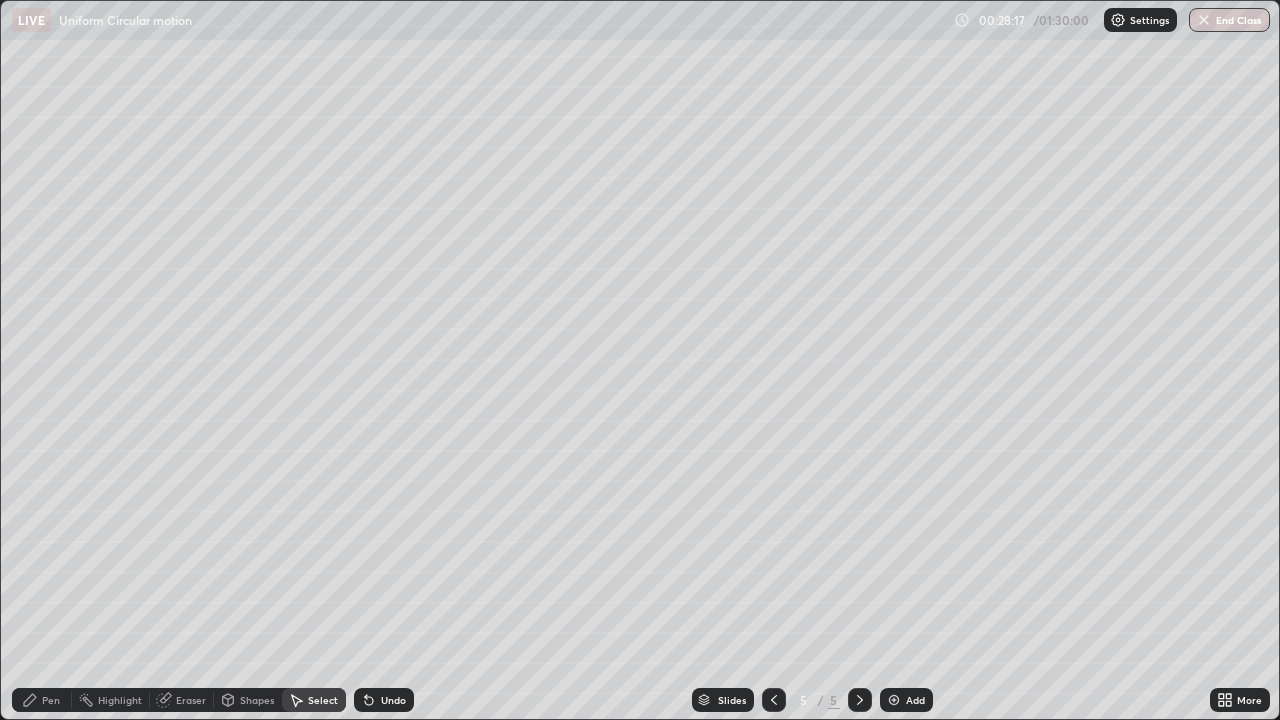 click on "More" at bounding box center (1240, 700) 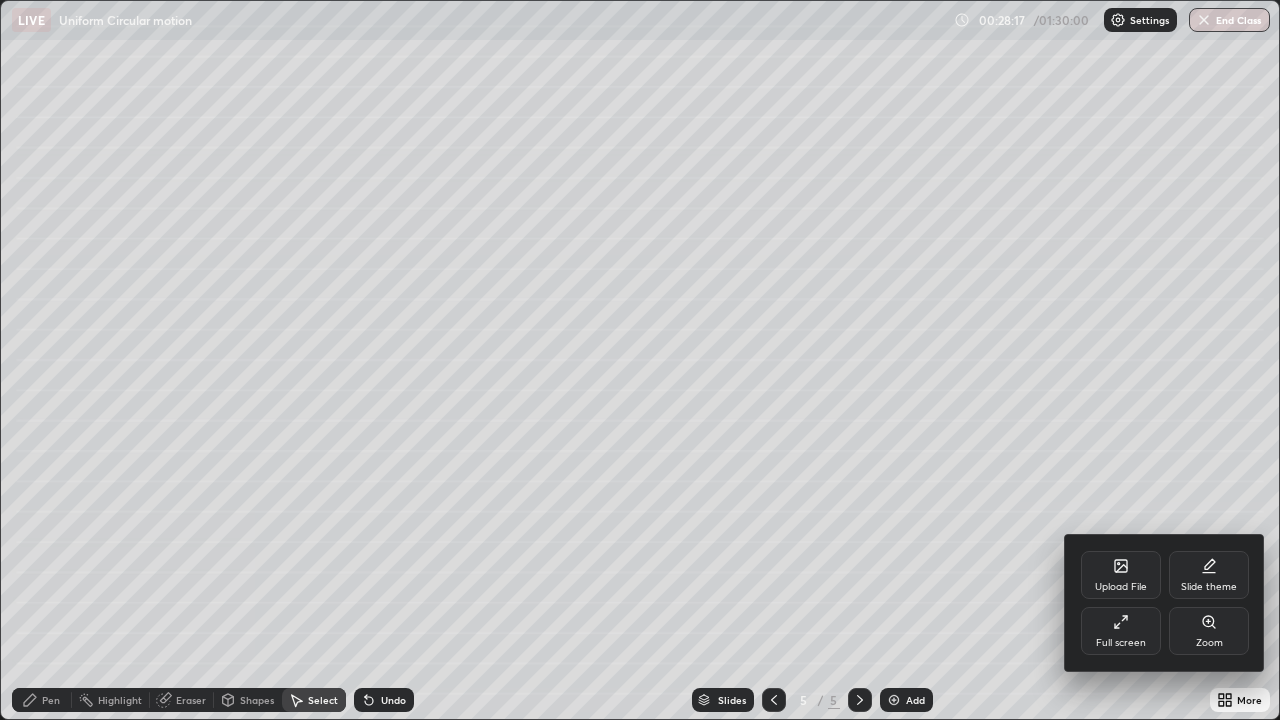 click on "Full screen" at bounding box center (1121, 643) 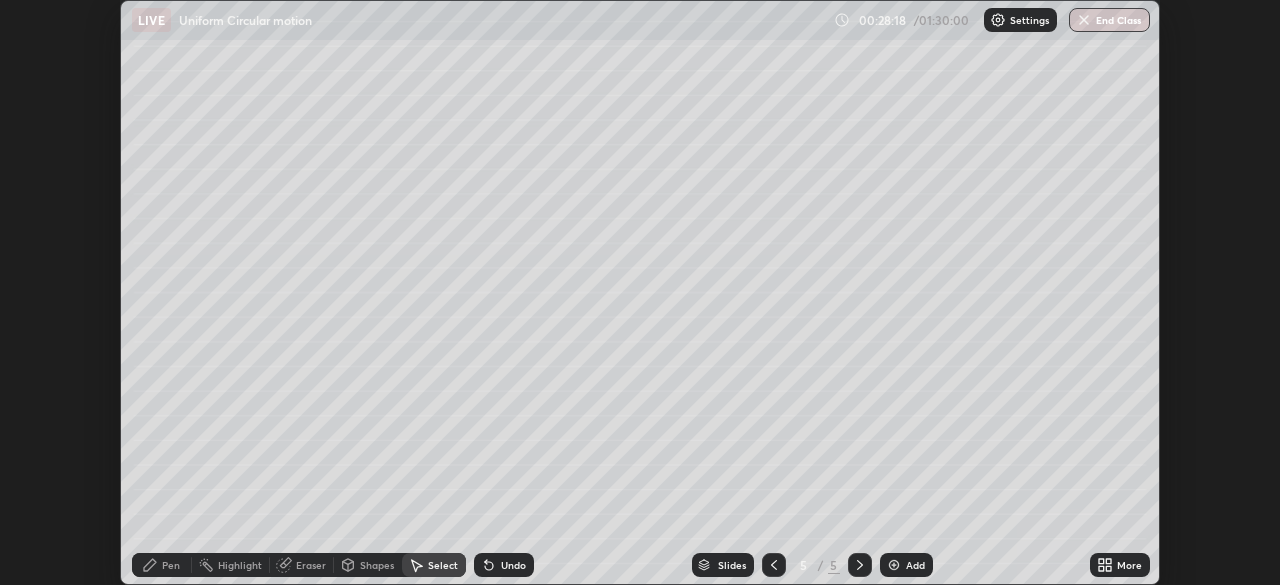 scroll, scrollTop: 585, scrollLeft: 1280, axis: both 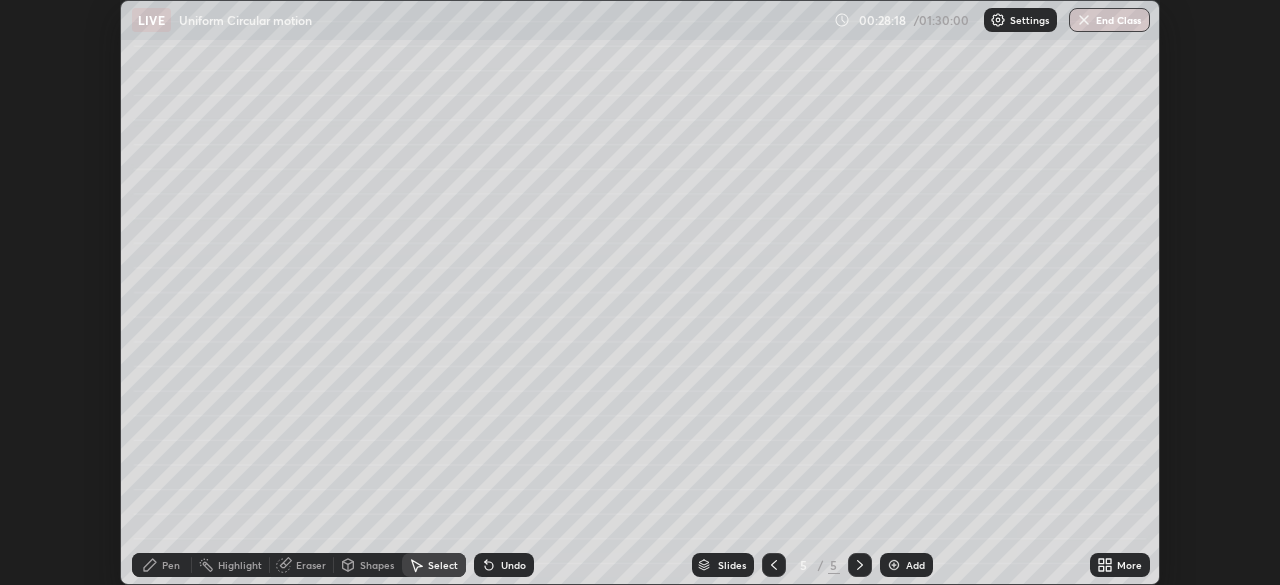 click 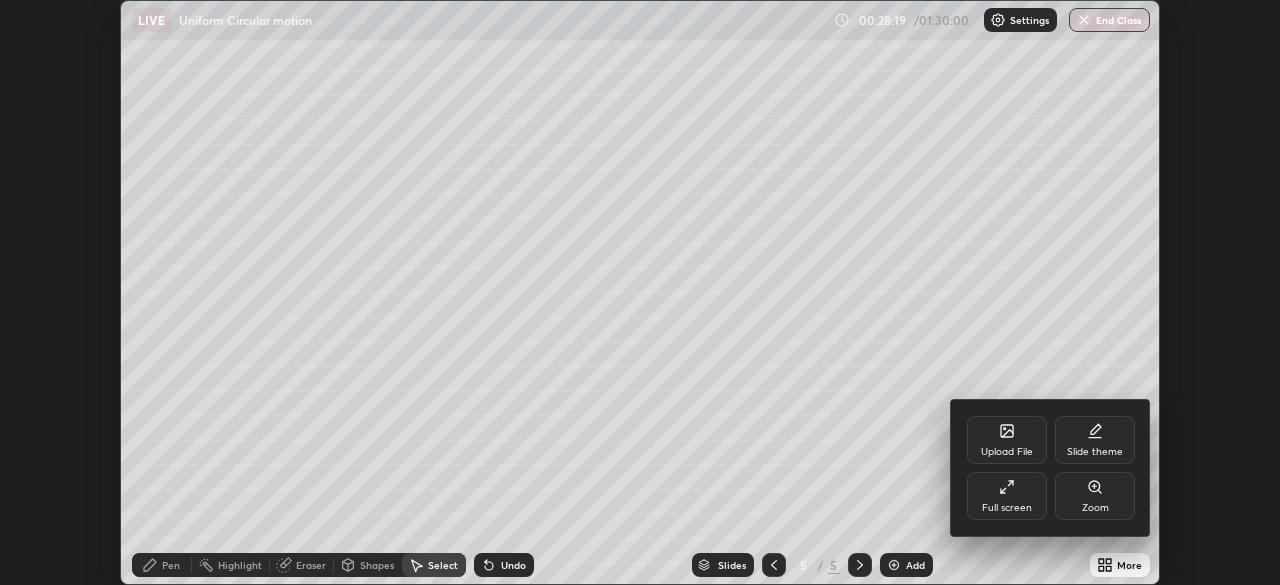 click on "Full screen" at bounding box center [1007, 496] 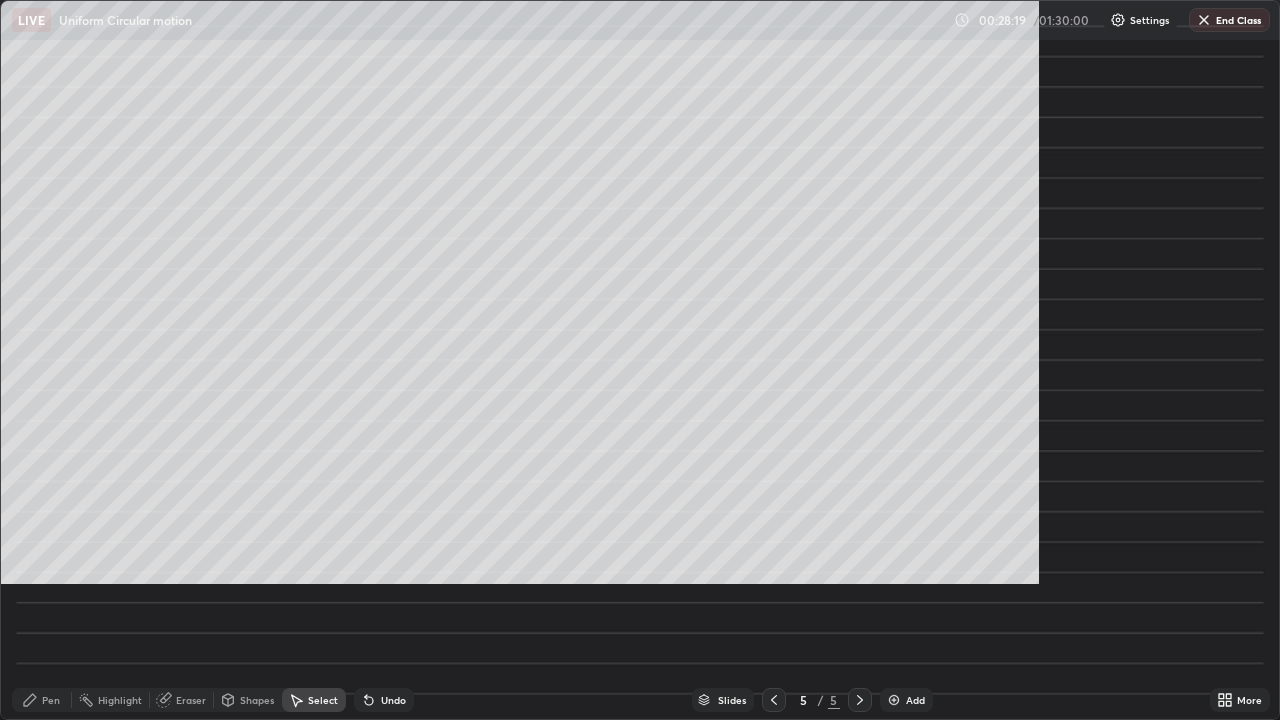 scroll, scrollTop: 99280, scrollLeft: 98720, axis: both 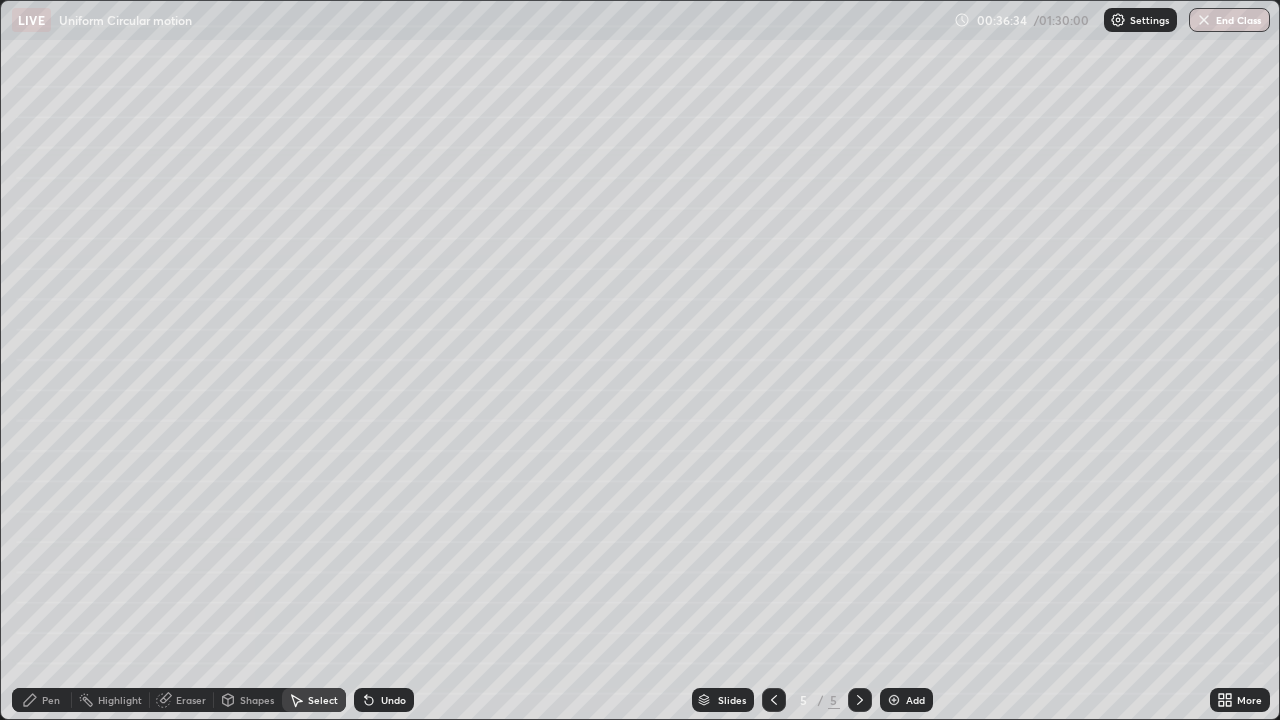 click on "Select" at bounding box center (323, 700) 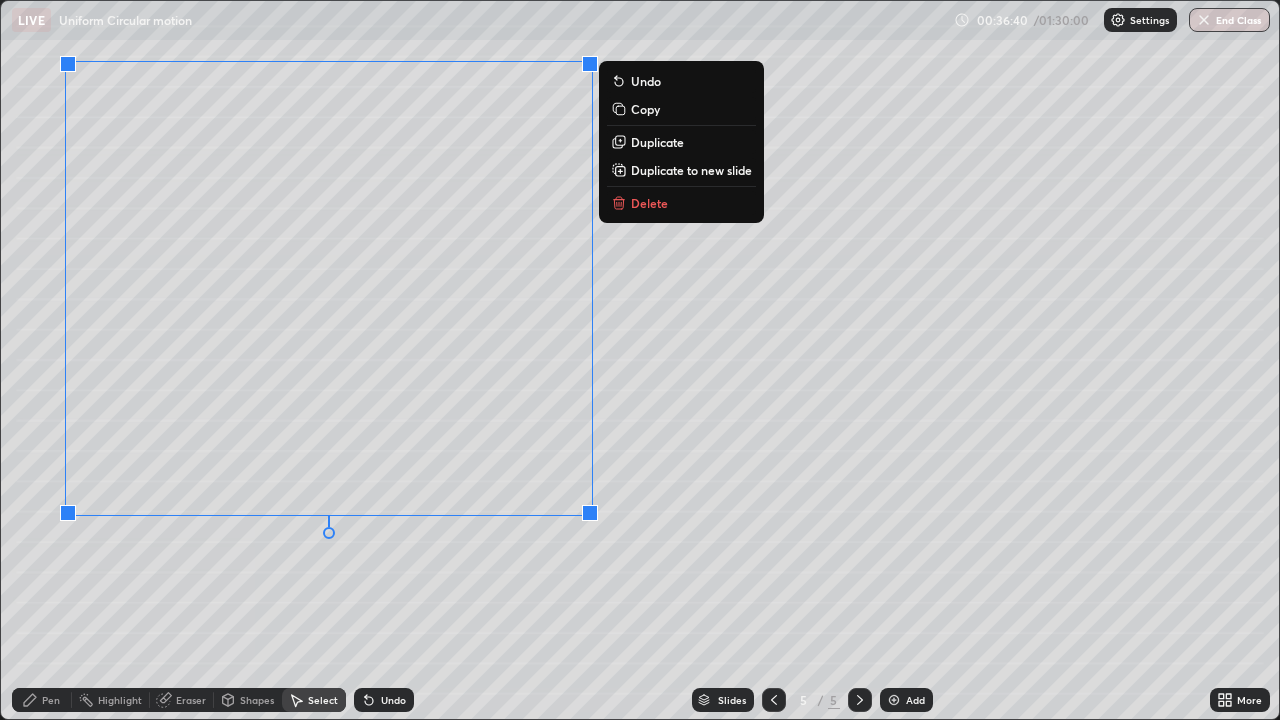 click on "Duplicate to new slide" at bounding box center [691, 170] 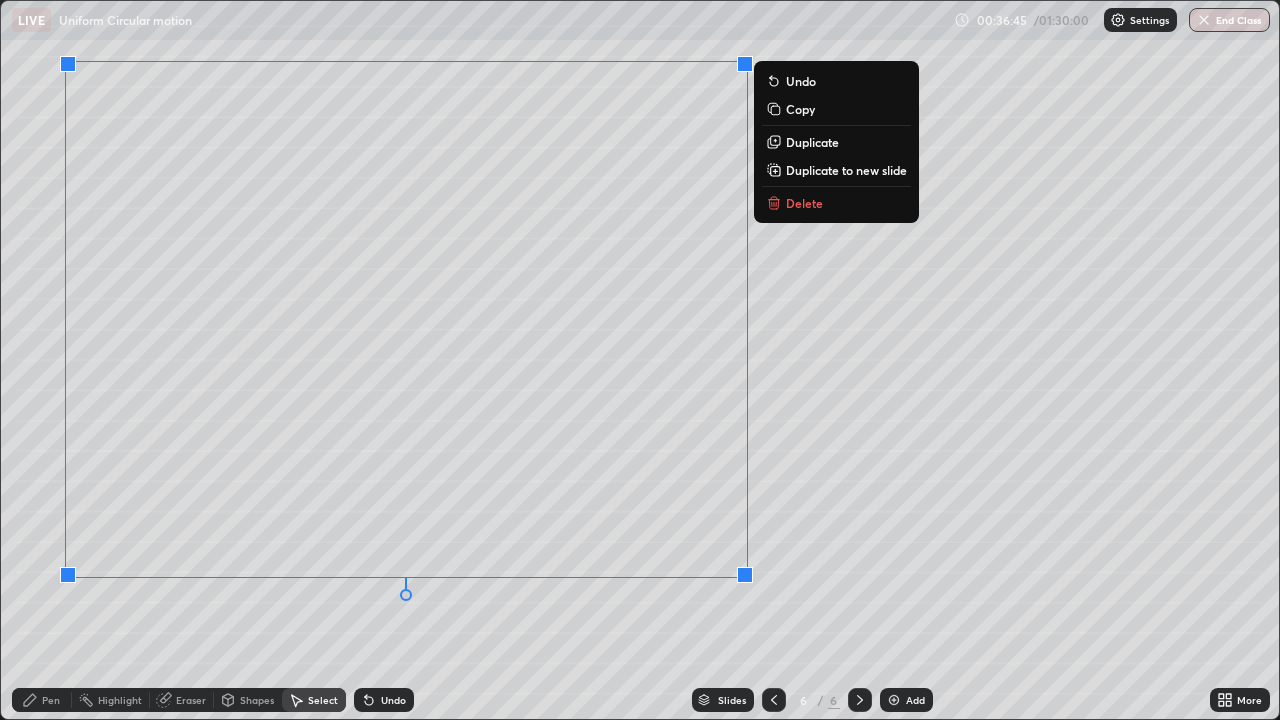 click on "0 ° Undo Copy Duplicate Duplicate to new slide Delete" at bounding box center (640, 360) 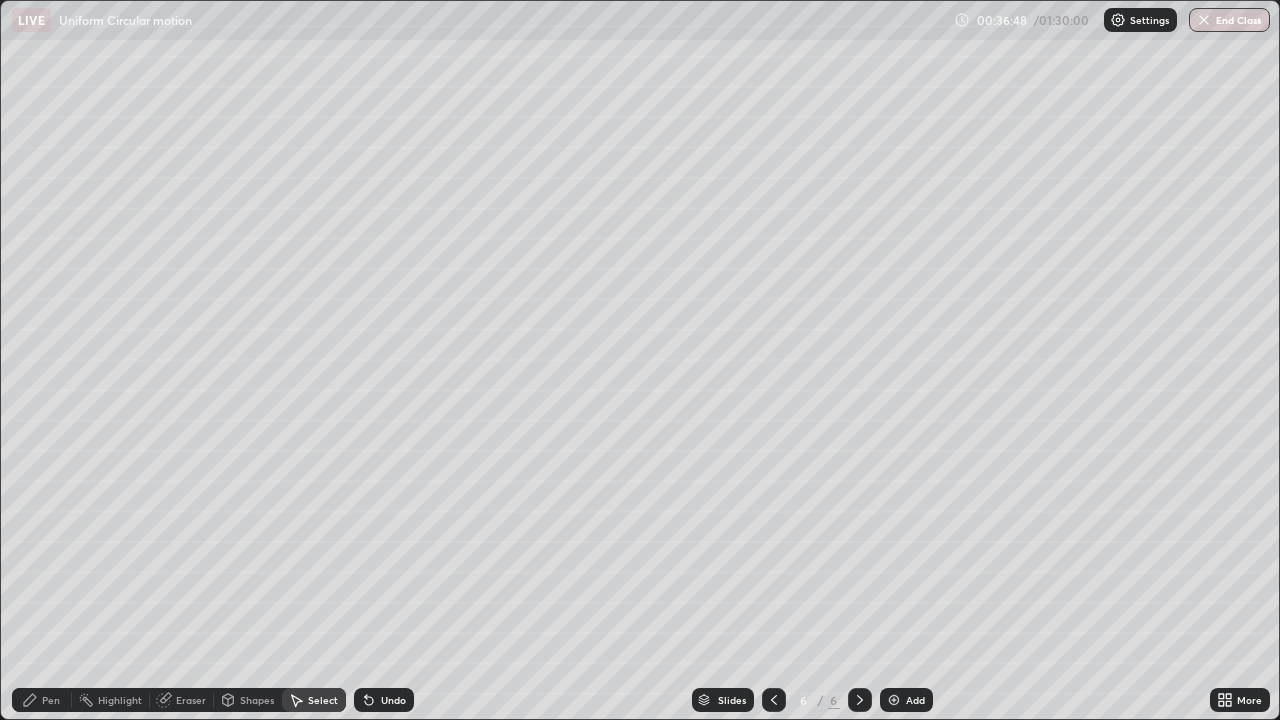 click on "0 ° Undo Copy Duplicate Duplicate to new slide Delete" at bounding box center [640, 360] 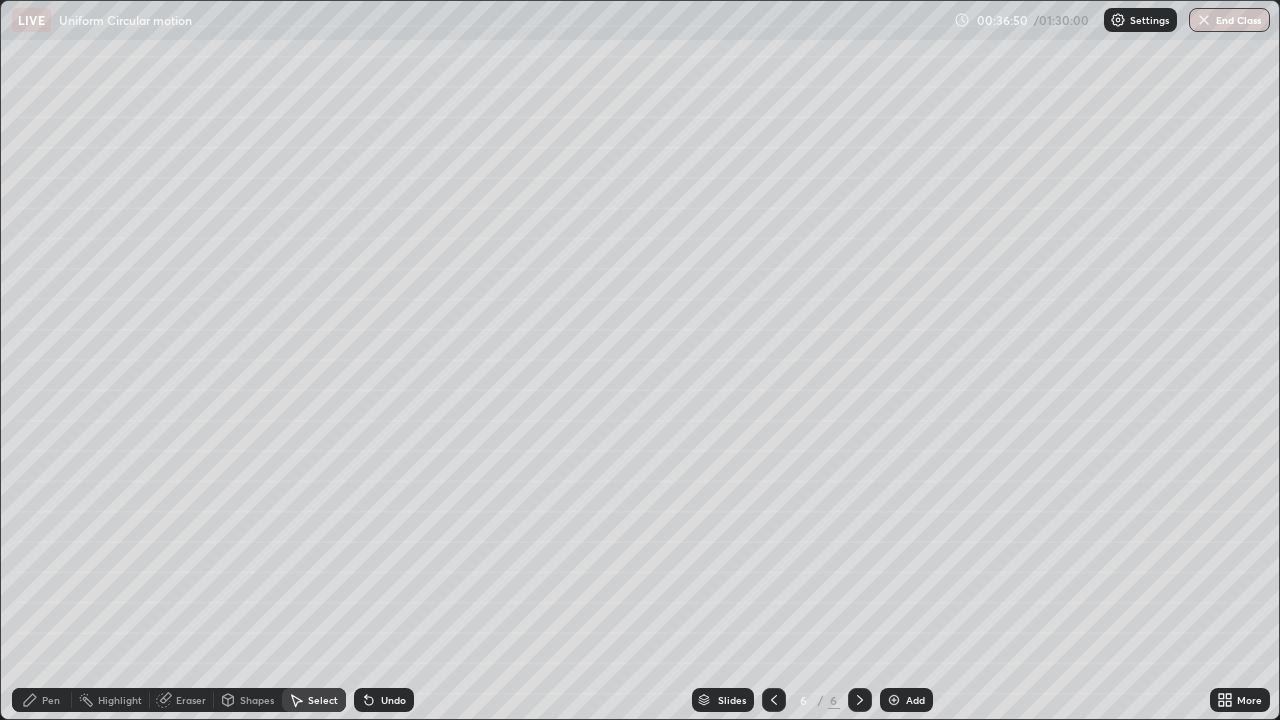 click on "More" at bounding box center [1249, 700] 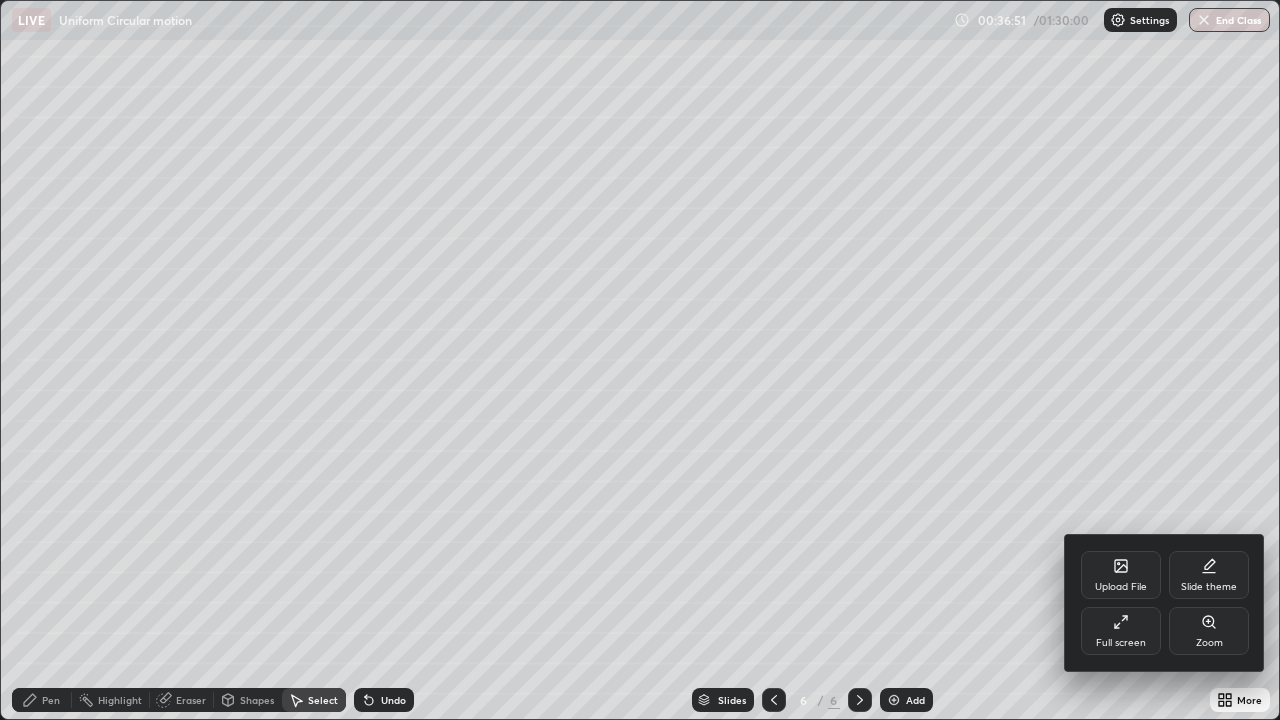 click on "Full screen" at bounding box center [1121, 631] 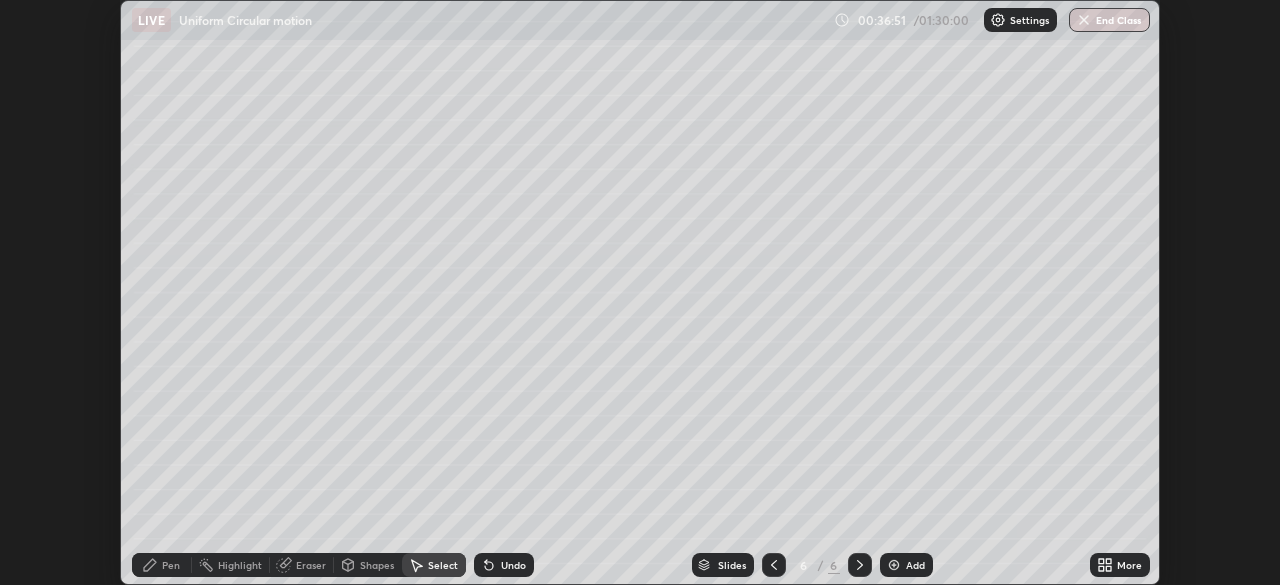 scroll, scrollTop: 585, scrollLeft: 1280, axis: both 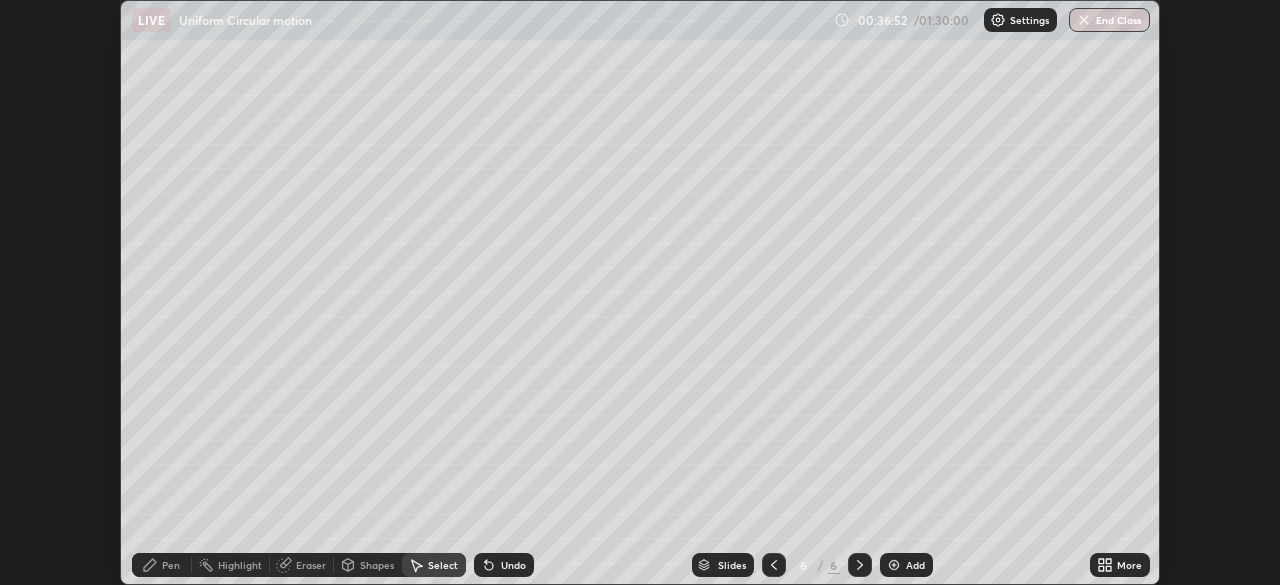 click on "More" at bounding box center [1120, 565] 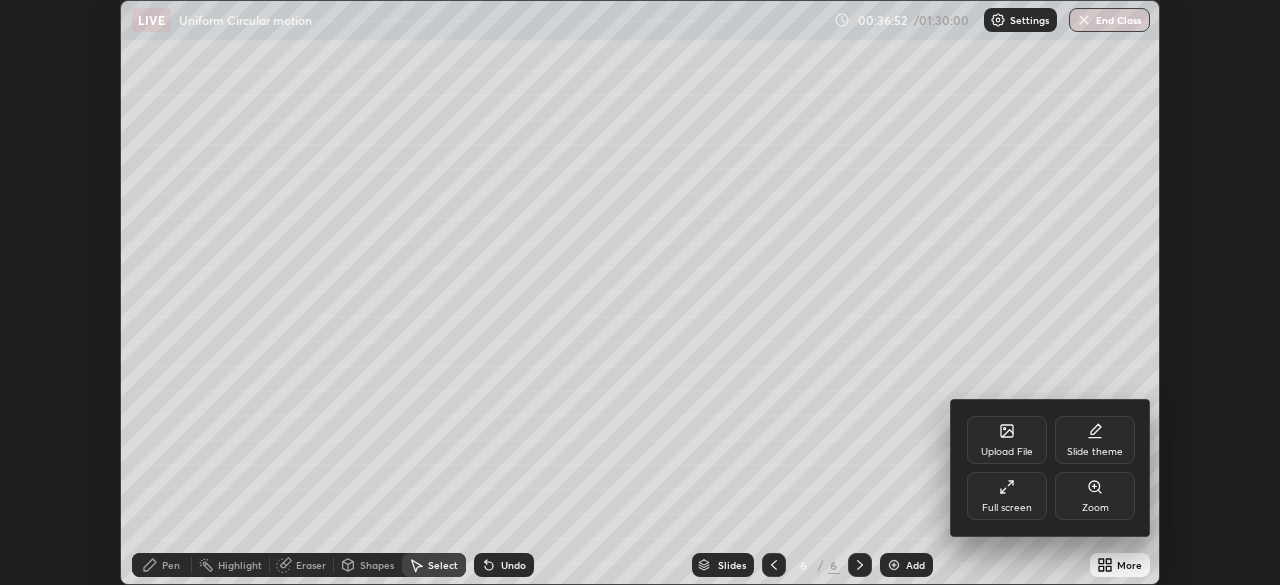 click on "Full screen" at bounding box center [1007, 496] 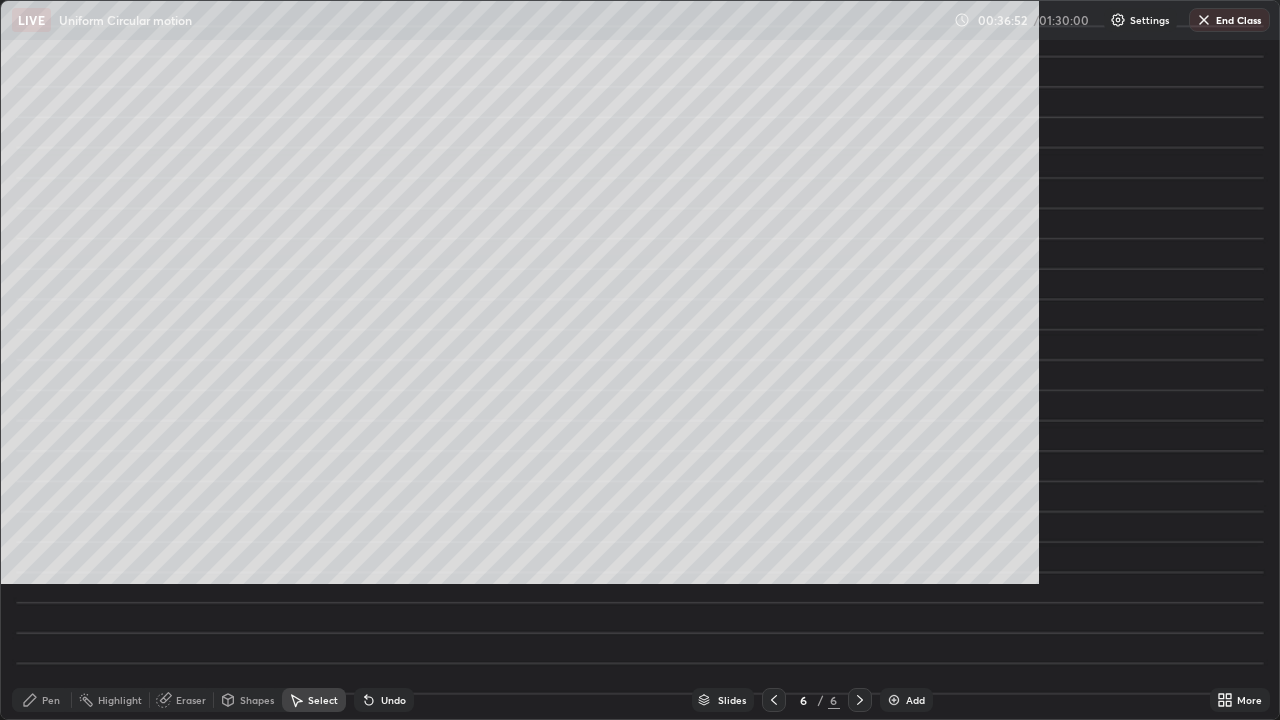 scroll, scrollTop: 99280, scrollLeft: 98720, axis: both 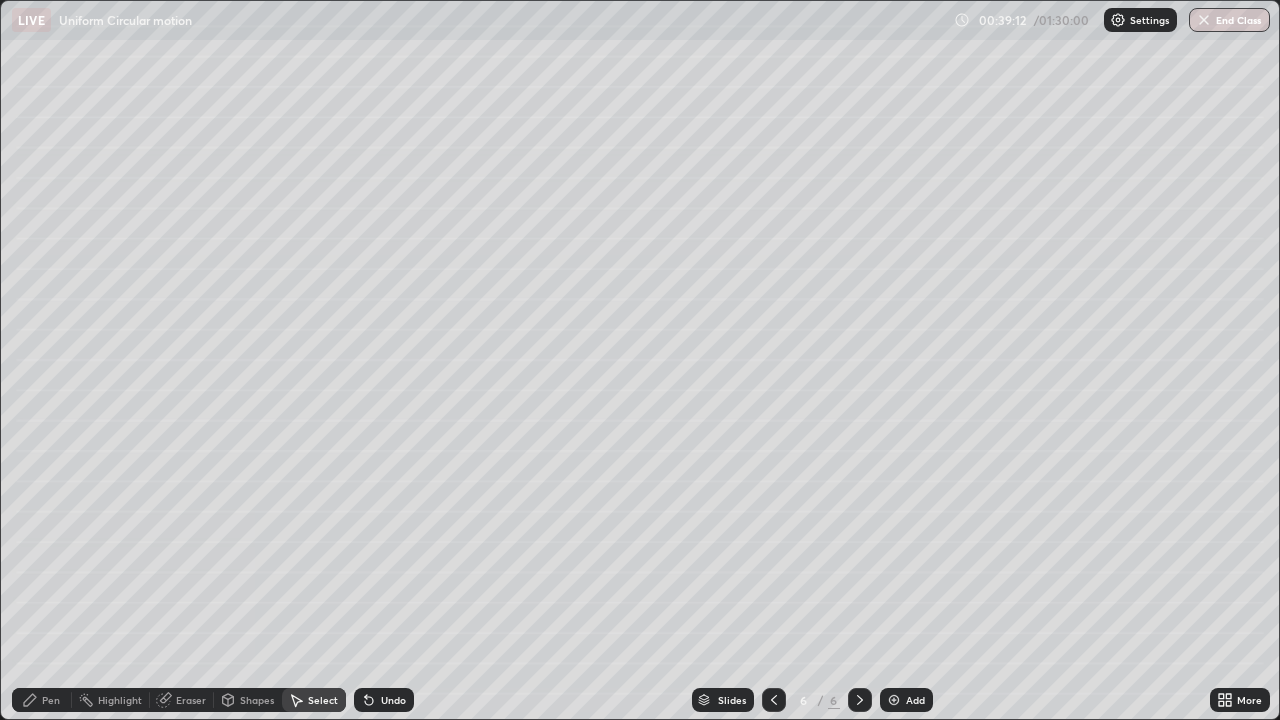 click on "Pen" at bounding box center [42, 700] 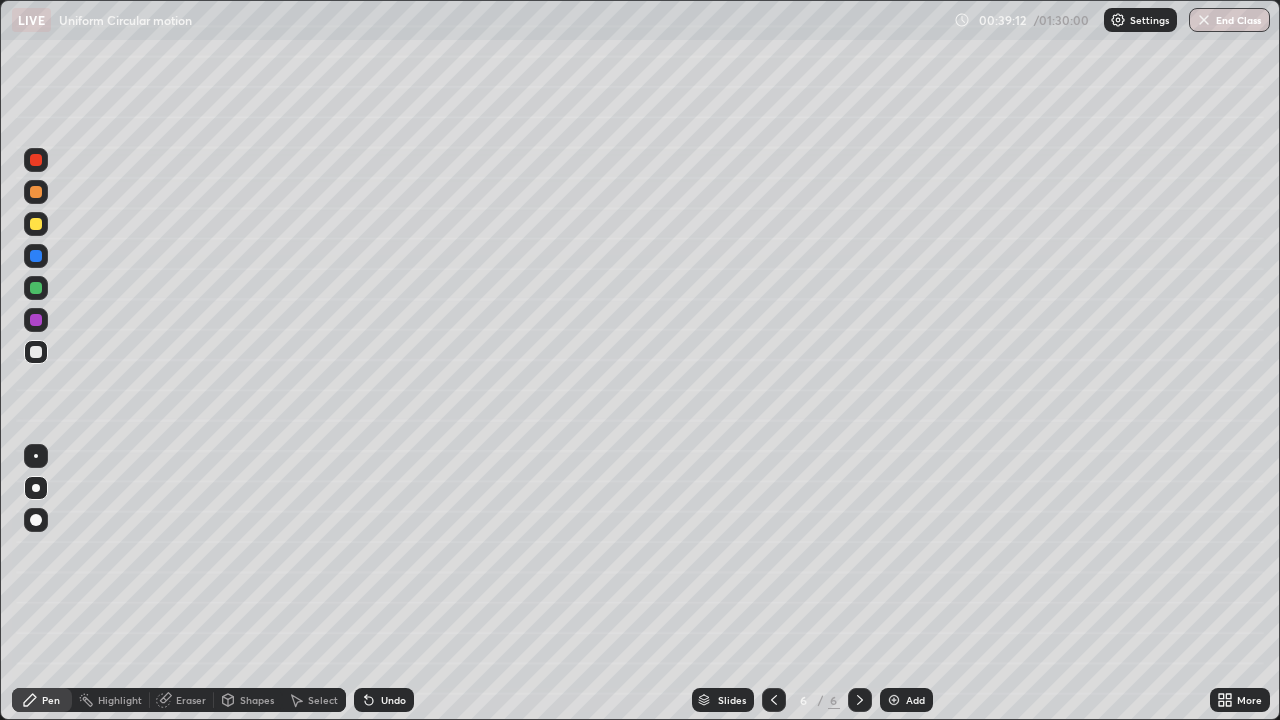 click at bounding box center [36, 352] 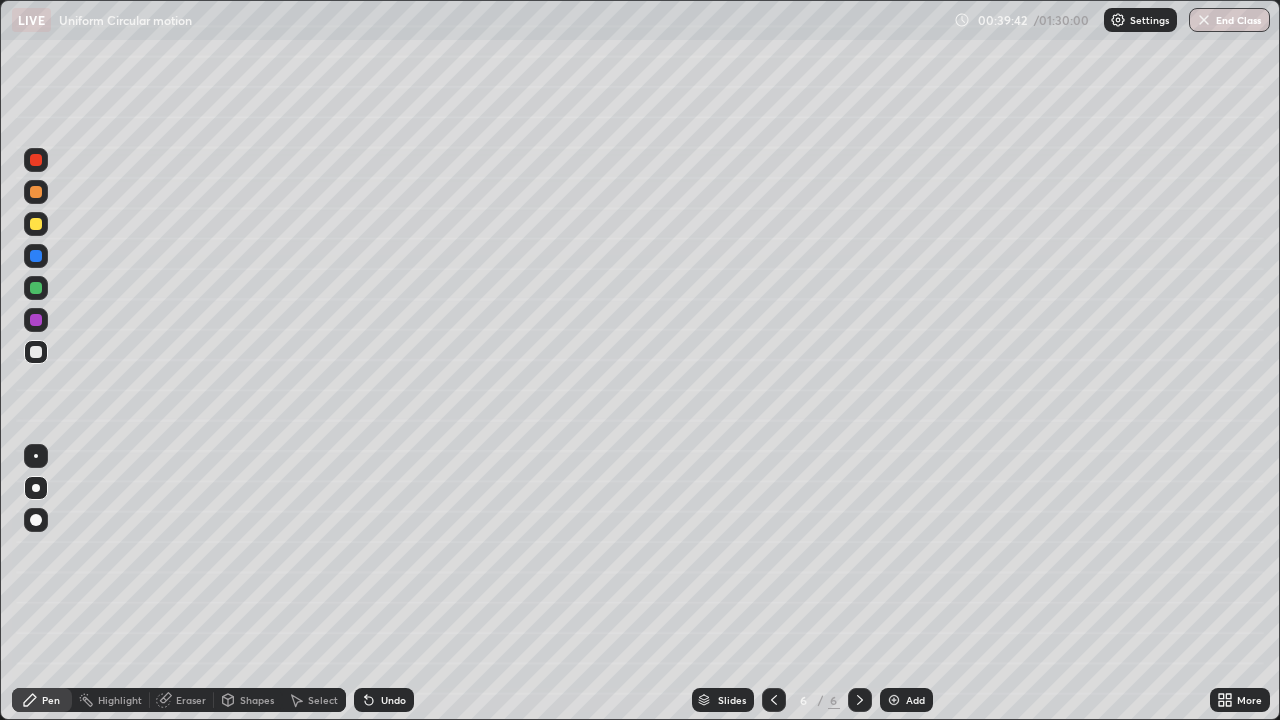 click on "Undo" at bounding box center (384, 700) 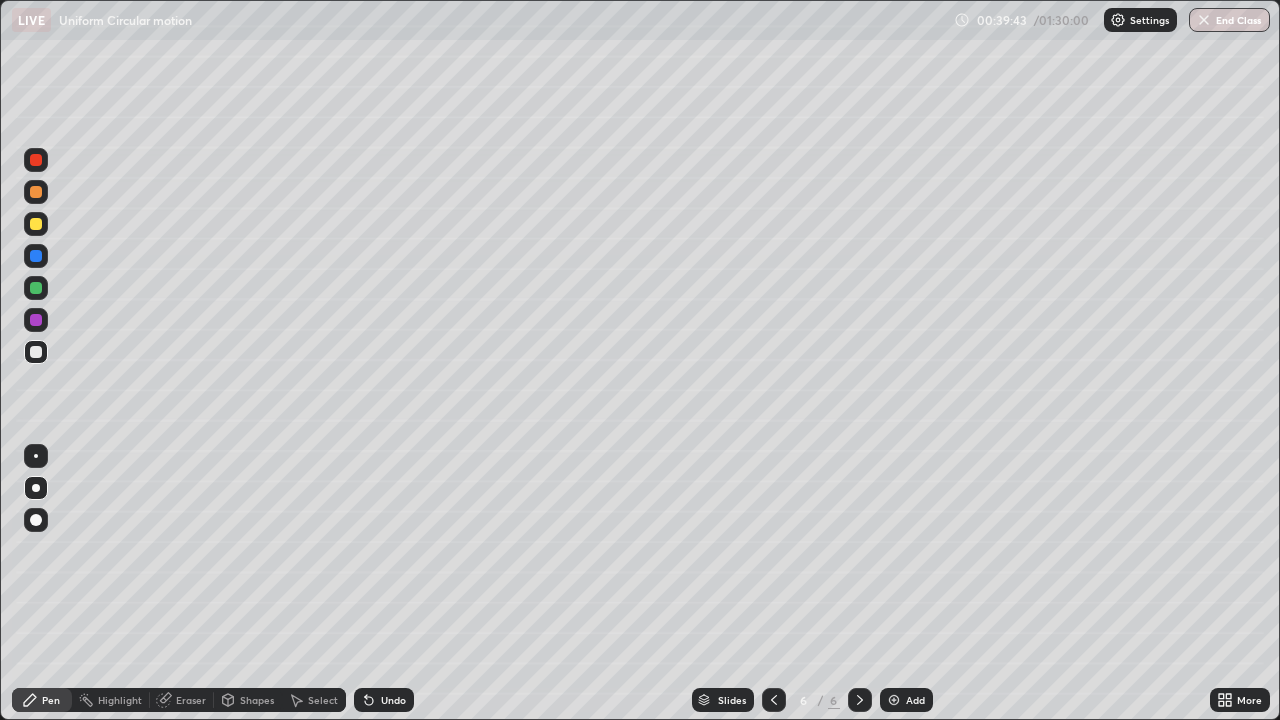 click on "Undo" at bounding box center (393, 700) 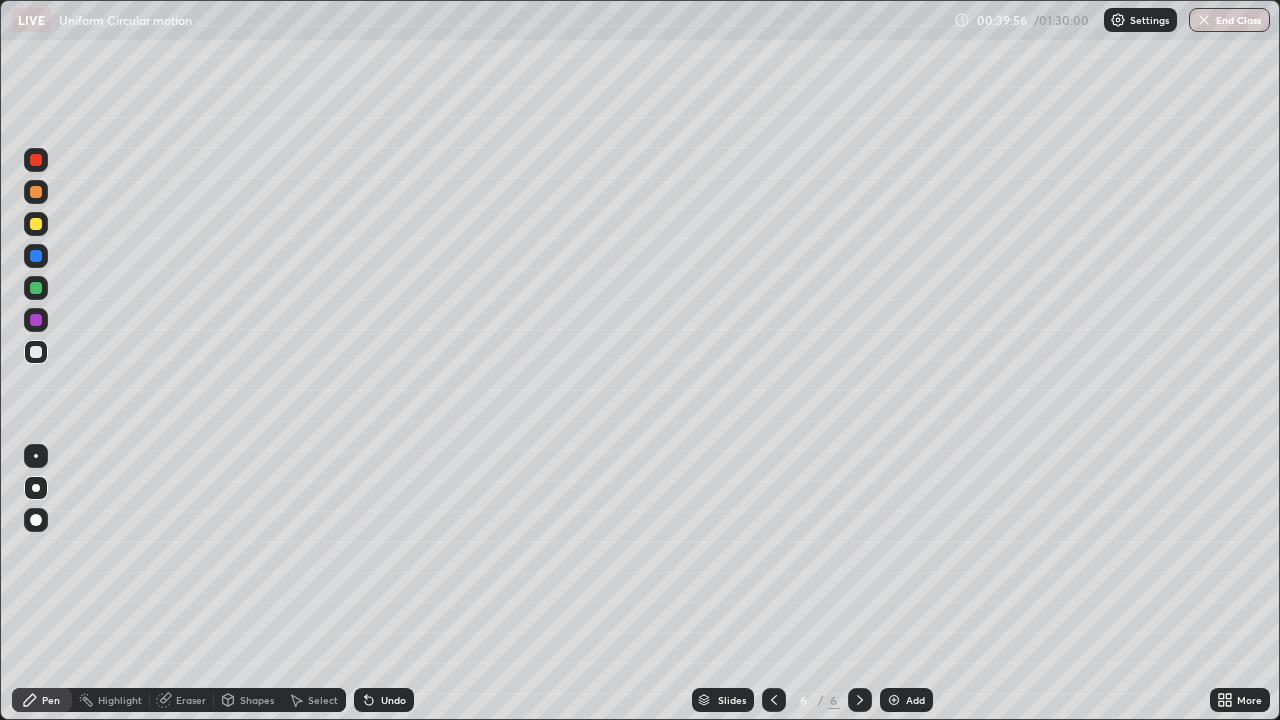 click on "Shapes" at bounding box center [257, 700] 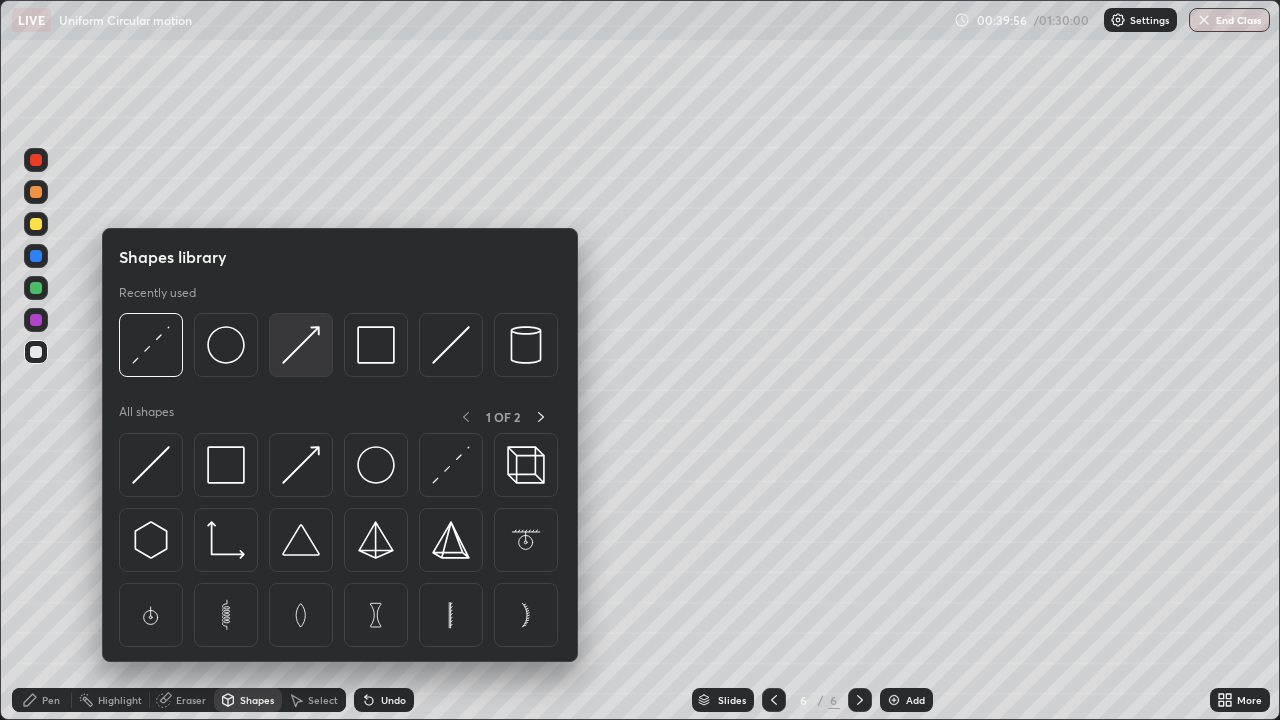 click at bounding box center [301, 345] 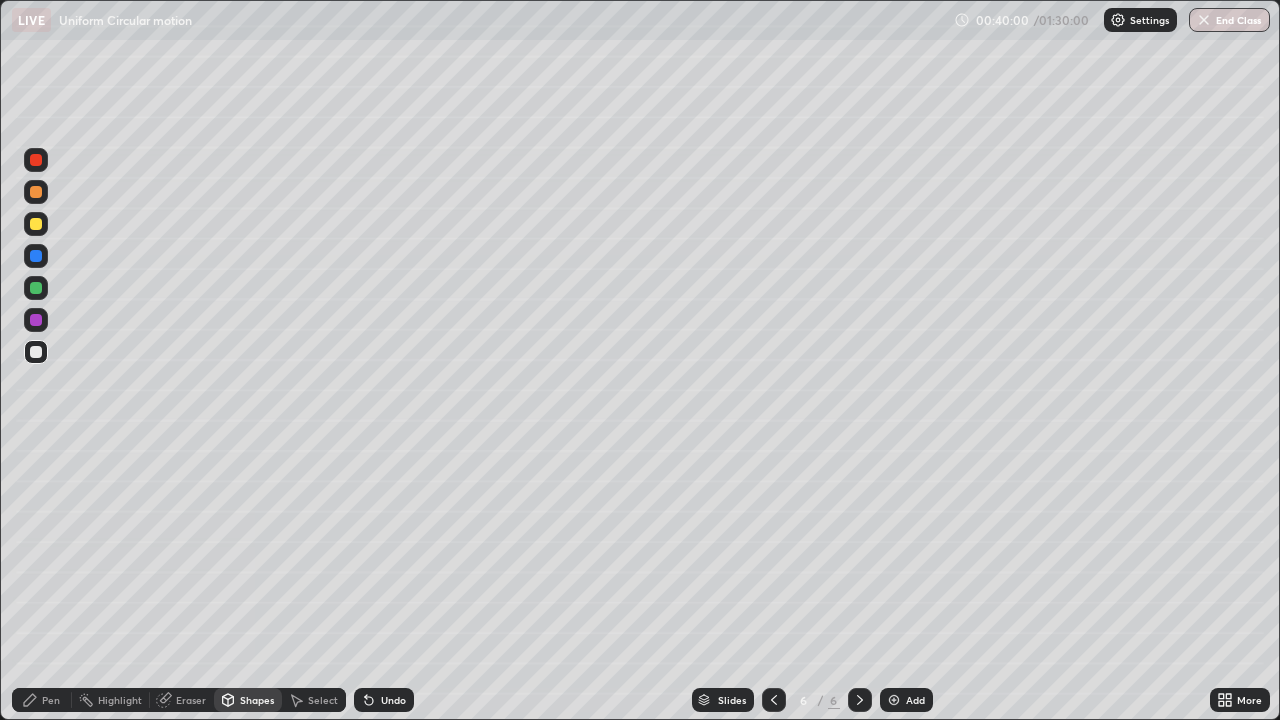 click on "Pen" at bounding box center [51, 700] 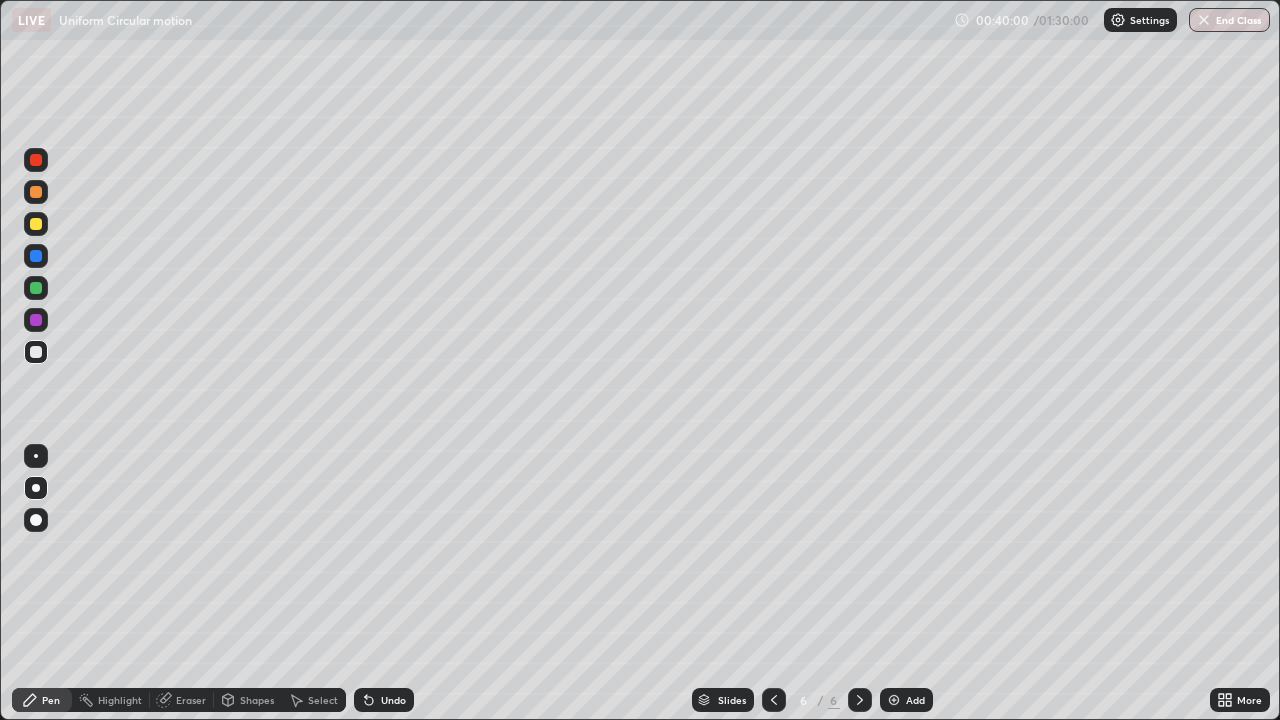 click at bounding box center [36, 320] 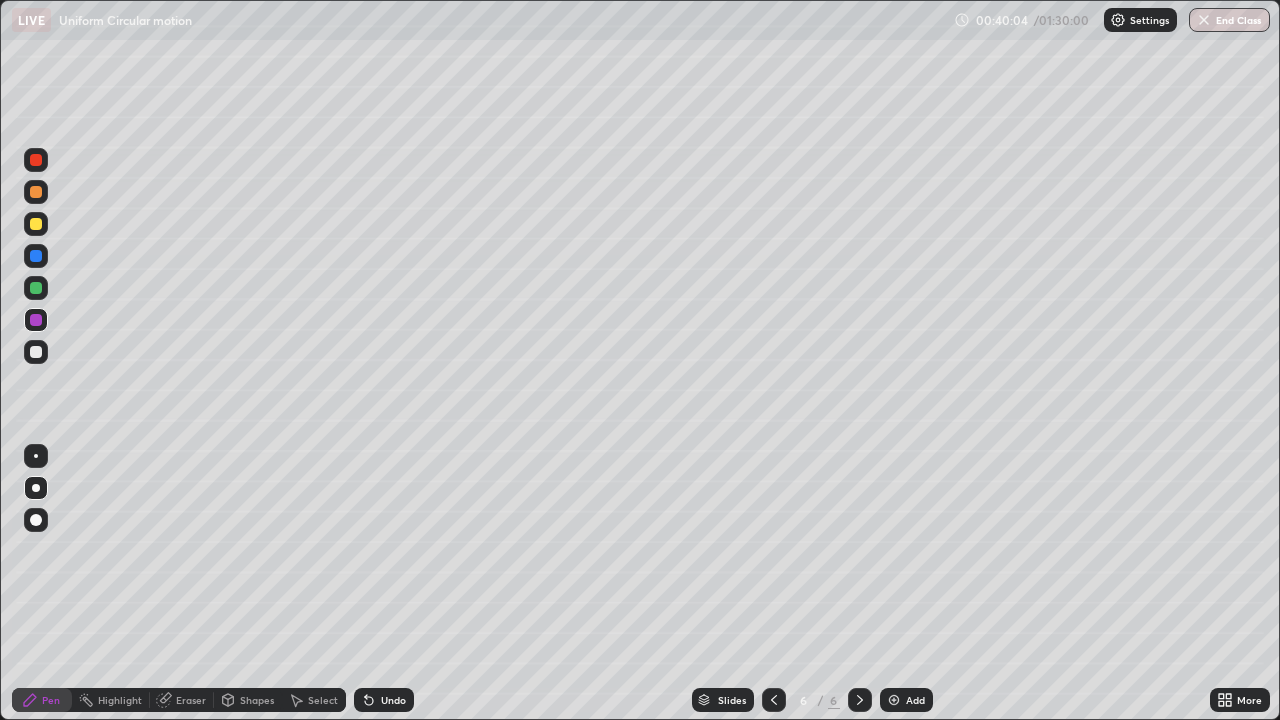 click on "Shapes" at bounding box center (257, 700) 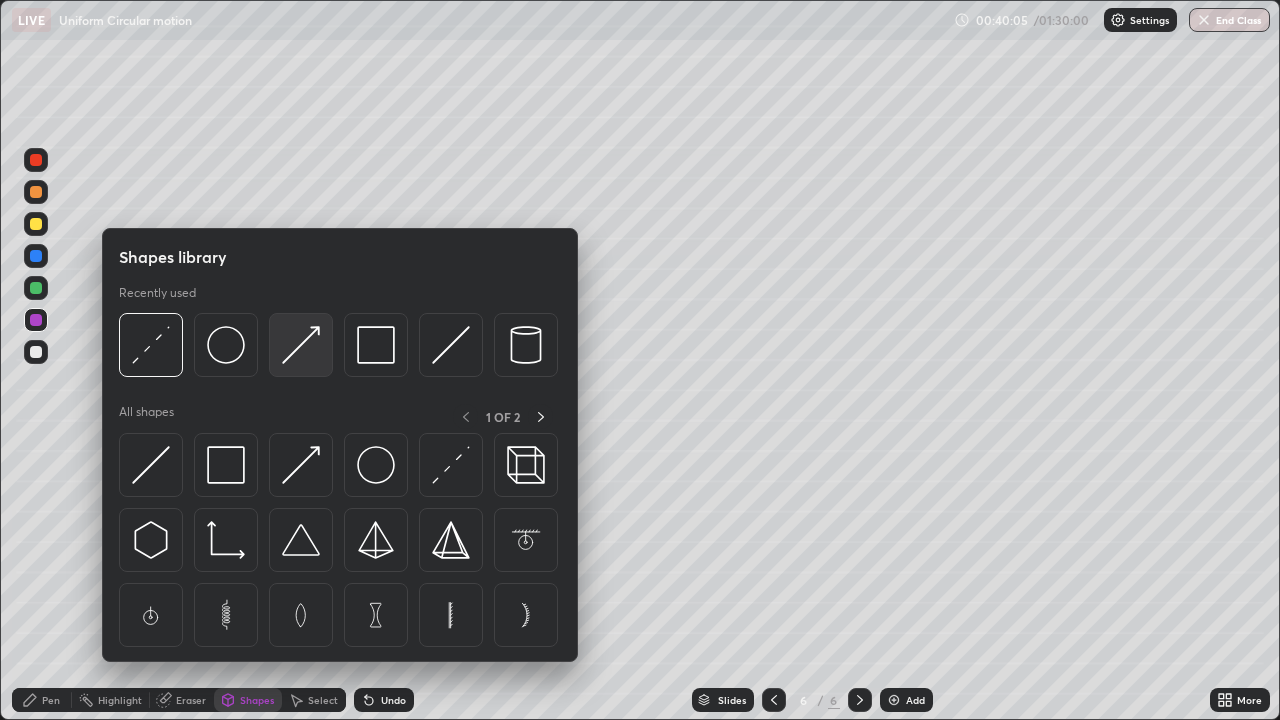 click at bounding box center (301, 345) 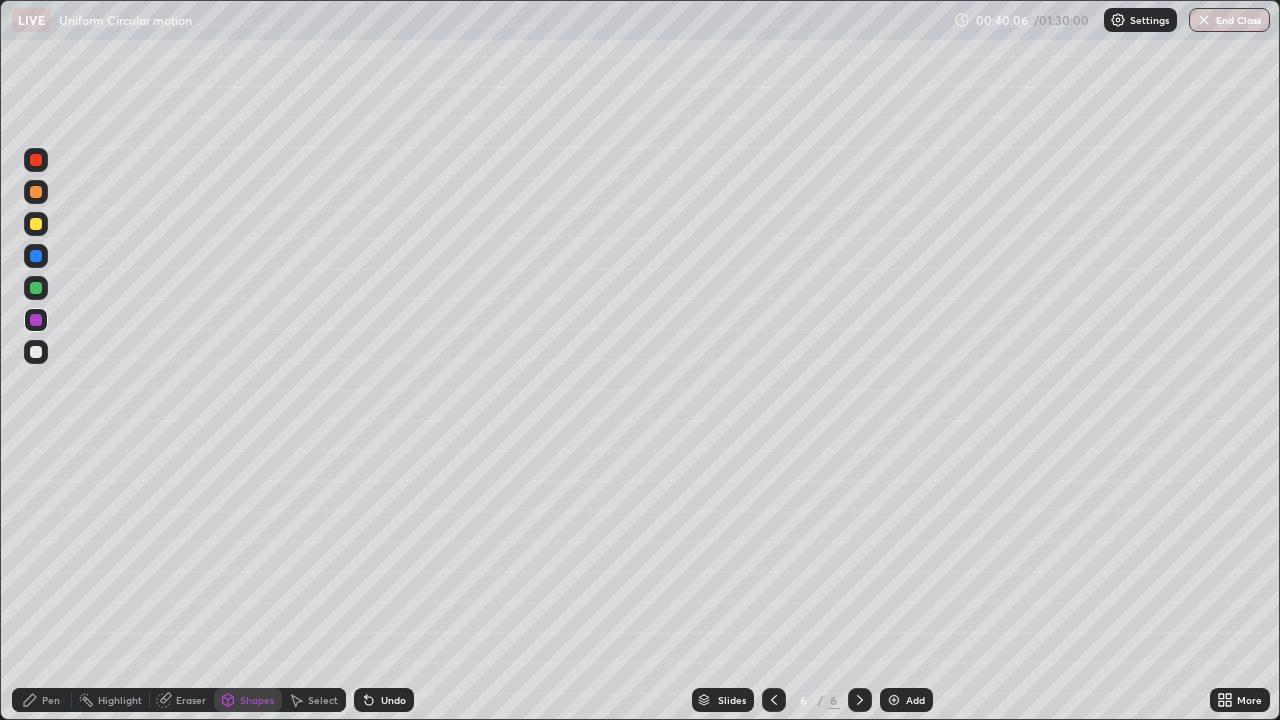 click at bounding box center [36, 288] 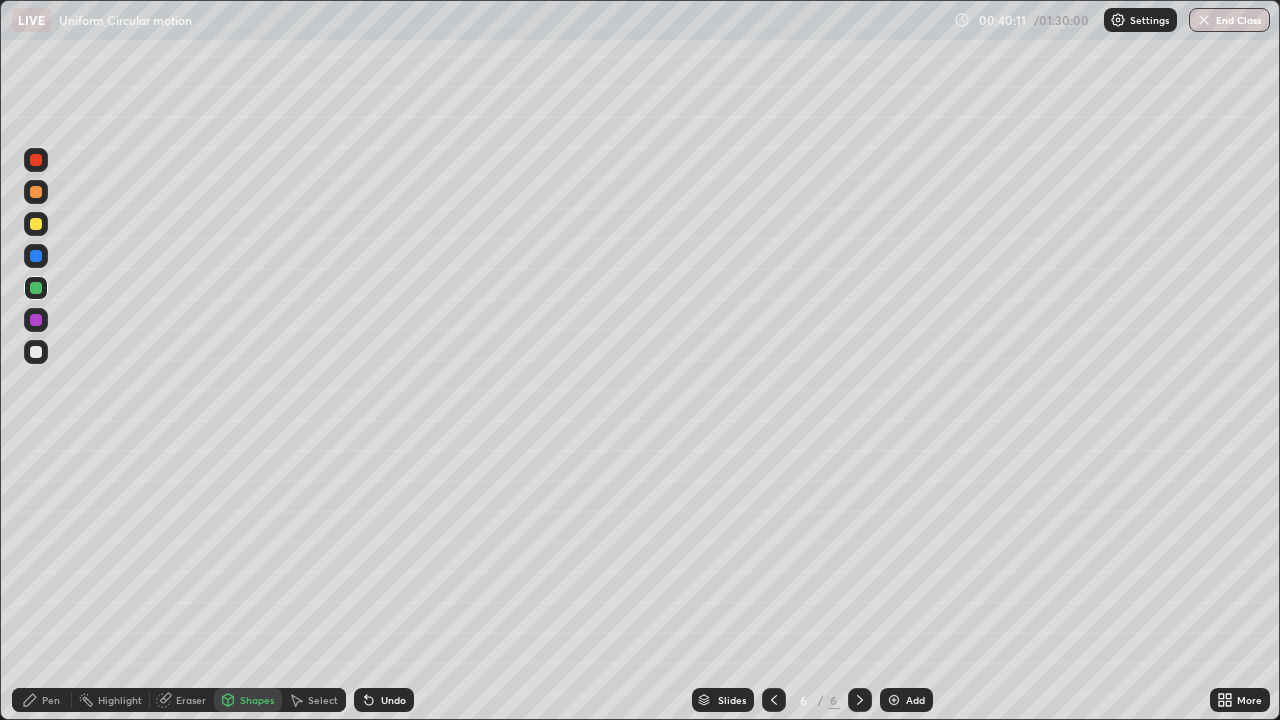 click on "Pen" at bounding box center [51, 700] 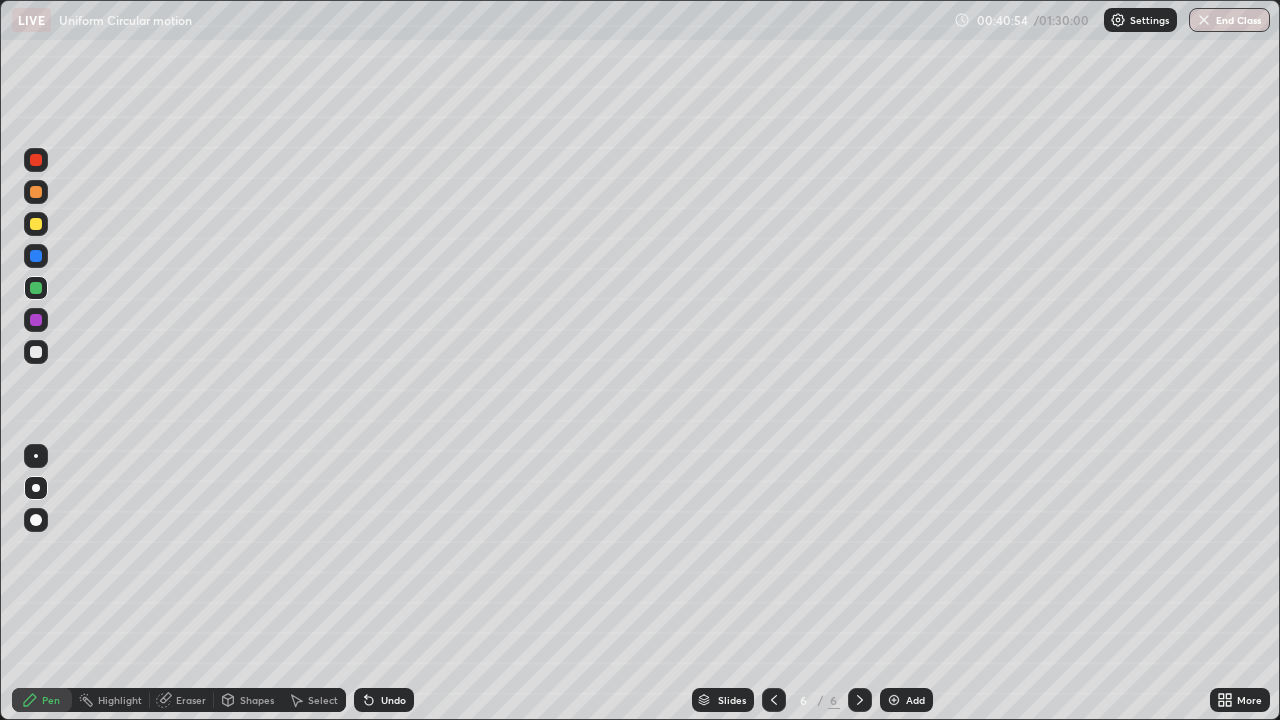 click at bounding box center [36, 352] 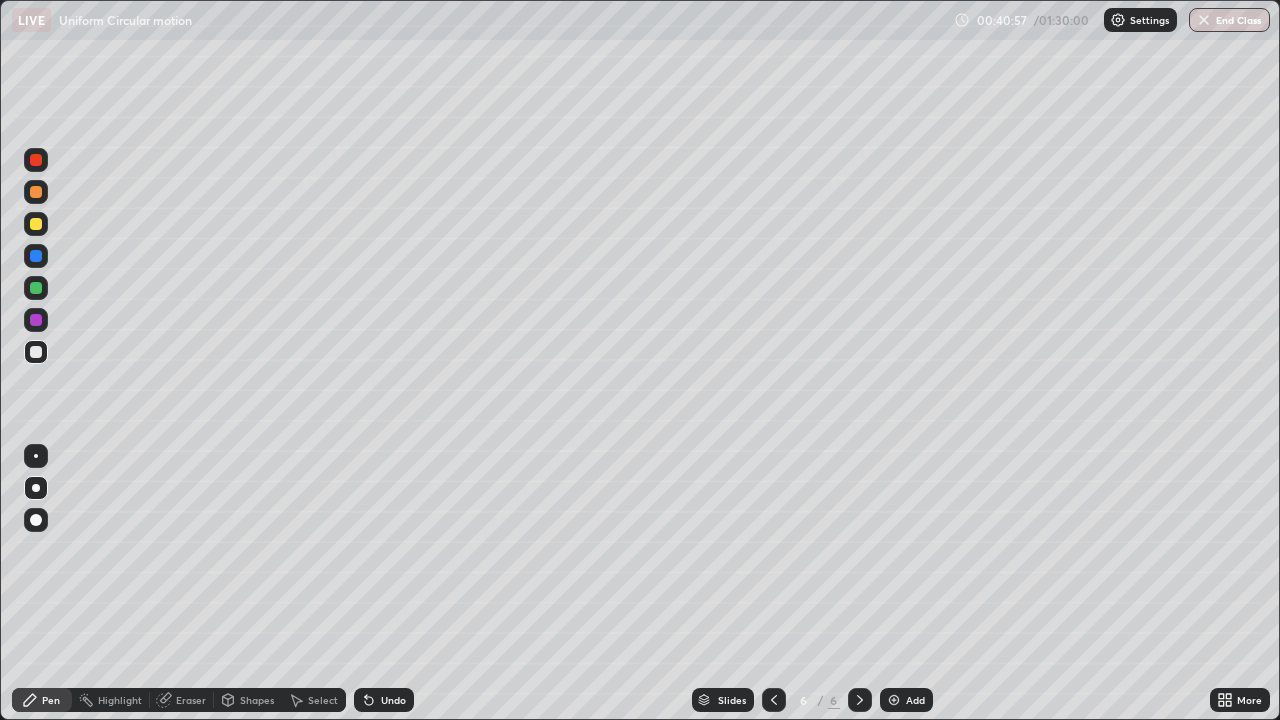 click on "Undo" at bounding box center [393, 700] 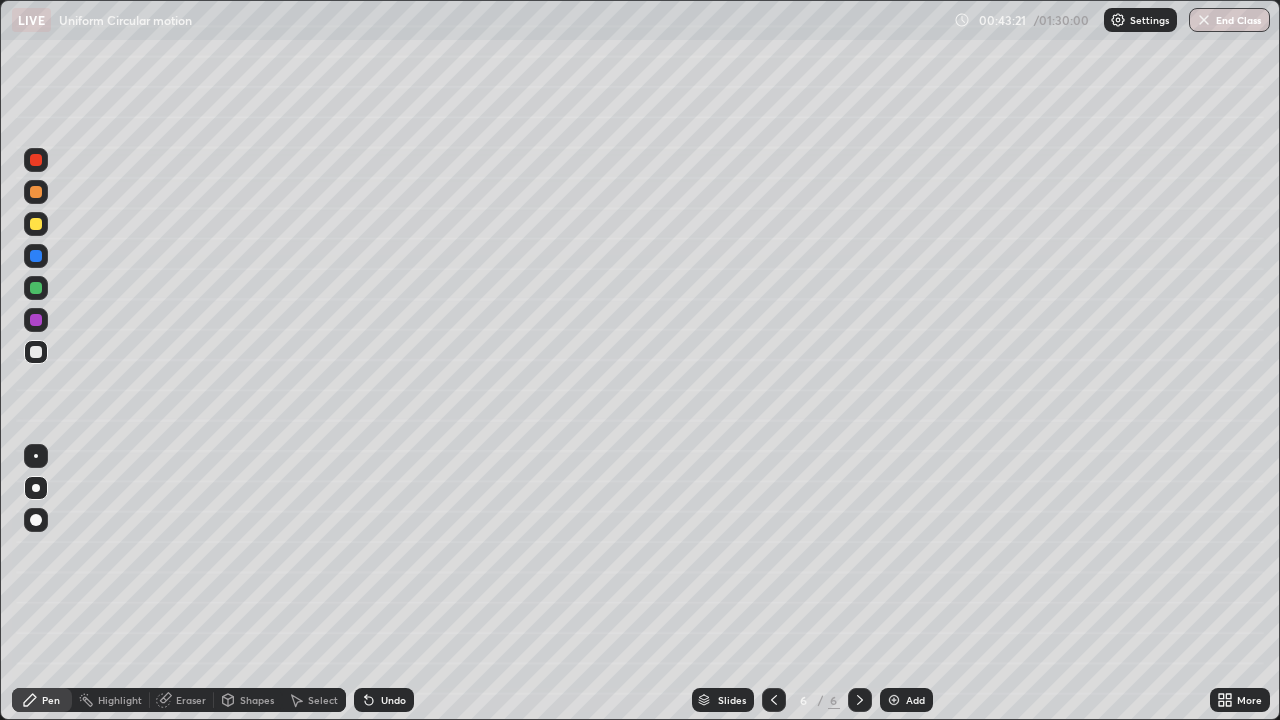 click 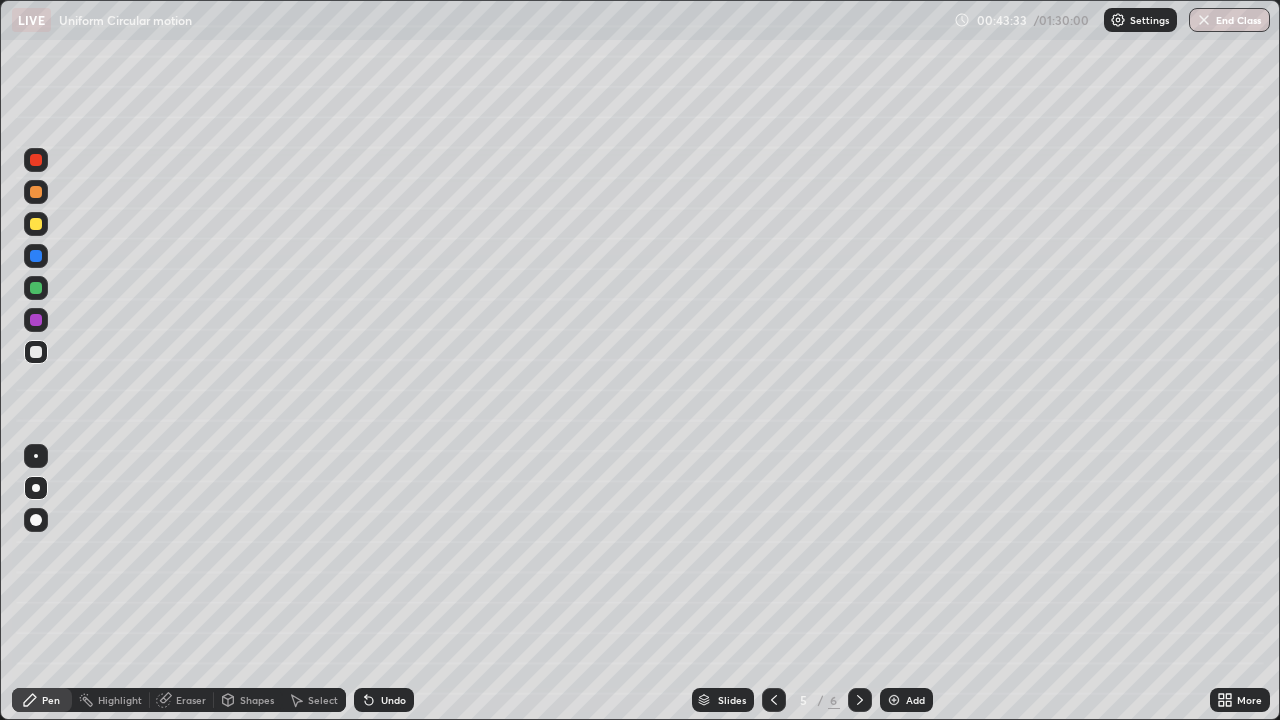 click at bounding box center [36, 256] 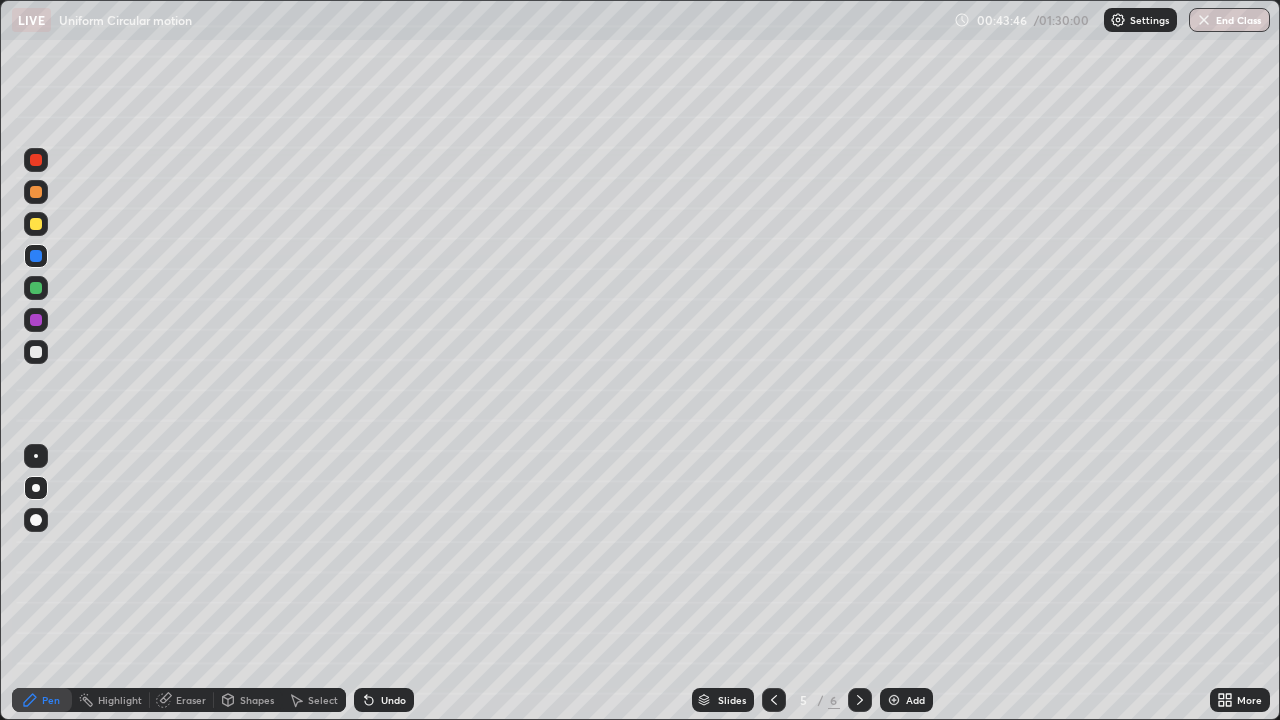 click at bounding box center [36, 288] 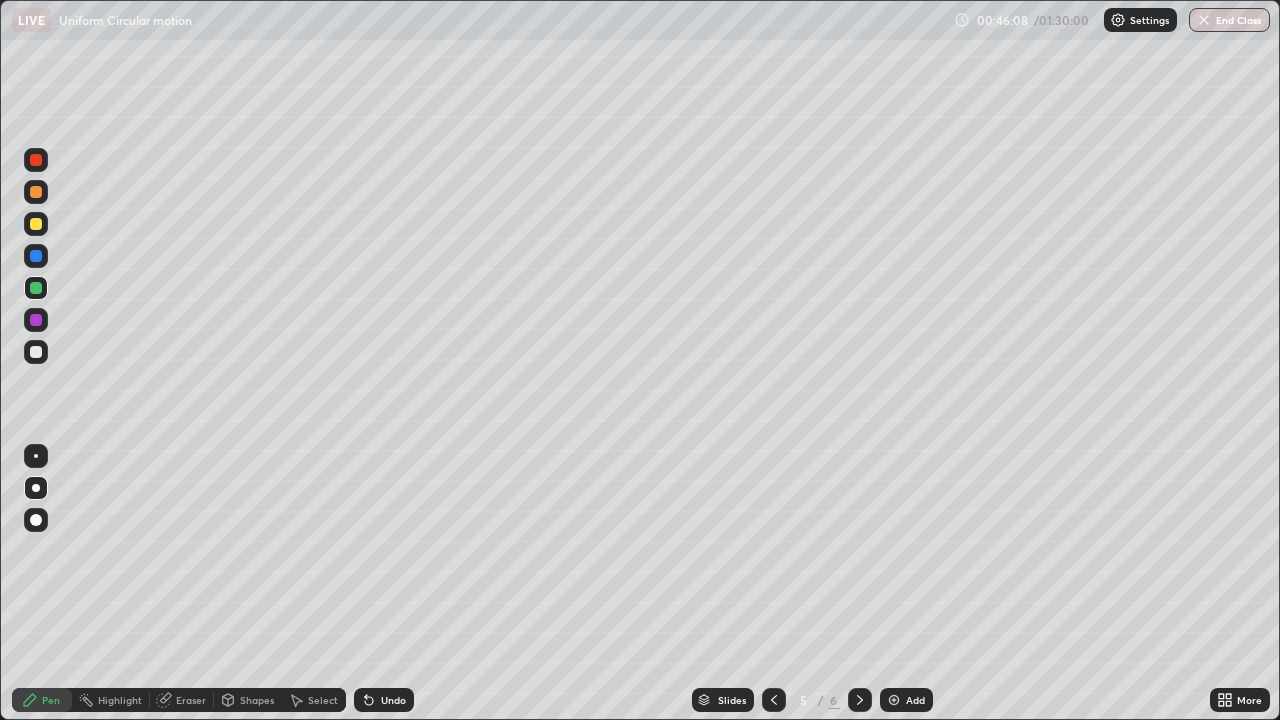 click at bounding box center (36, 320) 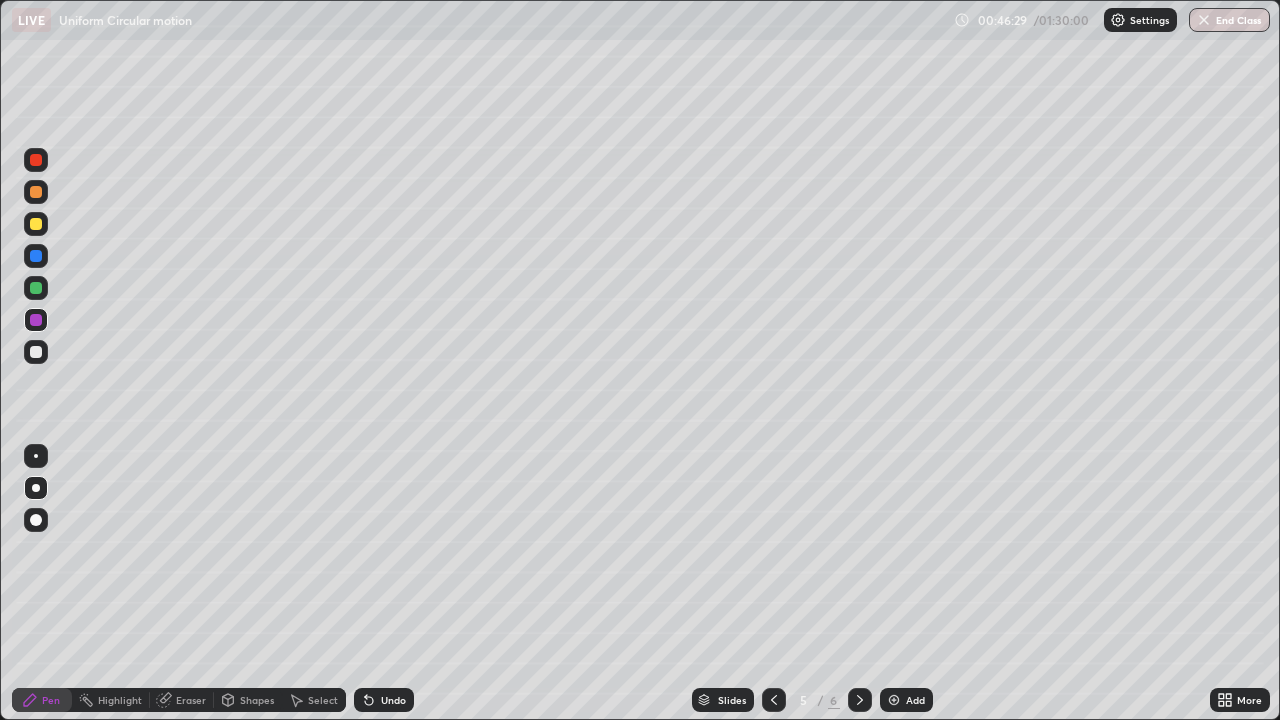 click 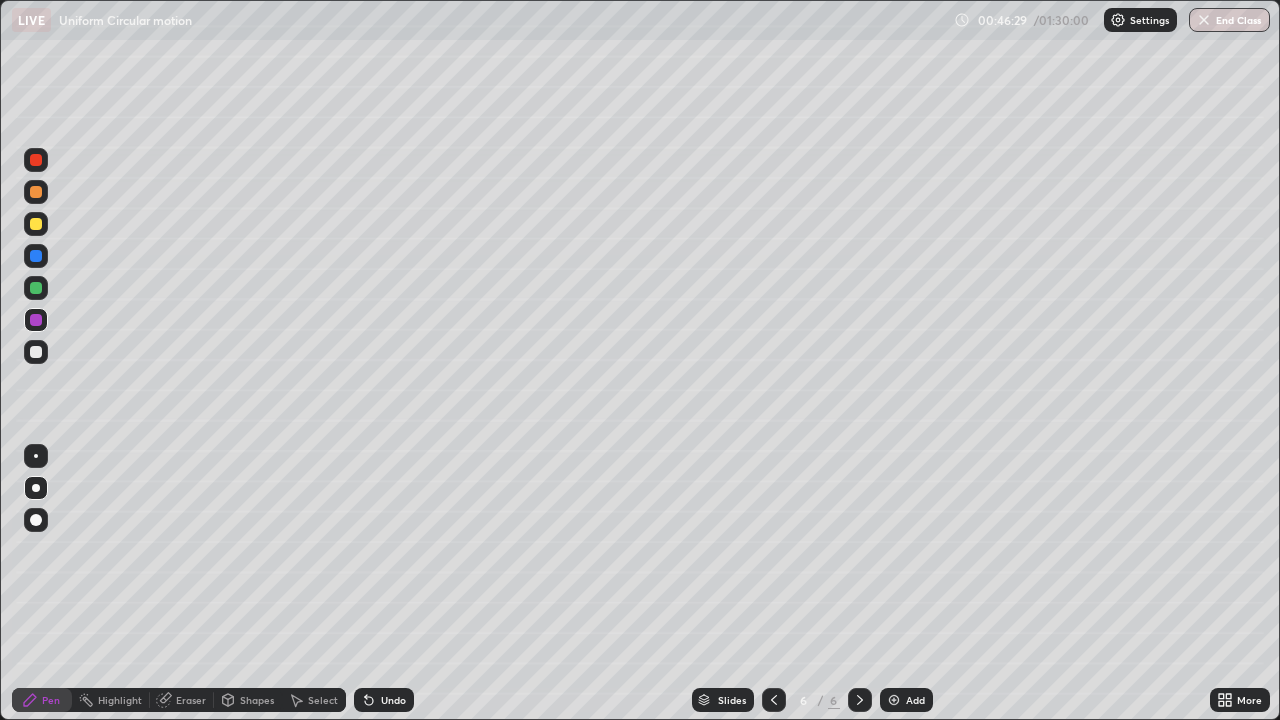 click 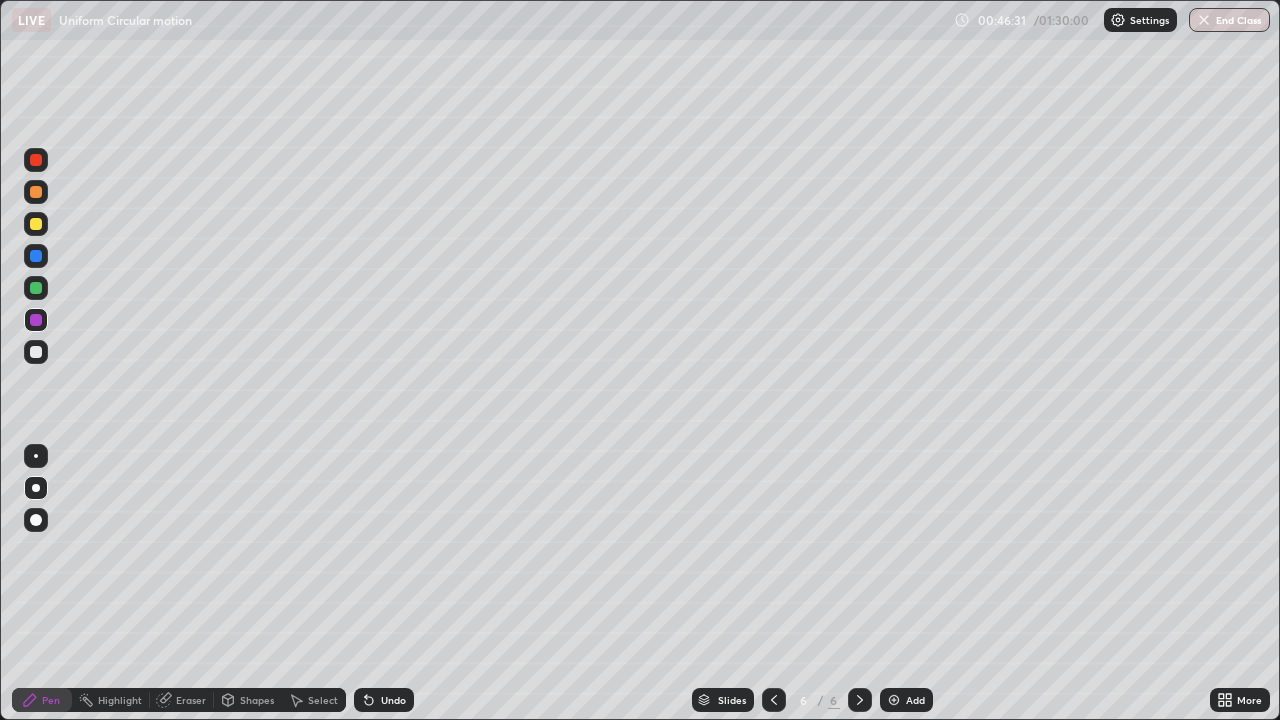 click on "Add" at bounding box center [915, 700] 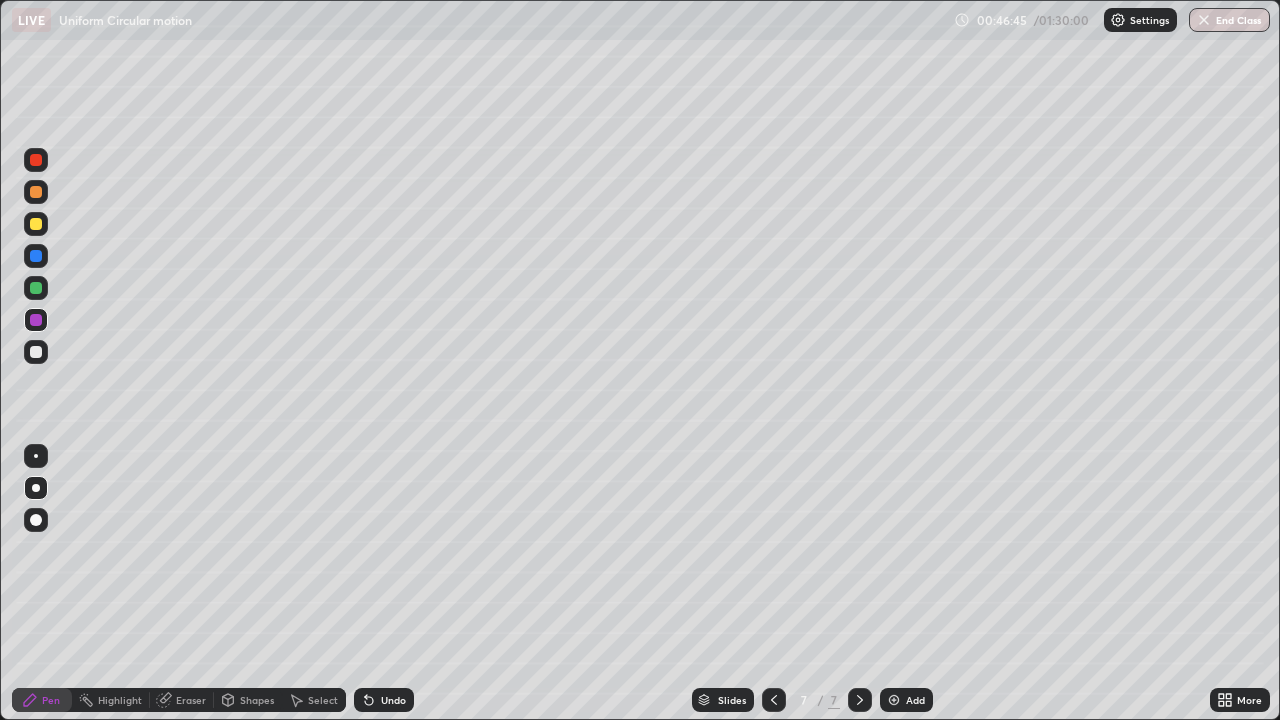click on "Shapes" at bounding box center [257, 700] 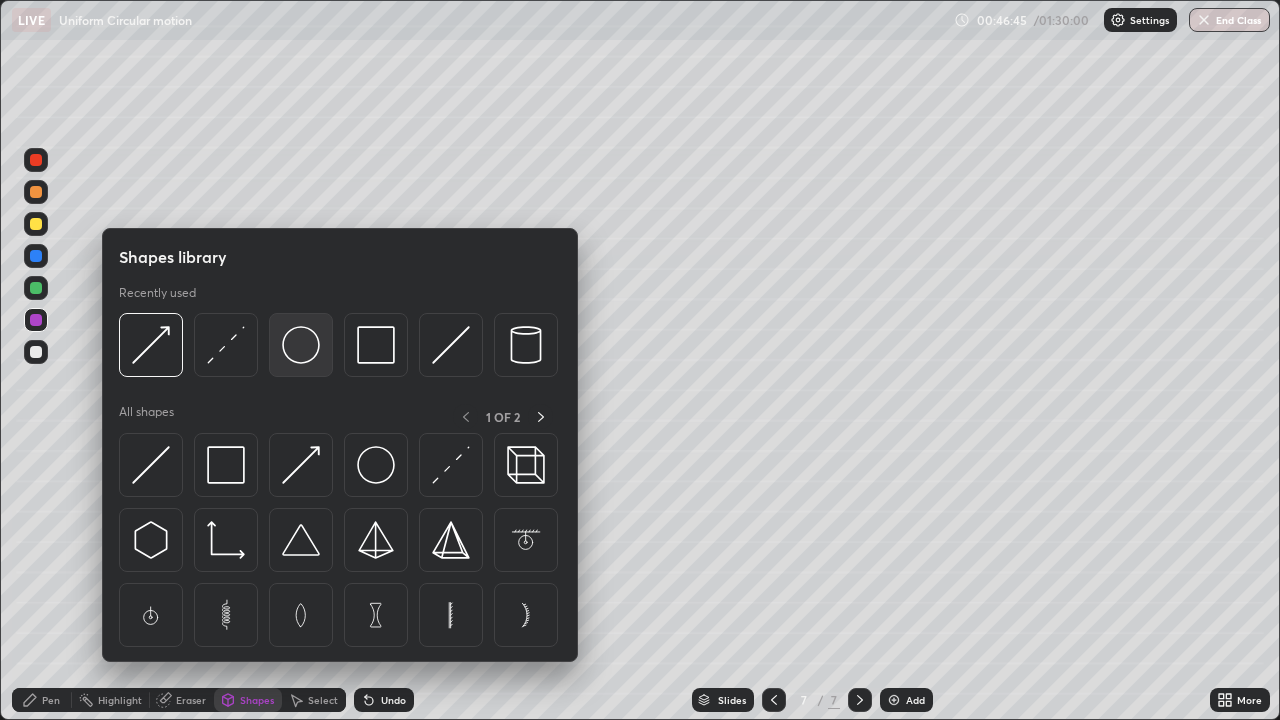 click at bounding box center [301, 345] 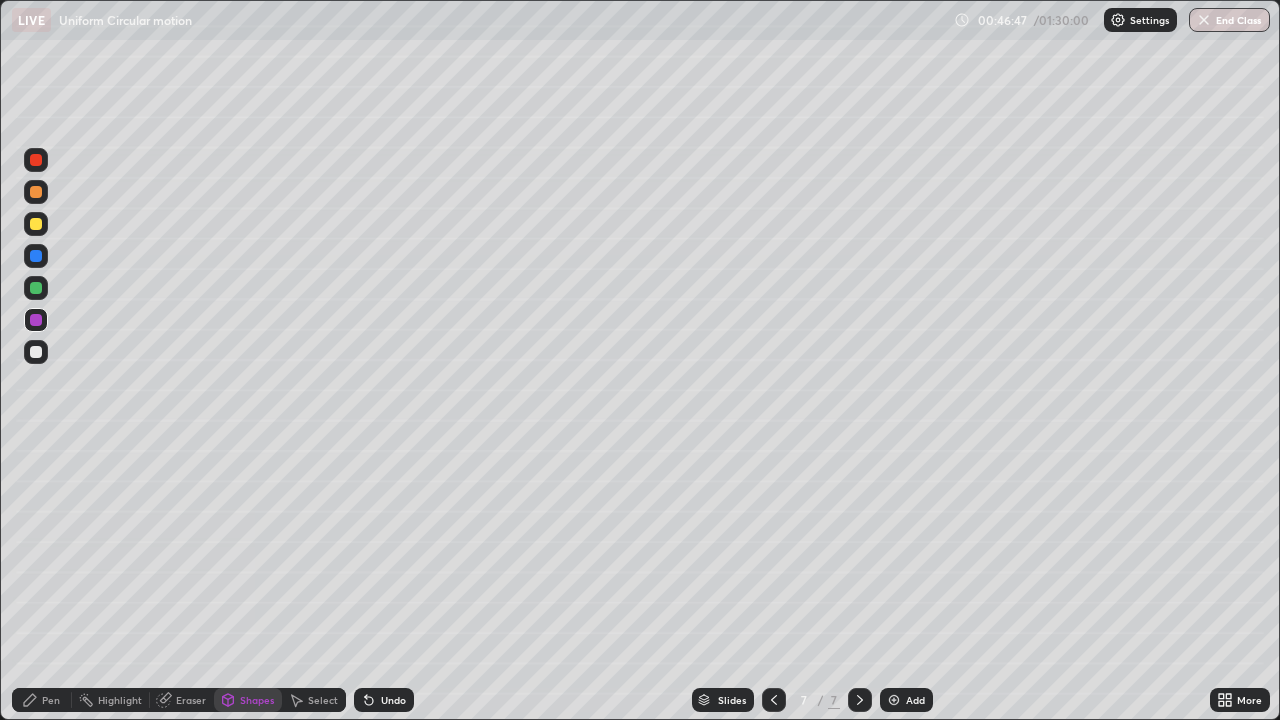 click on "Shapes" at bounding box center [257, 700] 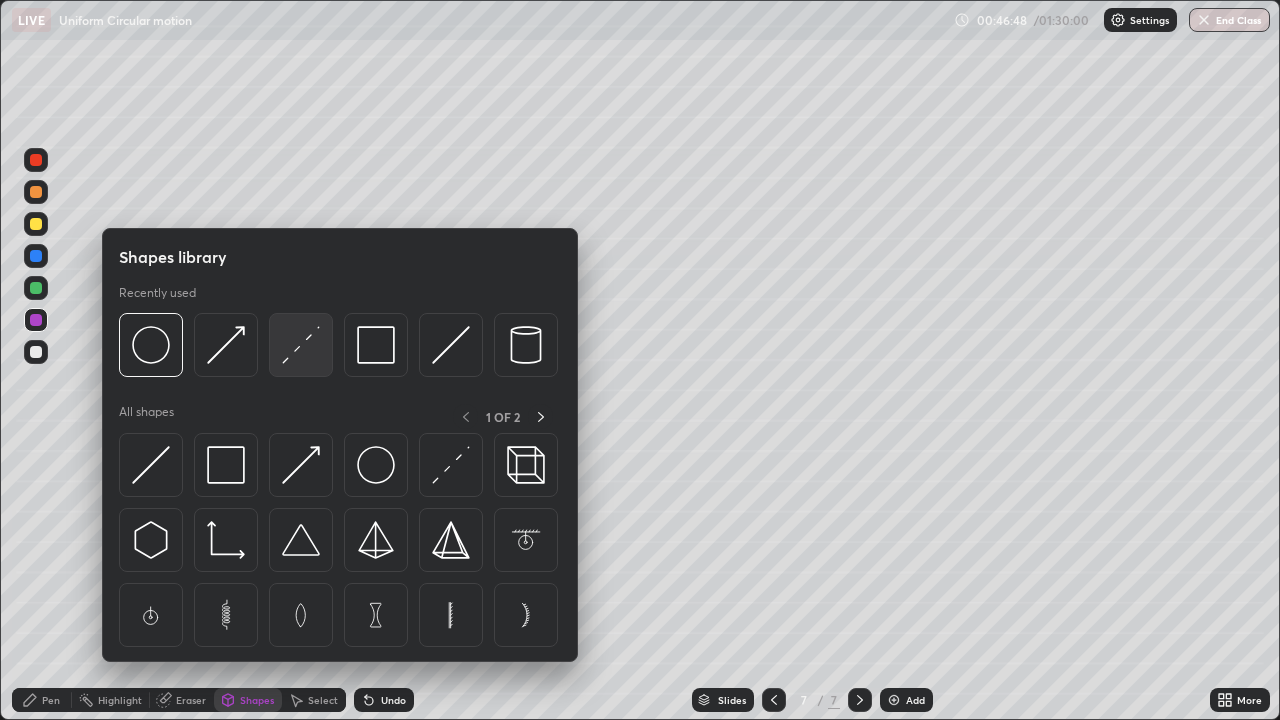 click at bounding box center [301, 345] 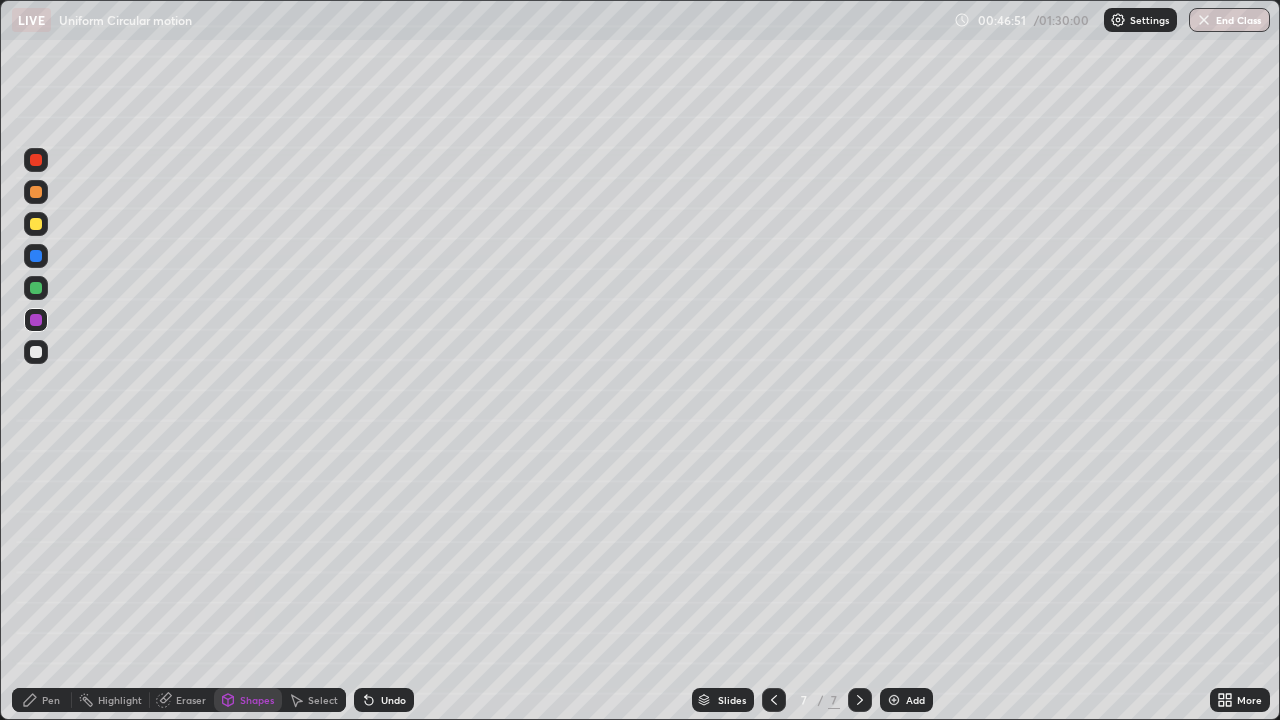 click 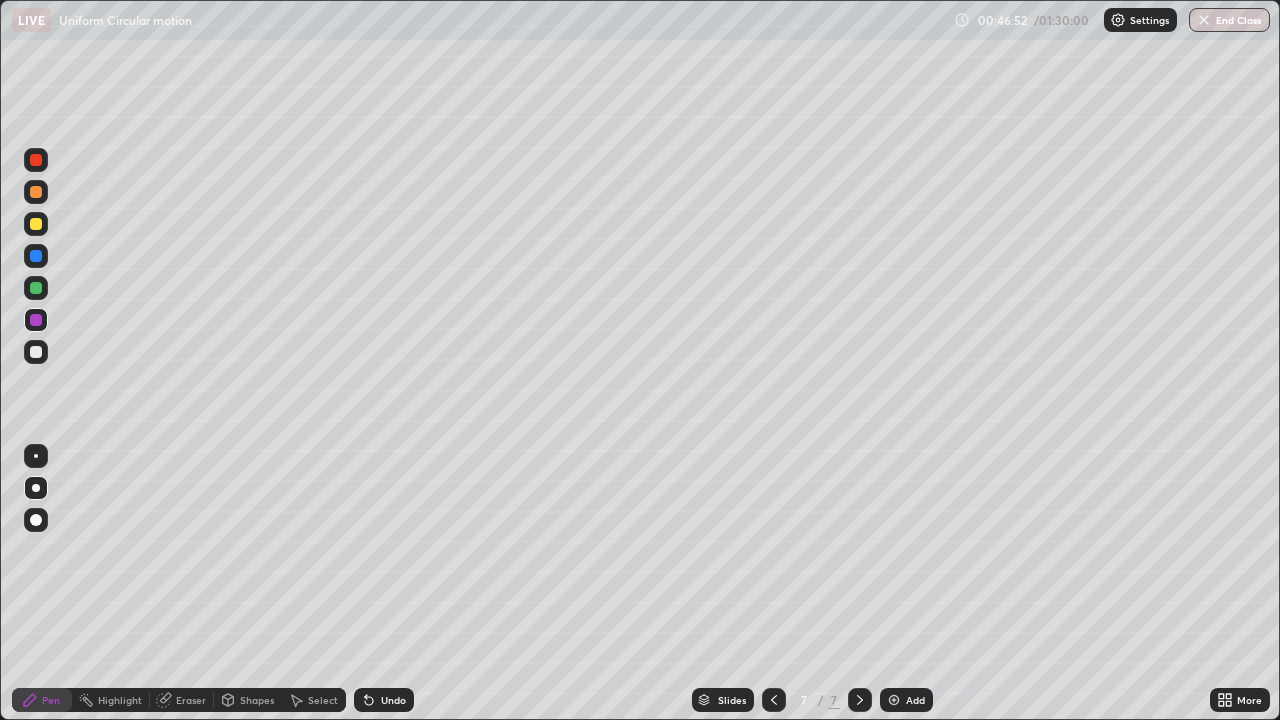 click at bounding box center [36, 352] 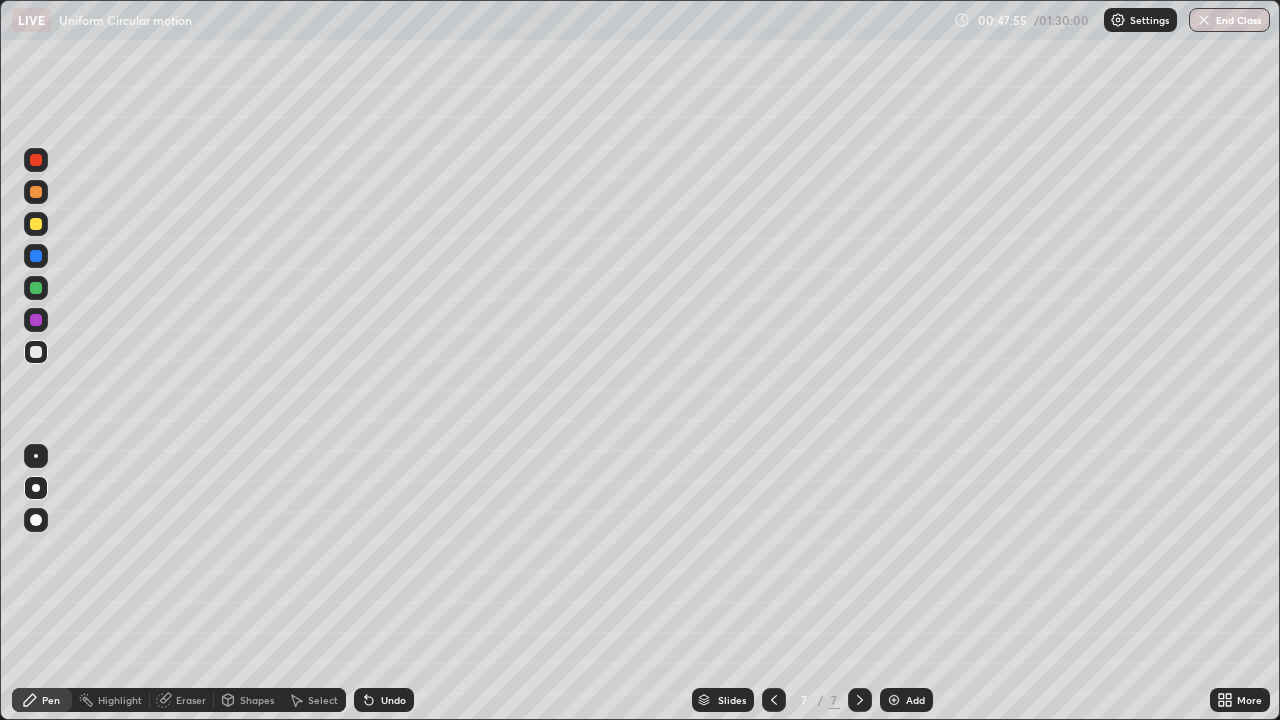 click at bounding box center (36, 224) 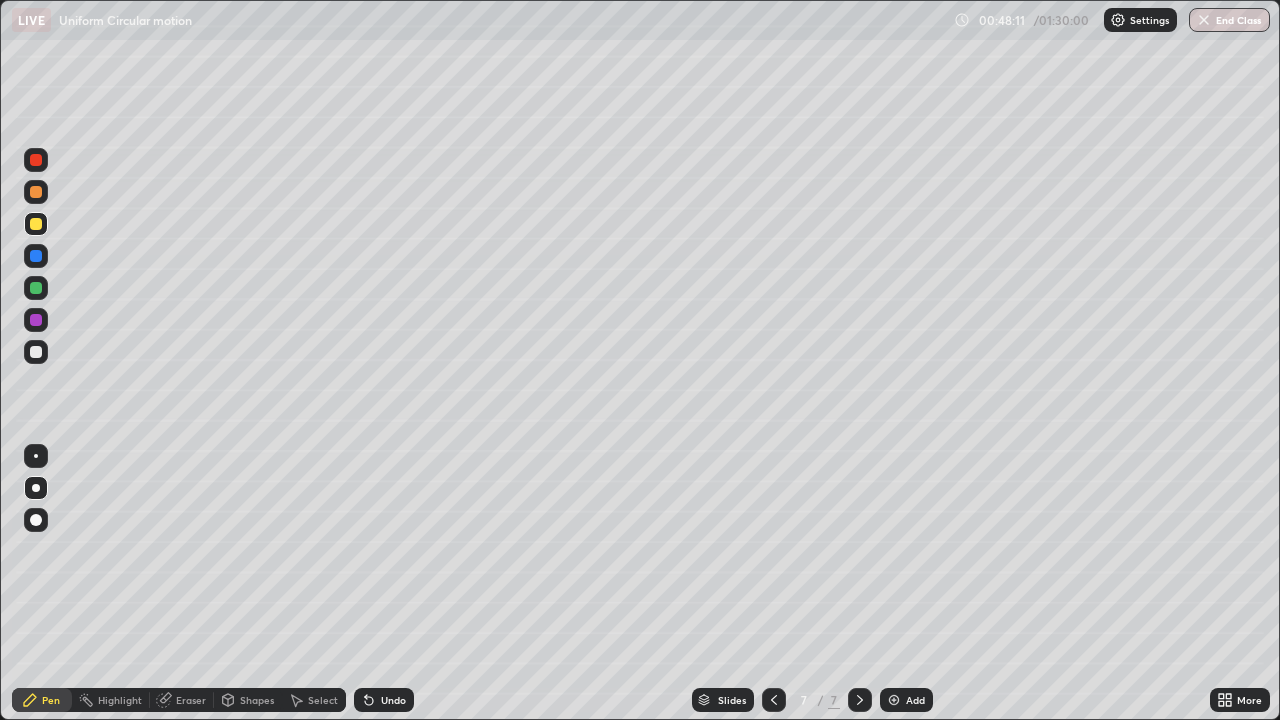 click on "Shapes" at bounding box center (257, 700) 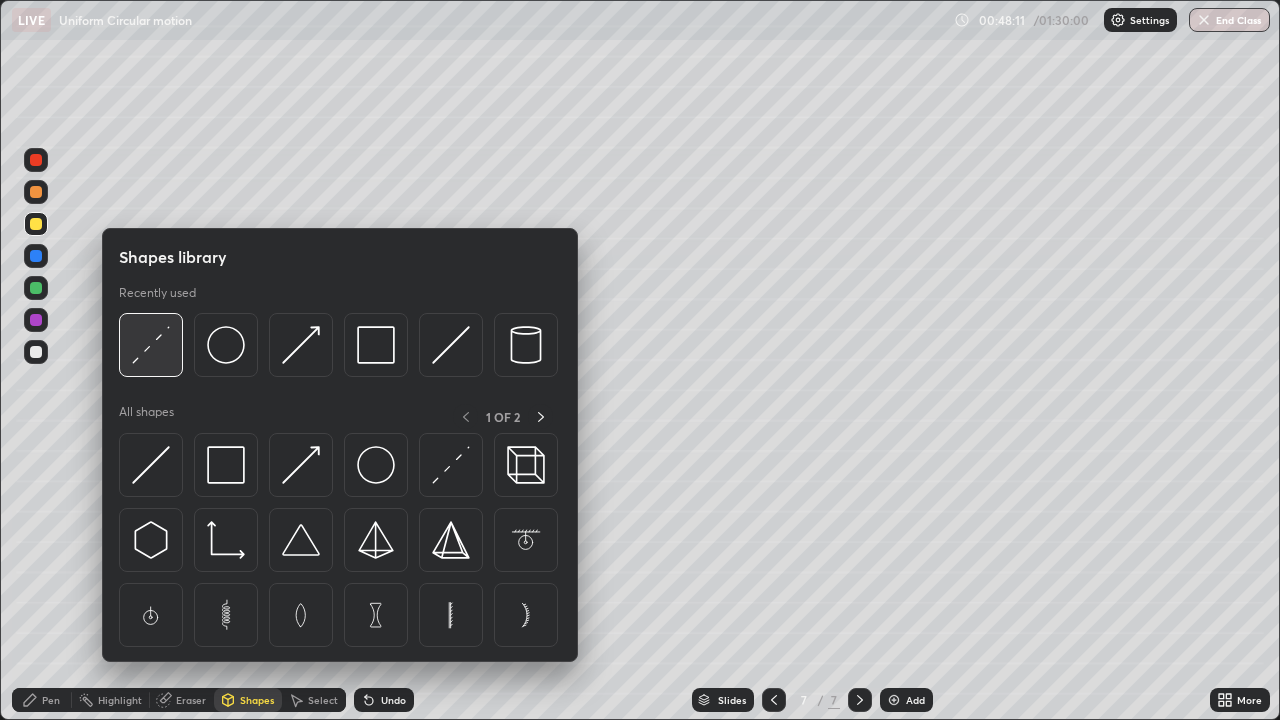 click at bounding box center [151, 345] 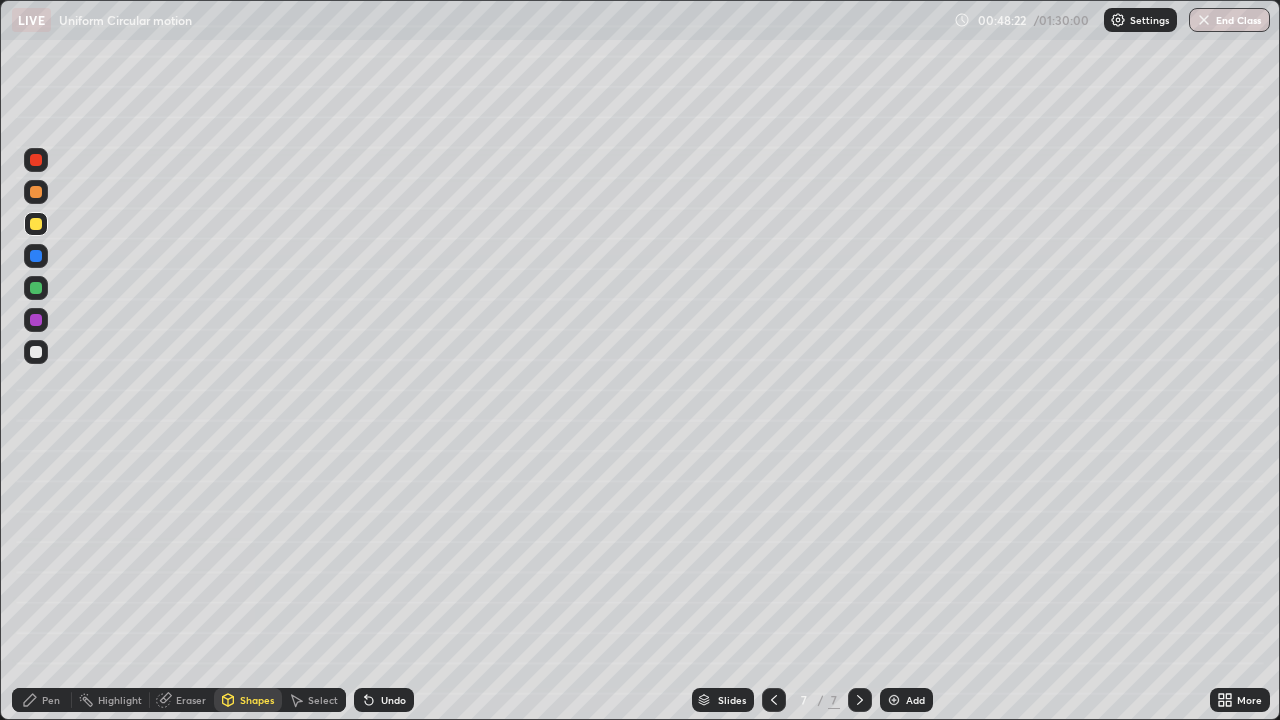 click on "Pen" at bounding box center (42, 700) 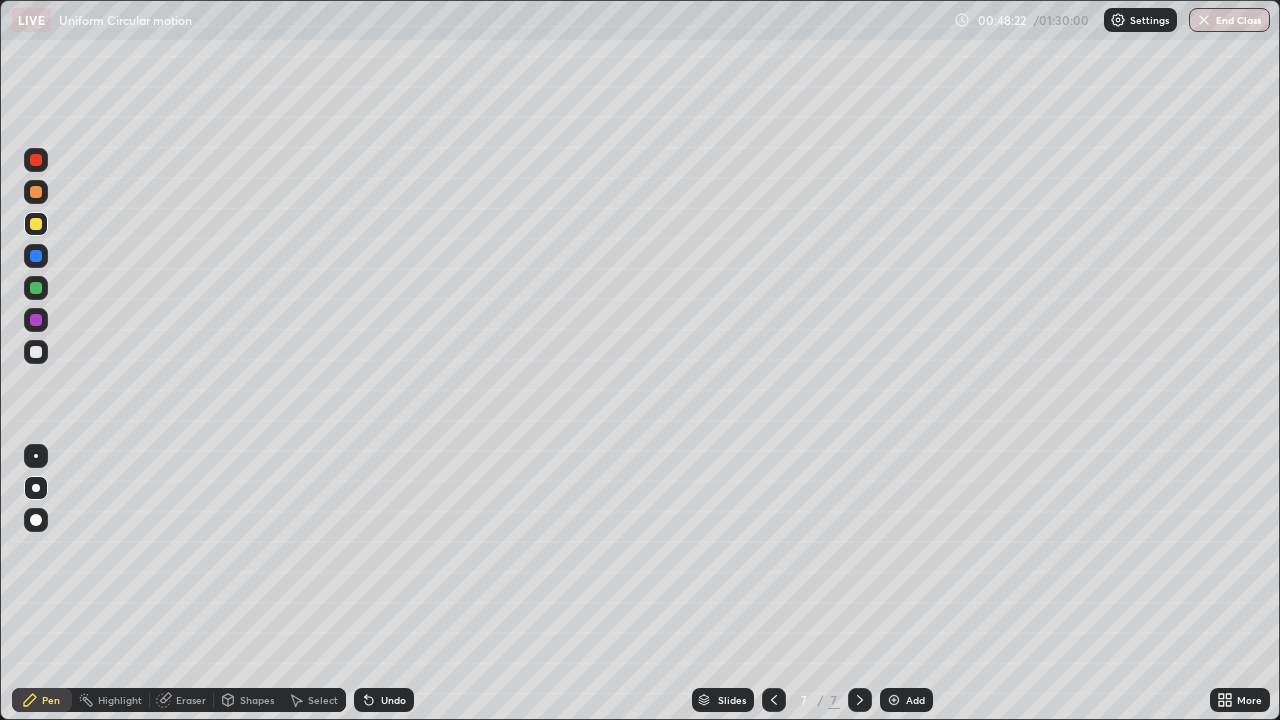 click at bounding box center [36, 352] 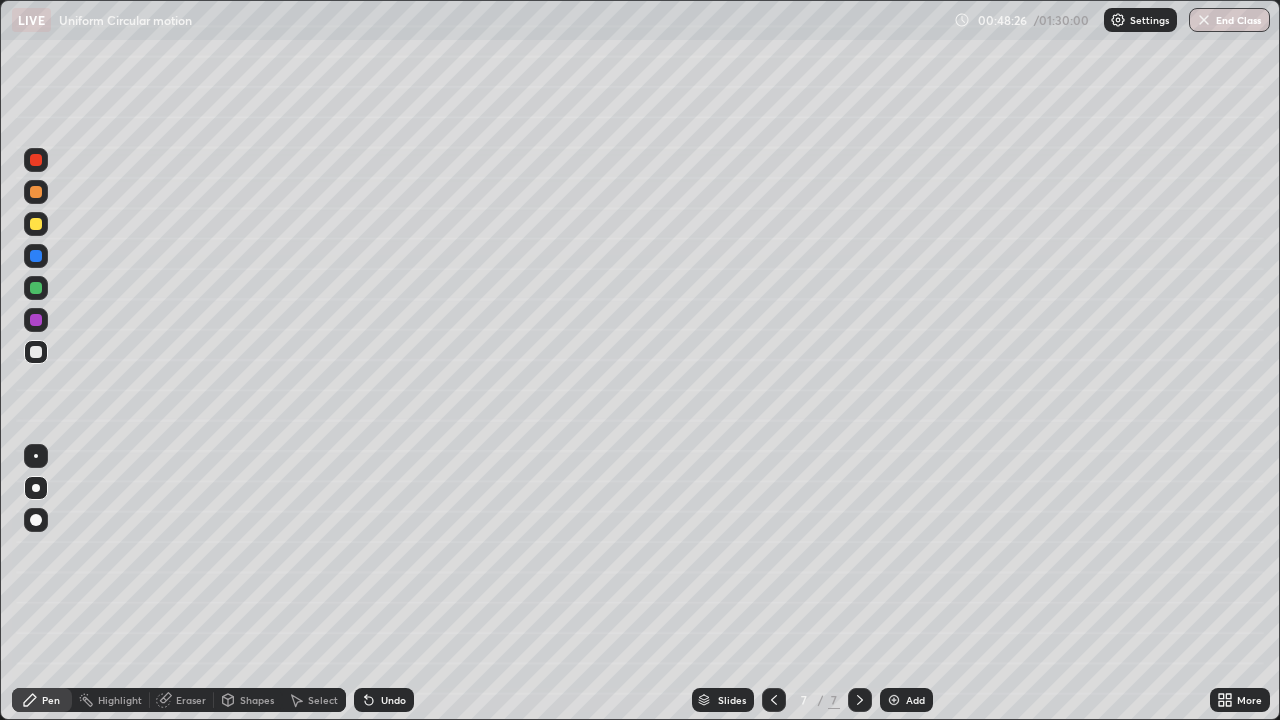 click on "Undo" at bounding box center [393, 700] 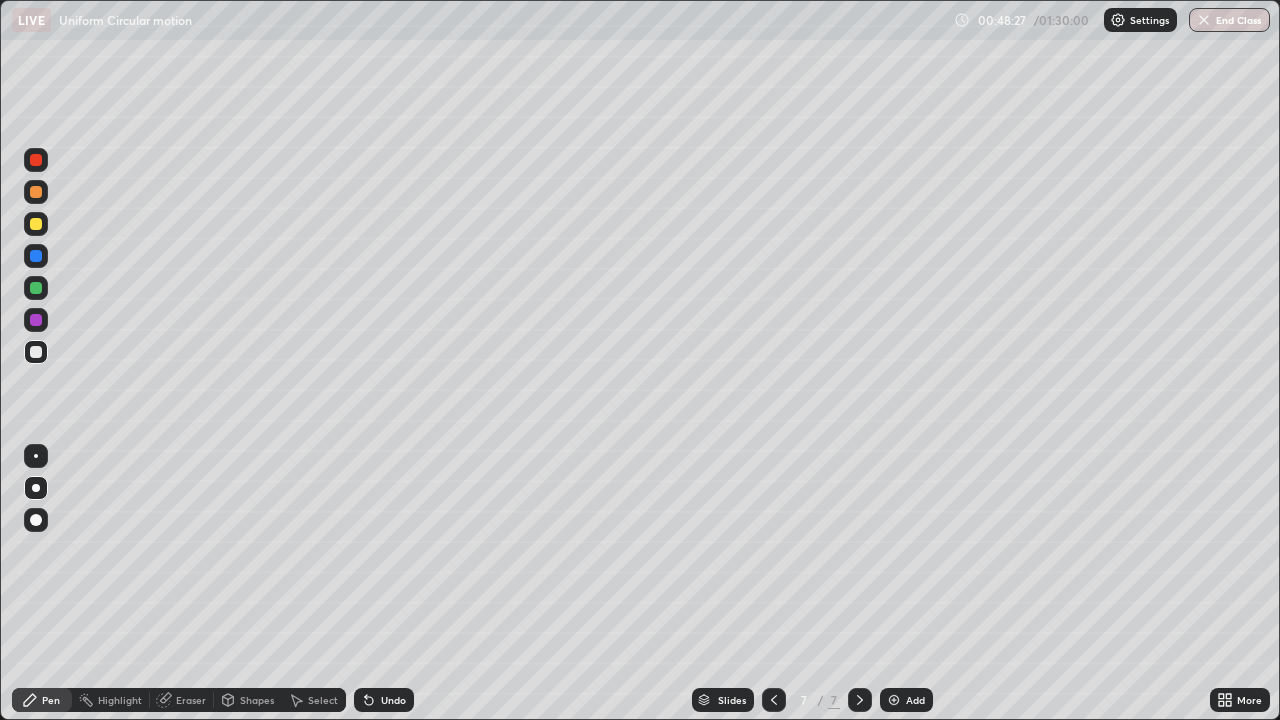 click on "Undo" at bounding box center [393, 700] 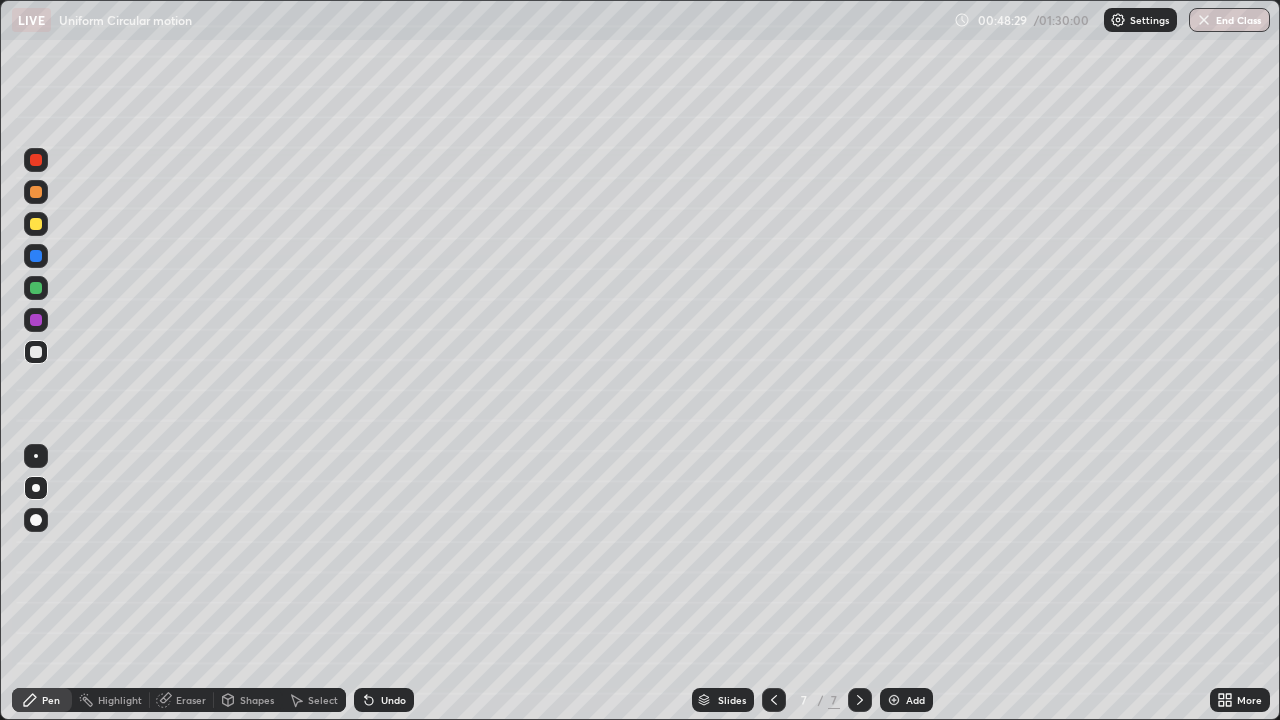 click on "Undo" at bounding box center (393, 700) 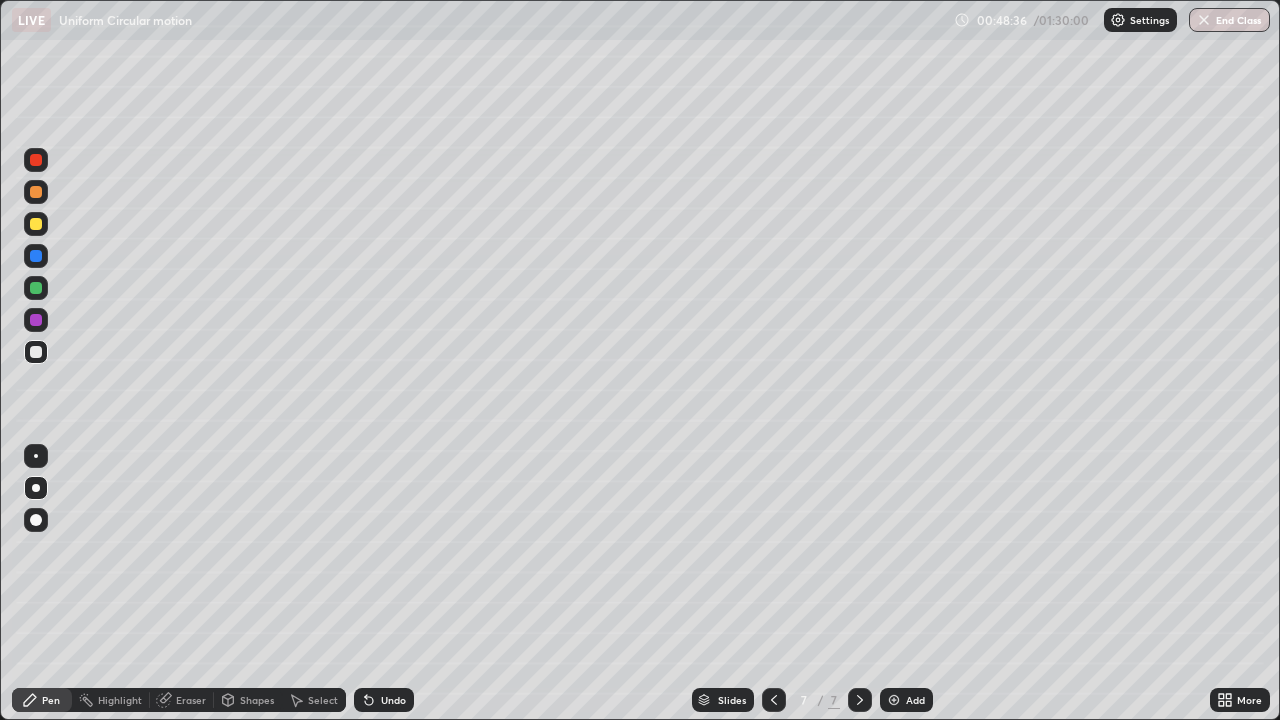 click at bounding box center (36, 160) 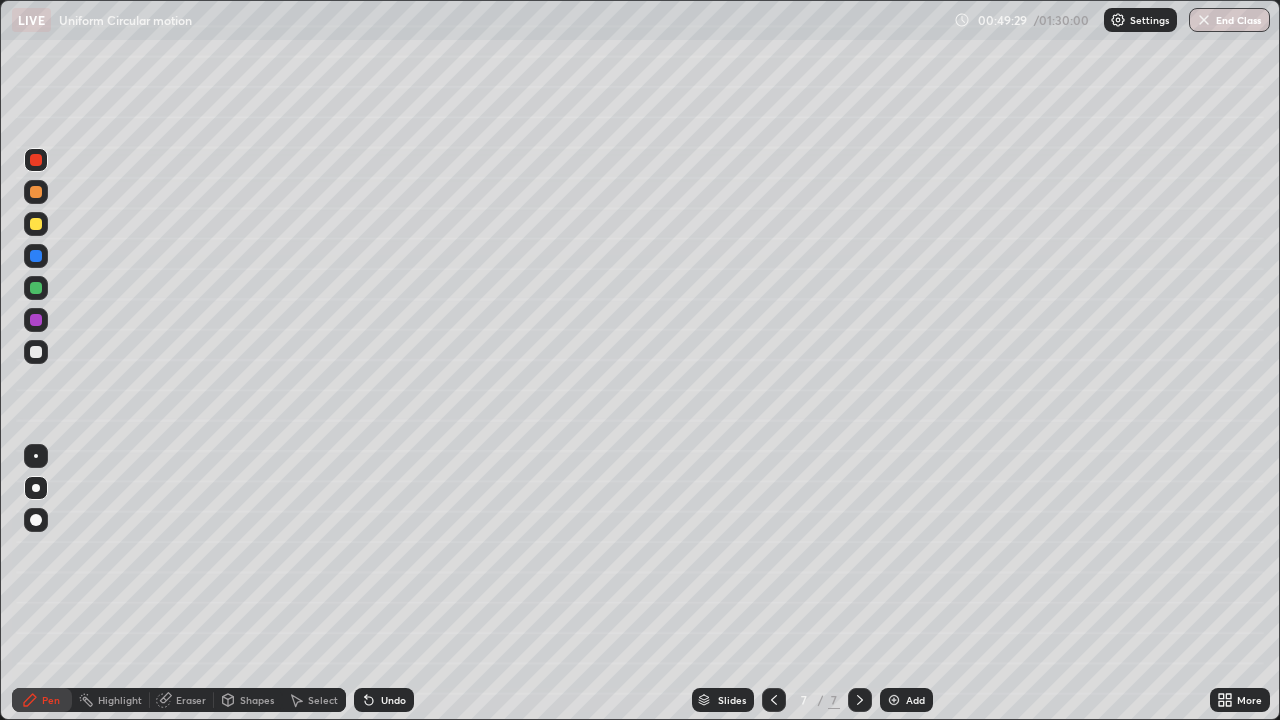 click on "Undo" at bounding box center (384, 700) 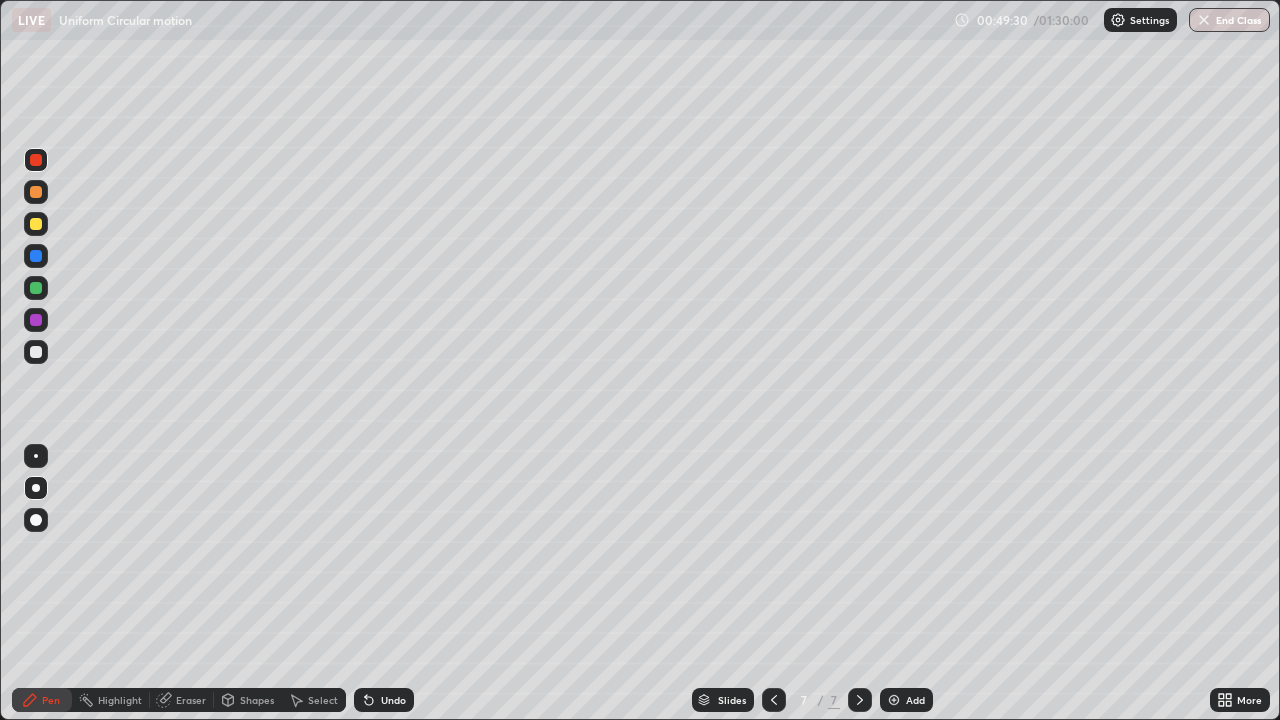 click on "Undo" at bounding box center [384, 700] 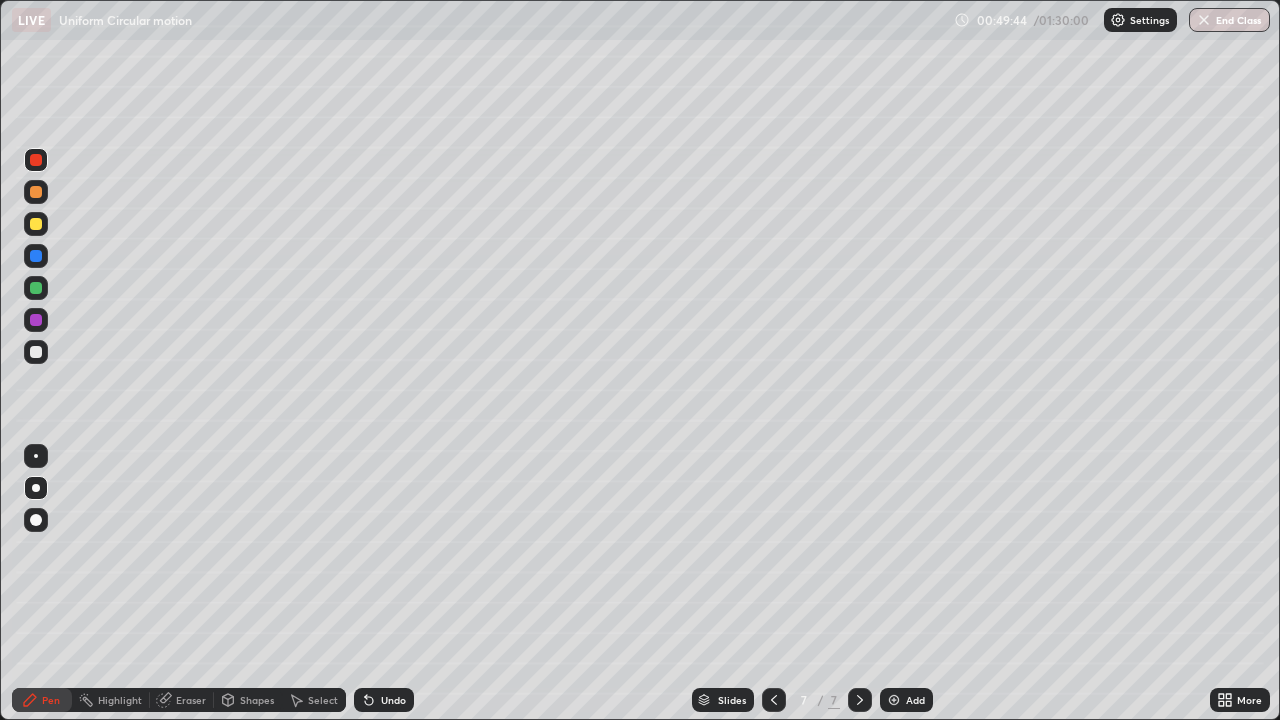 click on "Shapes" at bounding box center (248, 700) 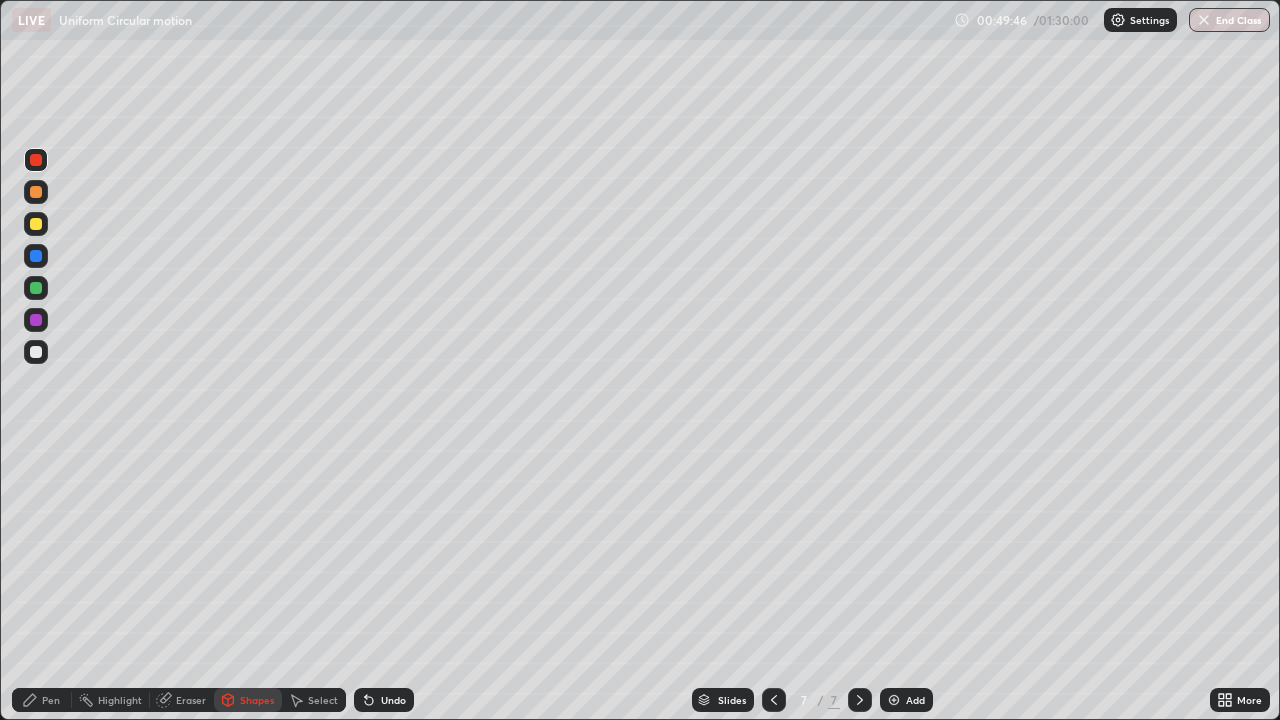 click at bounding box center (36, 224) 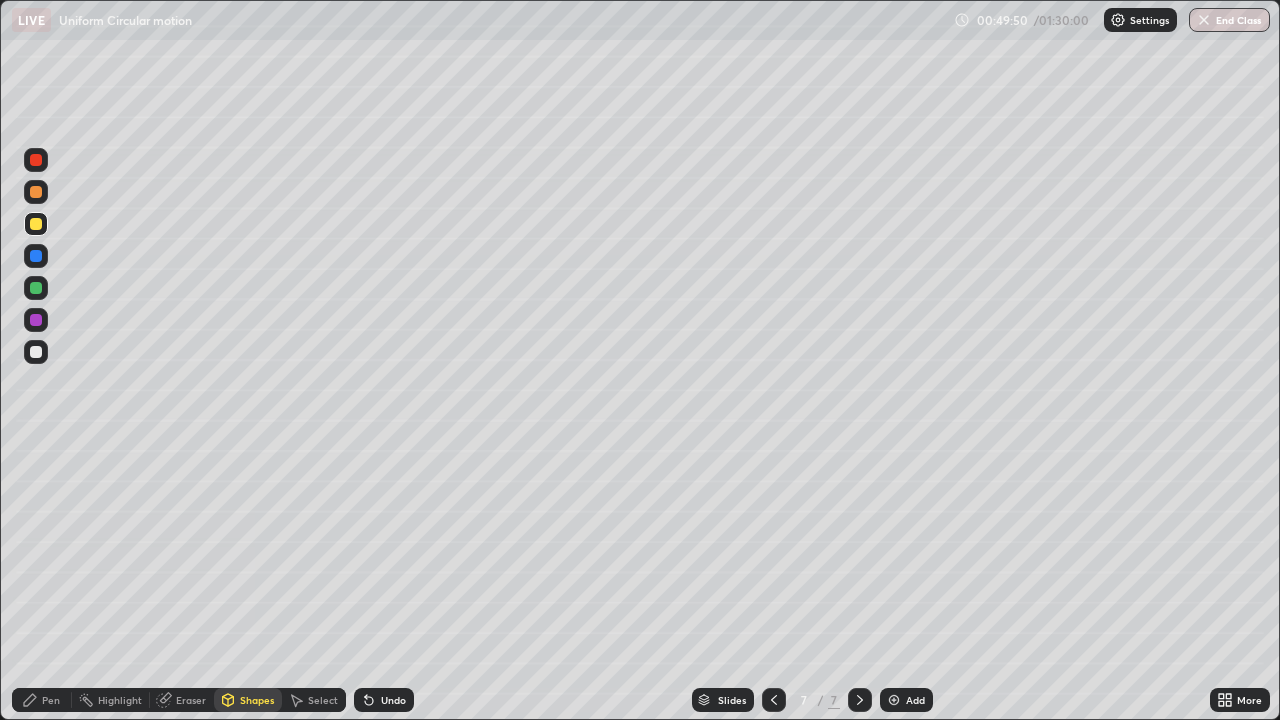 click on "Undo" at bounding box center (384, 700) 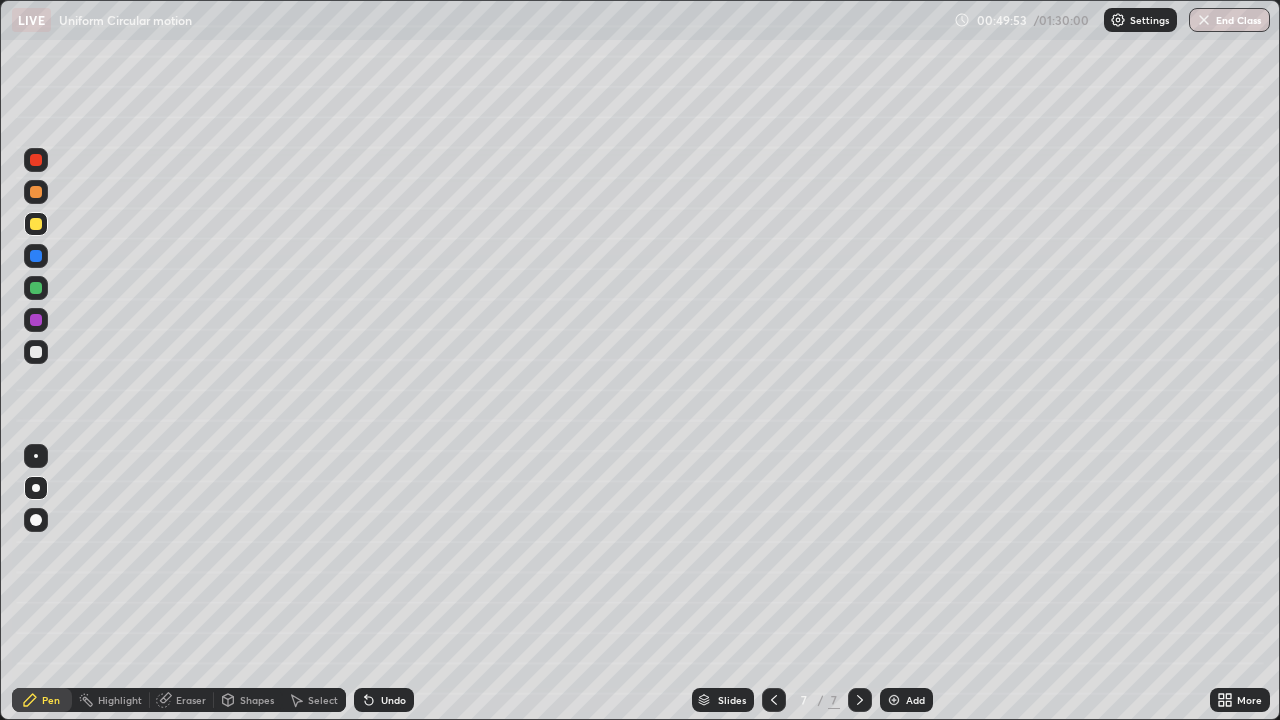 click on "Shapes" at bounding box center (257, 700) 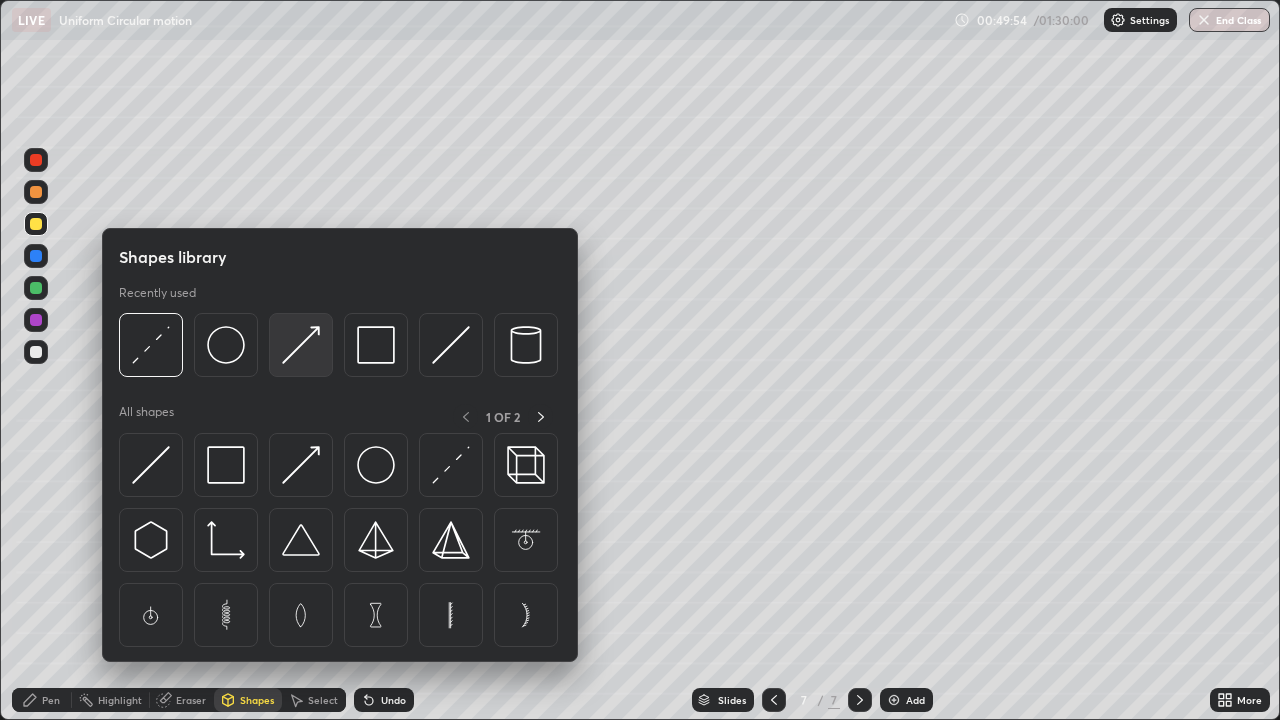 click at bounding box center [301, 345] 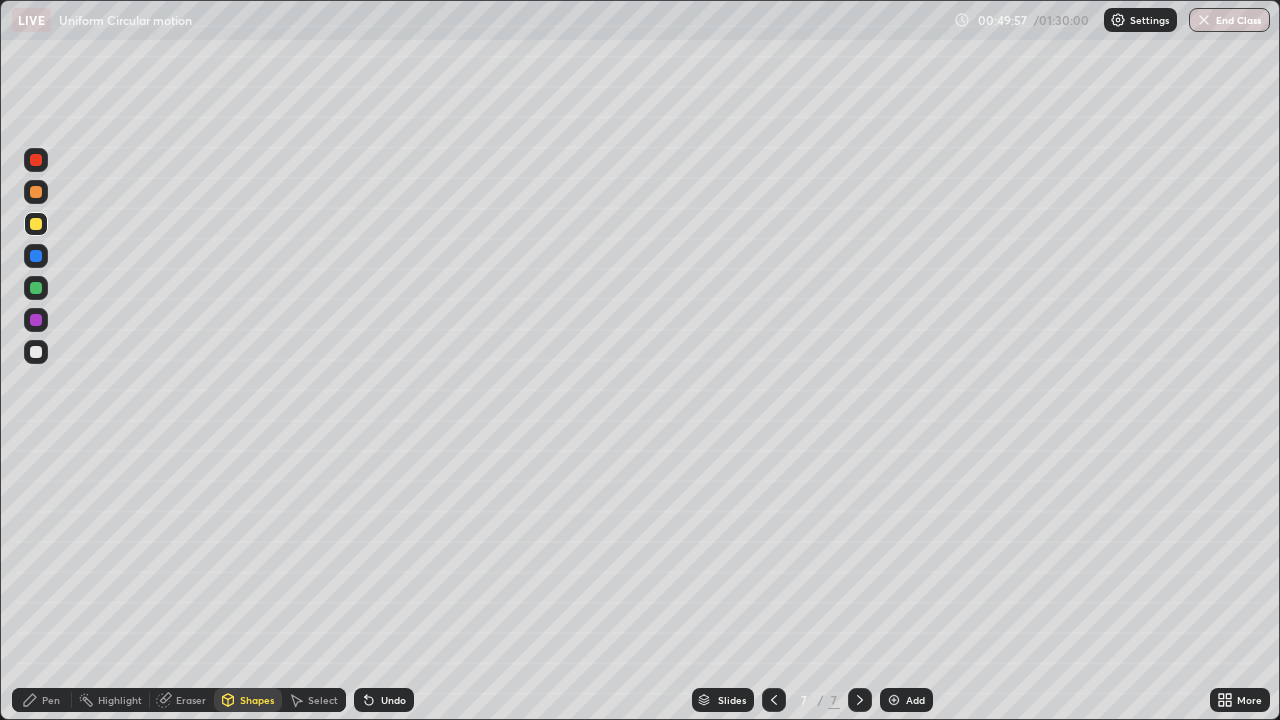 click on "Shapes" at bounding box center (257, 700) 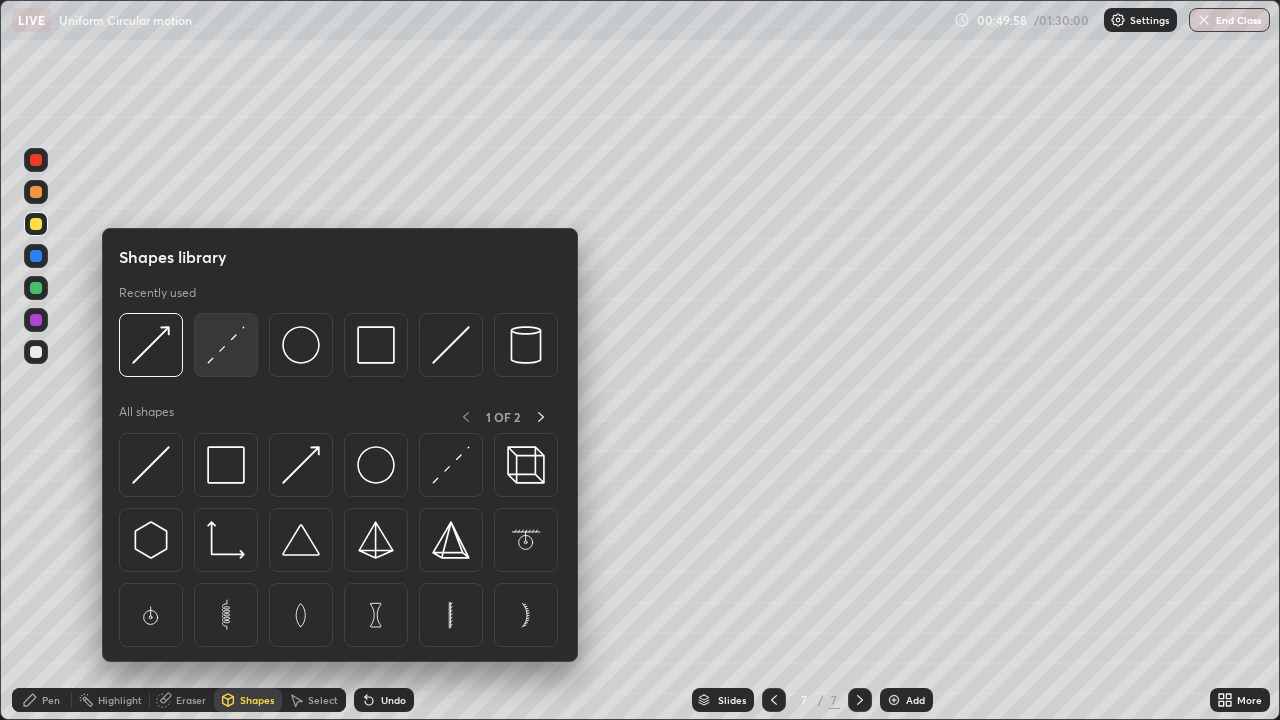 click at bounding box center [226, 345] 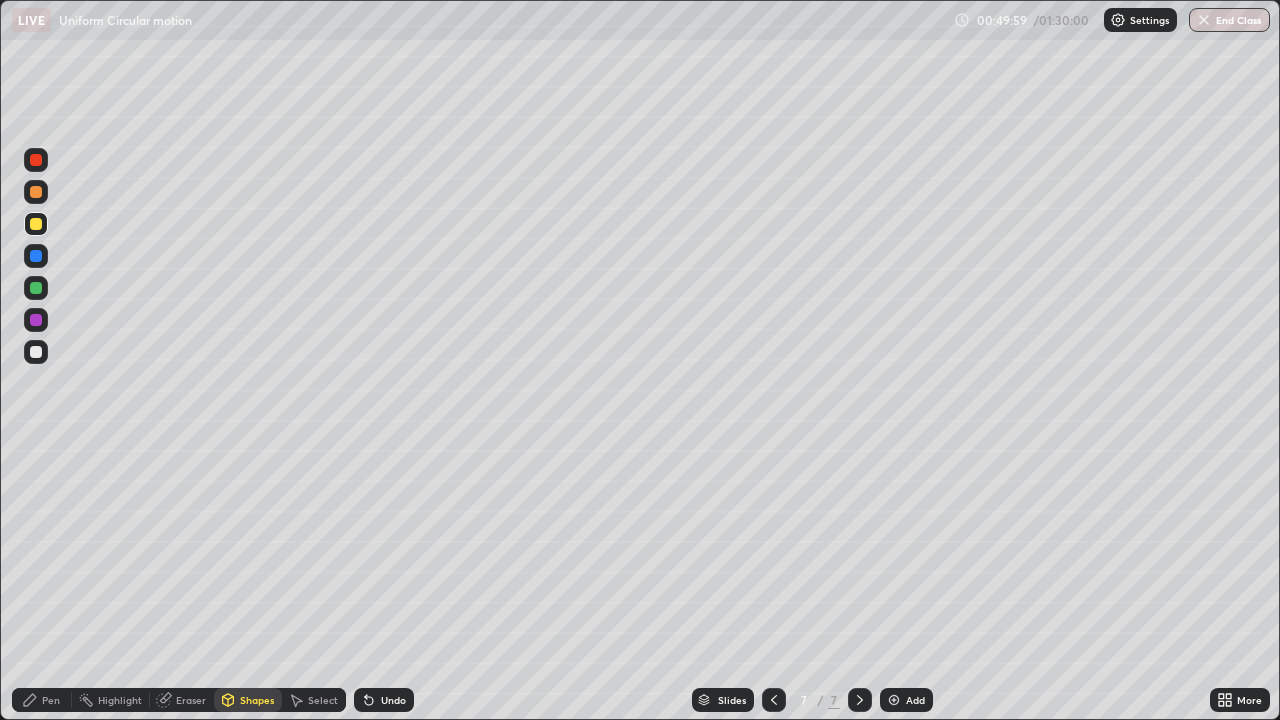 click at bounding box center (36, 256) 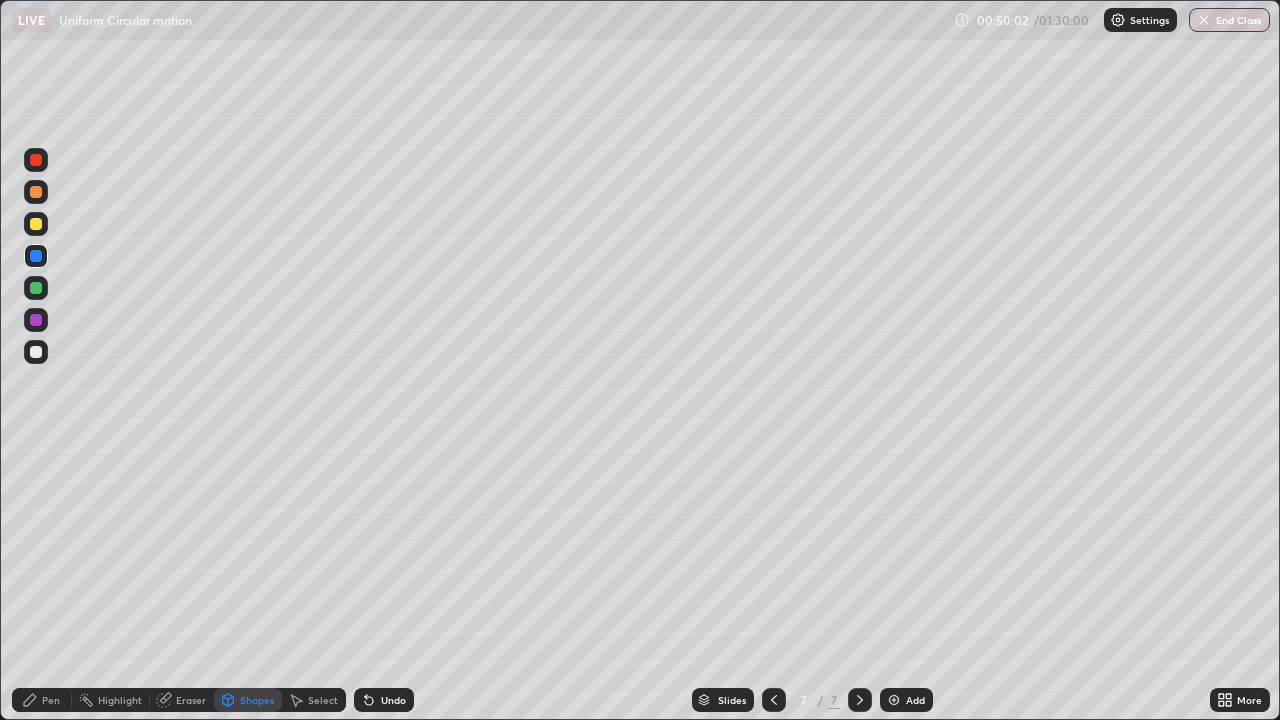 click on "Pen" at bounding box center [42, 700] 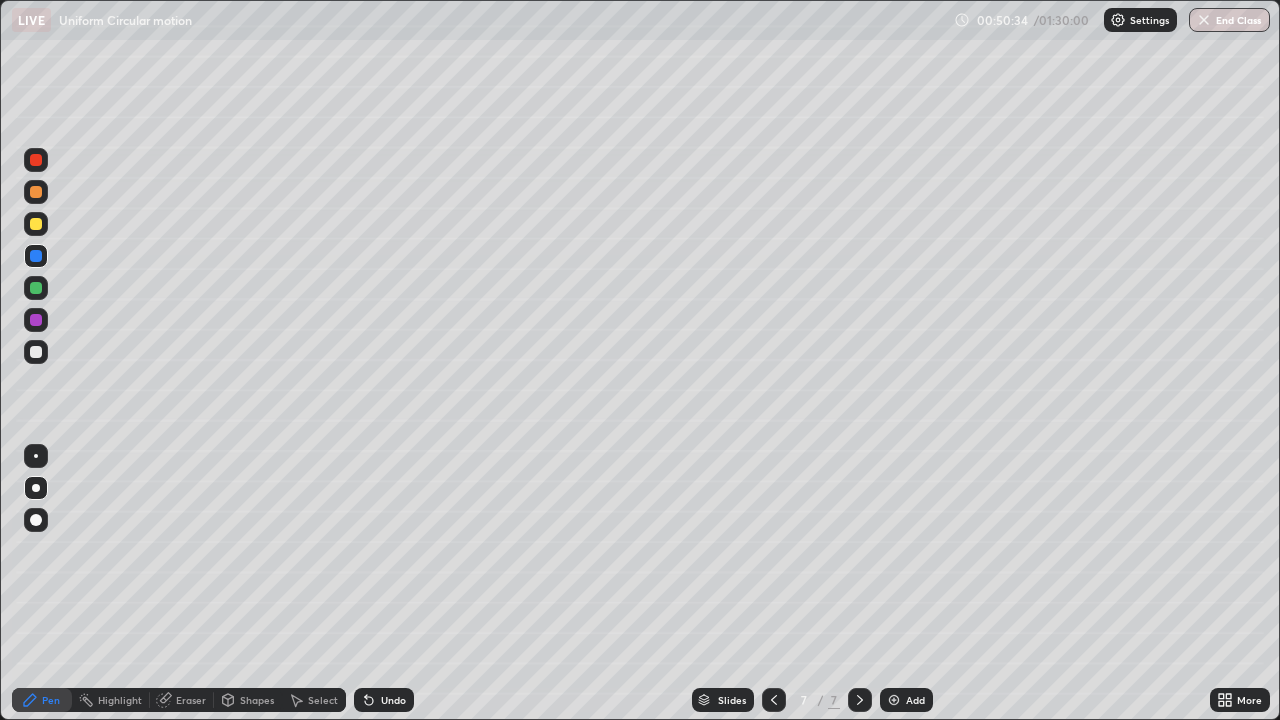 click at bounding box center (36, 224) 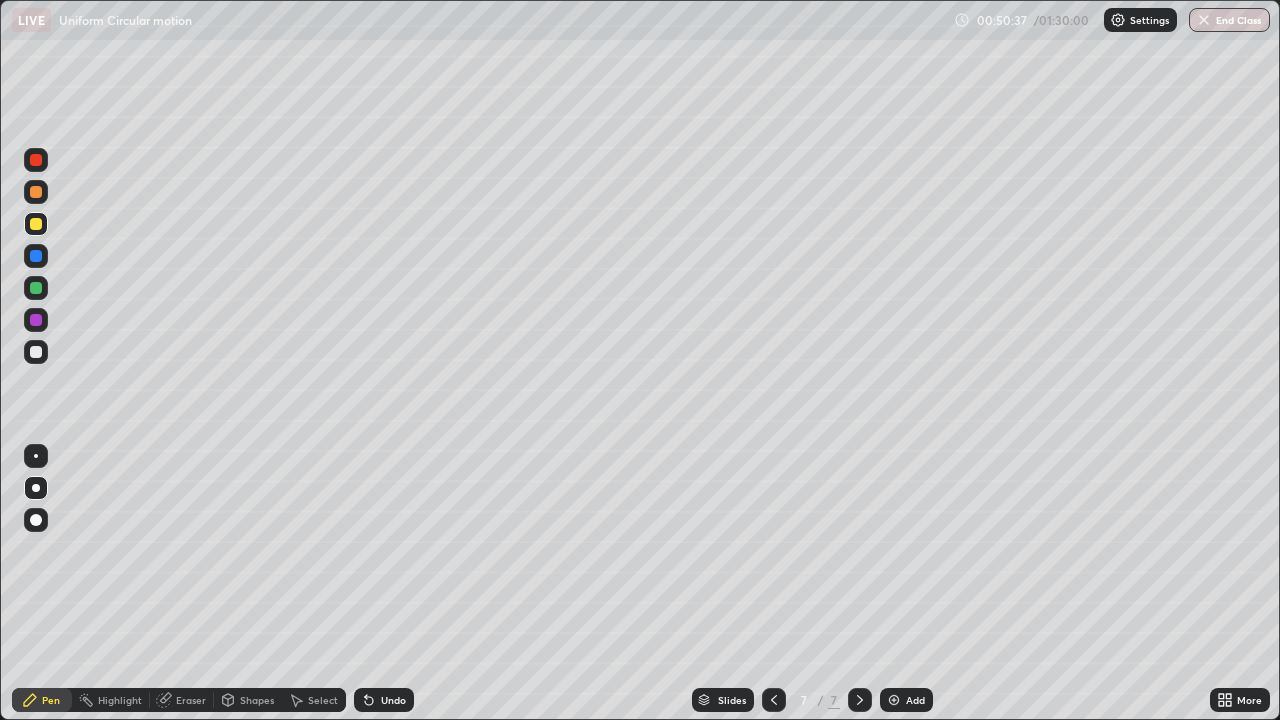 click on "Shapes" at bounding box center [257, 700] 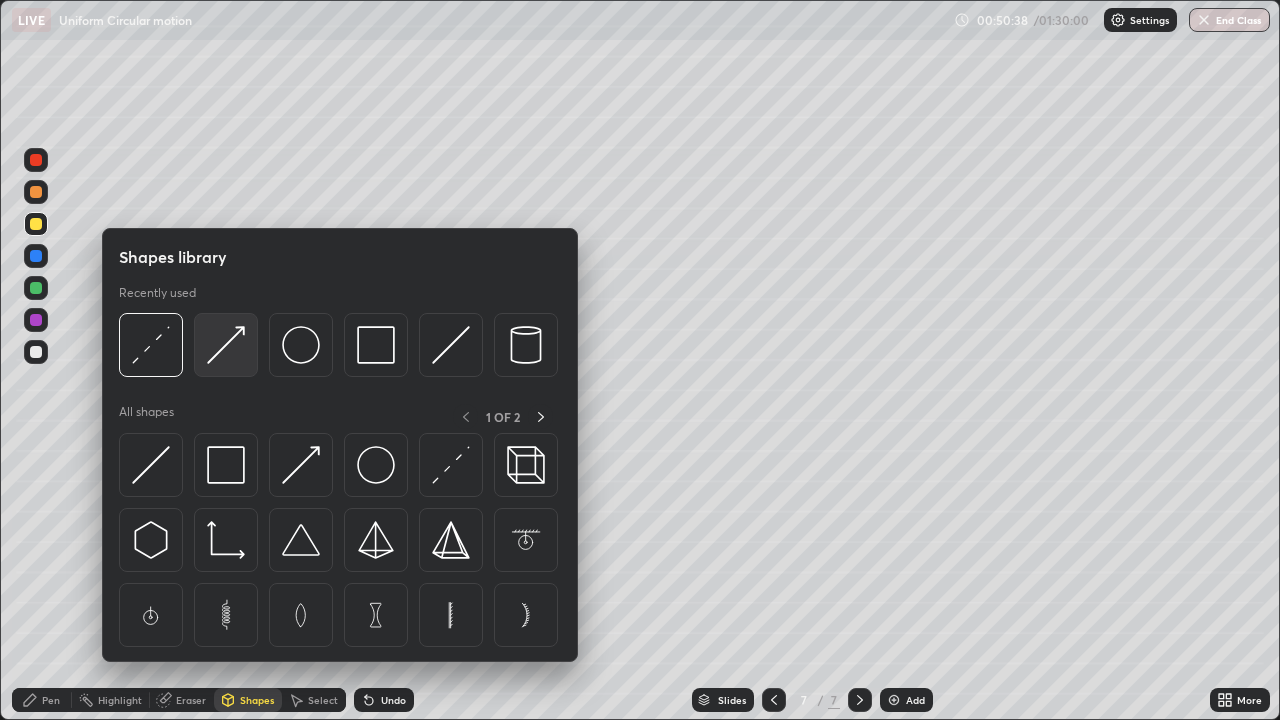click at bounding box center (226, 345) 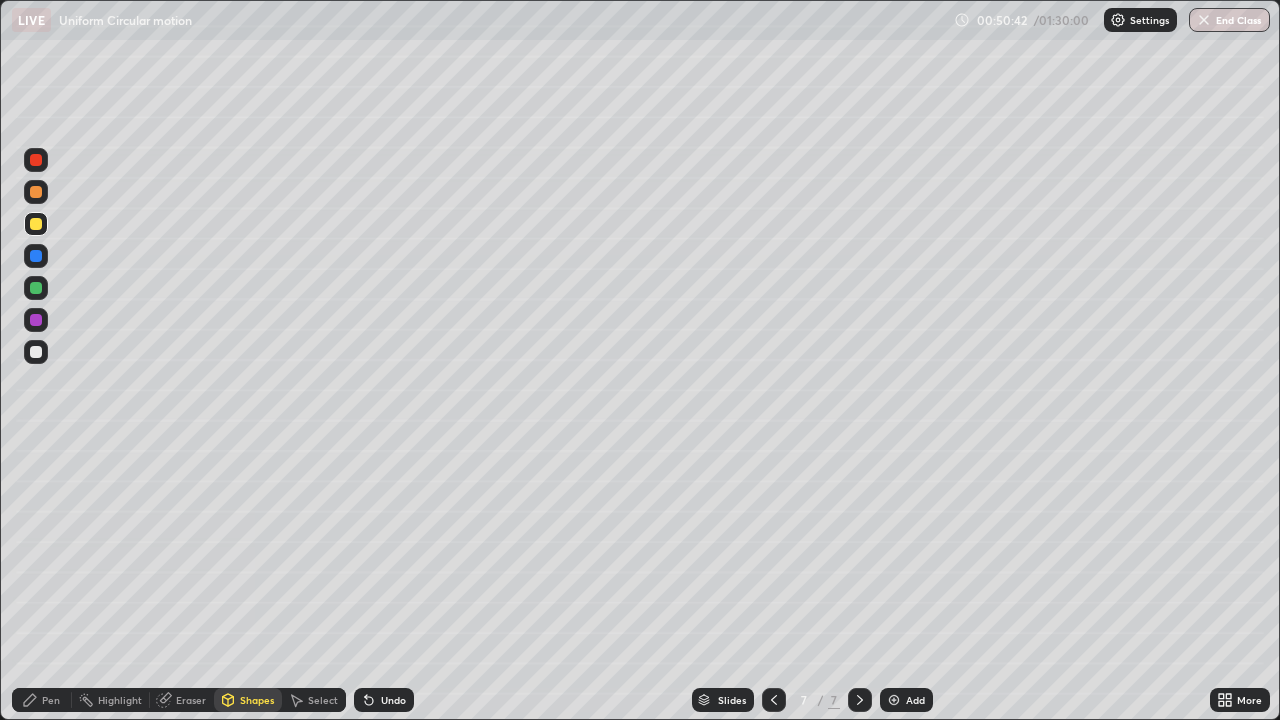 click on "Select" at bounding box center [323, 700] 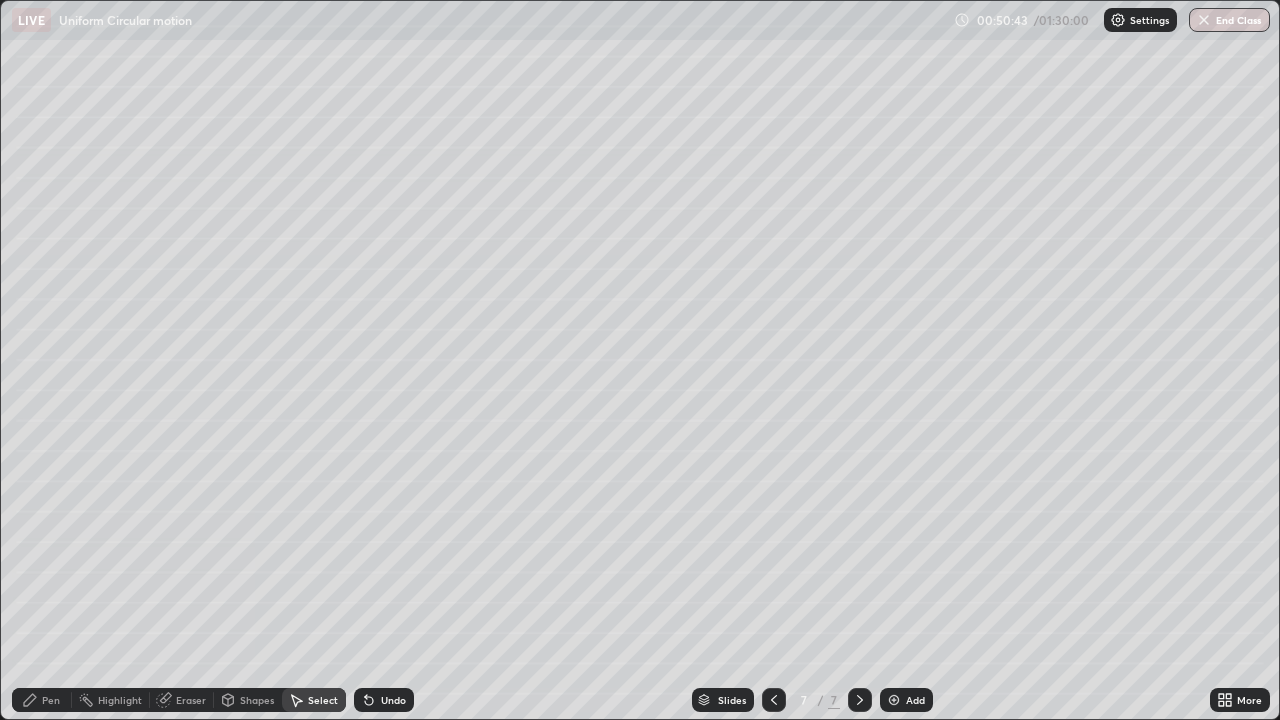 click on "Pen" at bounding box center (42, 700) 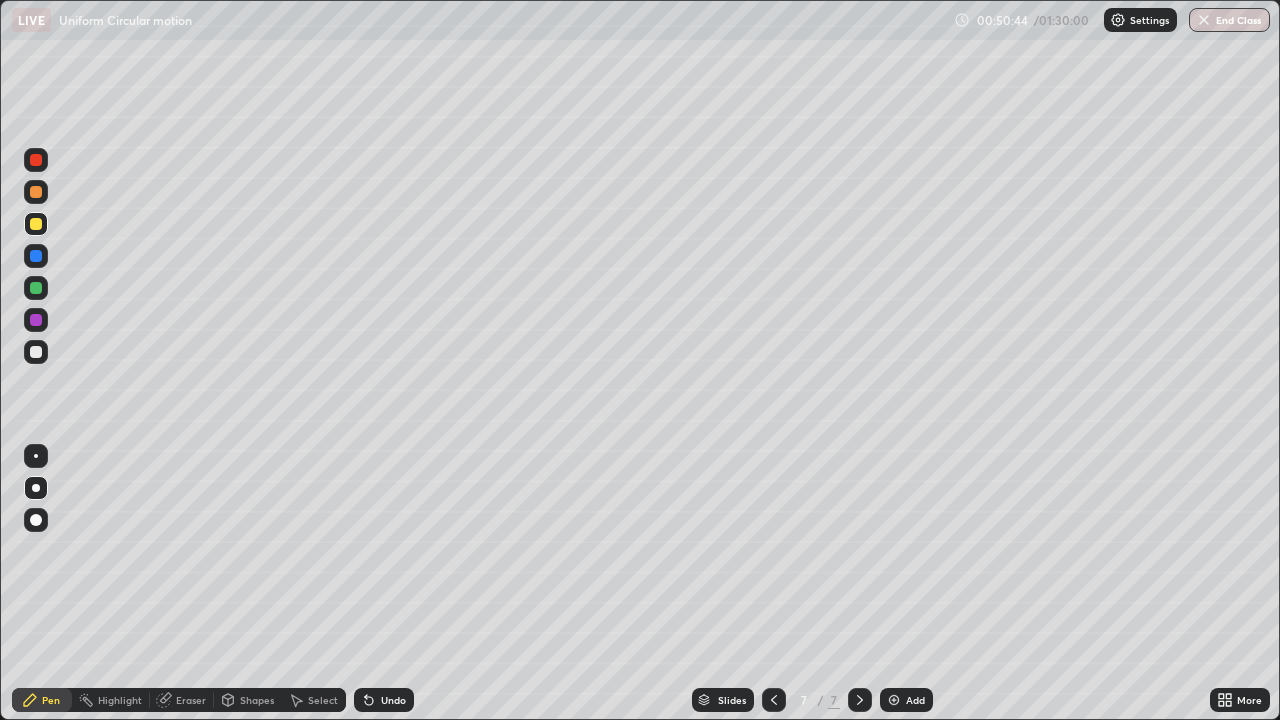 click on "Undo" at bounding box center (393, 700) 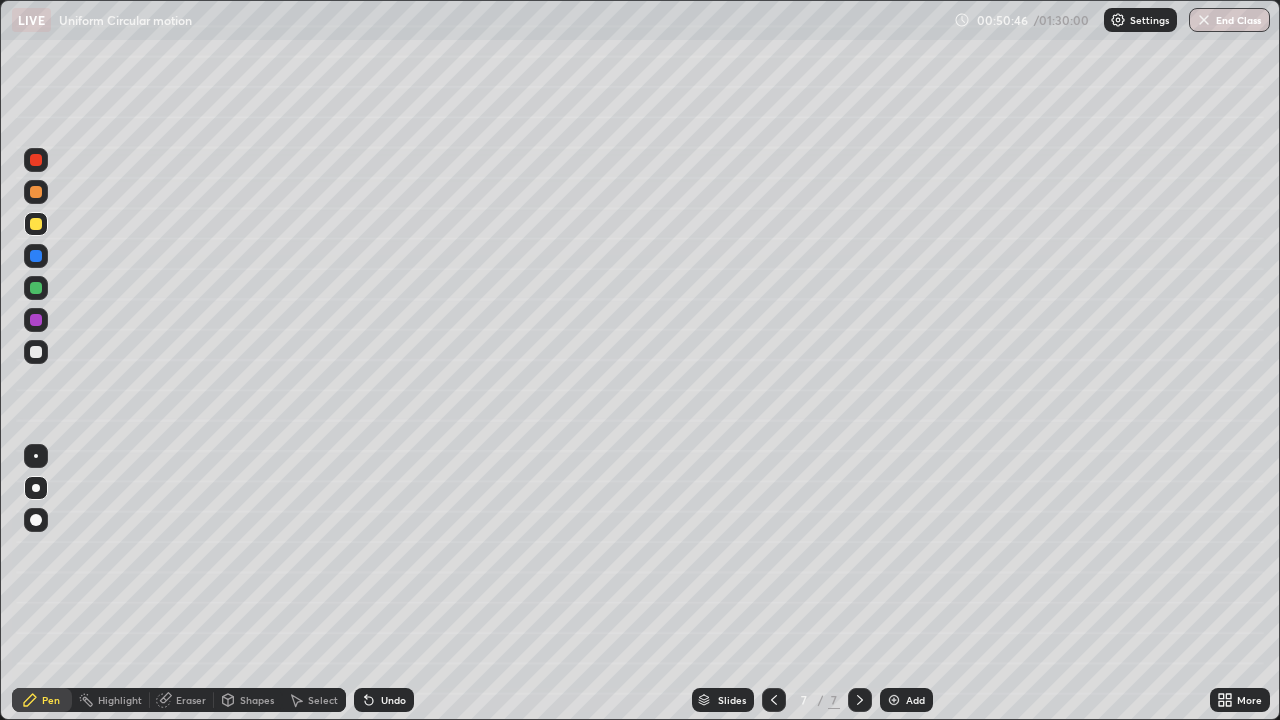 click on "Undo" at bounding box center [393, 700] 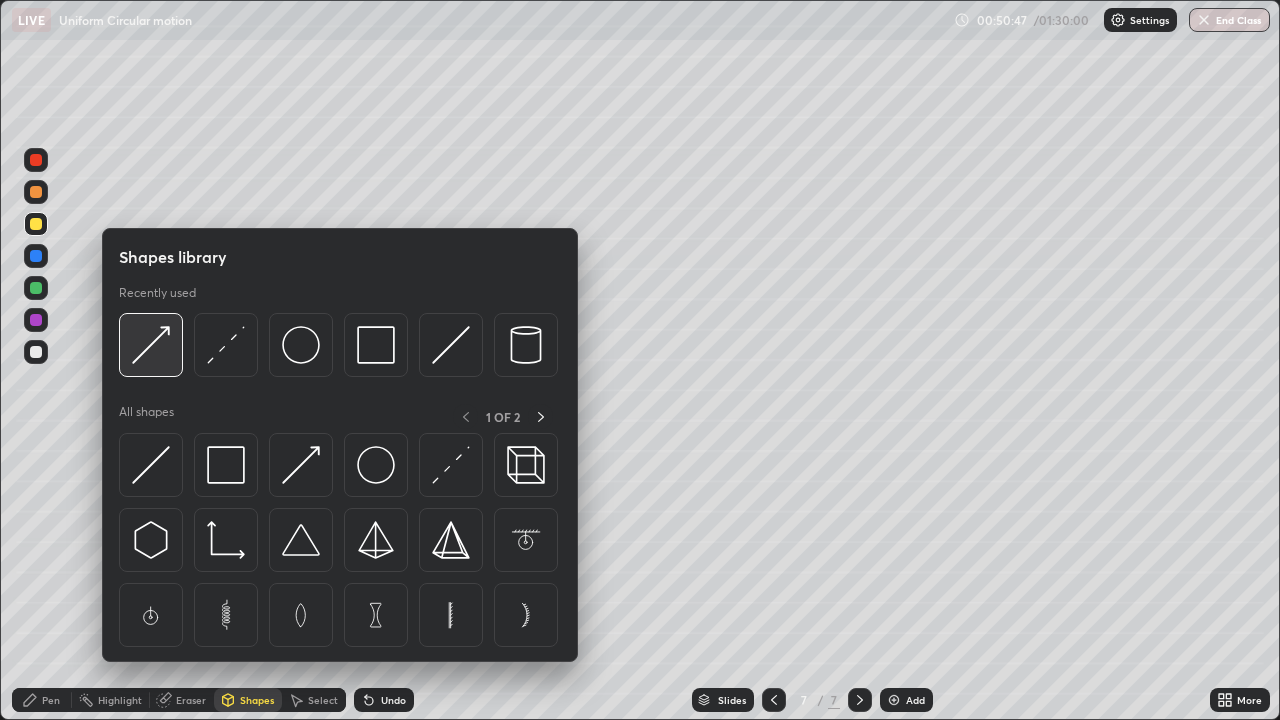 click at bounding box center (151, 345) 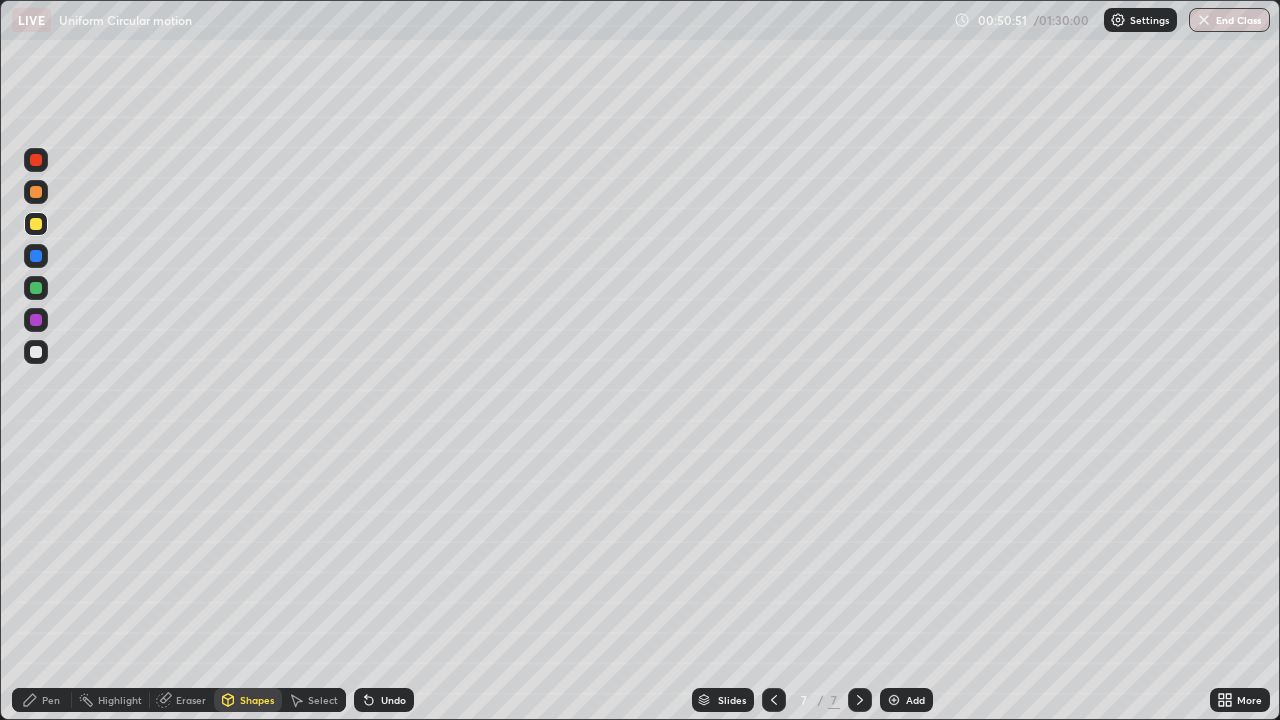 click on "Shapes" at bounding box center (257, 700) 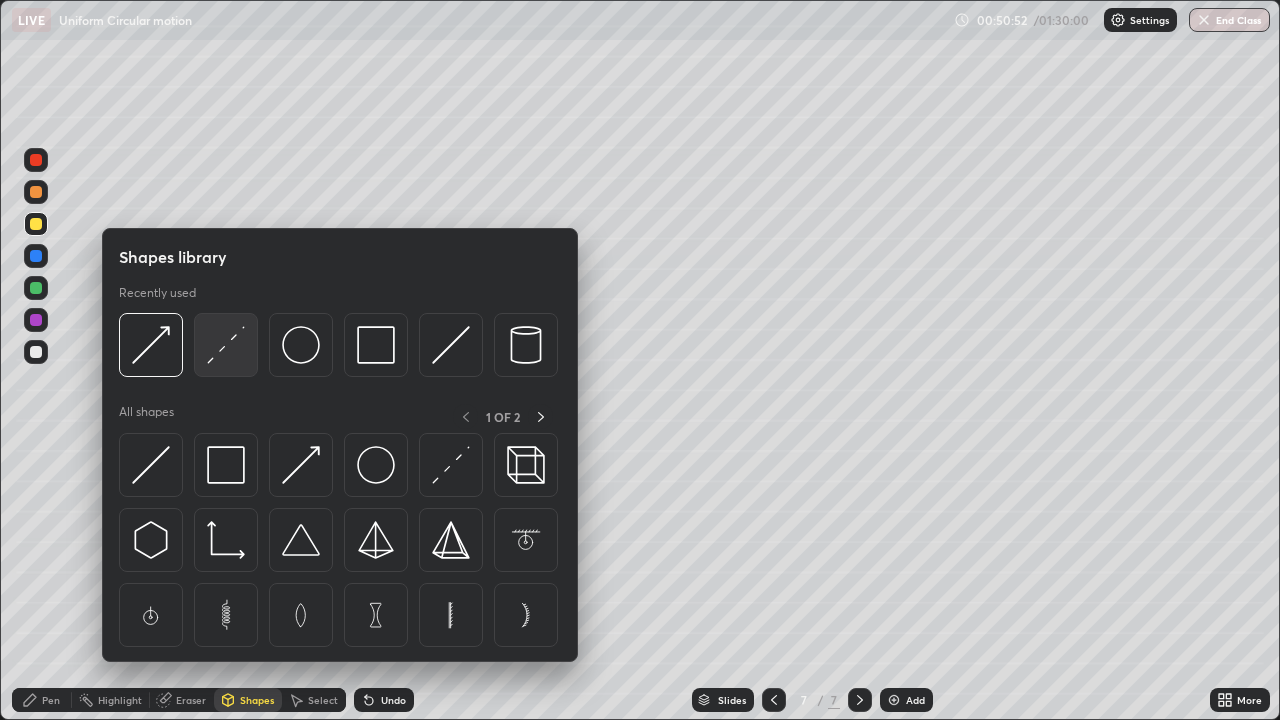 click at bounding box center [226, 345] 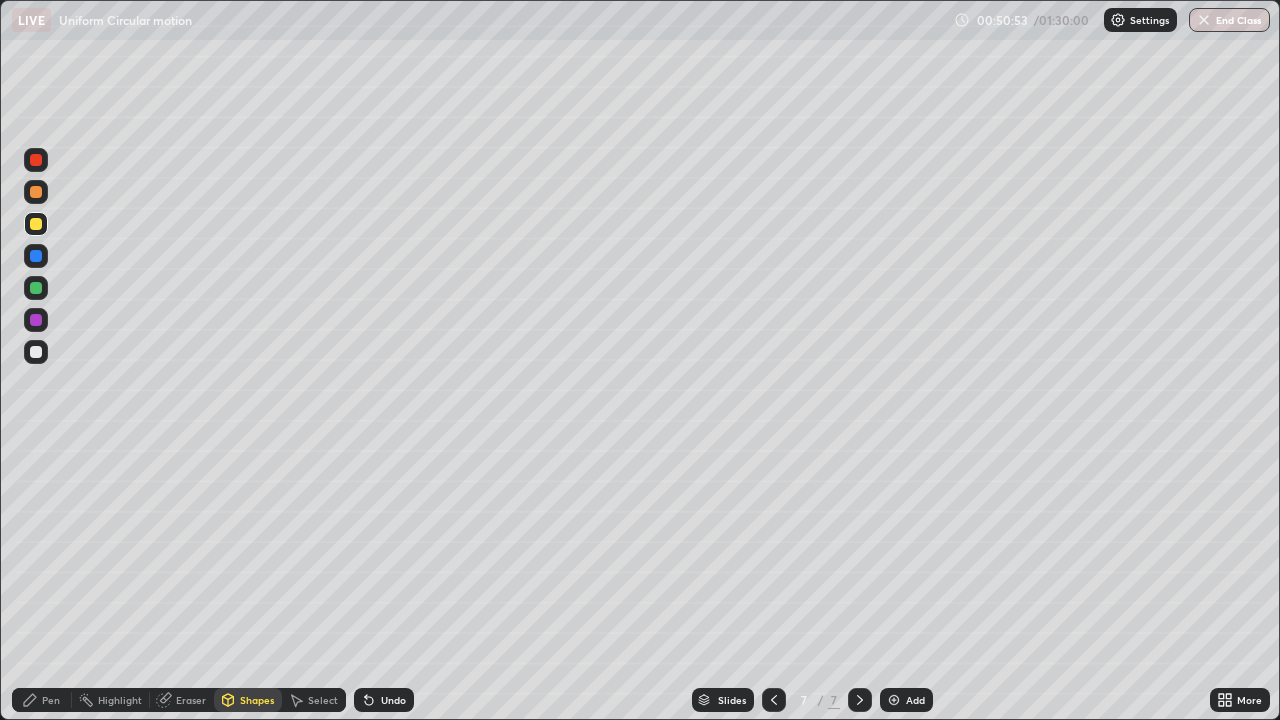 click at bounding box center (36, 160) 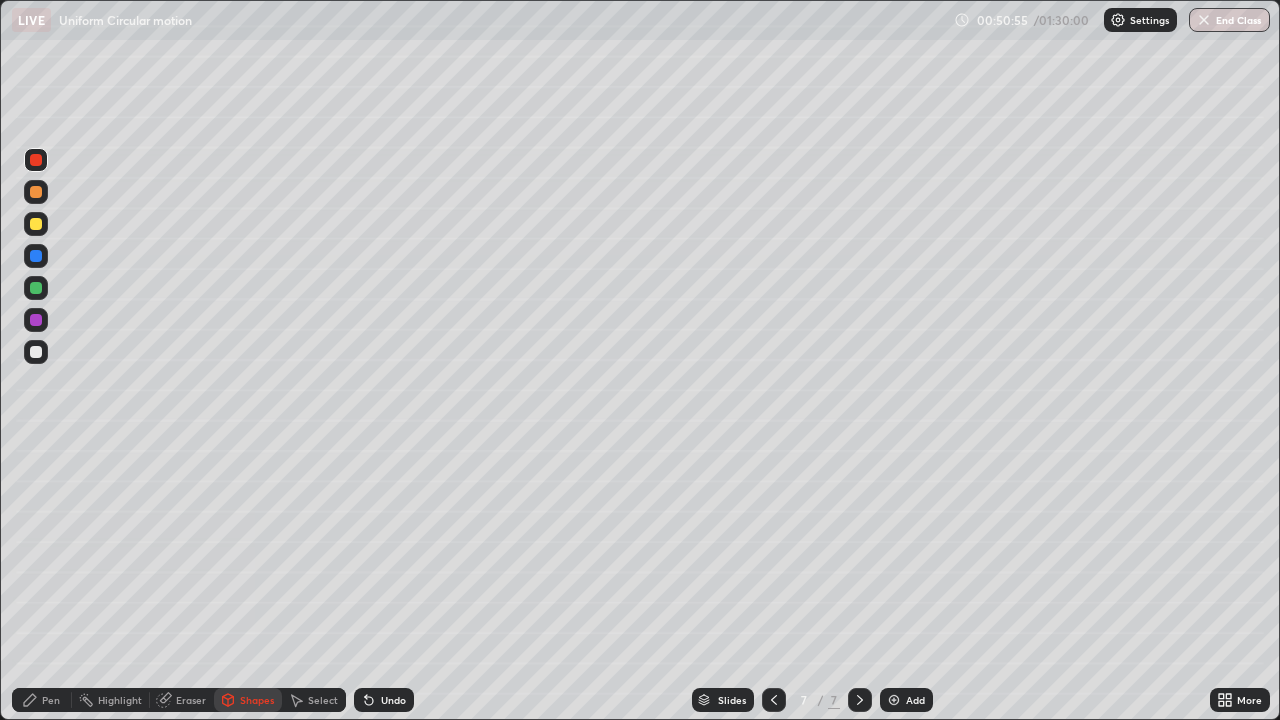 click on "Shapes" at bounding box center (257, 700) 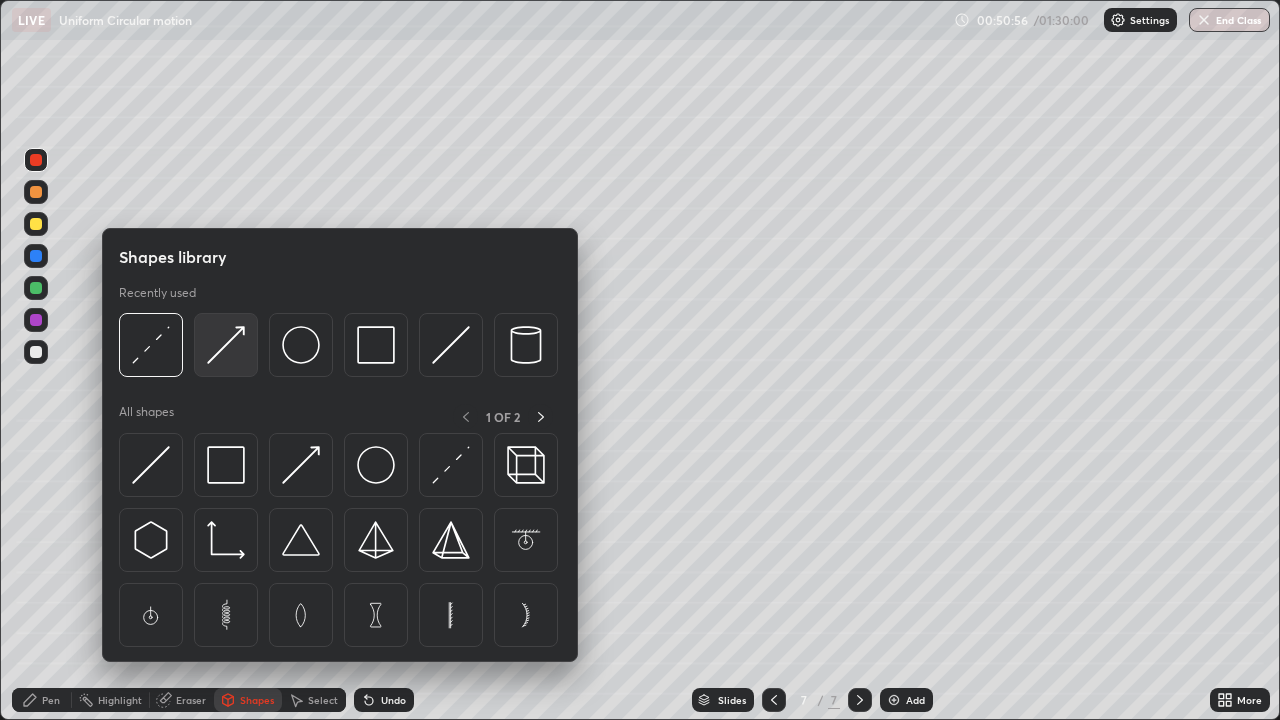 click at bounding box center (226, 345) 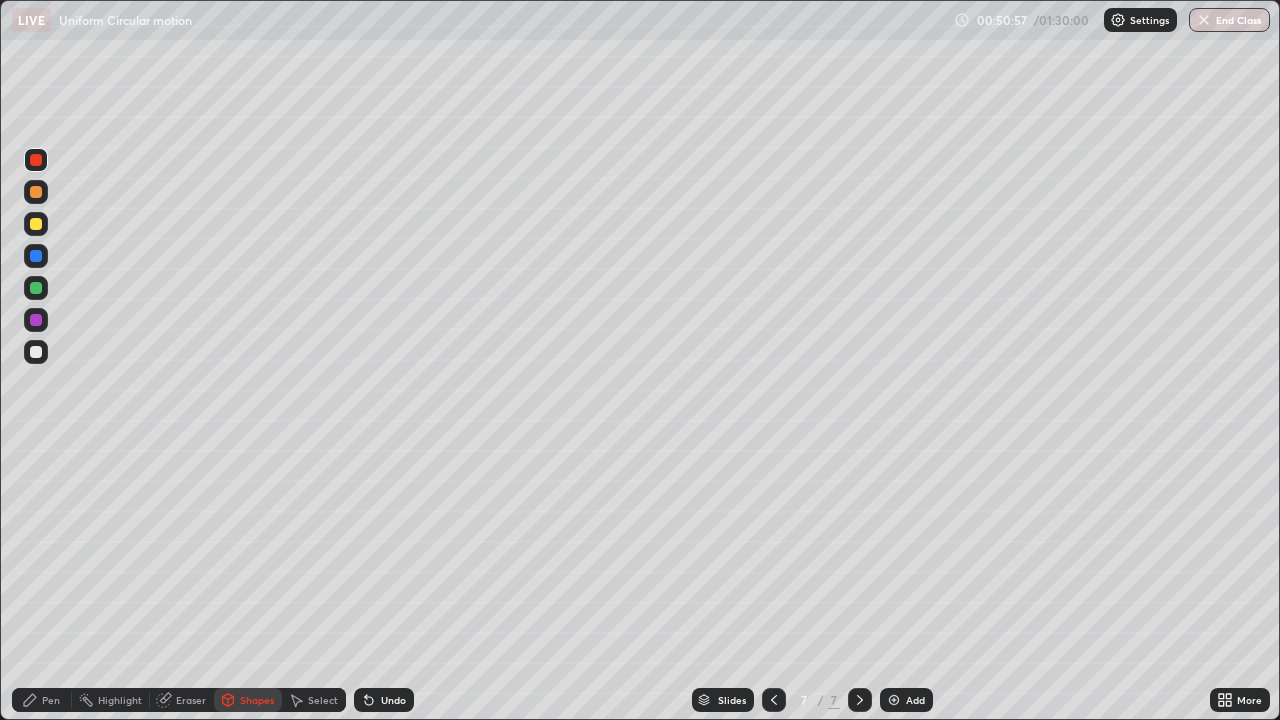 click at bounding box center [36, 256] 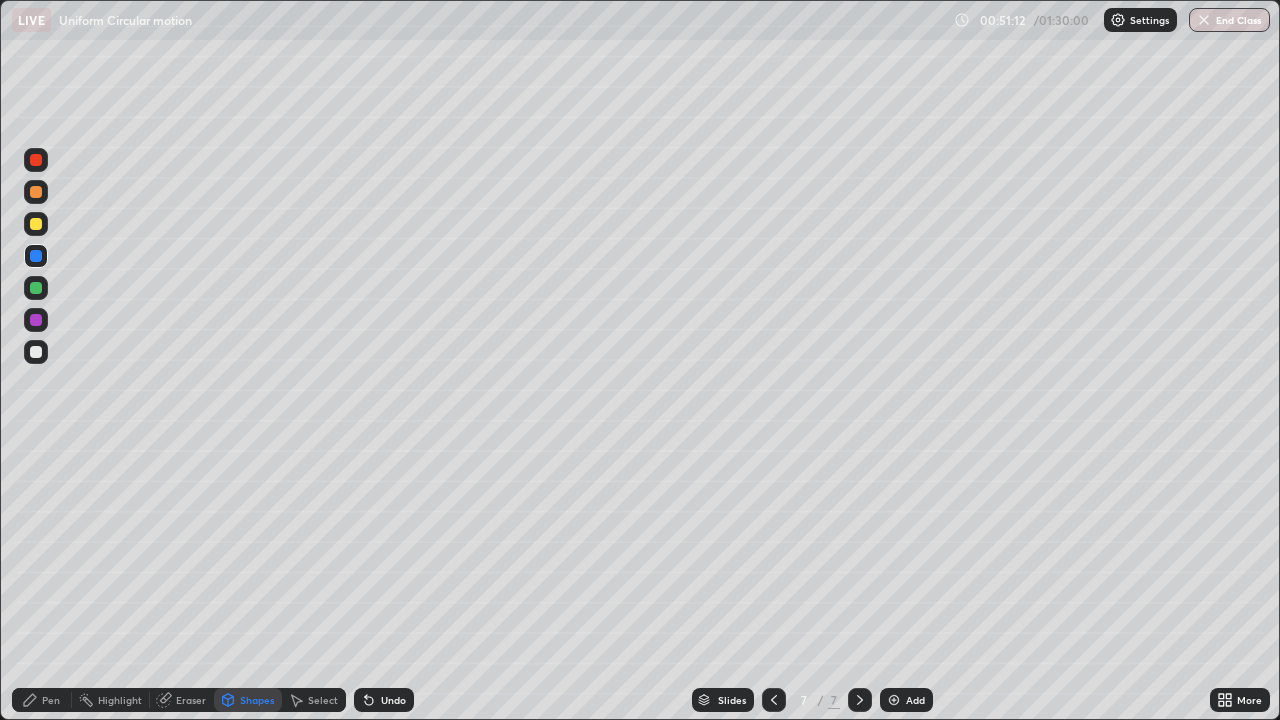 click on "Pen" at bounding box center (42, 700) 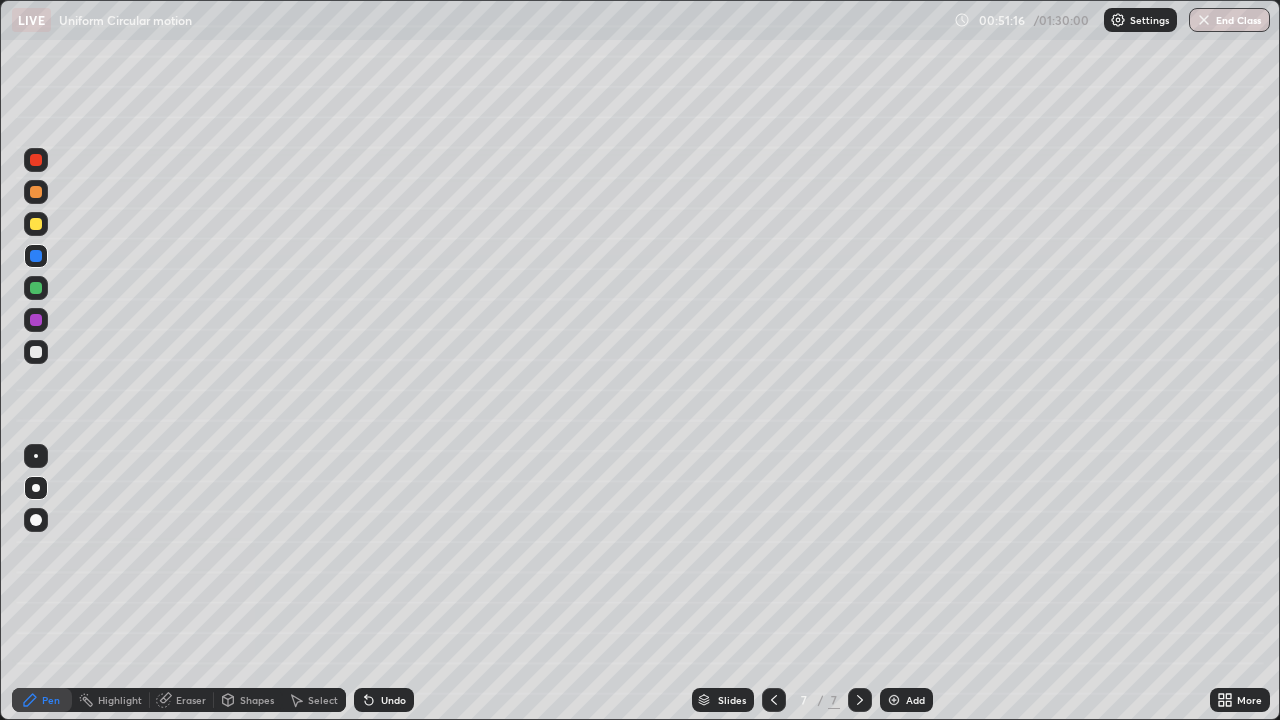 click on "Shapes" at bounding box center (257, 700) 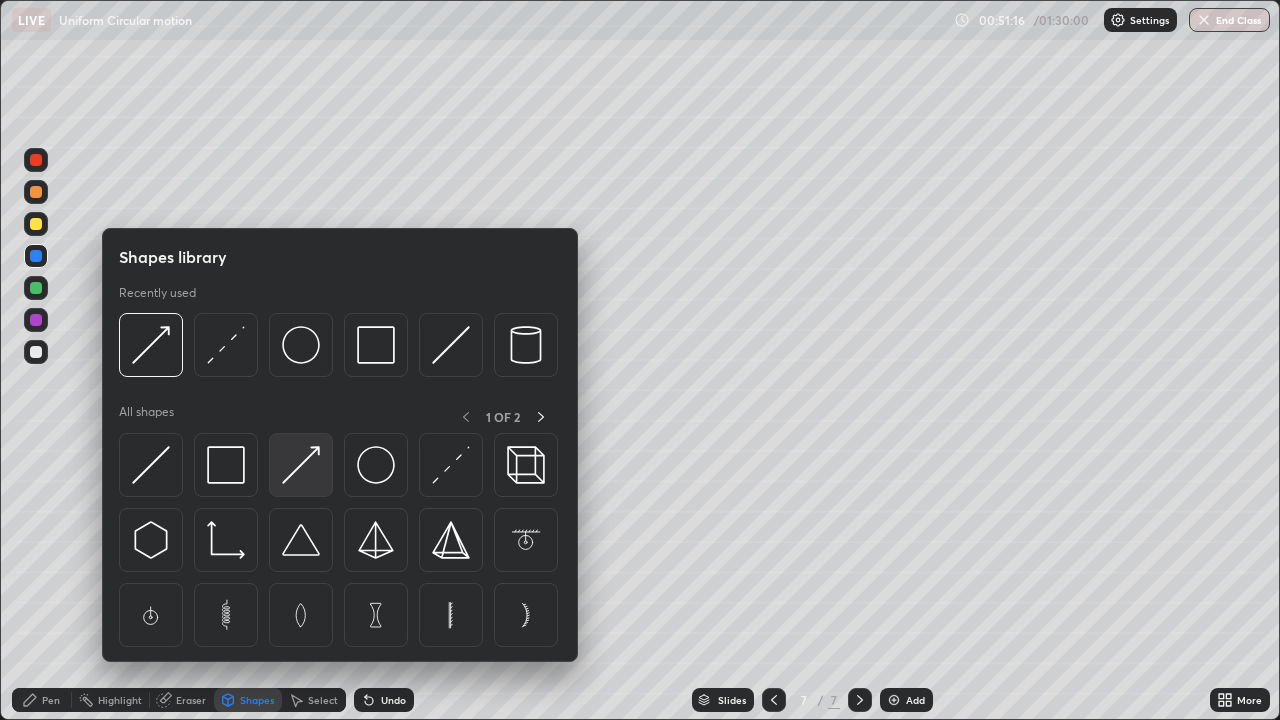 click at bounding box center (301, 465) 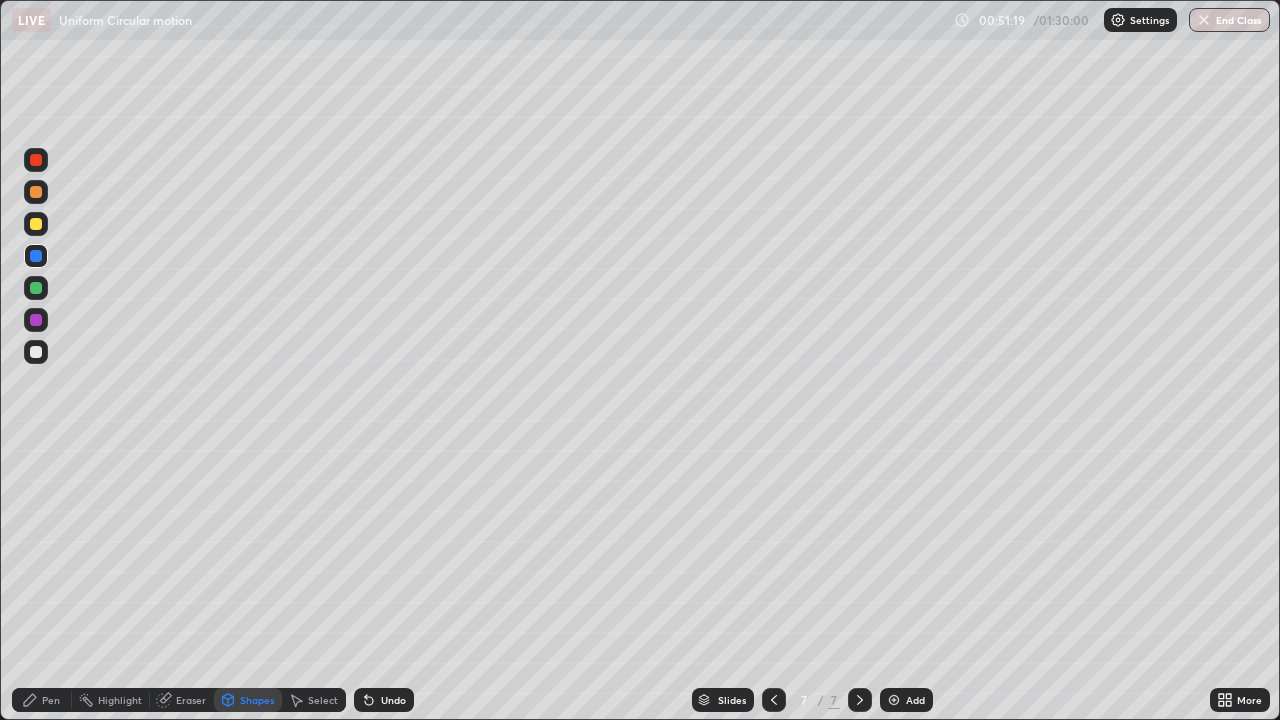 click on "Shapes" at bounding box center (257, 700) 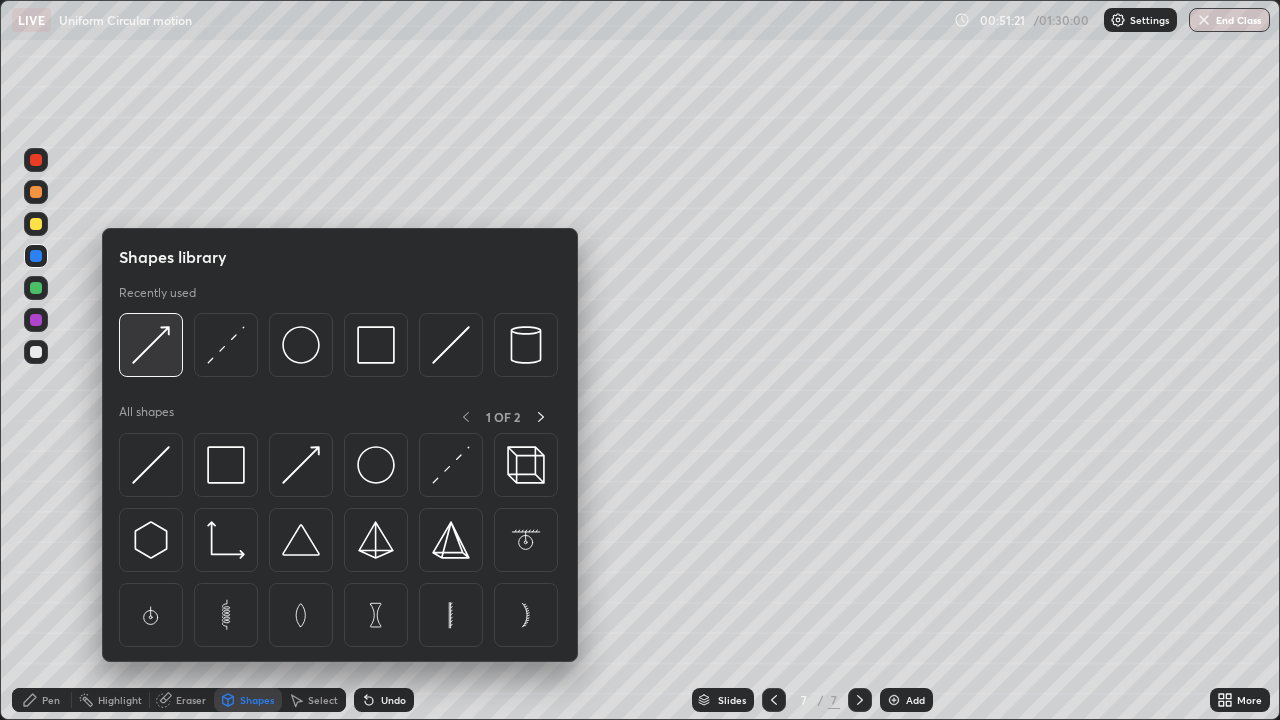 click at bounding box center (151, 345) 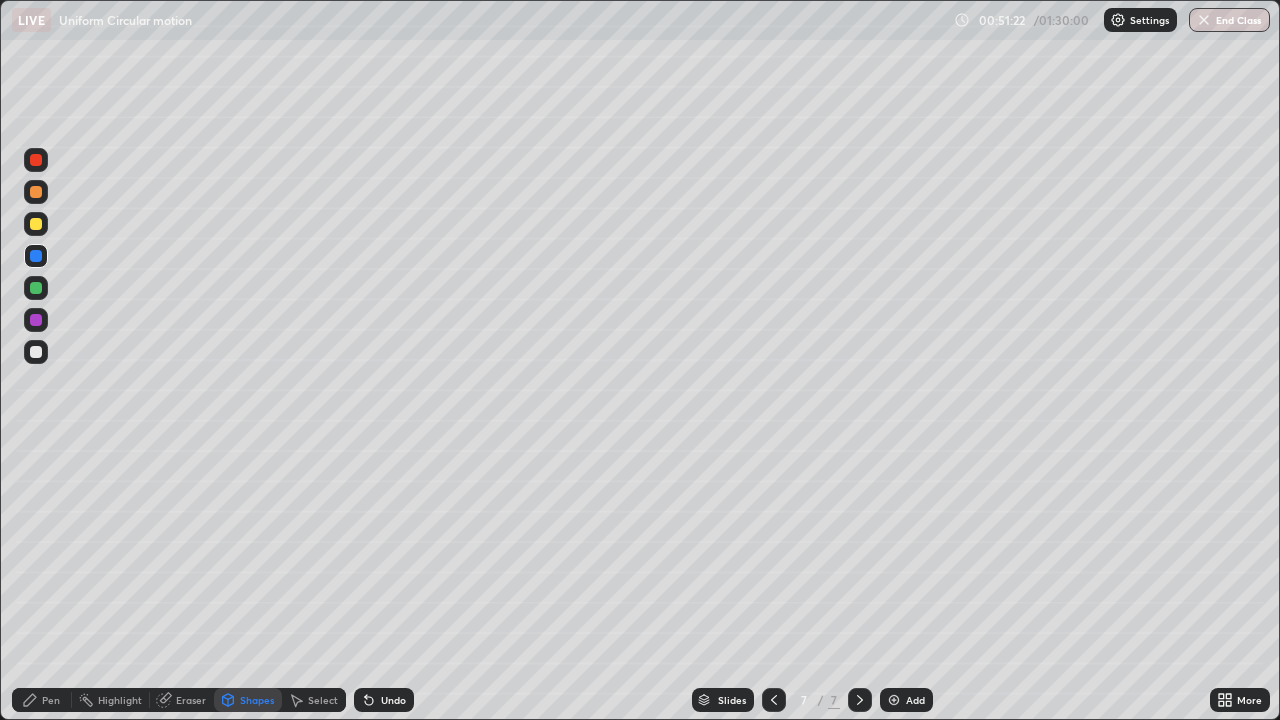 click at bounding box center (36, 256) 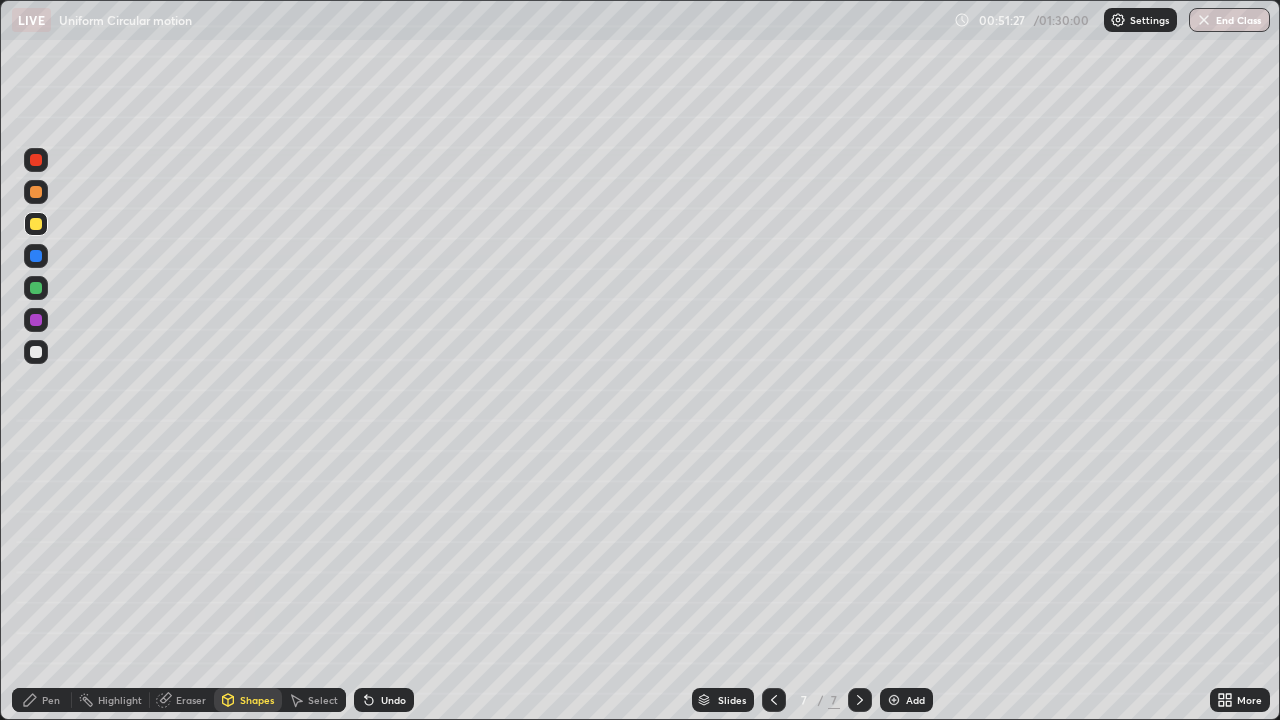 click on "Pen" at bounding box center (51, 700) 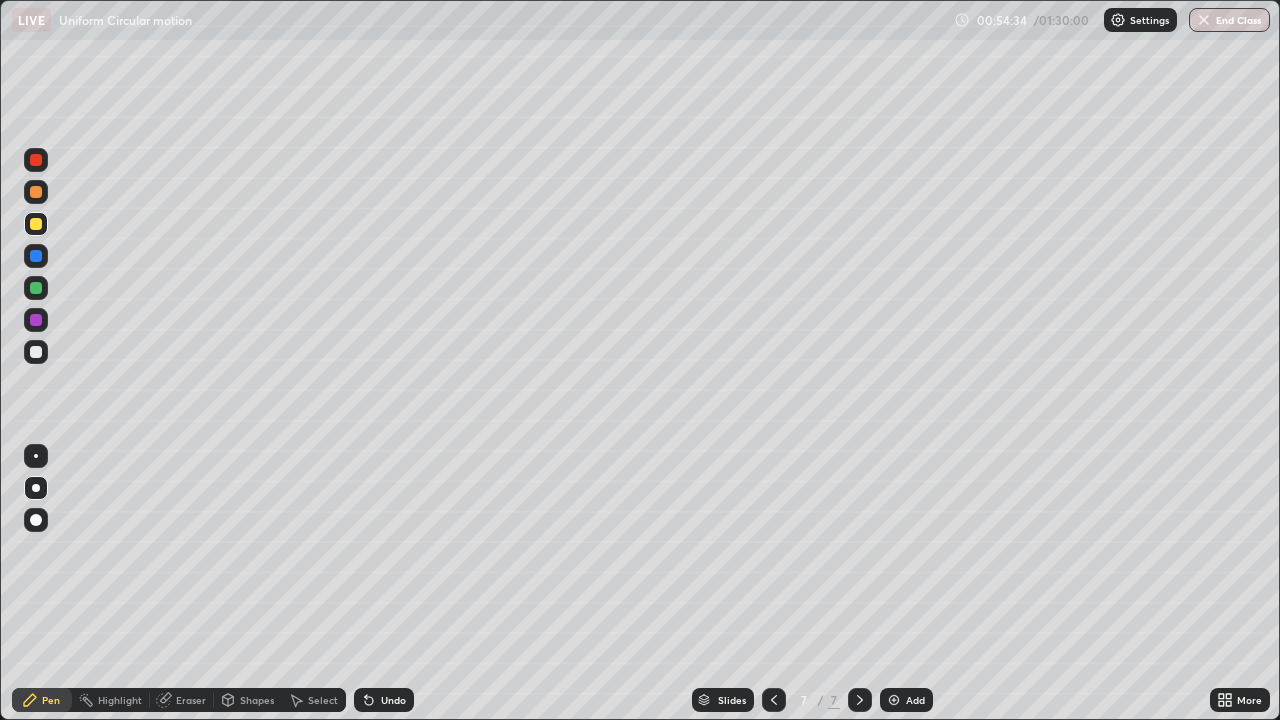 click at bounding box center [860, 700] 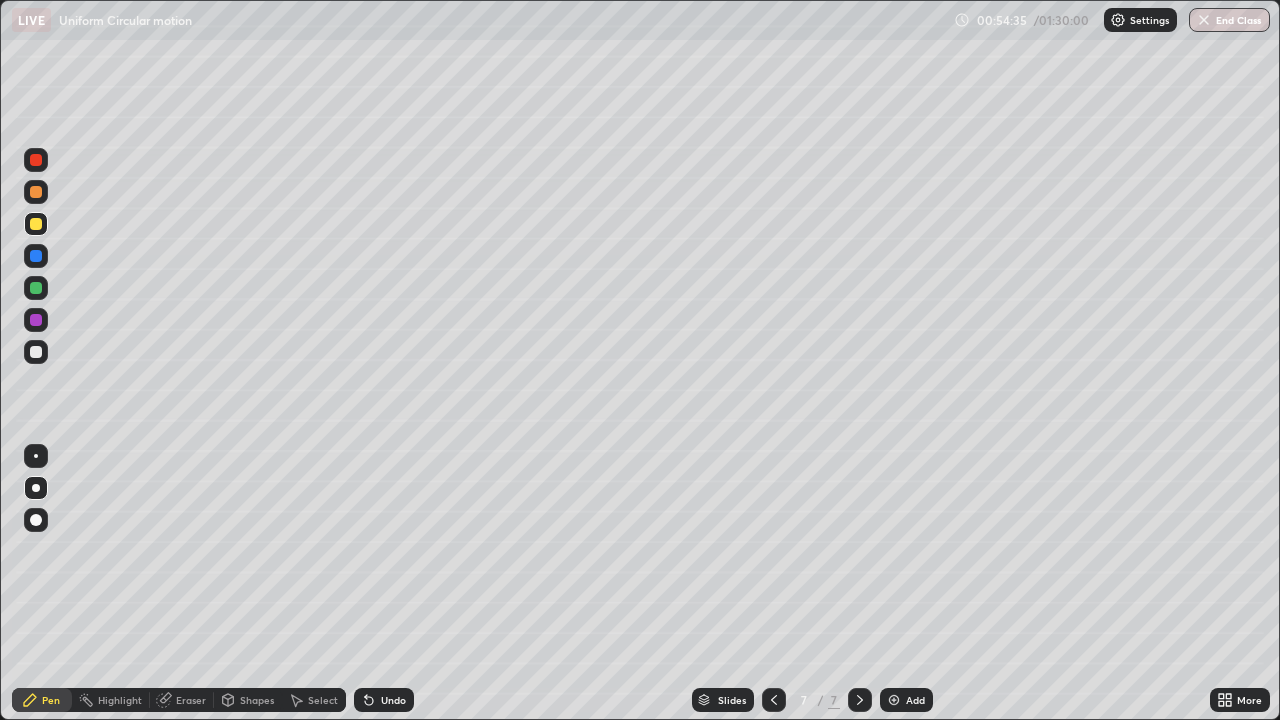 click on "Add" at bounding box center [915, 700] 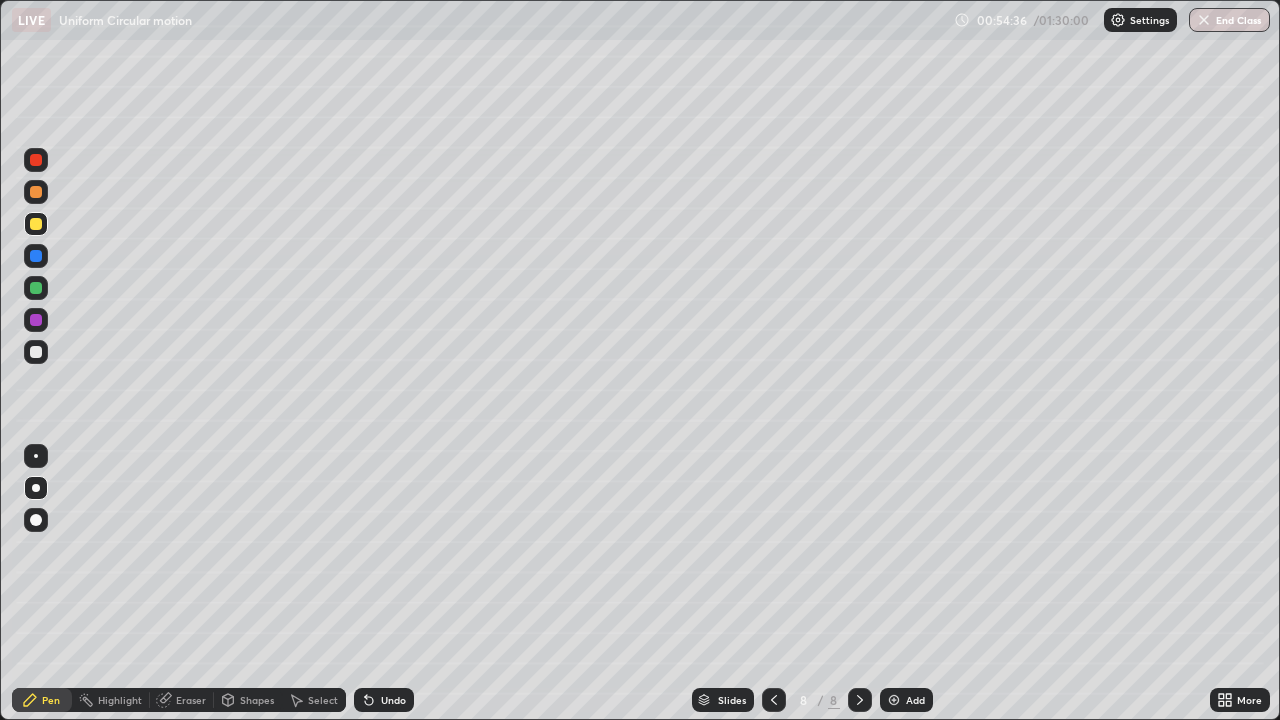 click at bounding box center [36, 352] 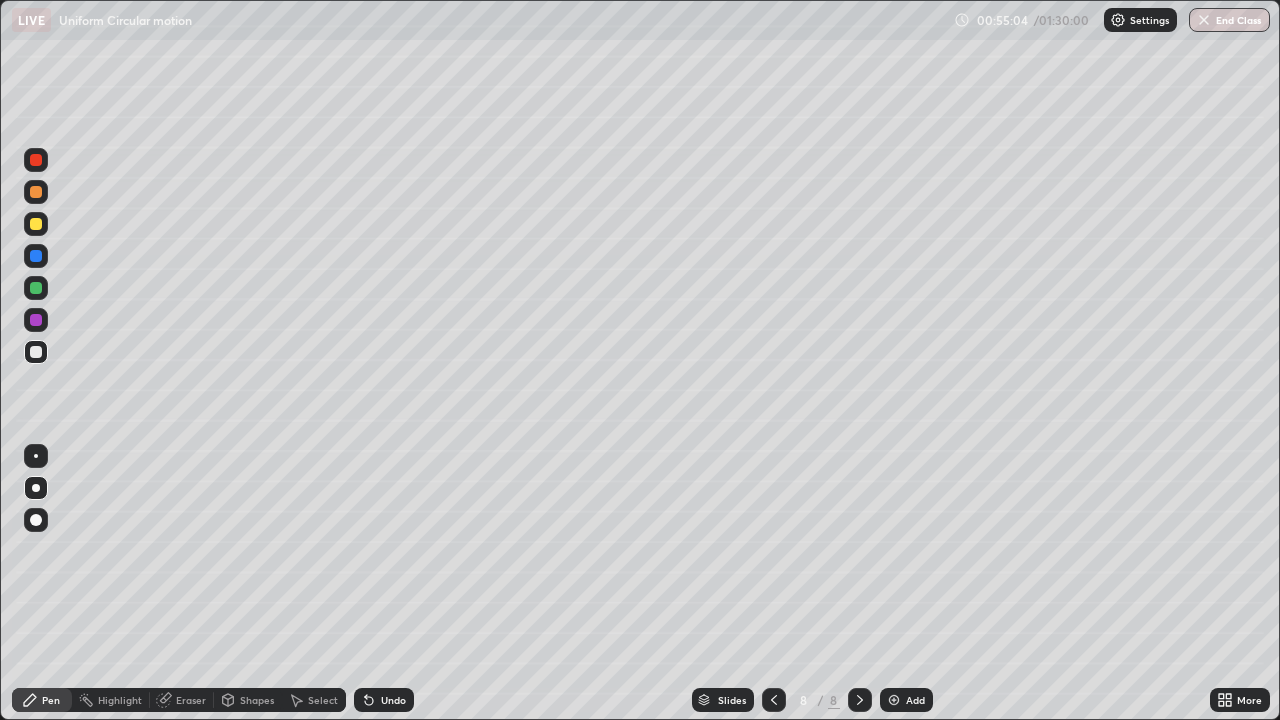 click at bounding box center [36, 224] 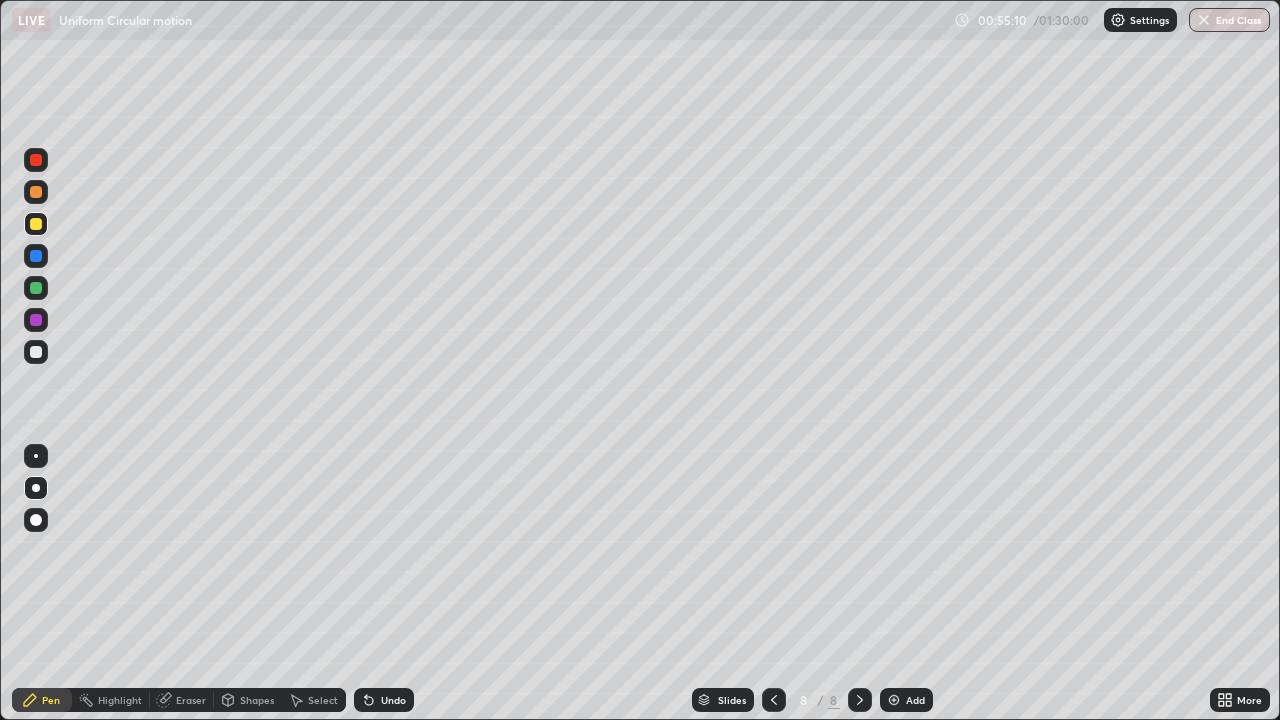 click at bounding box center [36, 288] 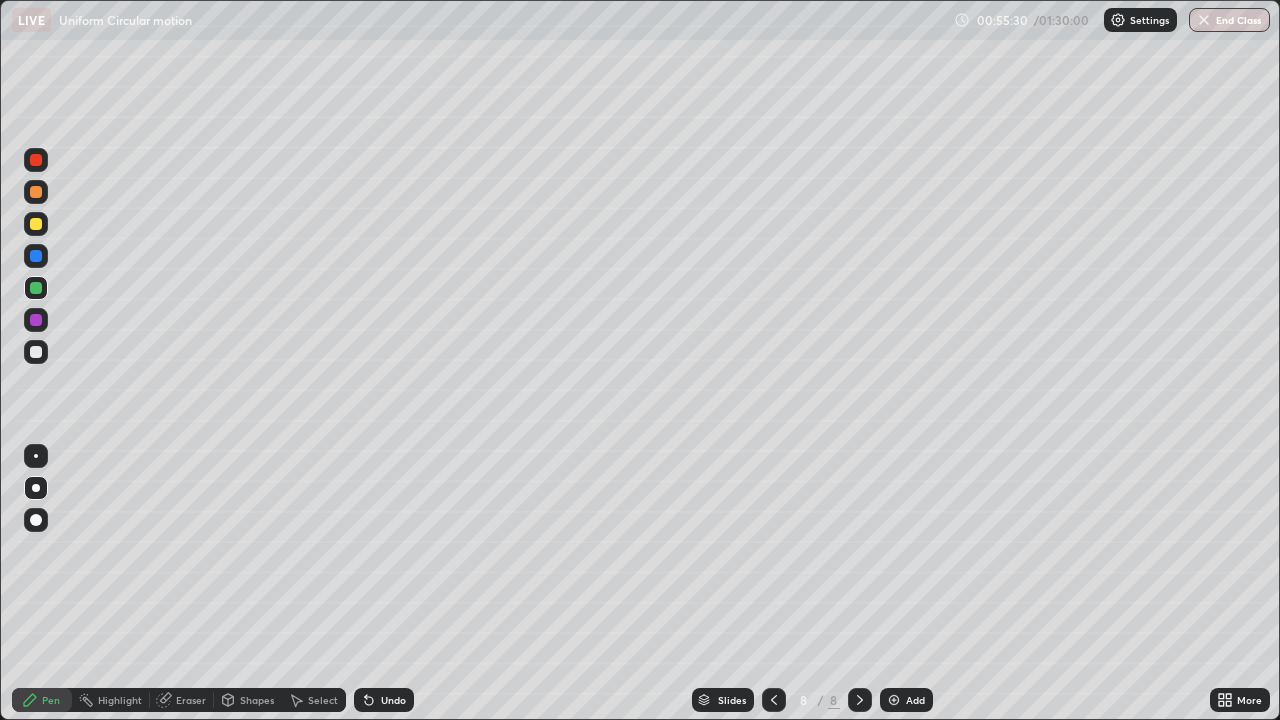 click on "Shapes" at bounding box center [257, 700] 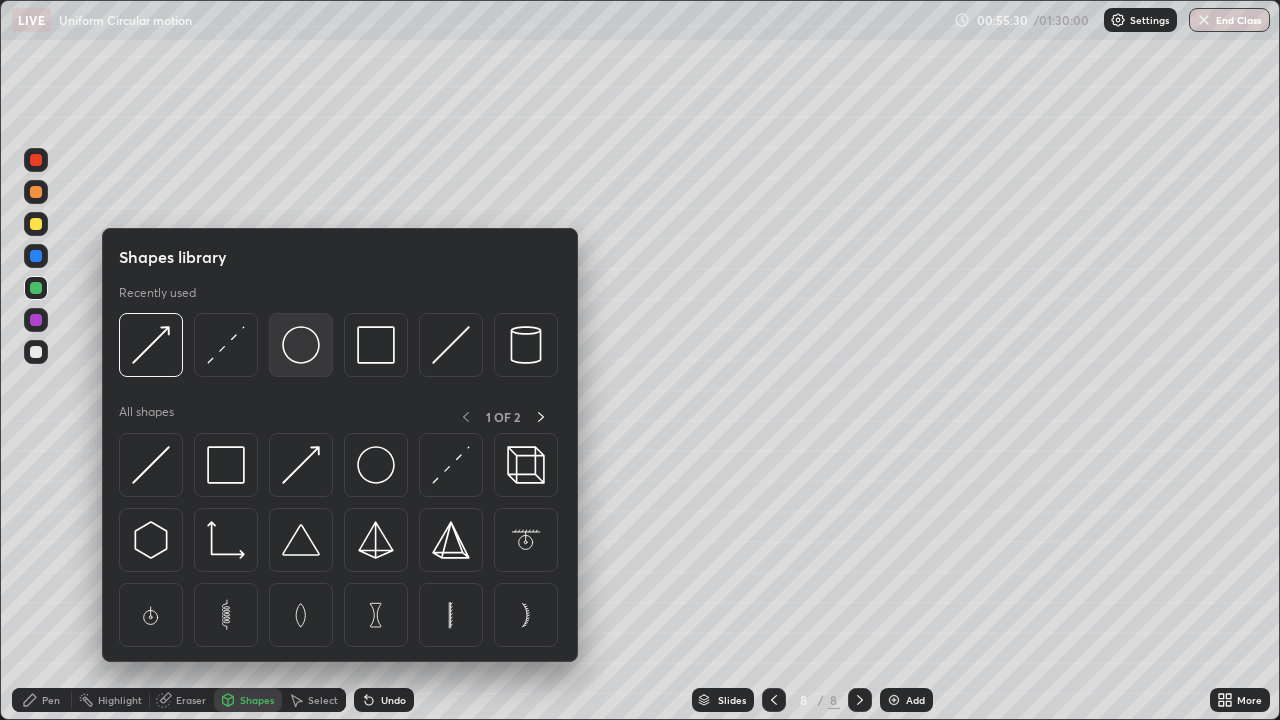 click at bounding box center (301, 345) 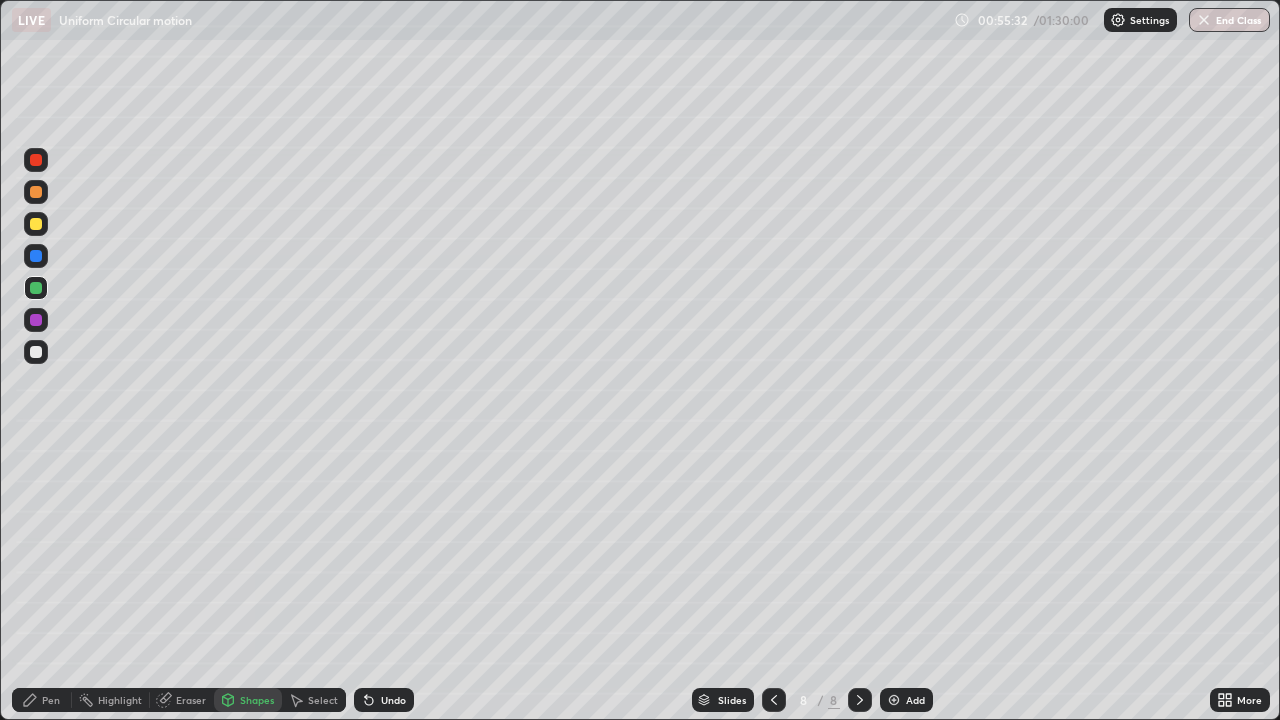 click on "Pen" at bounding box center (51, 700) 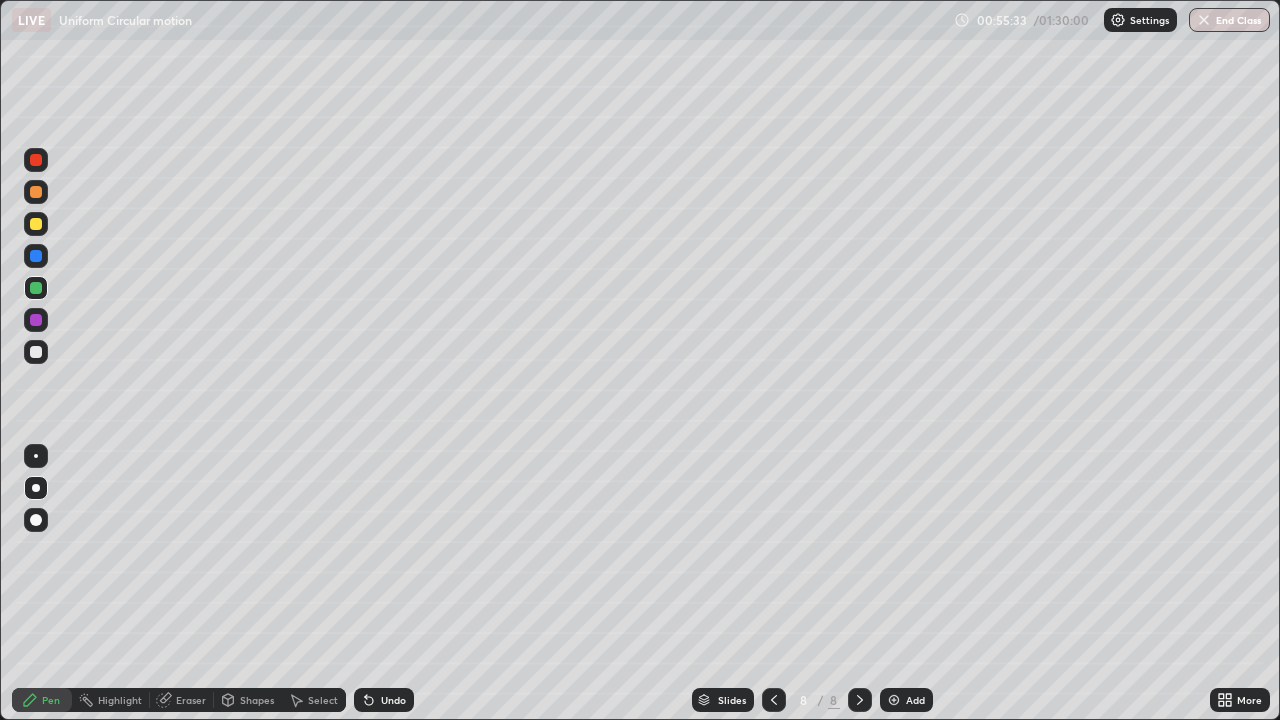 click at bounding box center (36, 456) 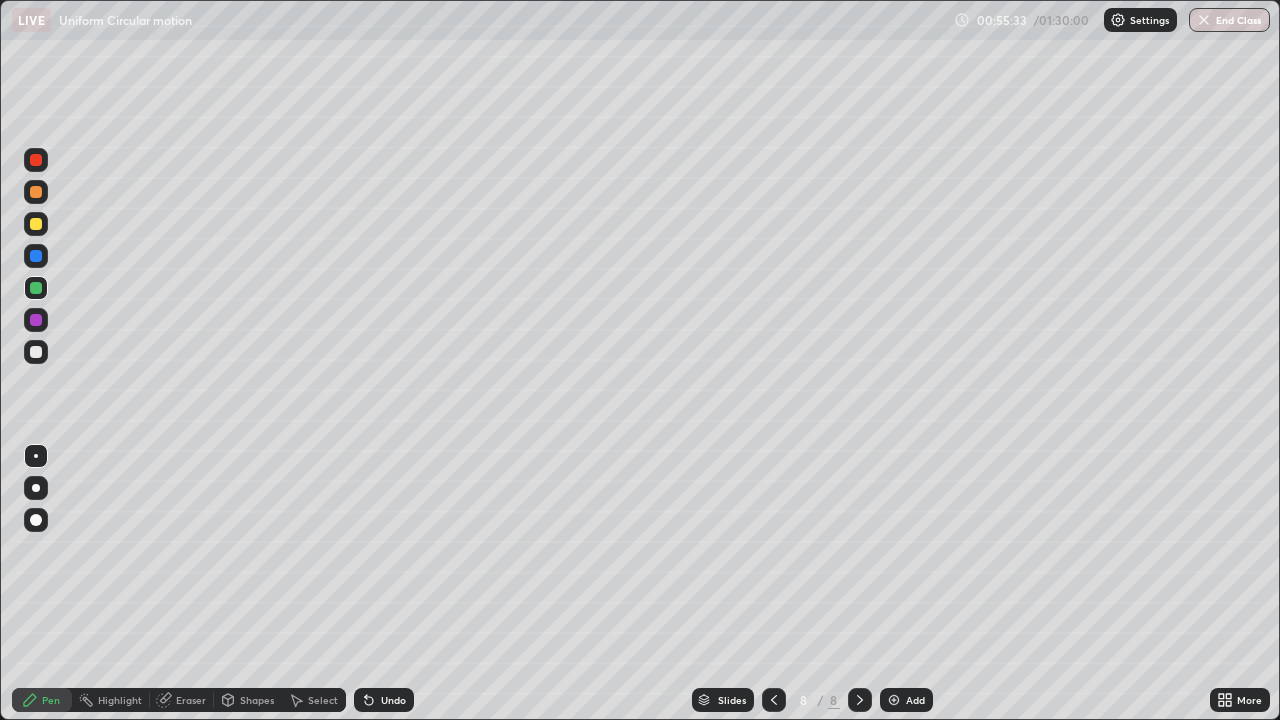 click on "Shapes" at bounding box center (257, 700) 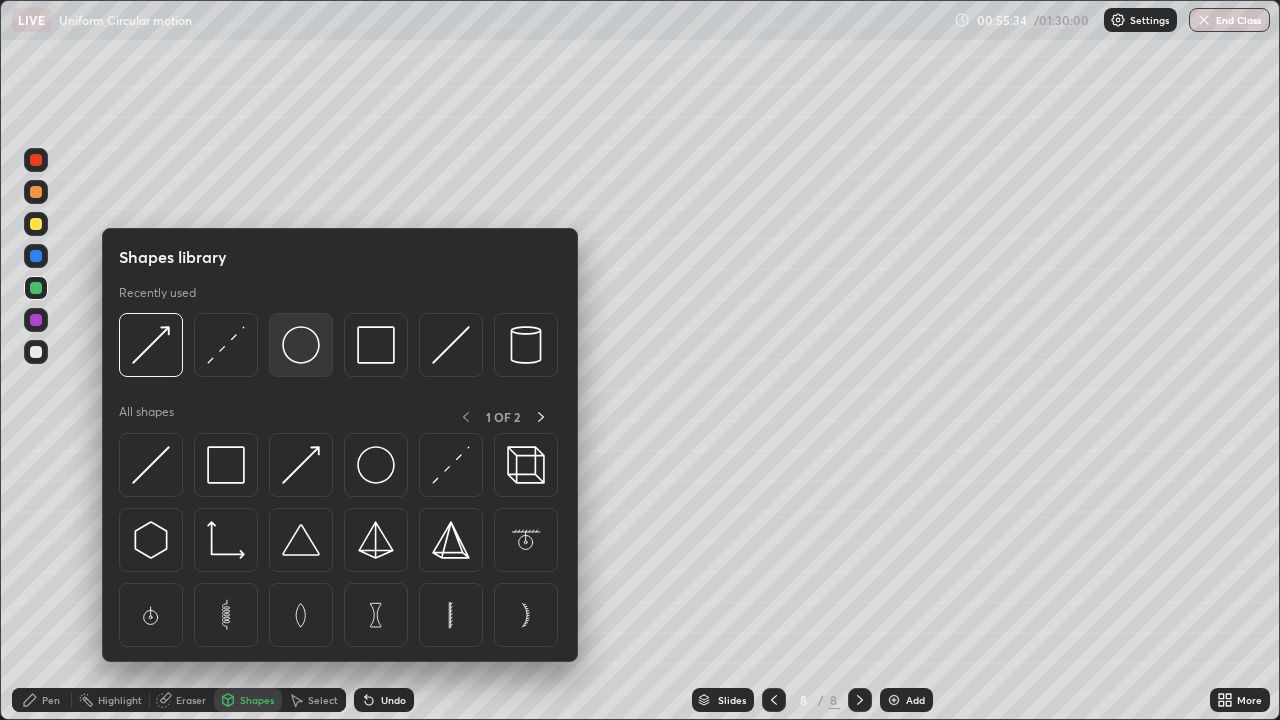 click at bounding box center [301, 345] 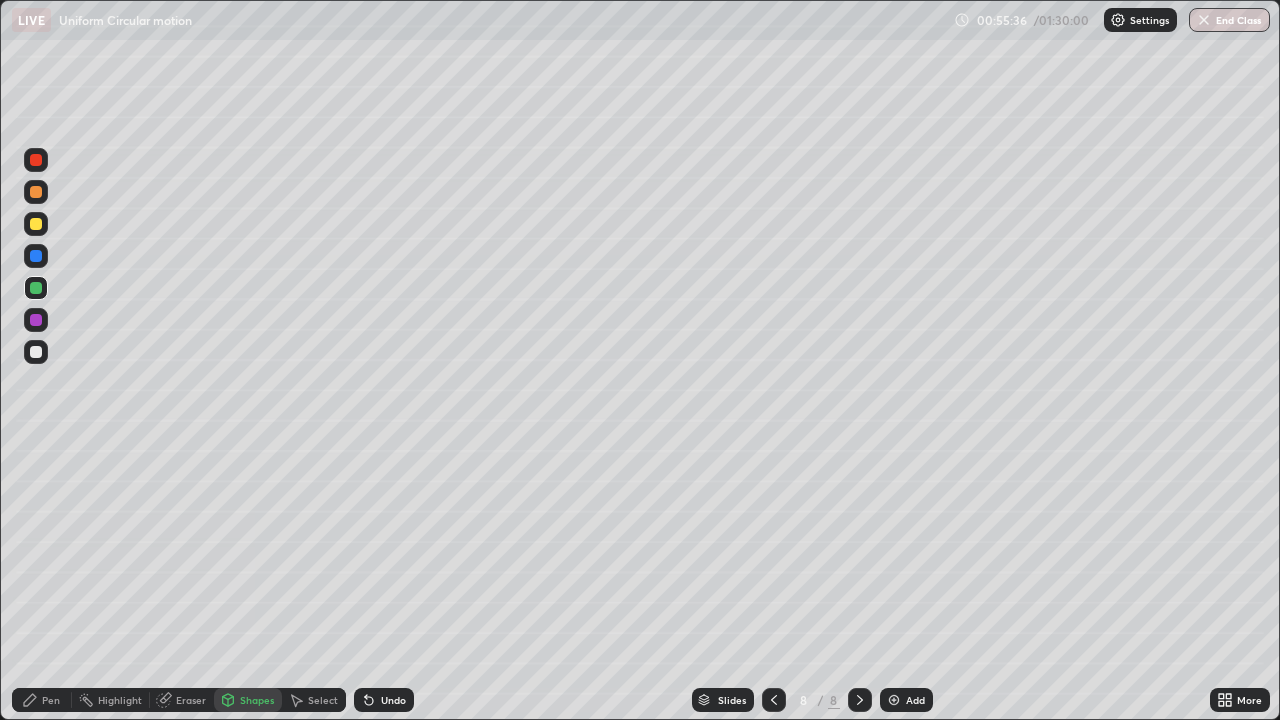 click on "Undo" at bounding box center [384, 700] 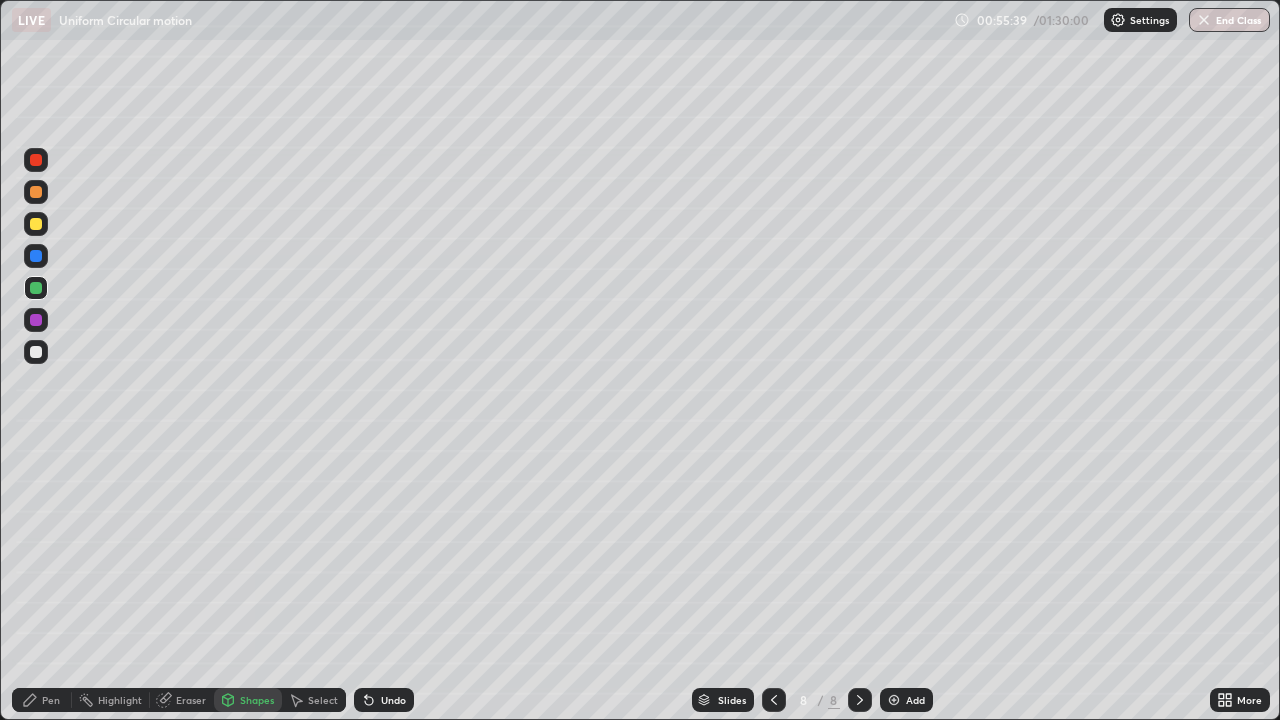 click on "Undo" at bounding box center [393, 700] 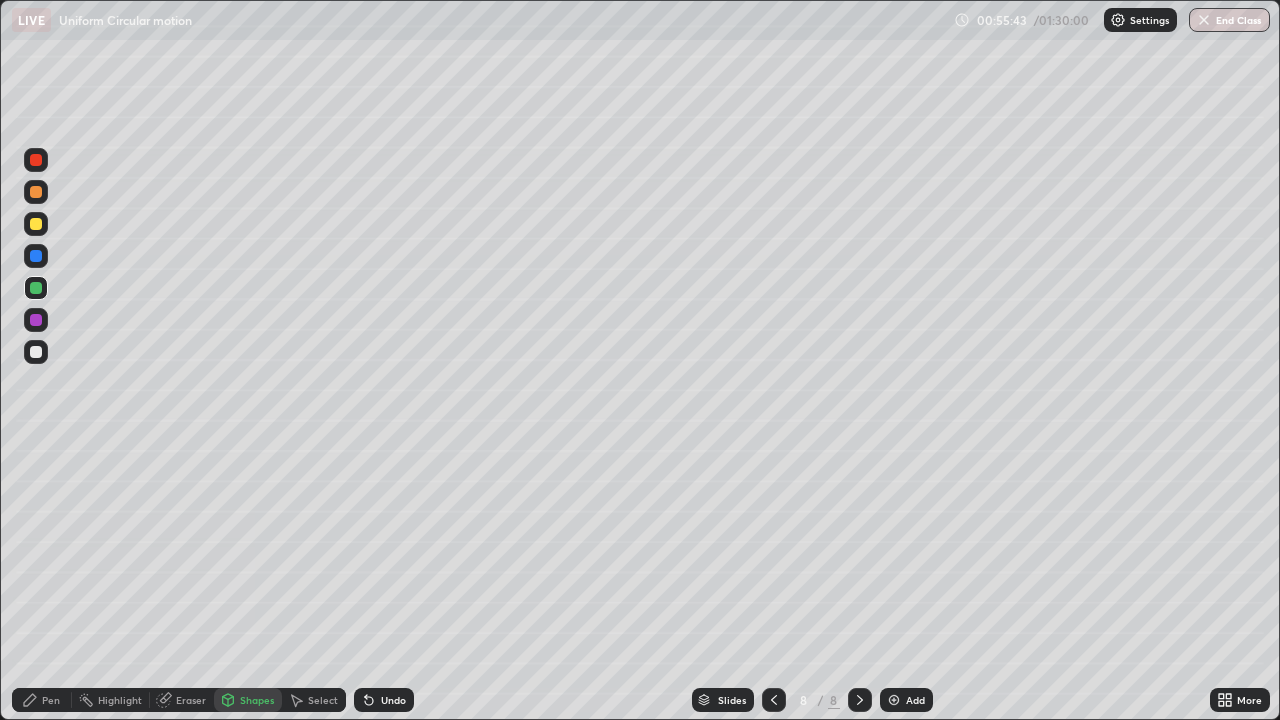 click on "Undo" at bounding box center [393, 700] 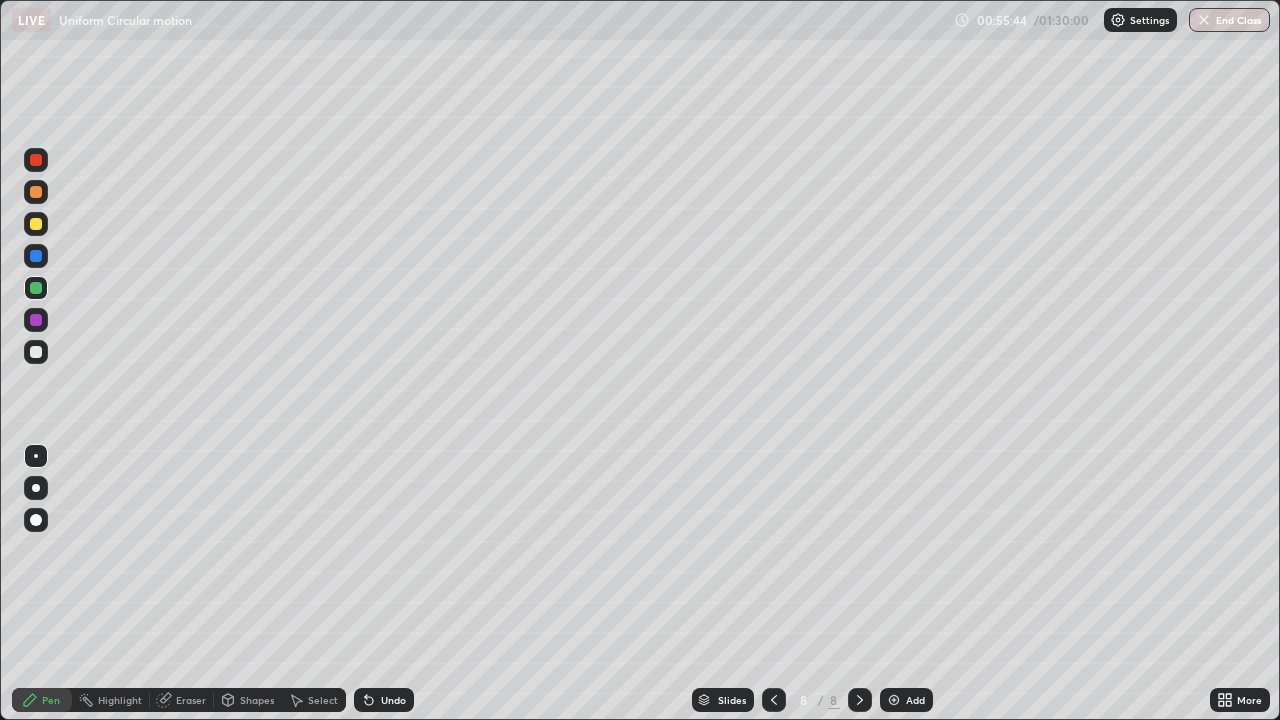 click at bounding box center [36, 488] 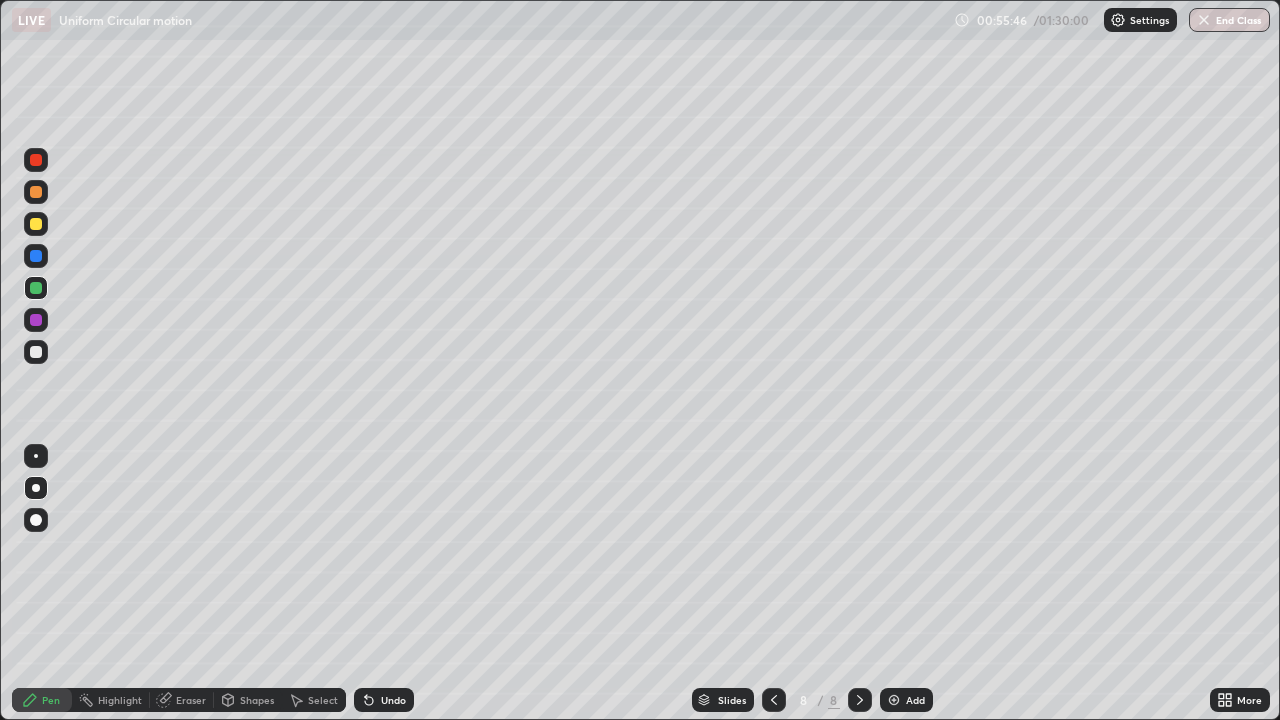 click at bounding box center [36, 160] 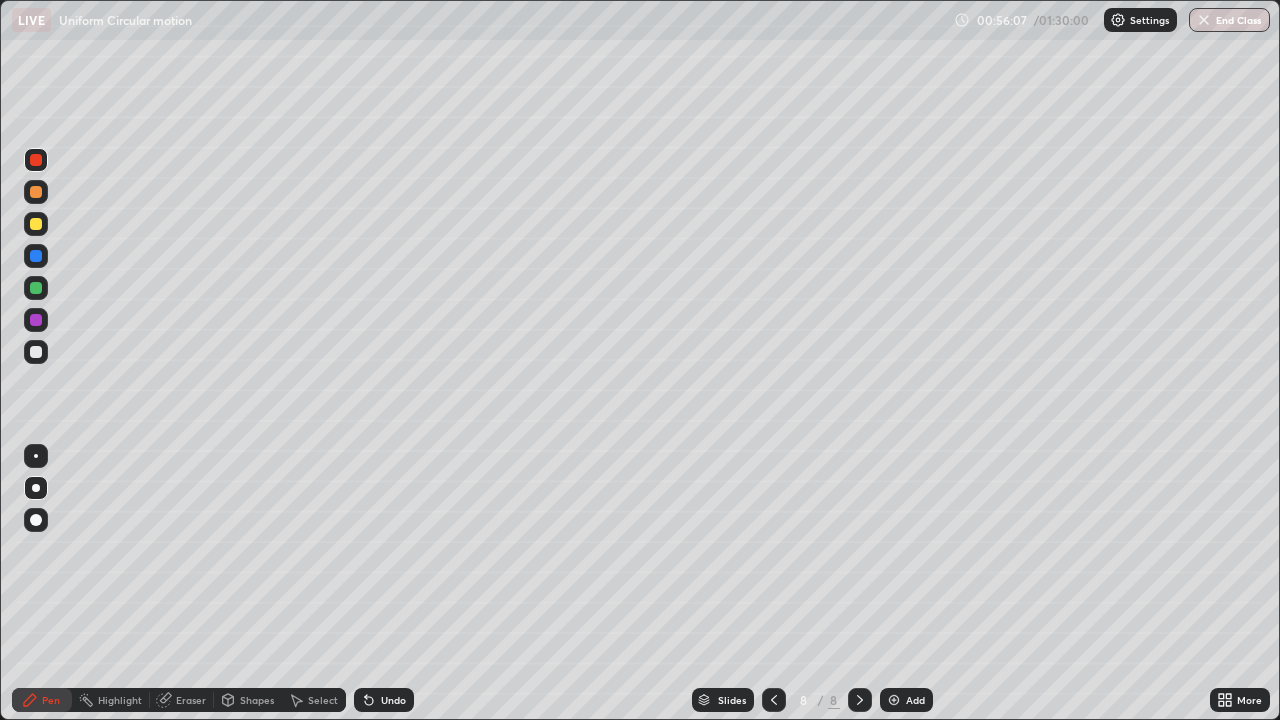click on "Undo" at bounding box center [393, 700] 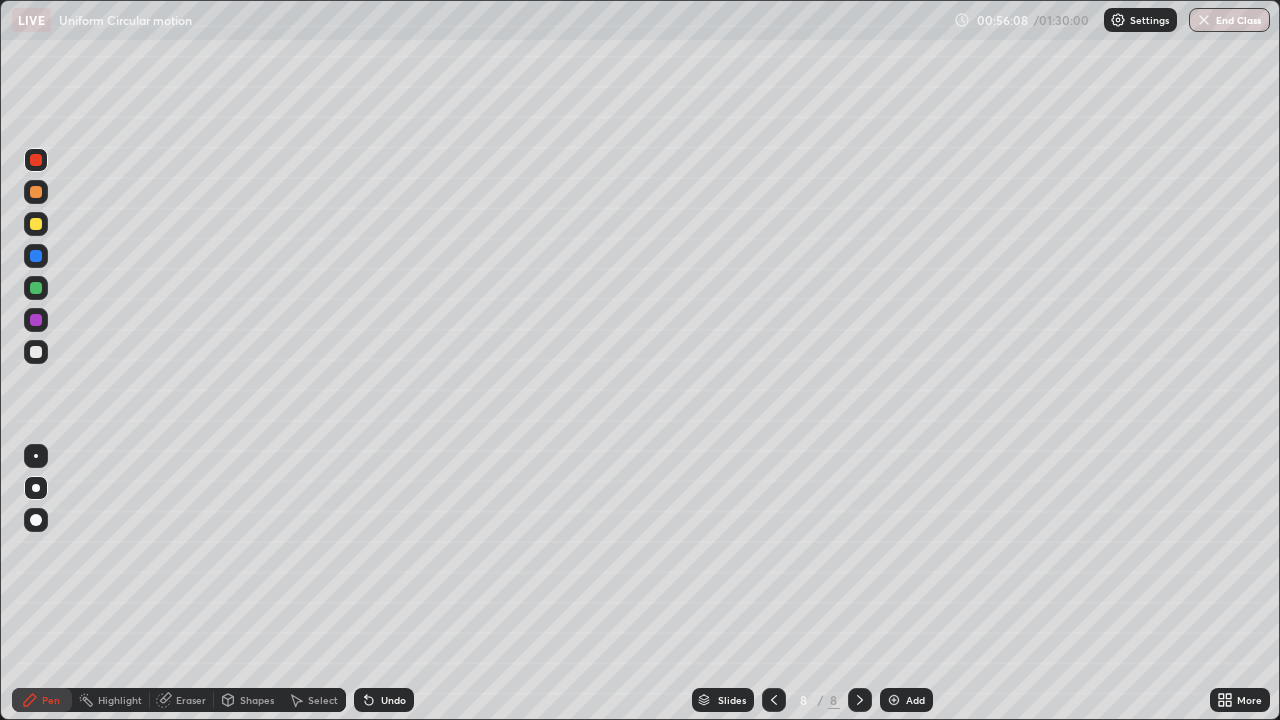 click on "Undo" at bounding box center (384, 700) 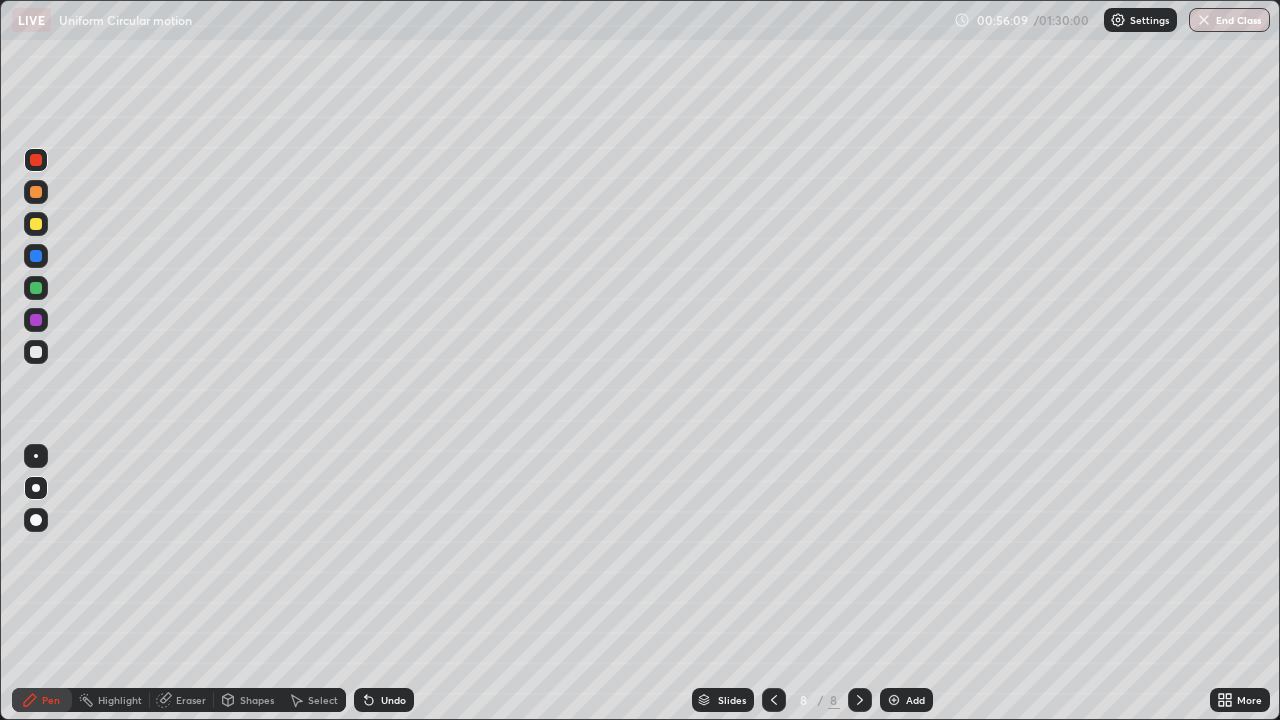 click on "Undo" at bounding box center [384, 700] 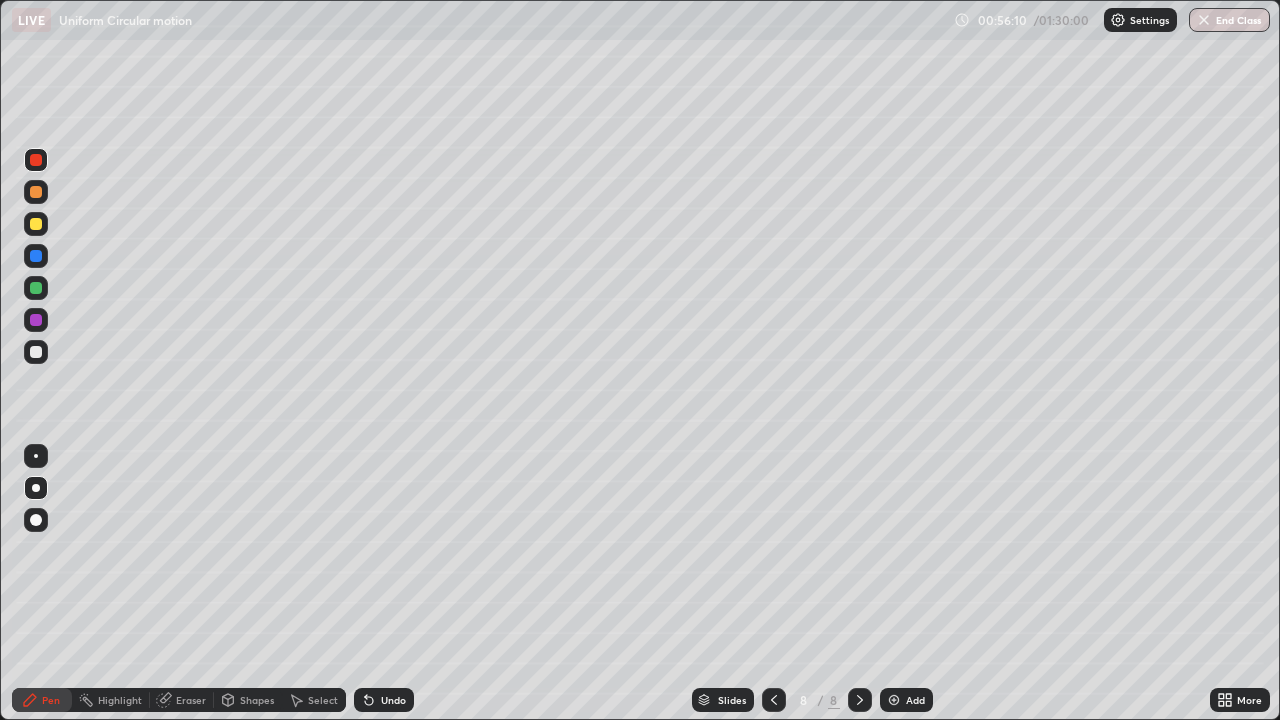 click on "Undo" at bounding box center [384, 700] 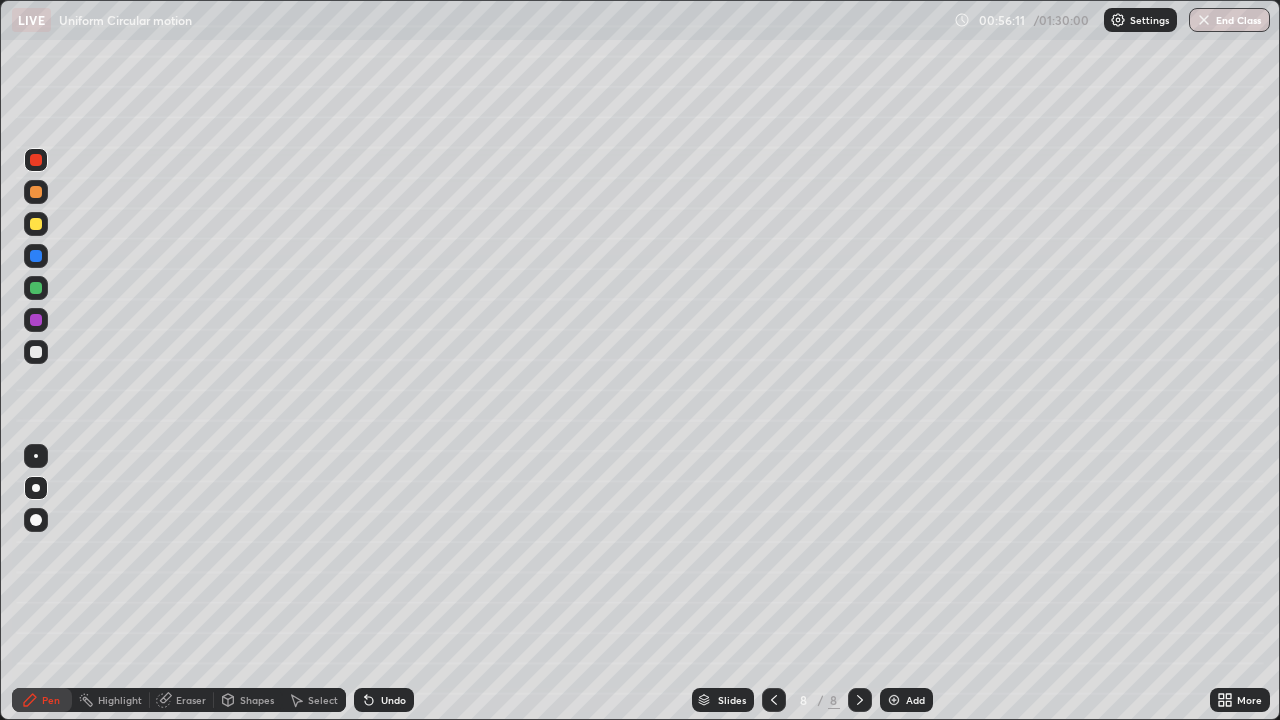 click on "Undo" at bounding box center [384, 700] 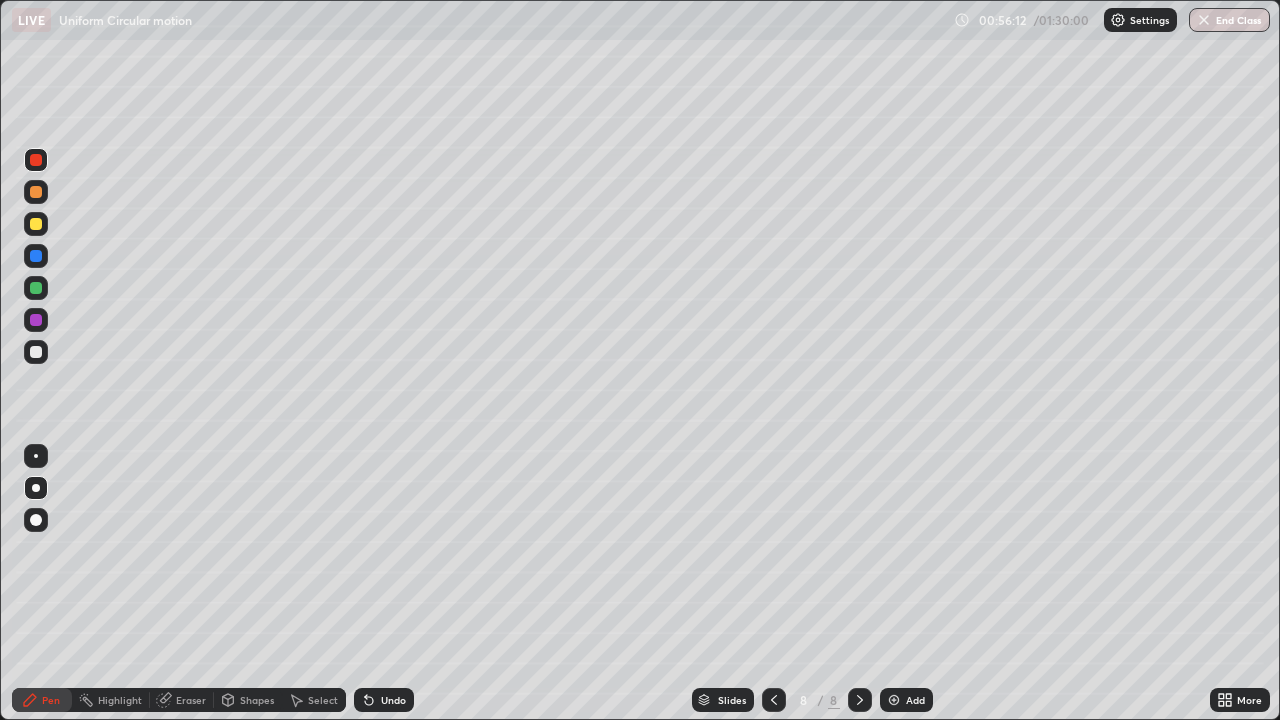 click on "Undo" at bounding box center [384, 700] 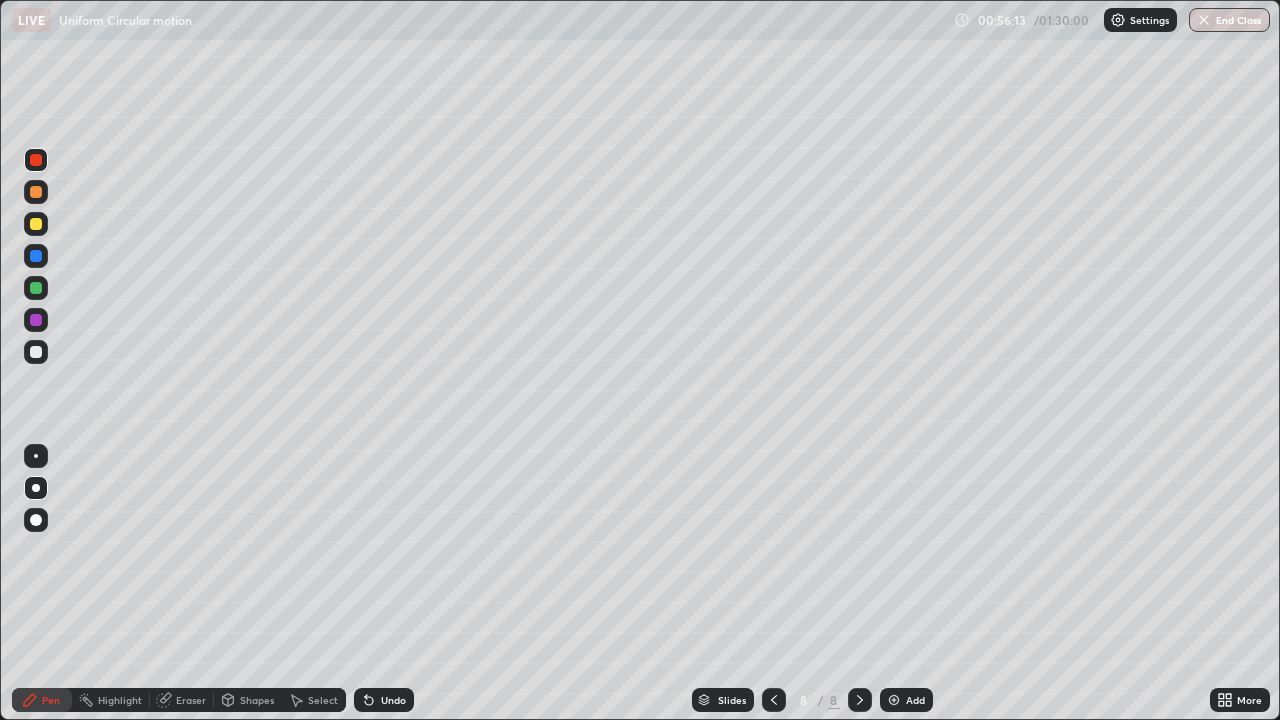 click on "Undo" at bounding box center (384, 700) 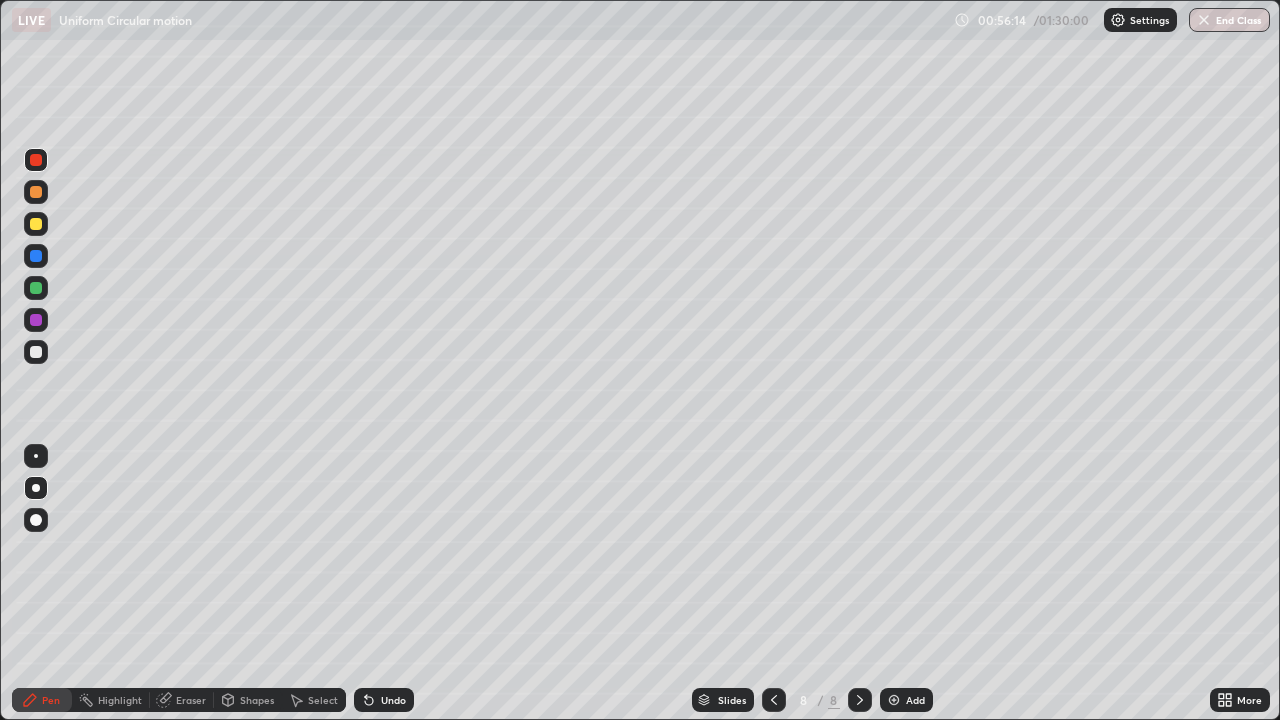 click on "Undo" at bounding box center [384, 700] 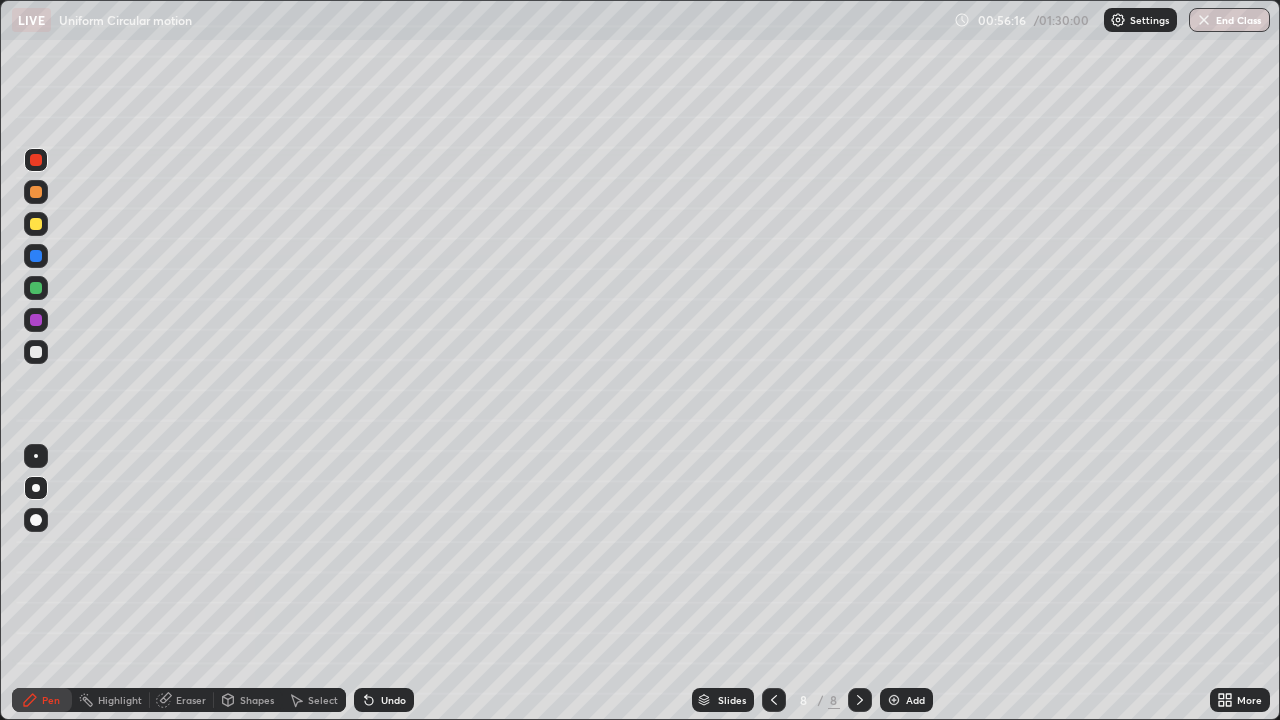 click at bounding box center (36, 352) 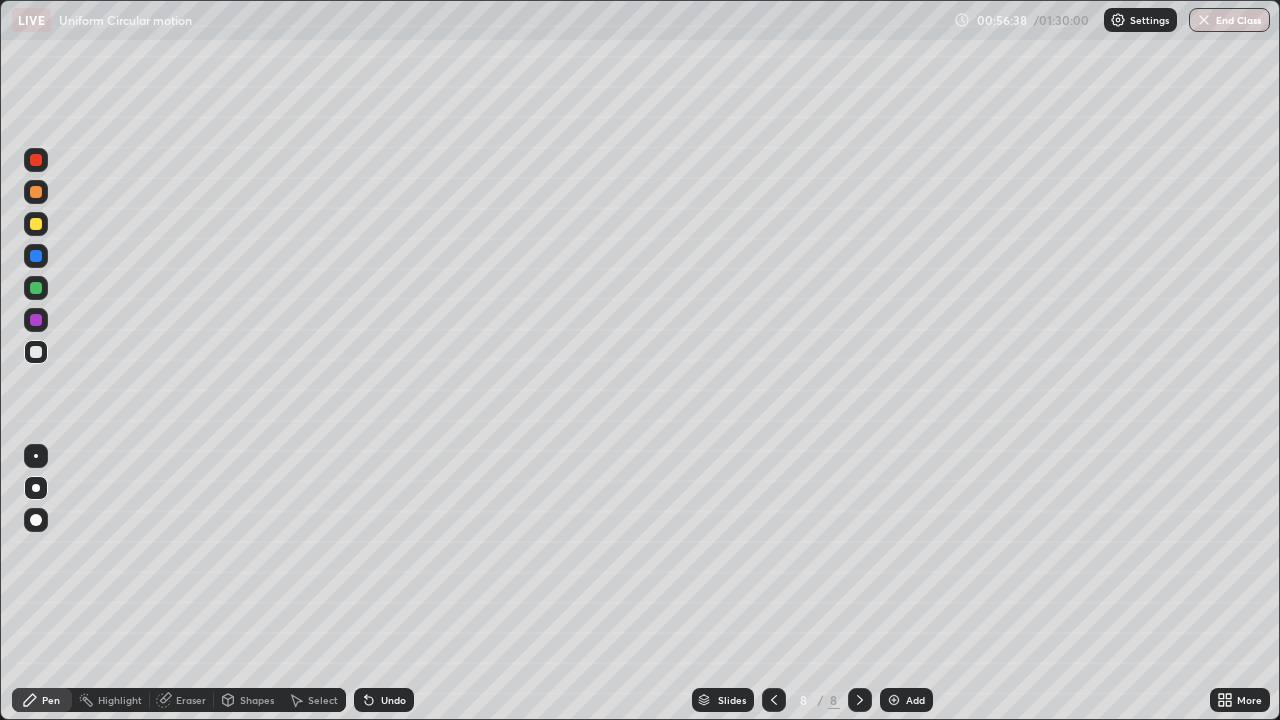 click on "Shapes" at bounding box center (248, 700) 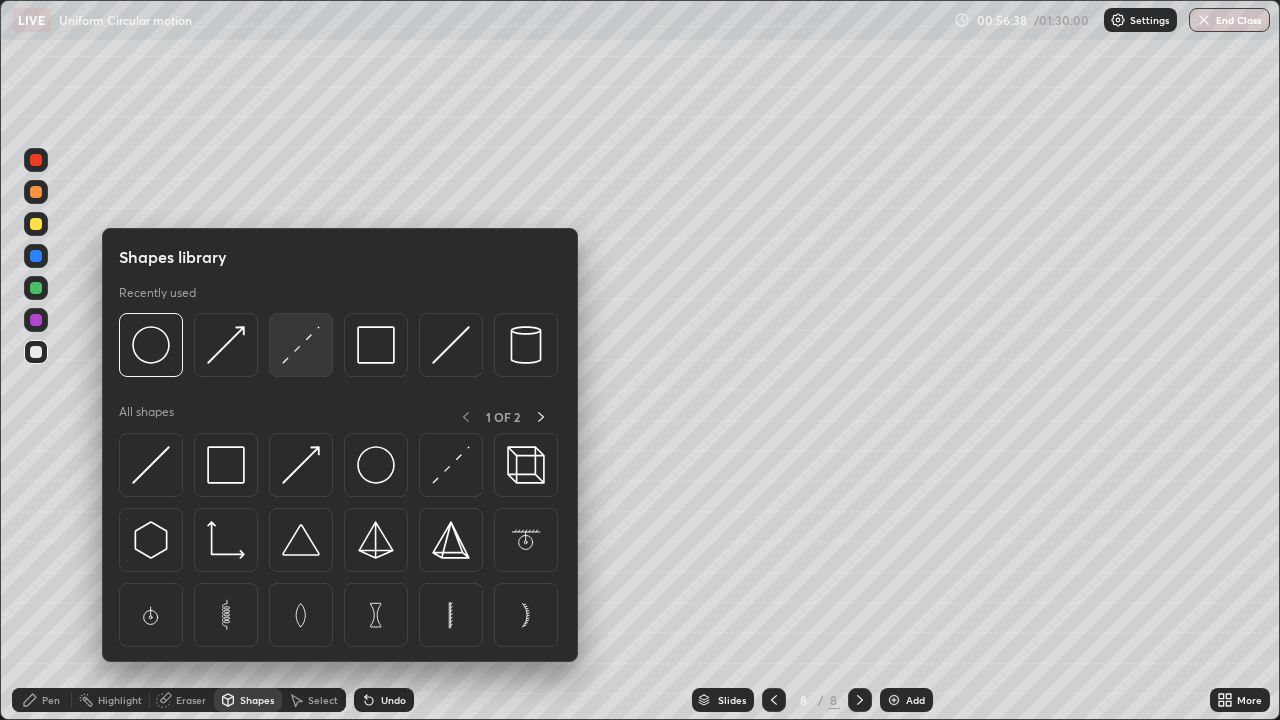 click at bounding box center (301, 345) 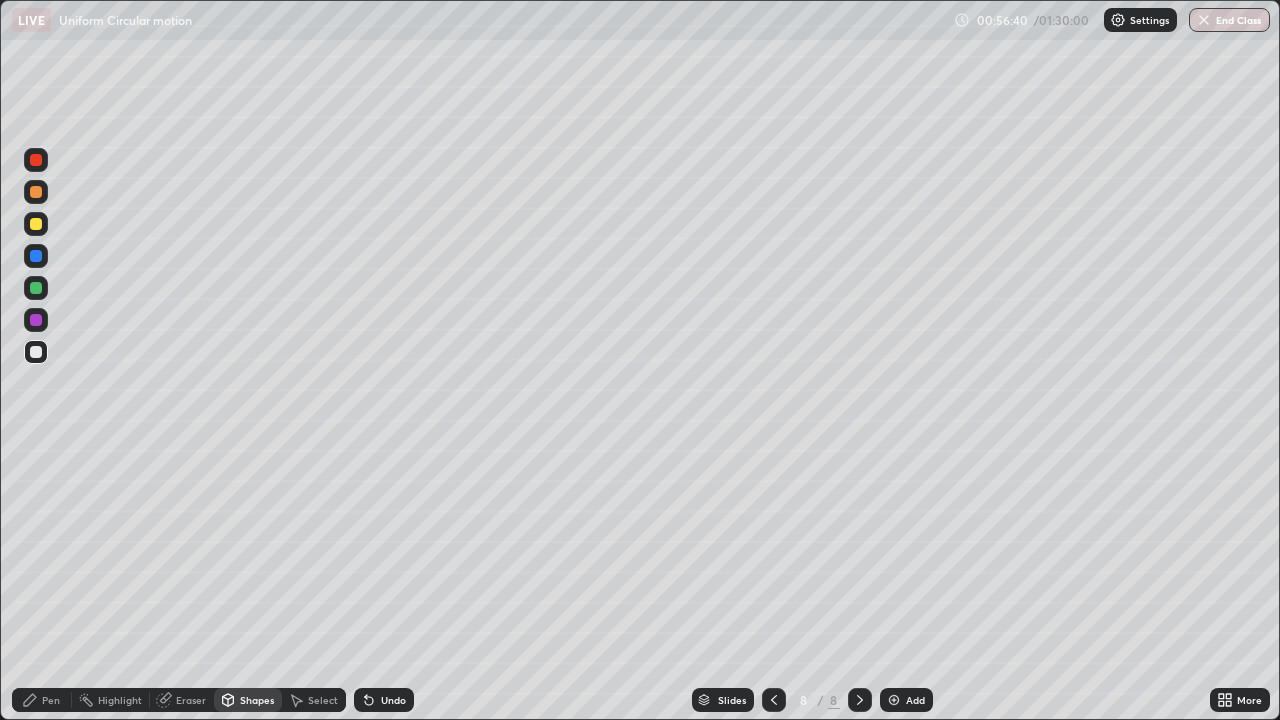 click on "Pen" at bounding box center [42, 700] 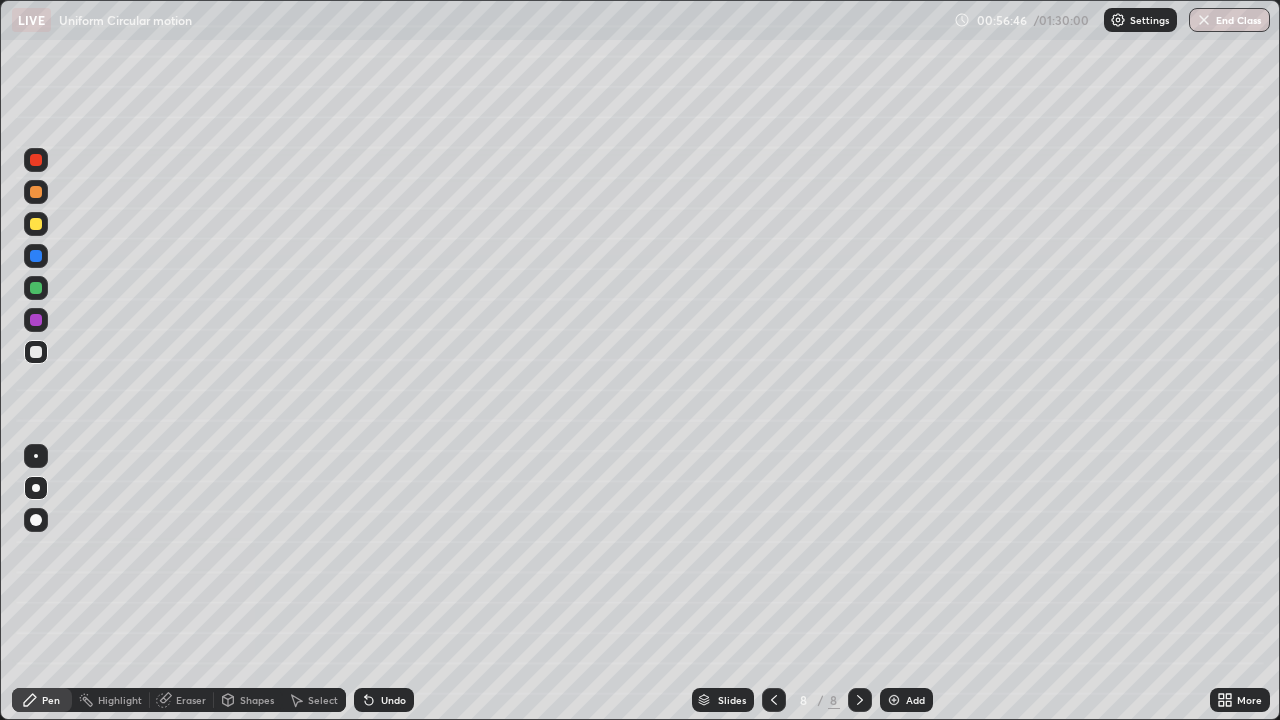 click at bounding box center [36, 320] 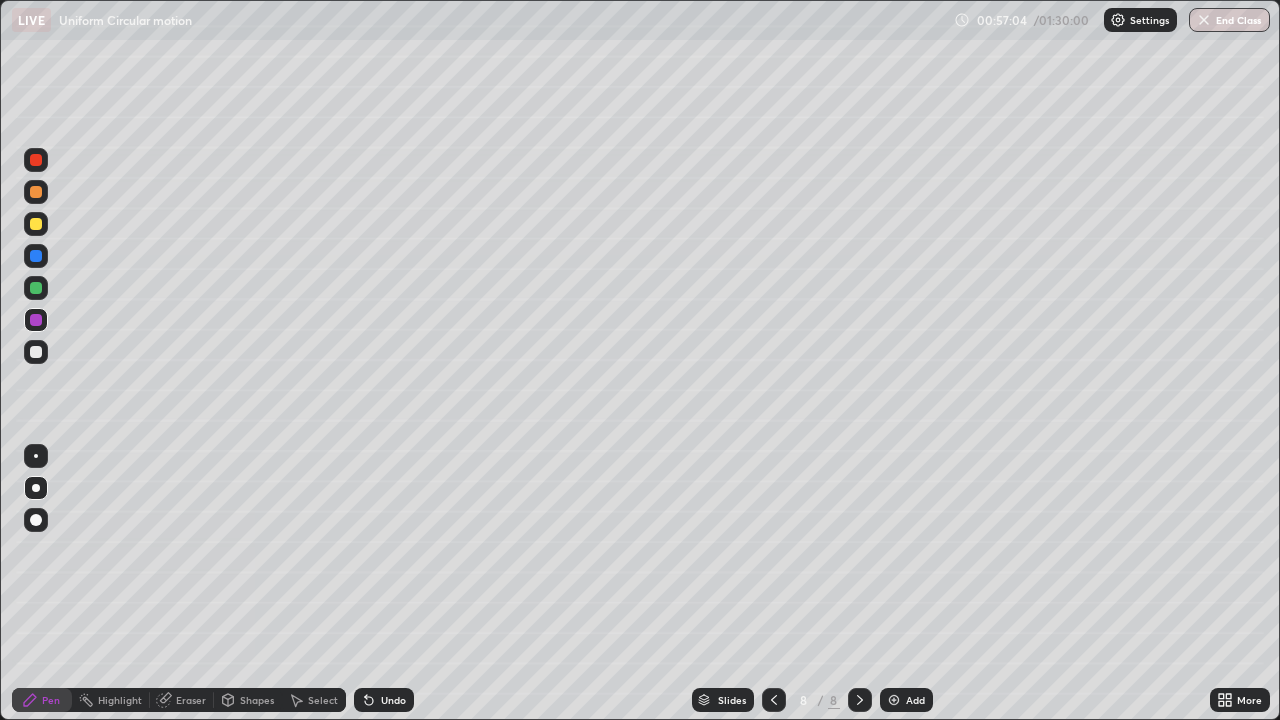 click at bounding box center [36, 352] 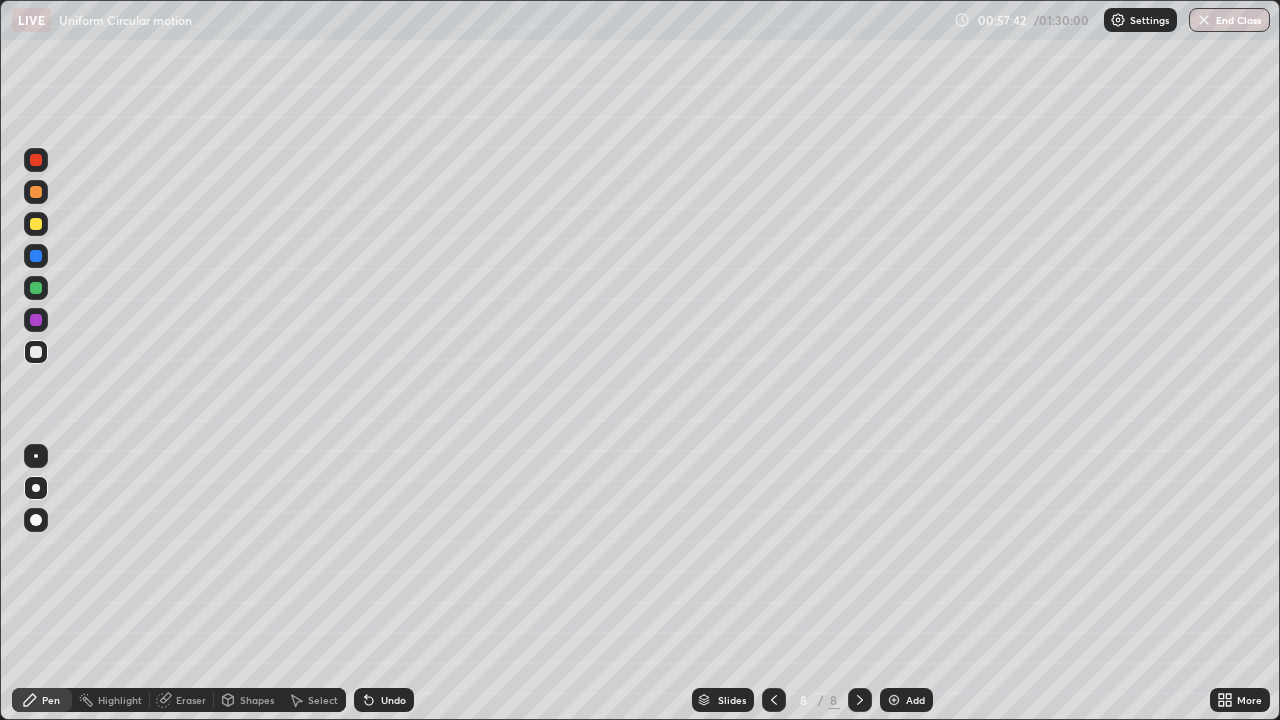 click on "Undo" at bounding box center (384, 700) 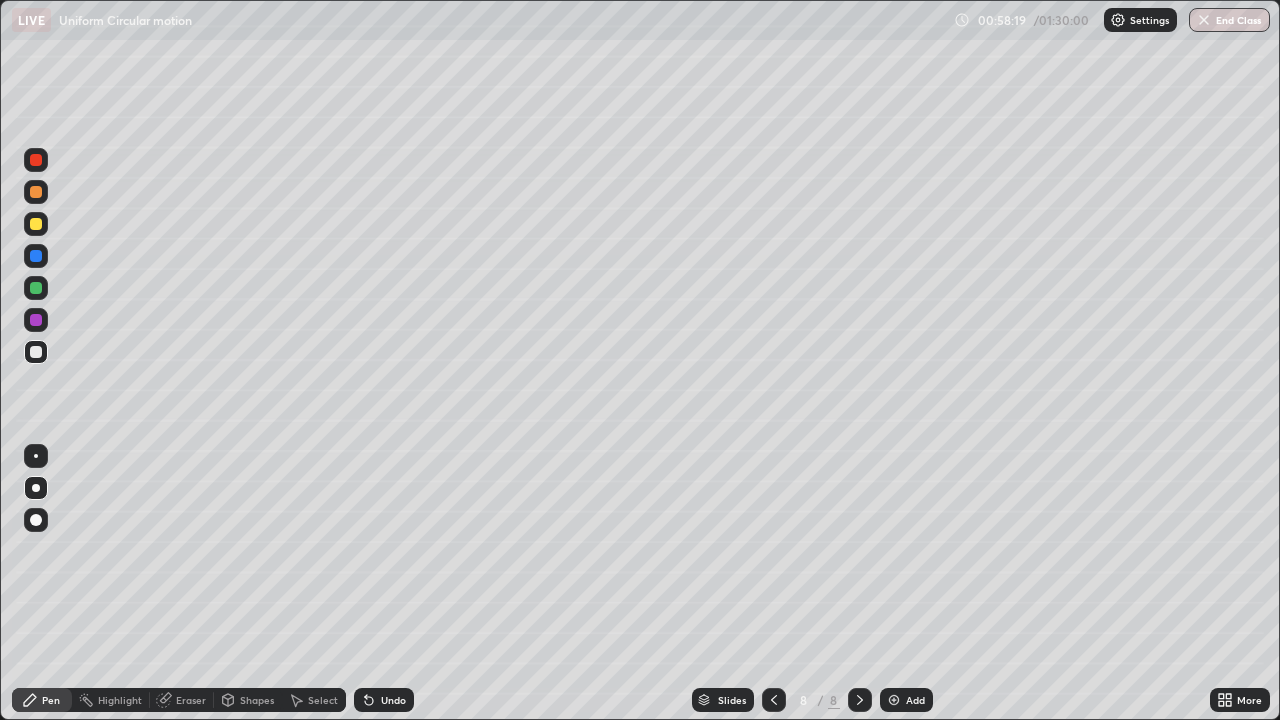 click on "Add" at bounding box center (915, 700) 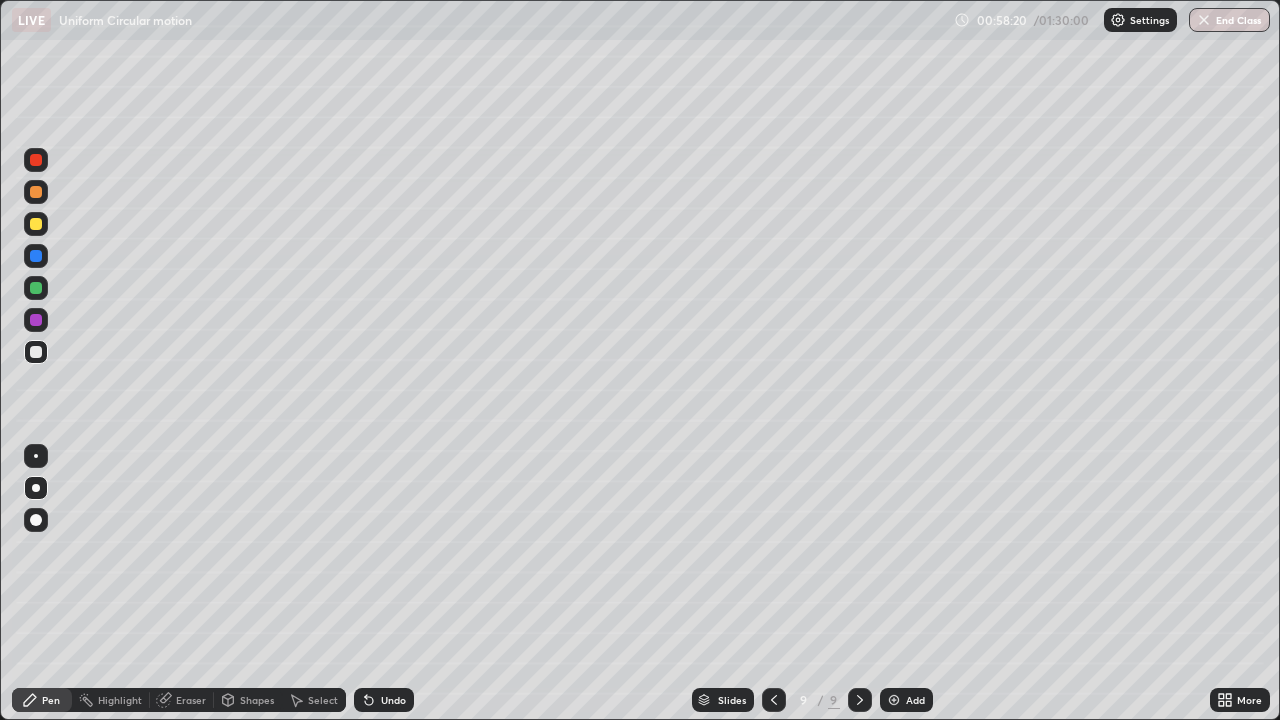 click on "Shapes" at bounding box center (257, 700) 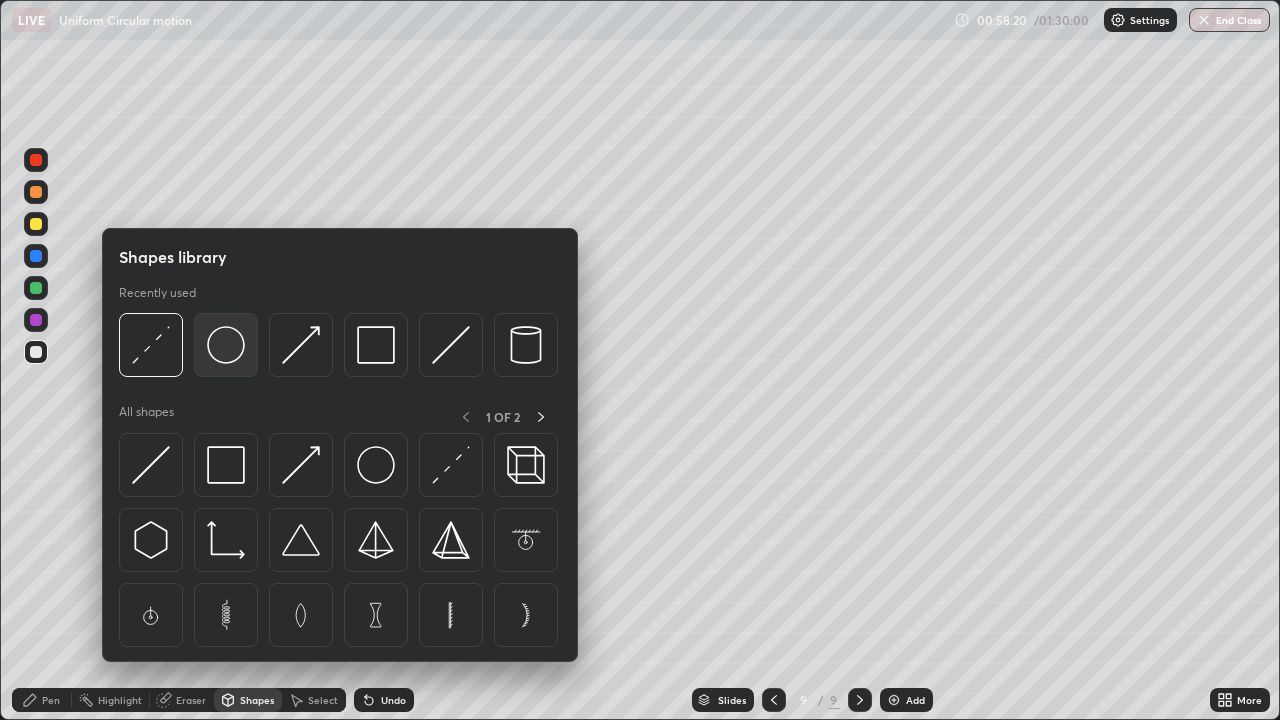 click at bounding box center [226, 345] 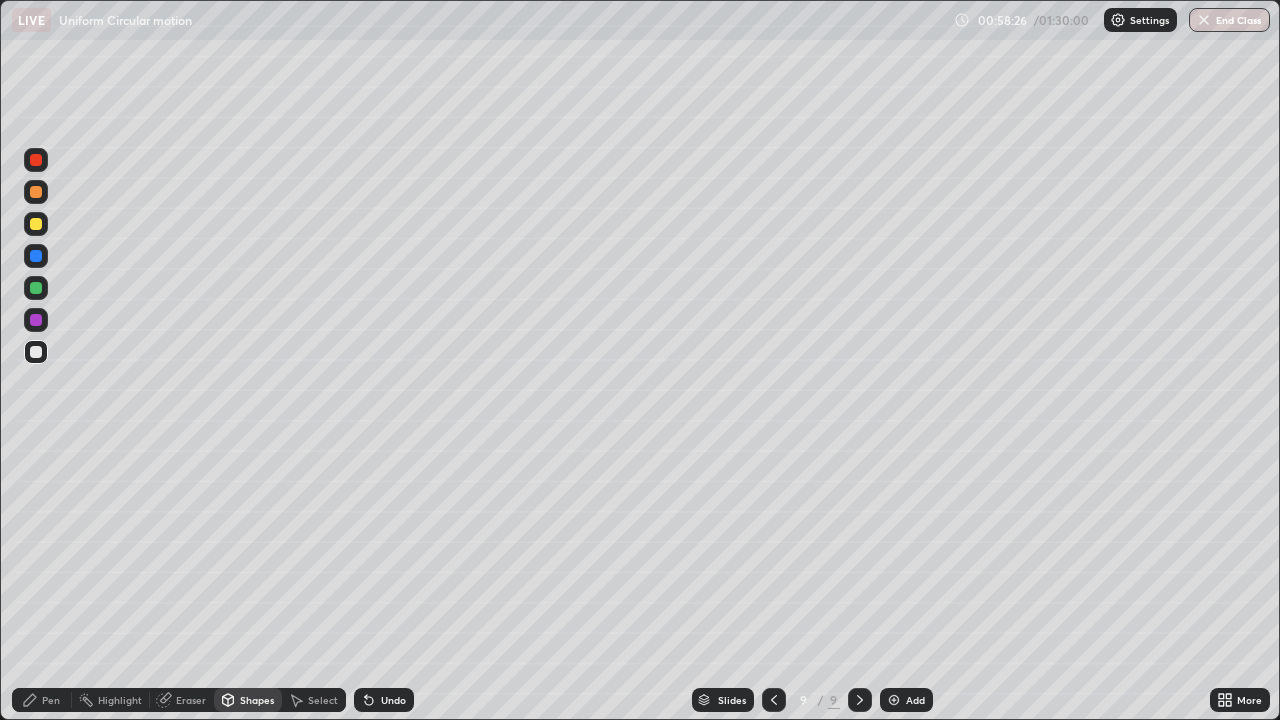 click at bounding box center (36, 288) 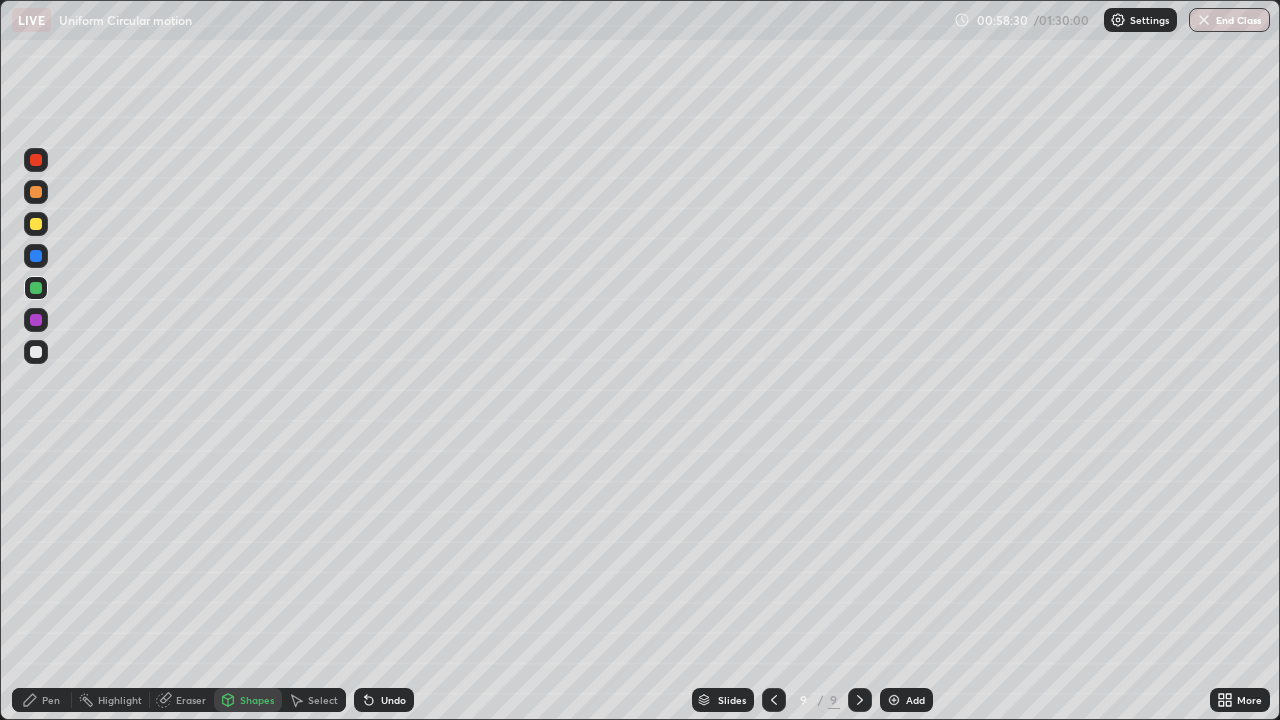 click on "Undo" at bounding box center [384, 700] 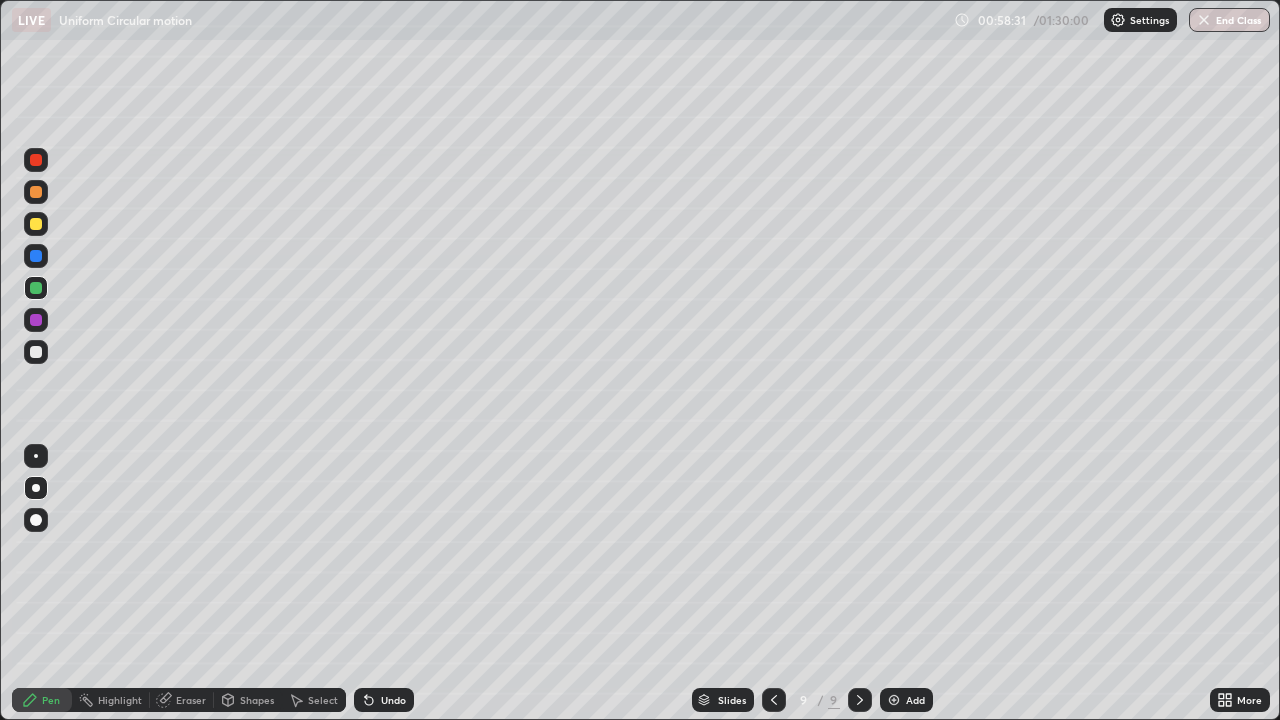 click at bounding box center (36, 224) 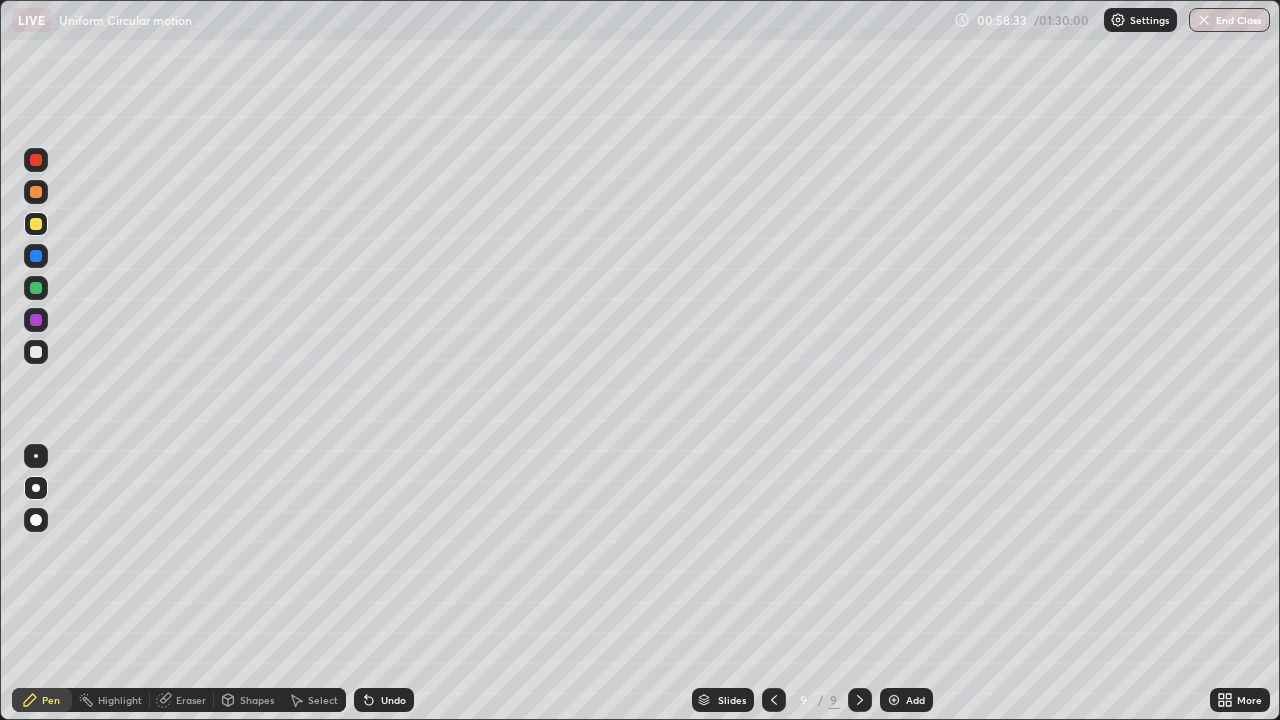 click at bounding box center [36, 352] 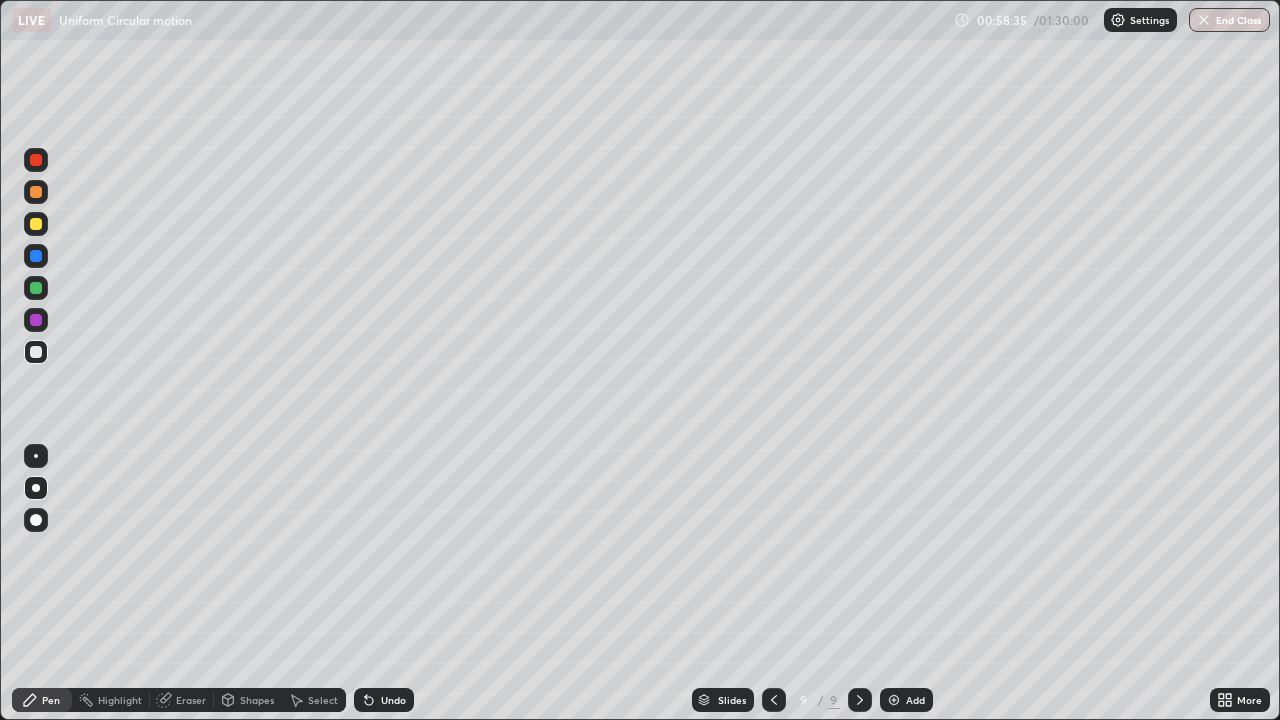click at bounding box center (36, 288) 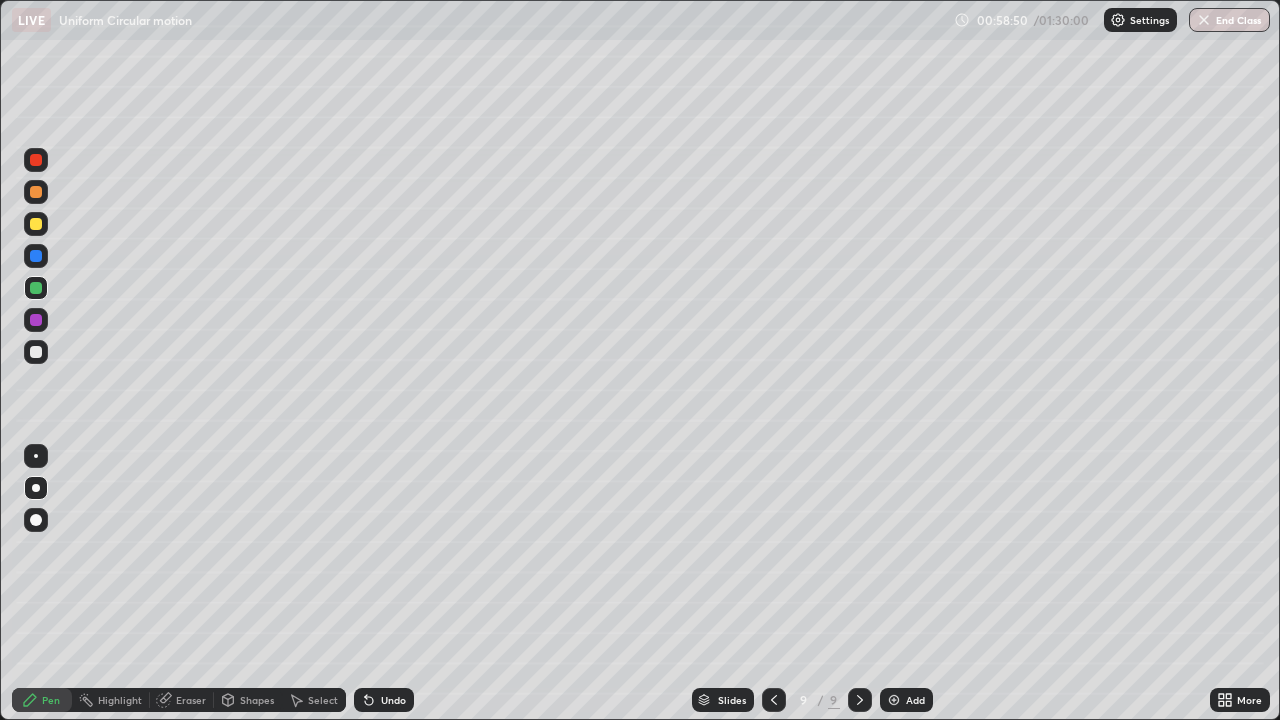 click at bounding box center [36, 352] 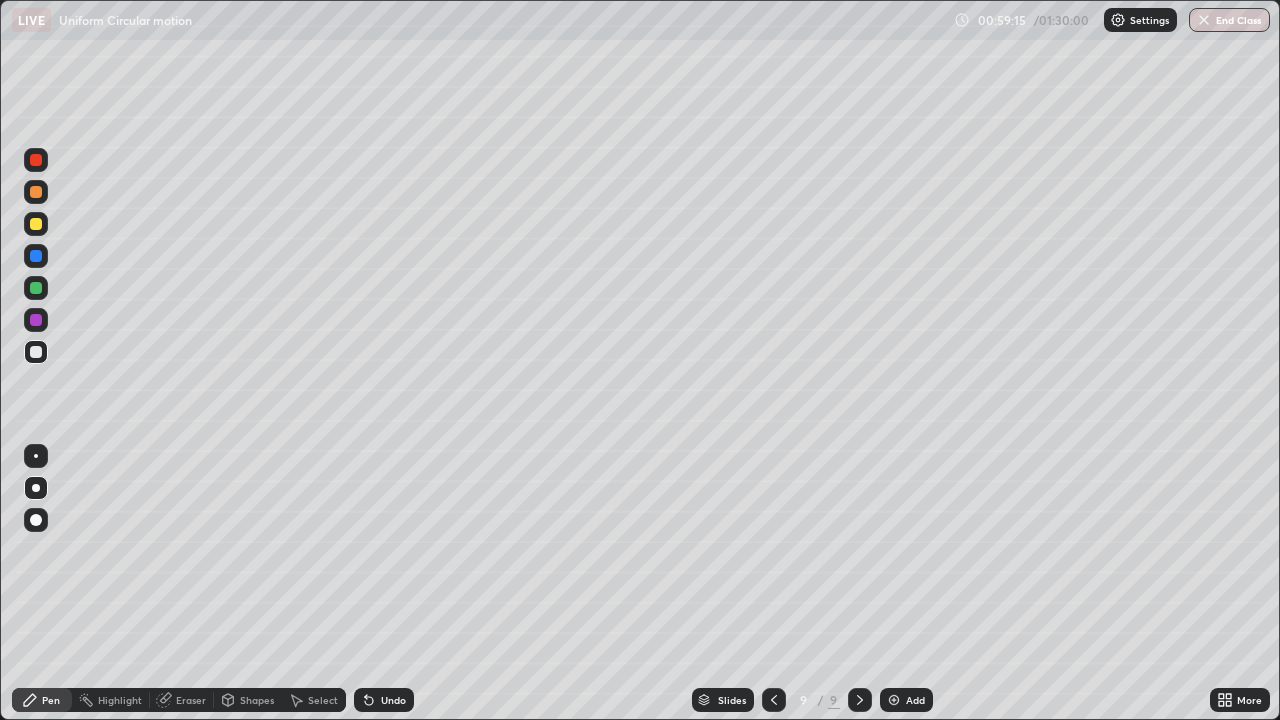 click on "Select" at bounding box center (323, 700) 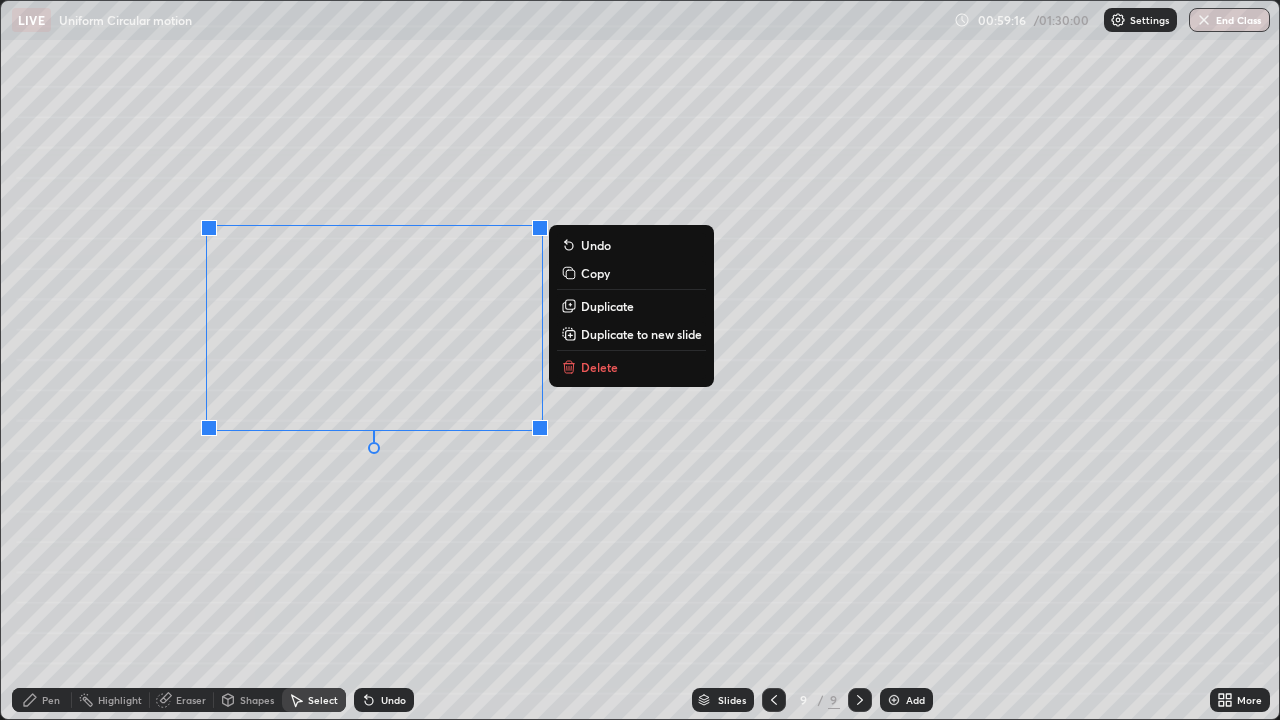 click on "Delete" at bounding box center [631, 367] 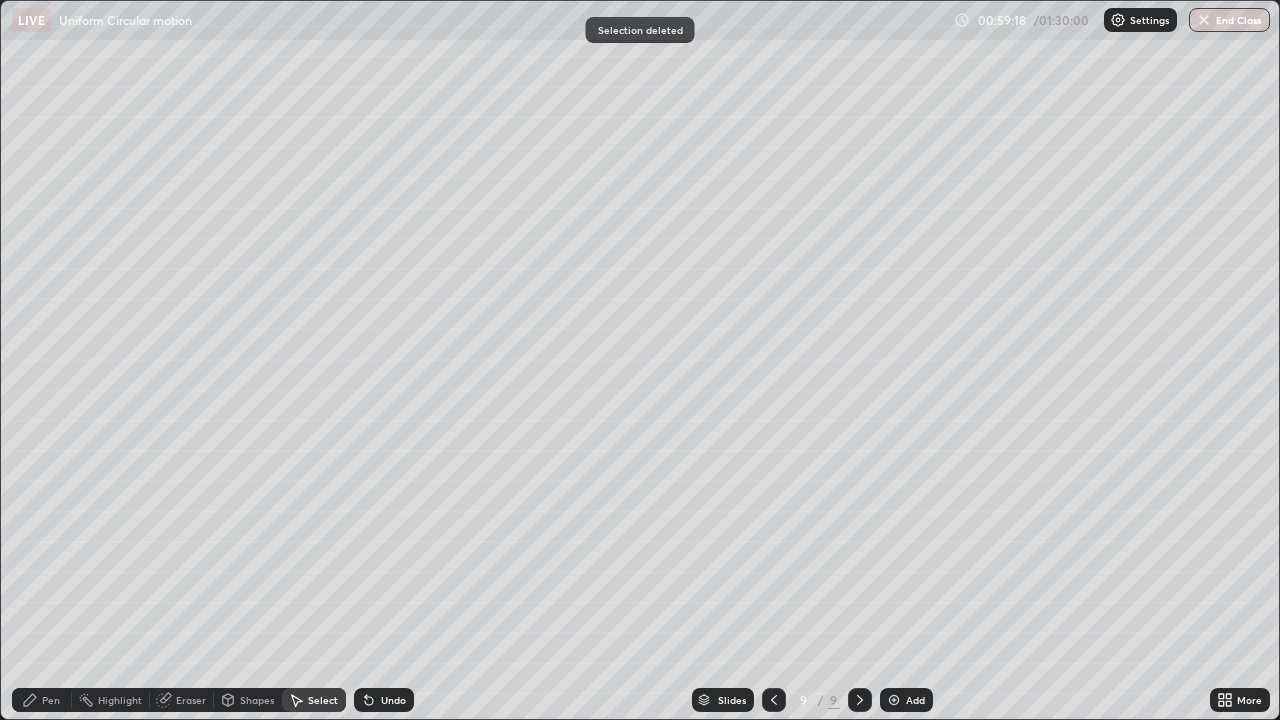 click on "Shapes" at bounding box center [257, 700] 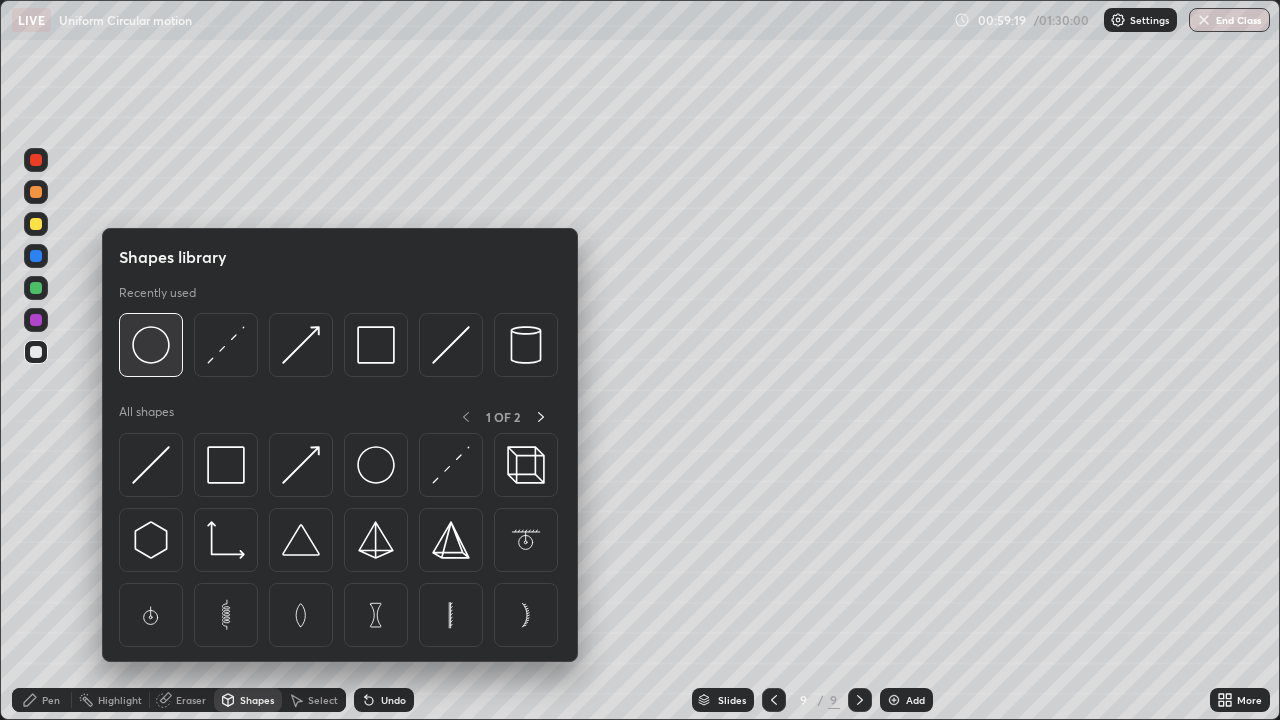 click at bounding box center [151, 345] 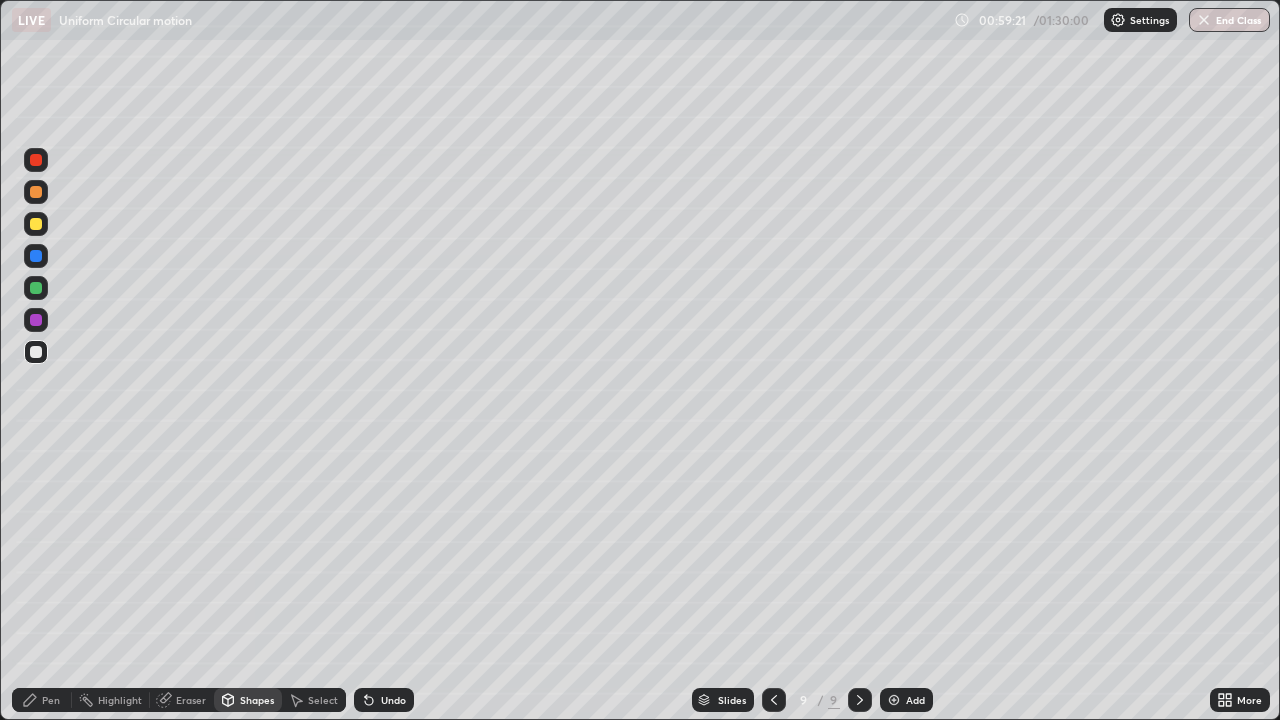 click on "Select" at bounding box center (323, 700) 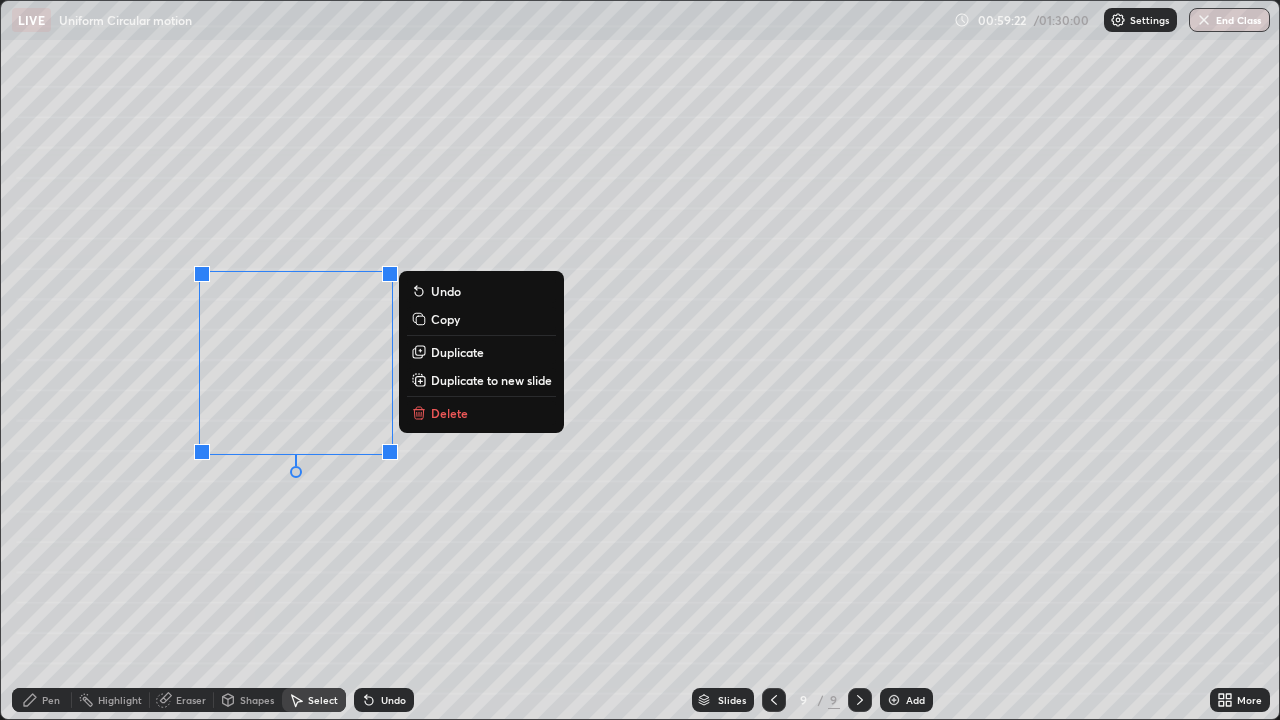click on "Duplicate" at bounding box center (457, 352) 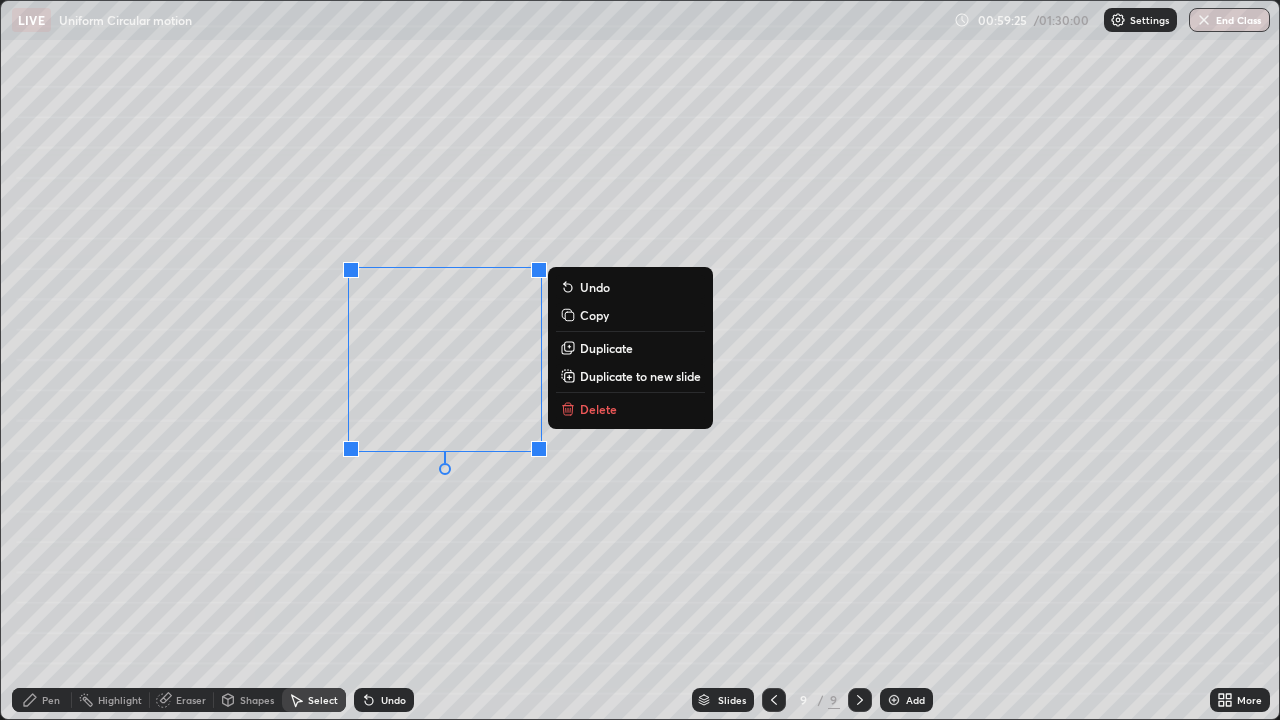 click on "Duplicate" at bounding box center [606, 348] 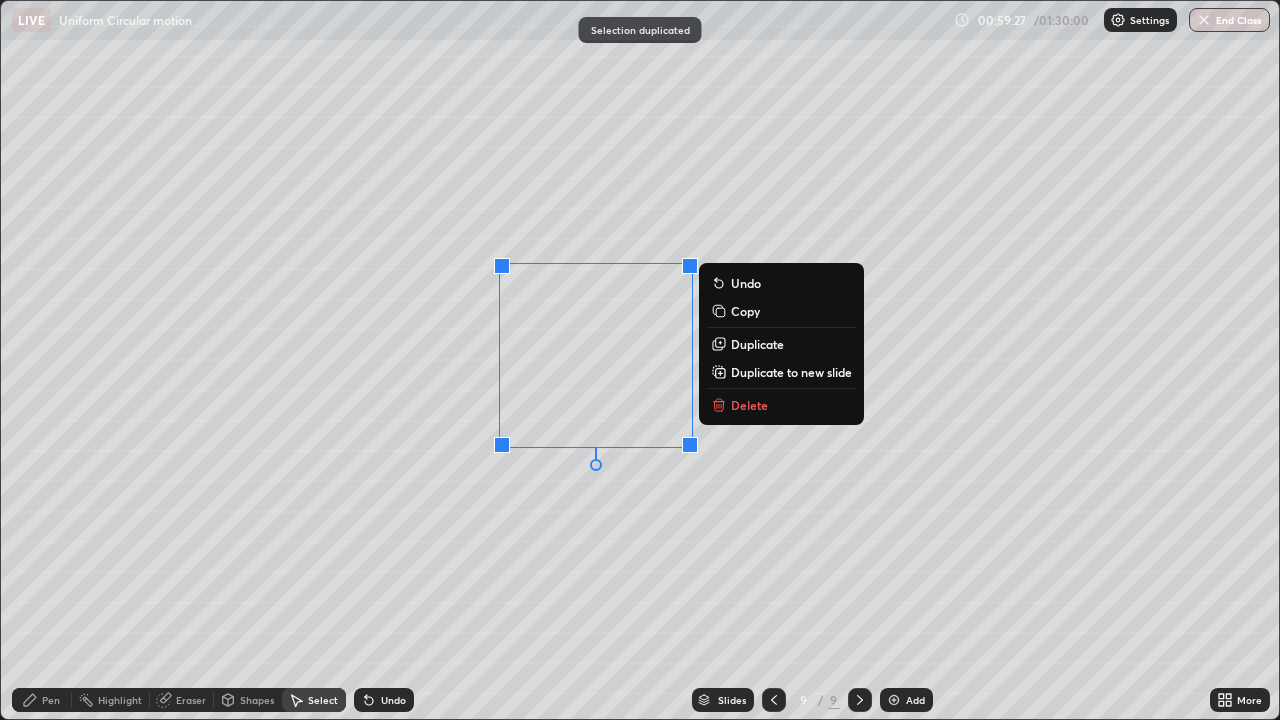 click on "Duplicate" at bounding box center (757, 344) 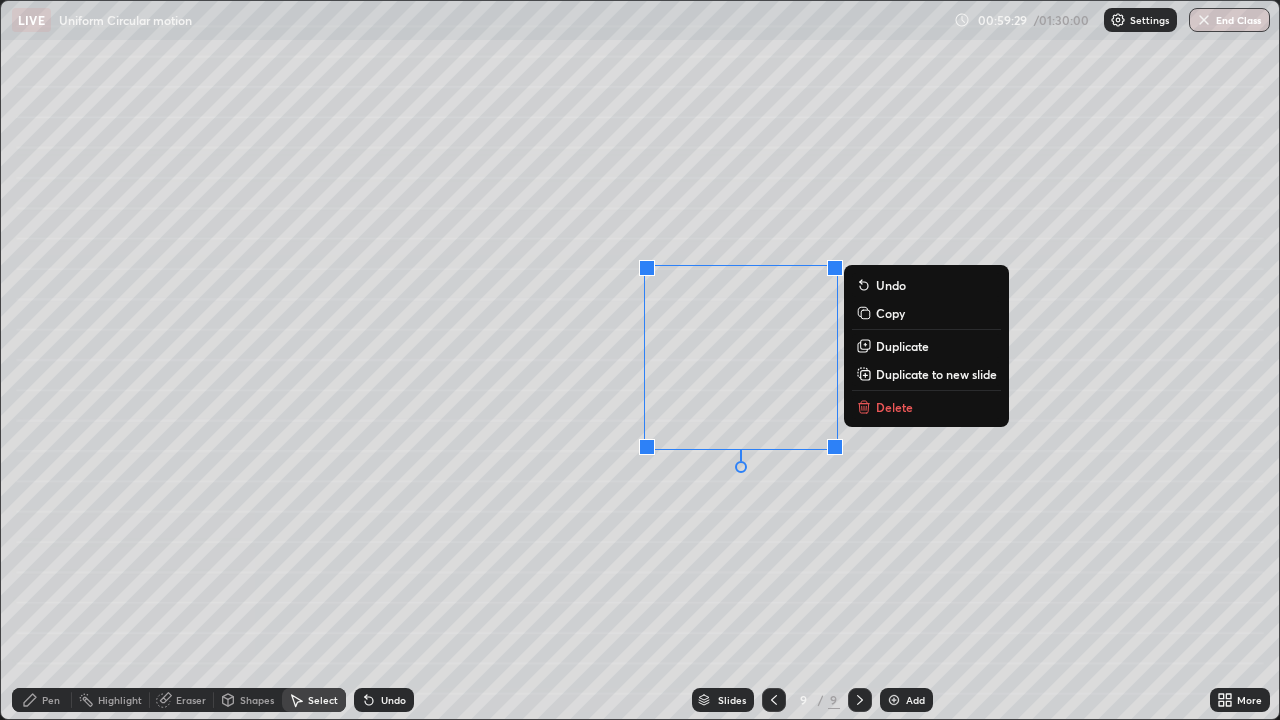 click on "Duplicate" at bounding box center [902, 346] 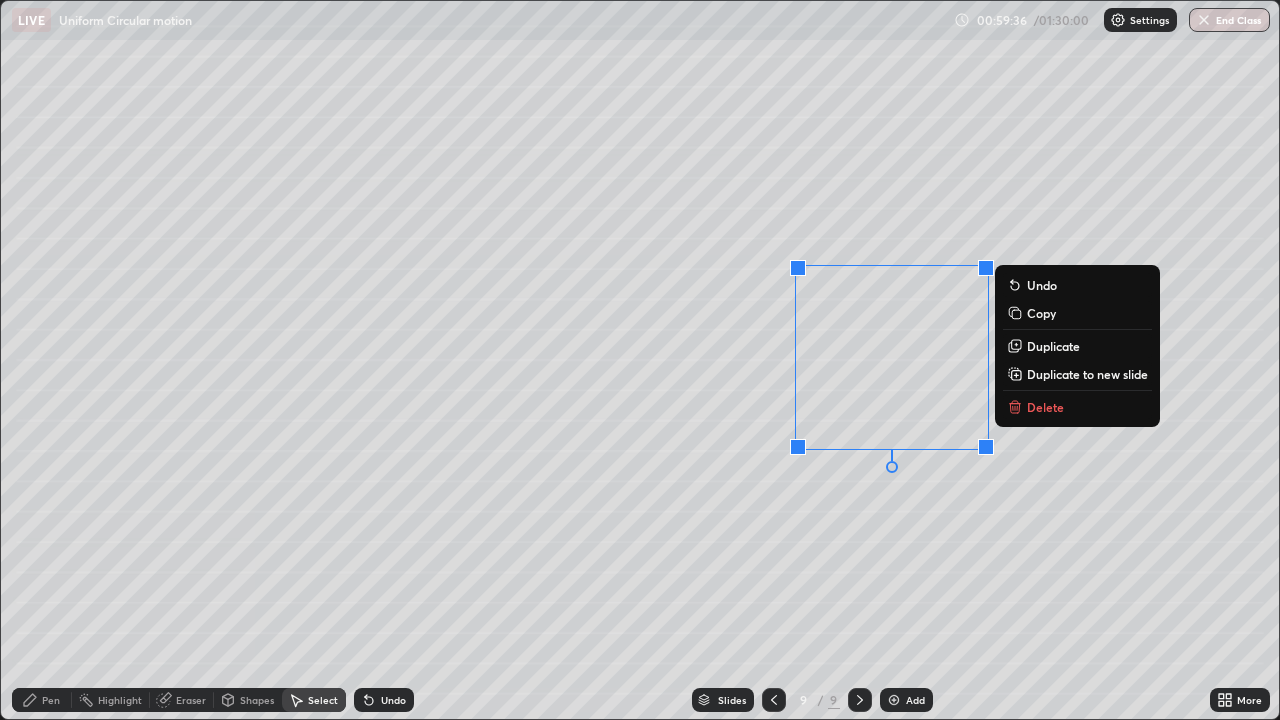 click on "Pen" at bounding box center (42, 700) 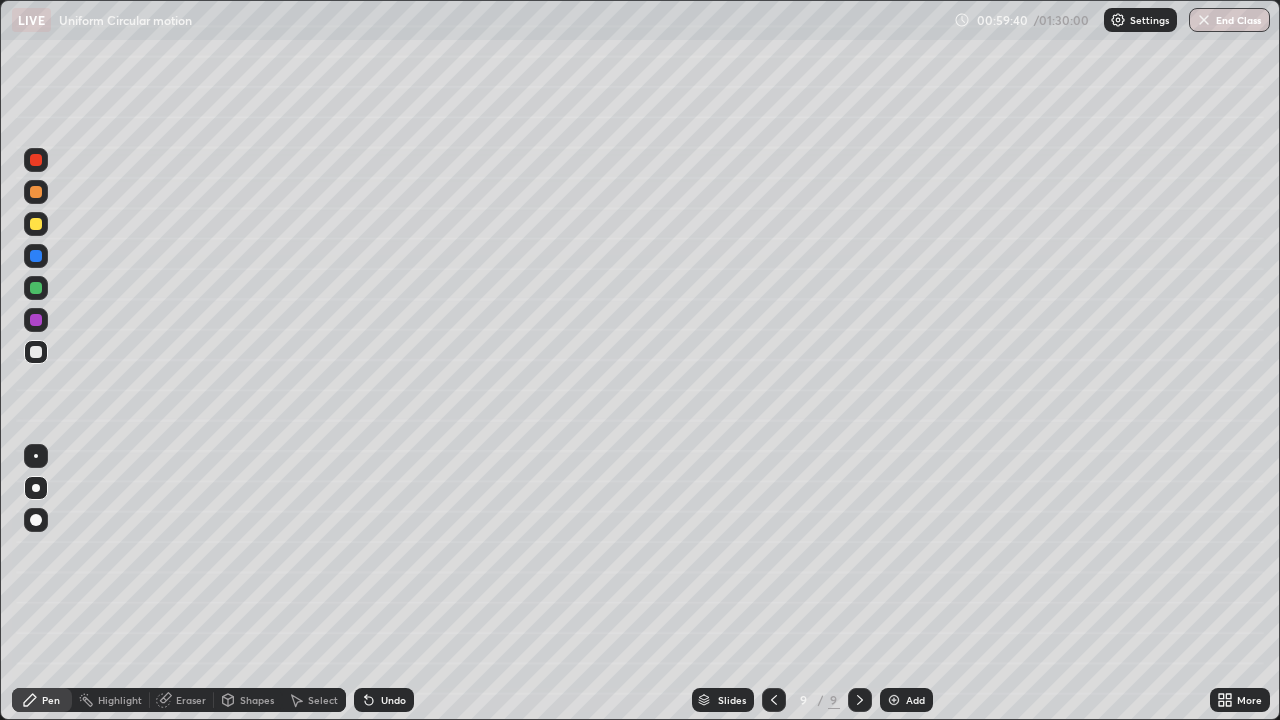 click at bounding box center [36, 224] 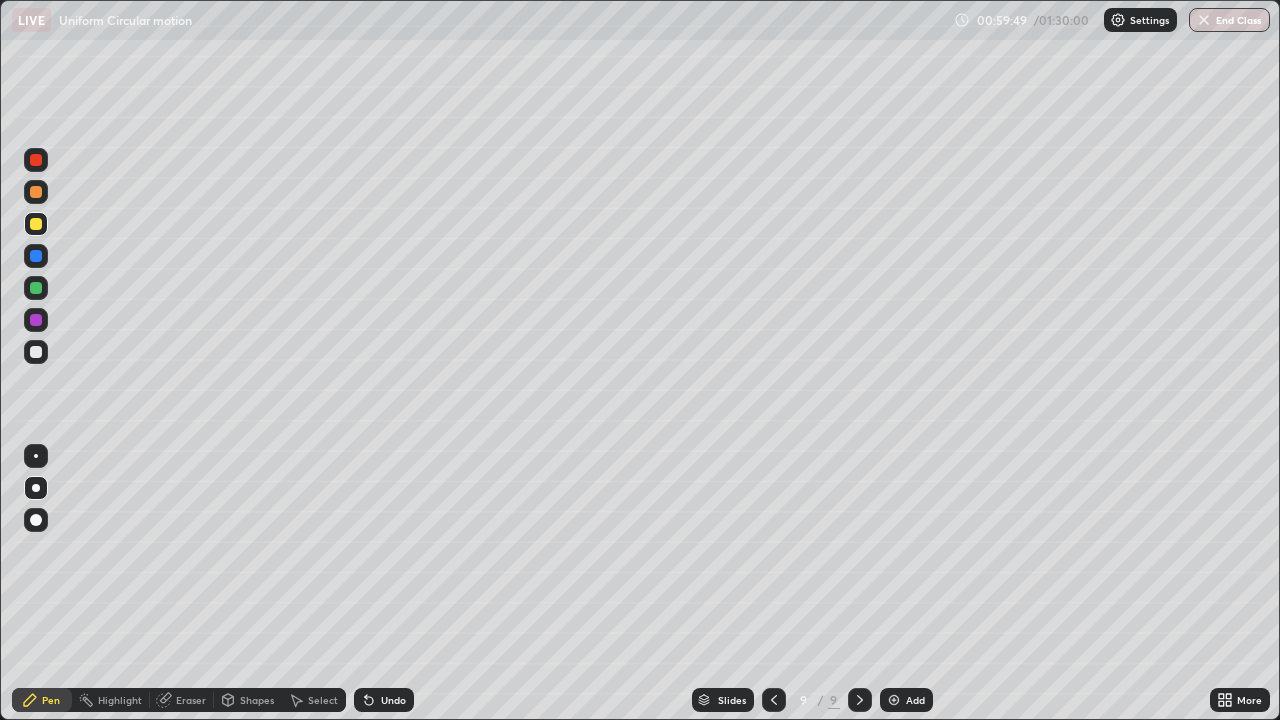 click on "More" at bounding box center (1240, 700) 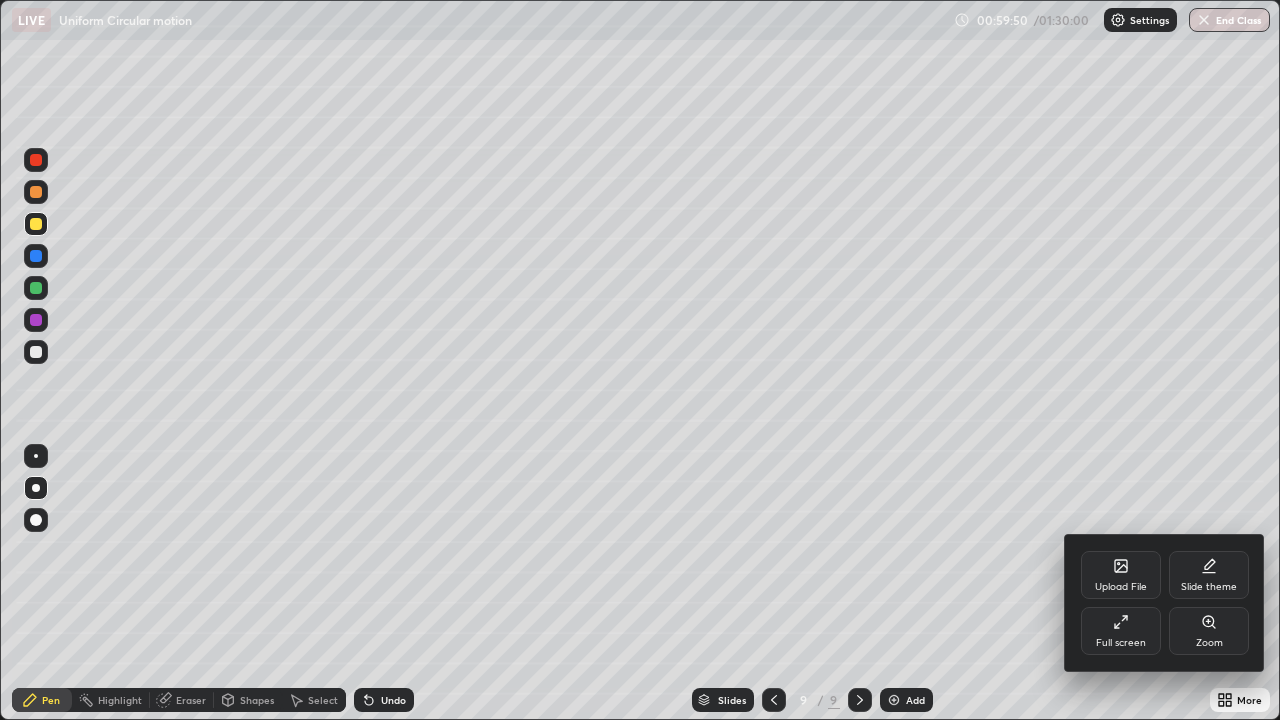 click on "Full screen" at bounding box center (1121, 643) 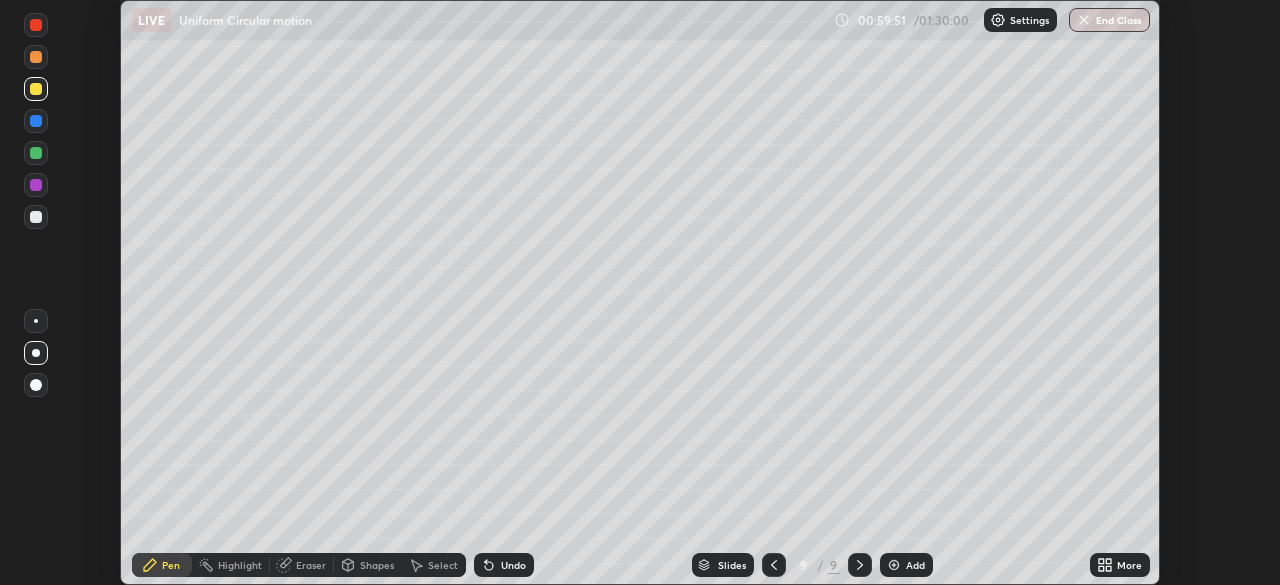 scroll, scrollTop: 585, scrollLeft: 1280, axis: both 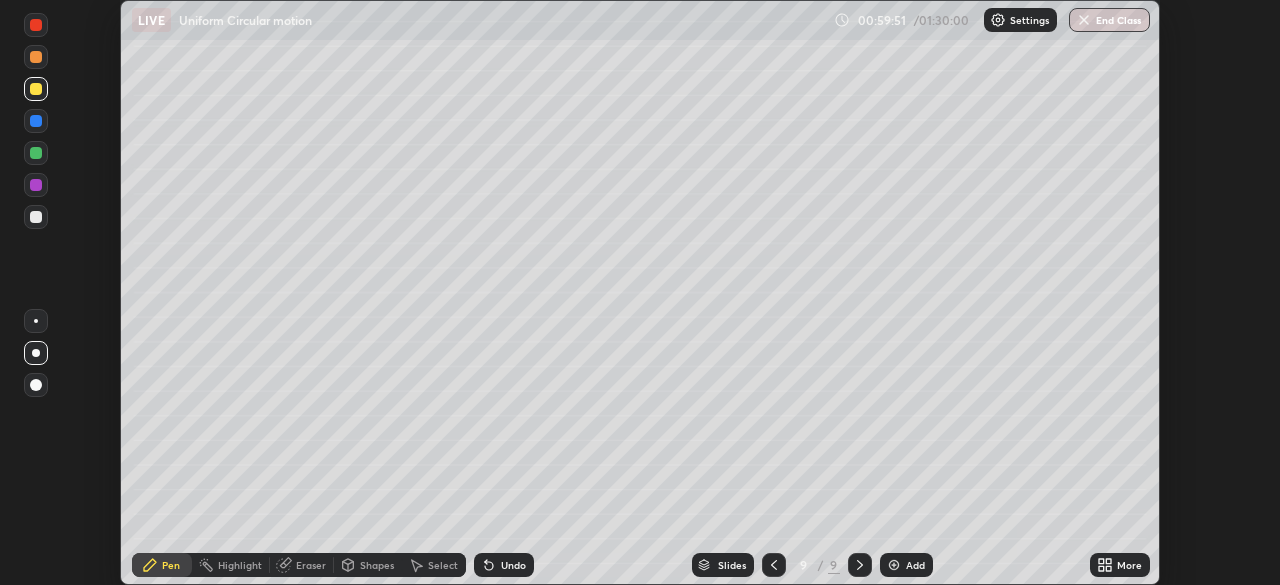 click on "More" at bounding box center [1129, 565] 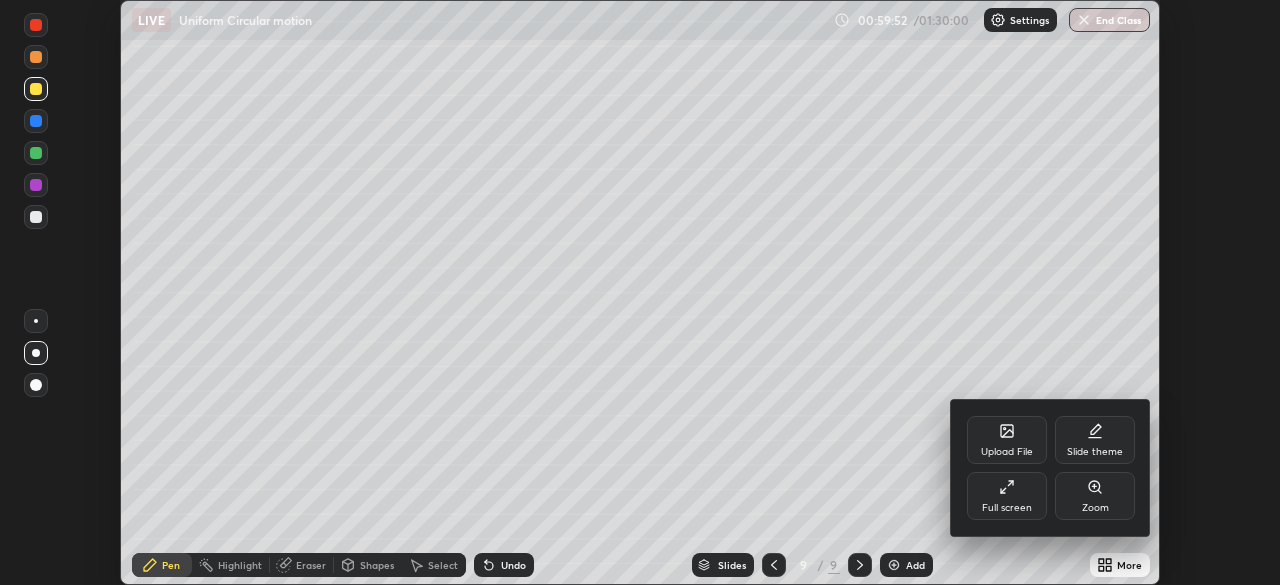 click 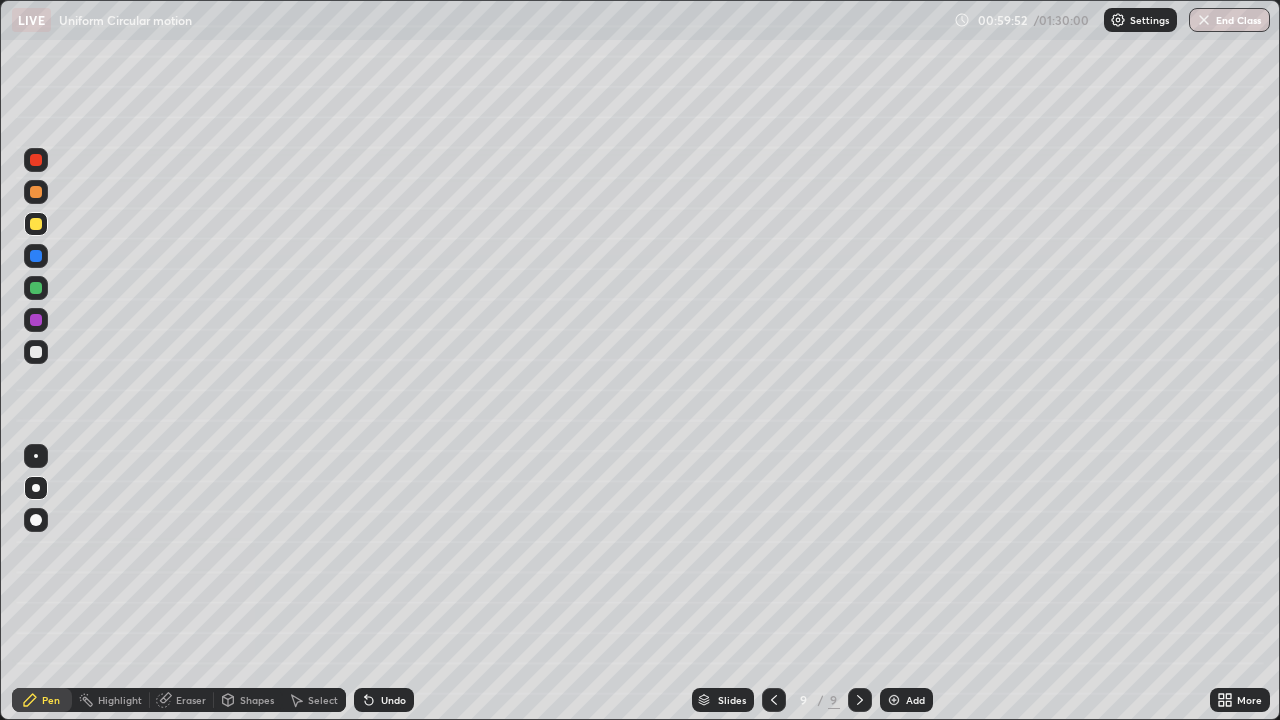 scroll, scrollTop: 99280, scrollLeft: 98720, axis: both 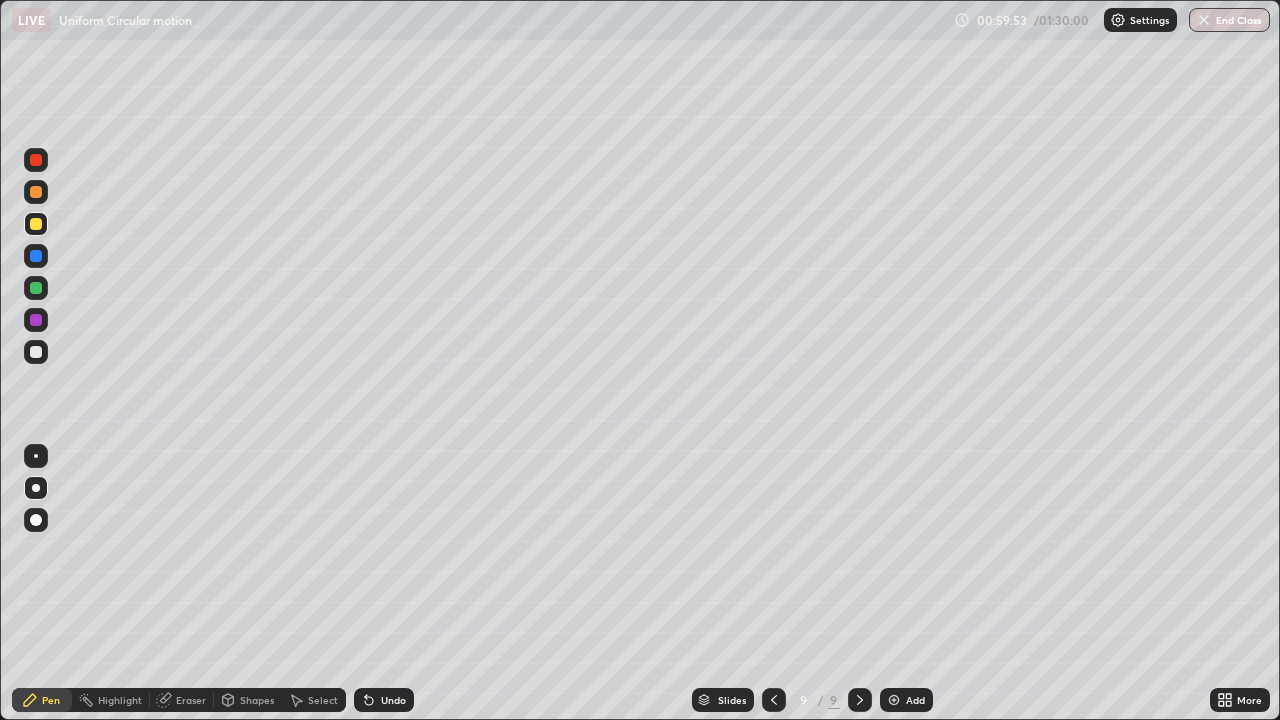 click at bounding box center (36, 520) 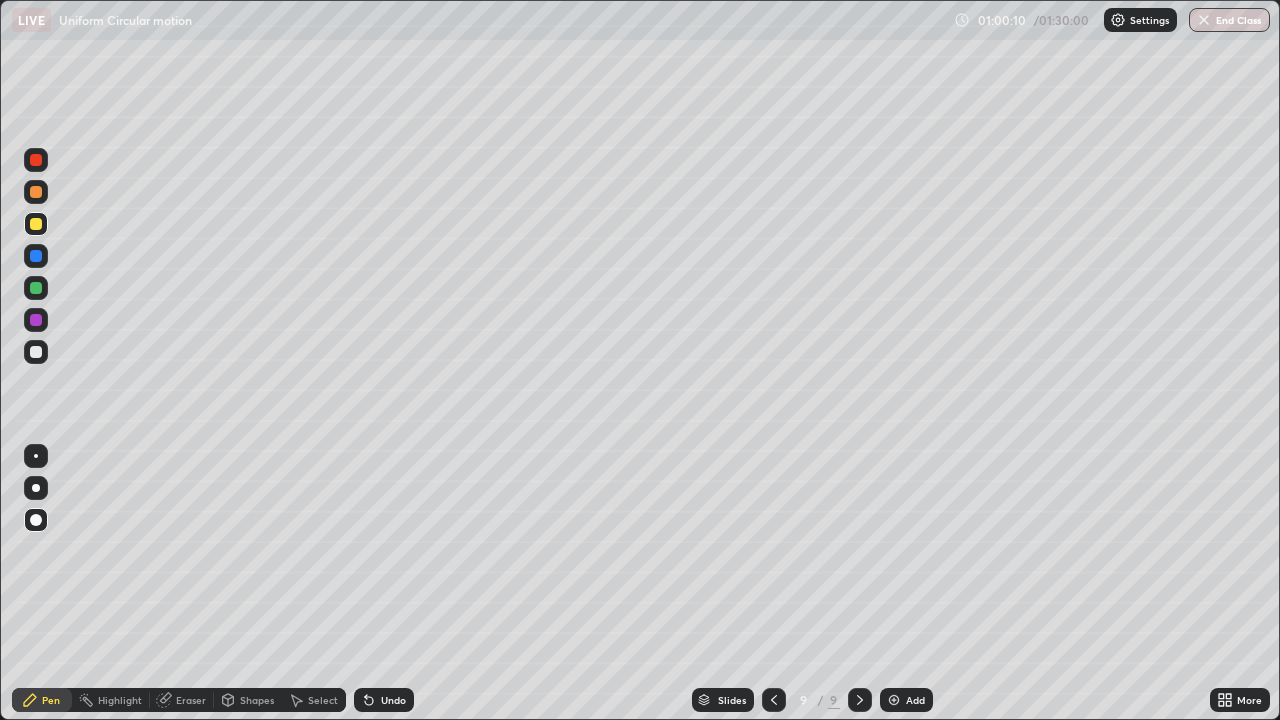 click at bounding box center [36, 320] 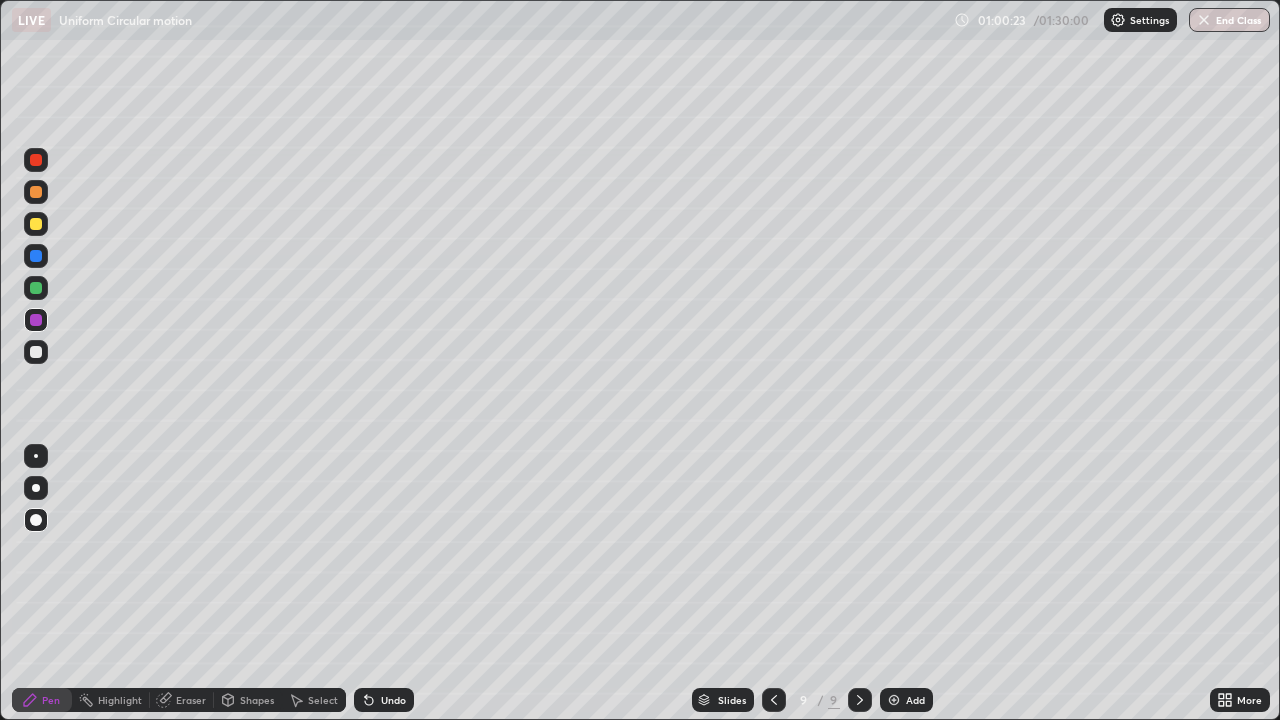 click on "Eraser" at bounding box center (182, 700) 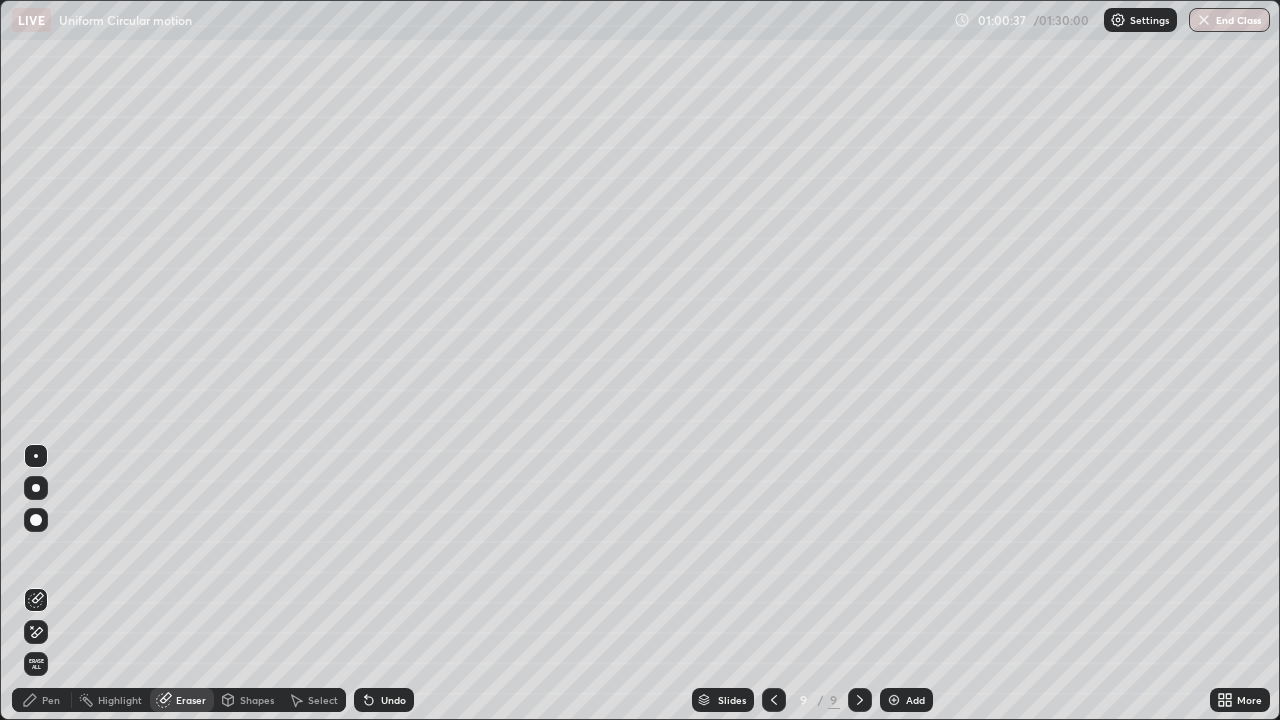 click at bounding box center [36, 520] 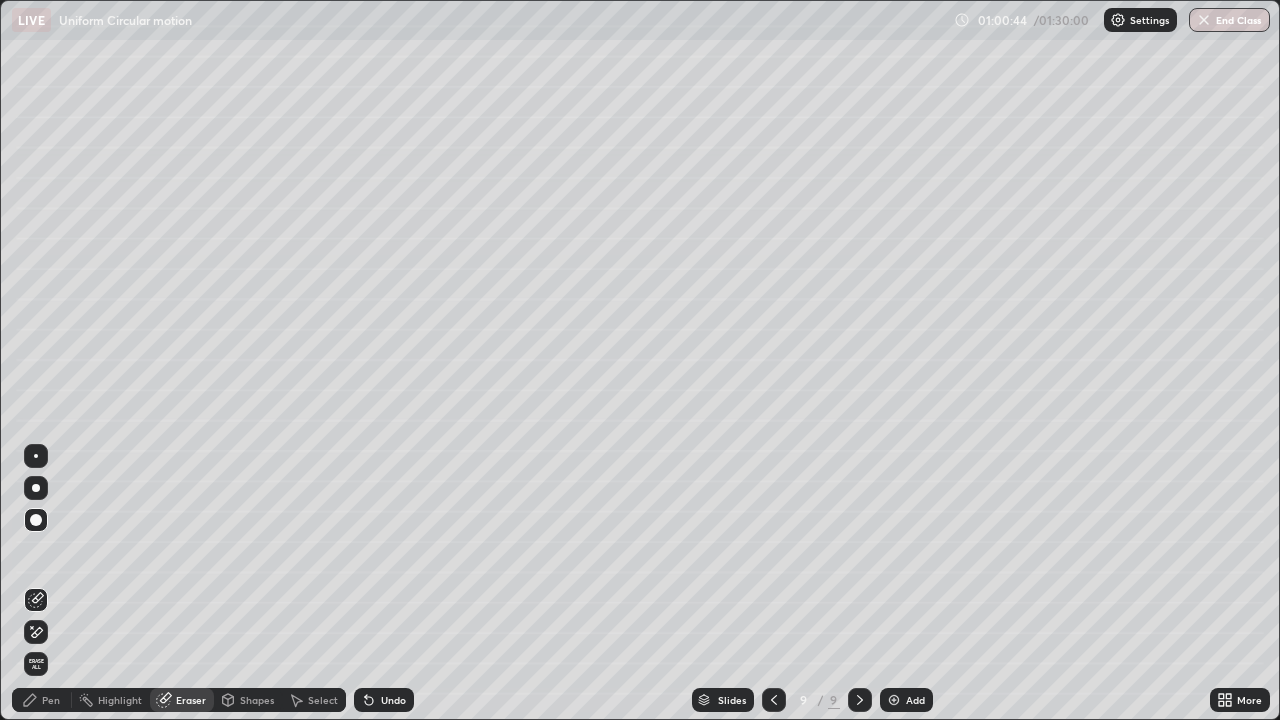 click on "Pen" at bounding box center [51, 700] 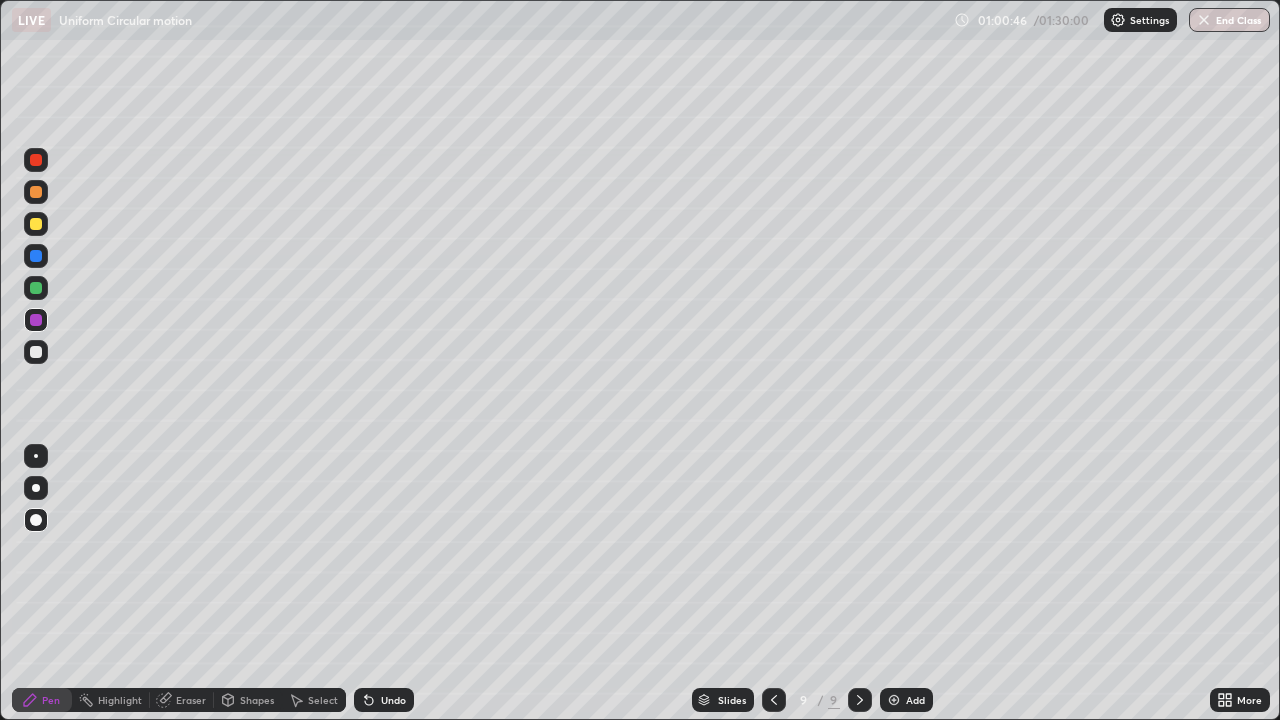 click at bounding box center [36, 256] 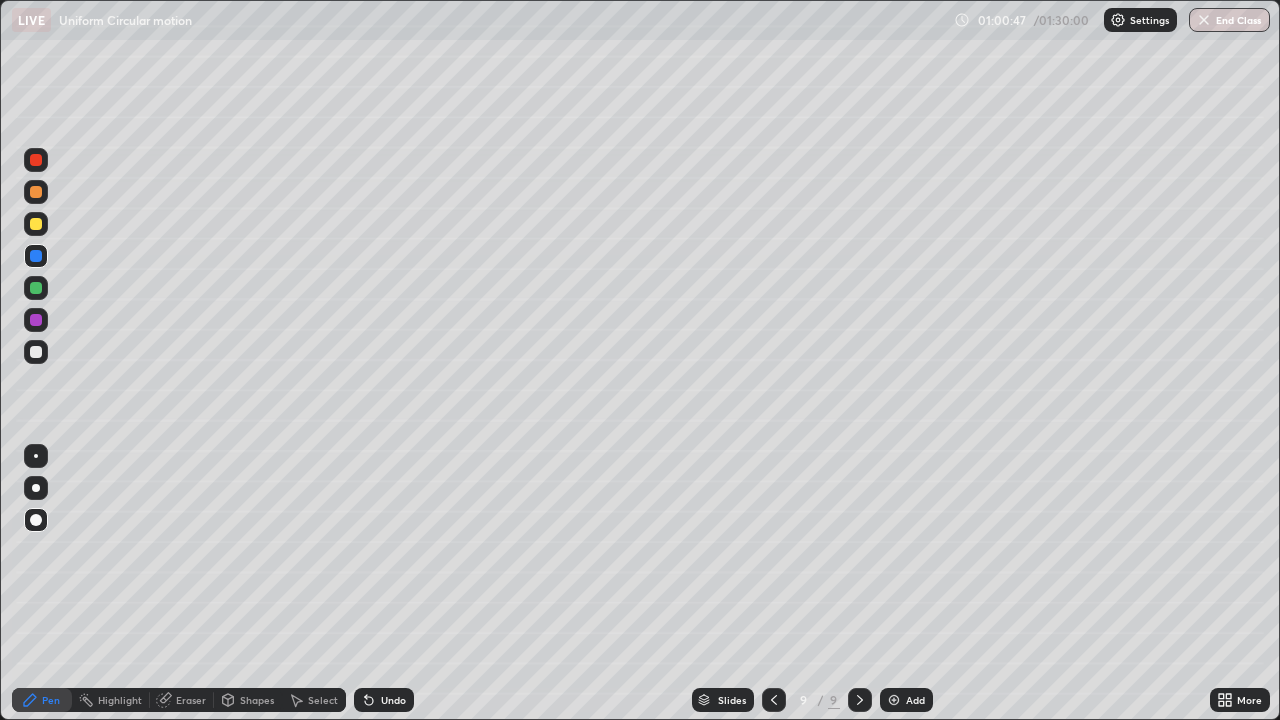 click at bounding box center [36, 224] 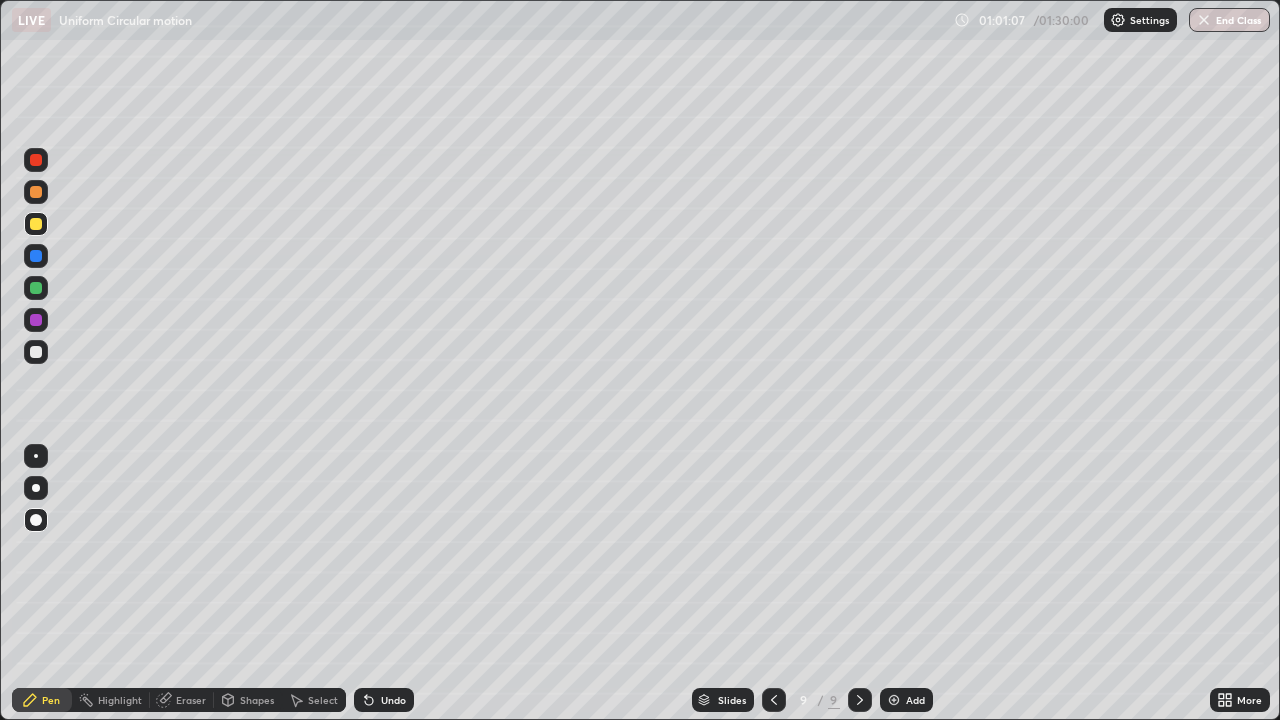 click 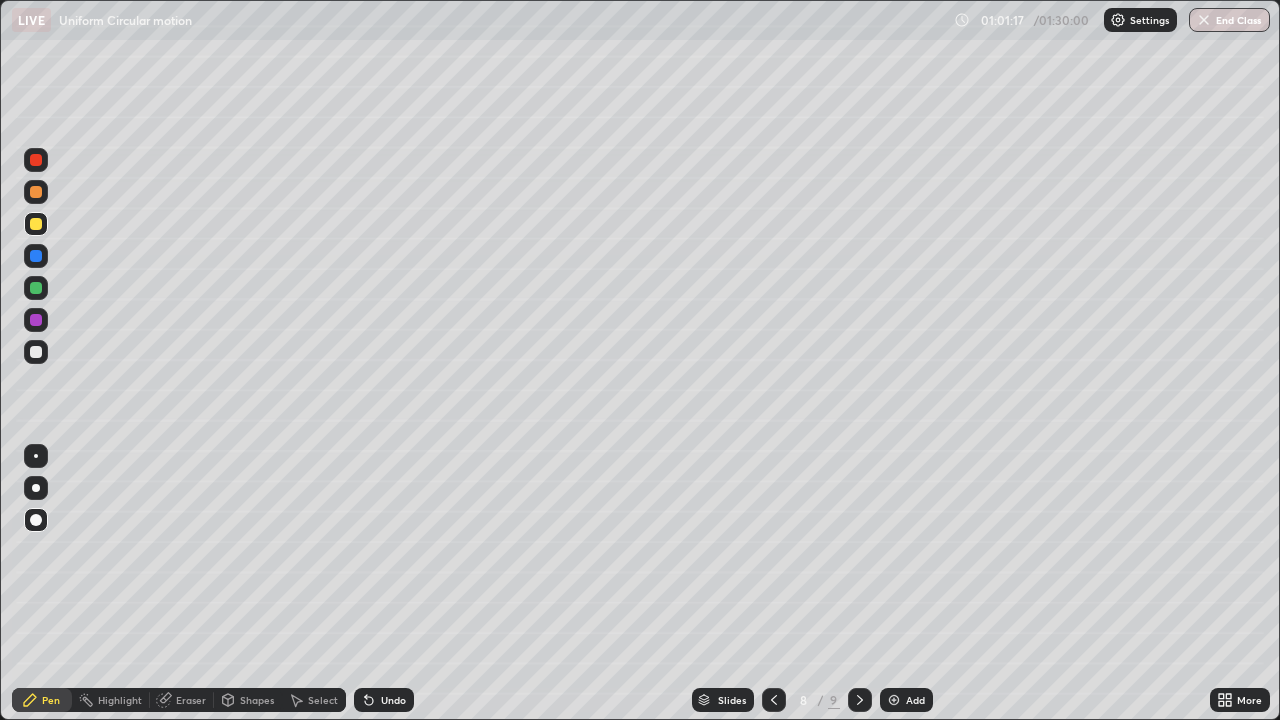 click 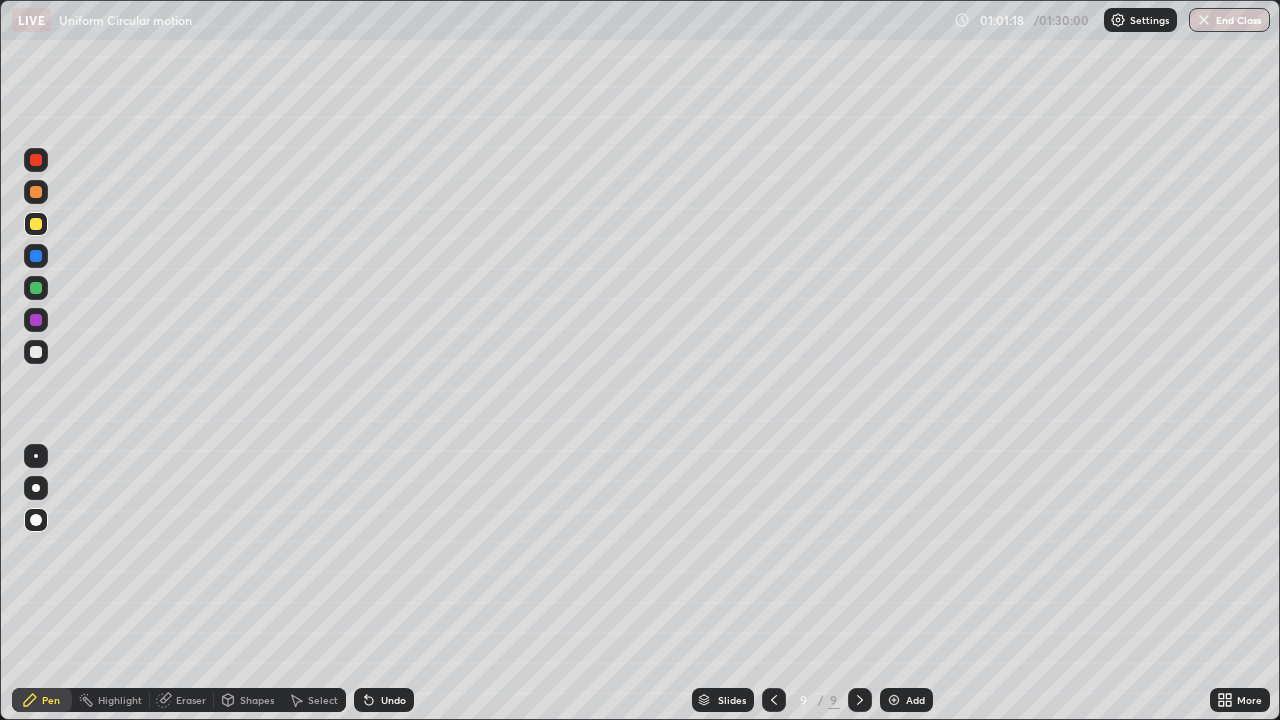 click 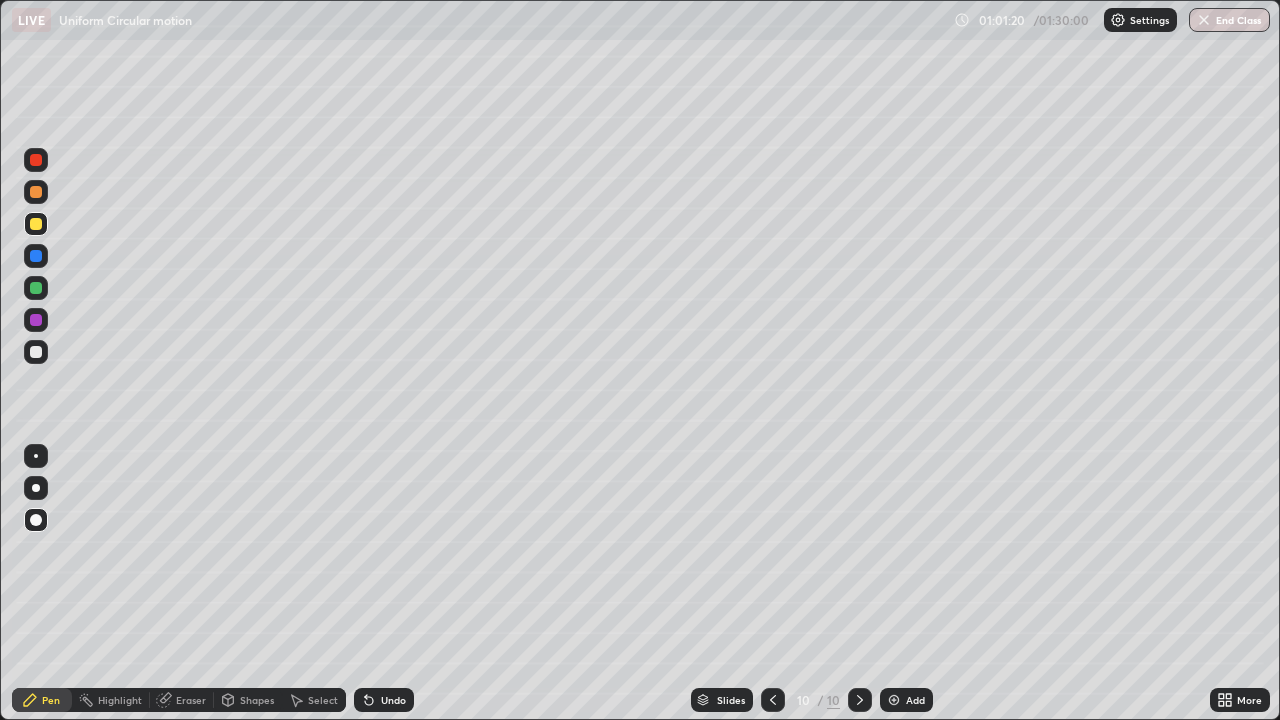 click at bounding box center (36, 352) 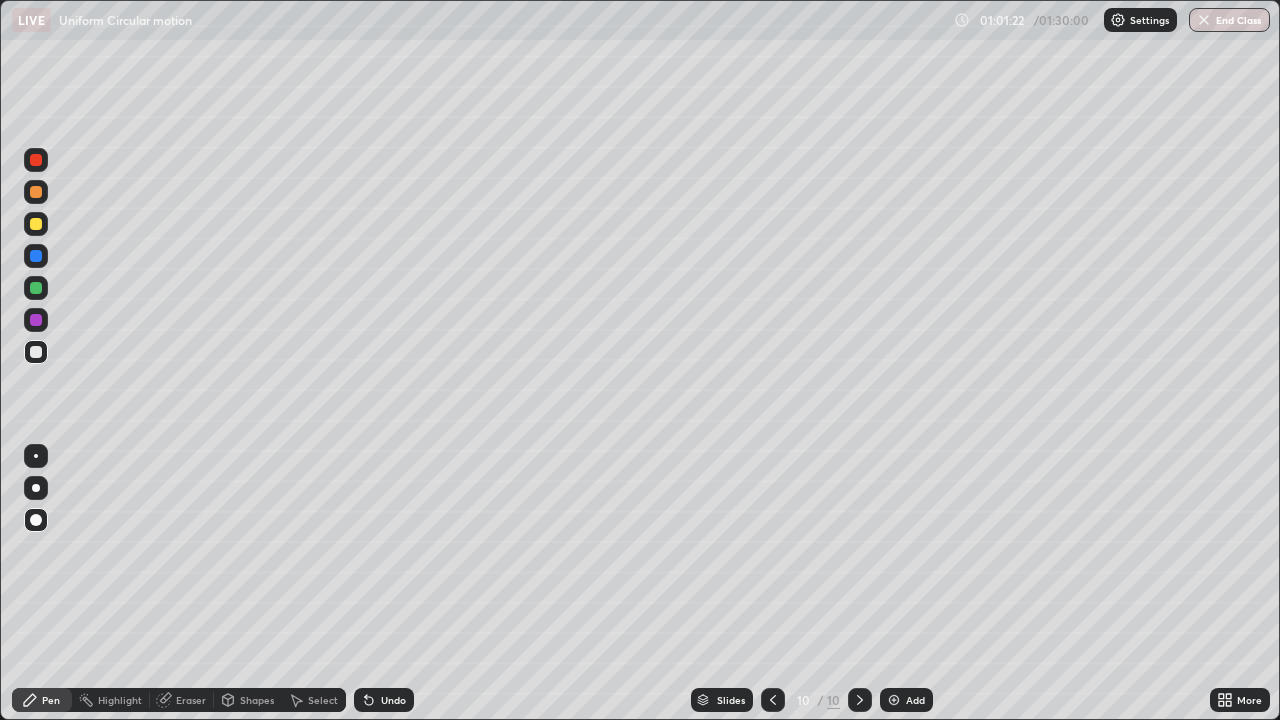 click at bounding box center (36, 488) 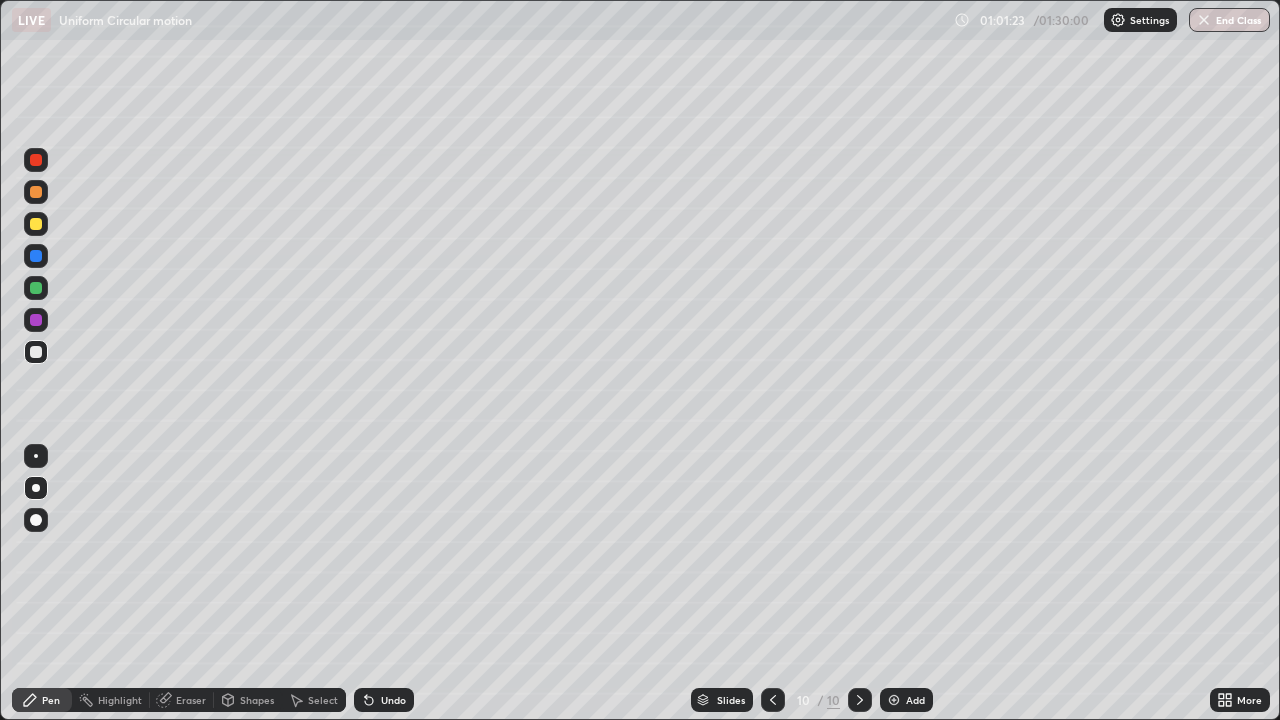 click on "Shapes" at bounding box center (257, 700) 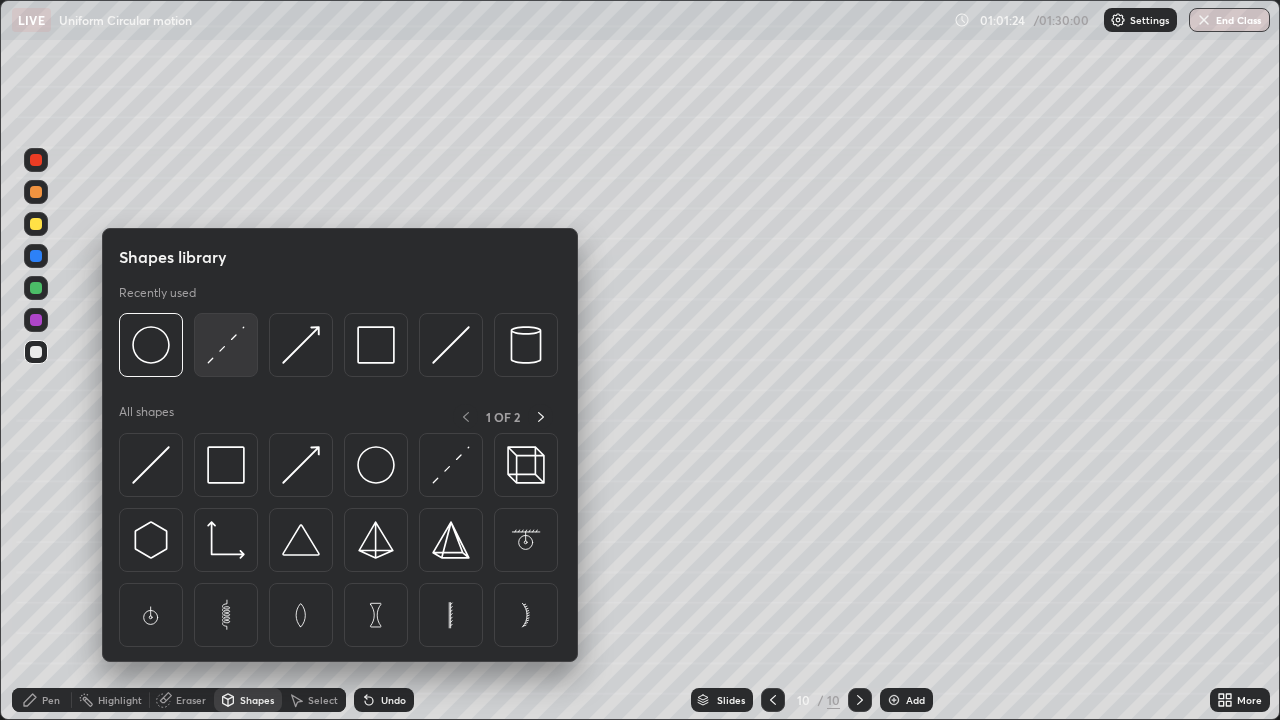 click at bounding box center [226, 345] 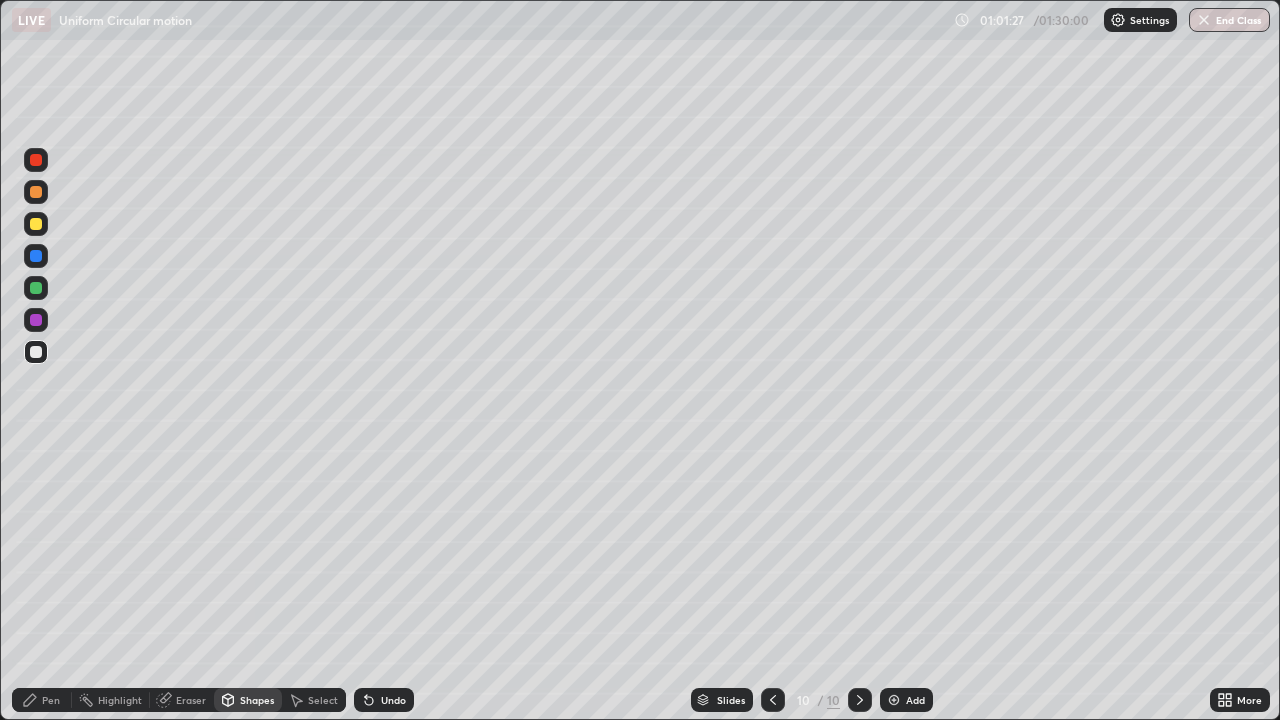 click on "Pen" at bounding box center (42, 700) 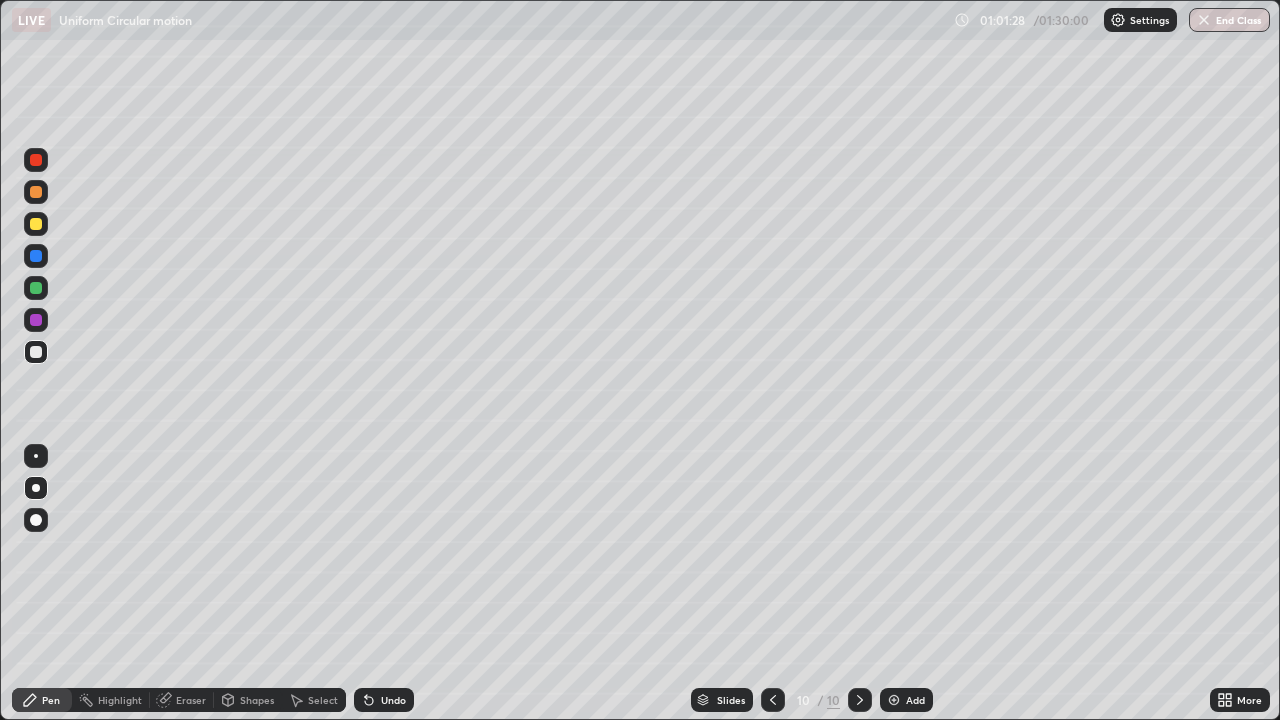 click at bounding box center (36, 224) 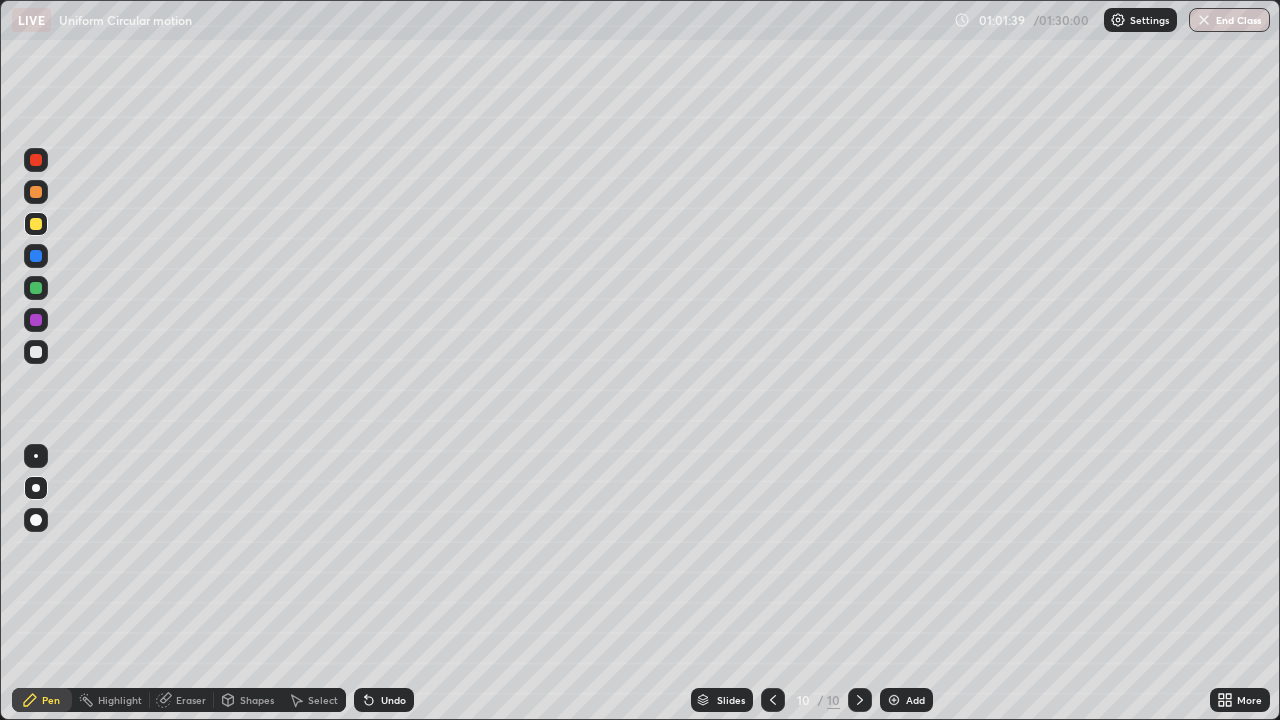 click on "Undo" at bounding box center [384, 700] 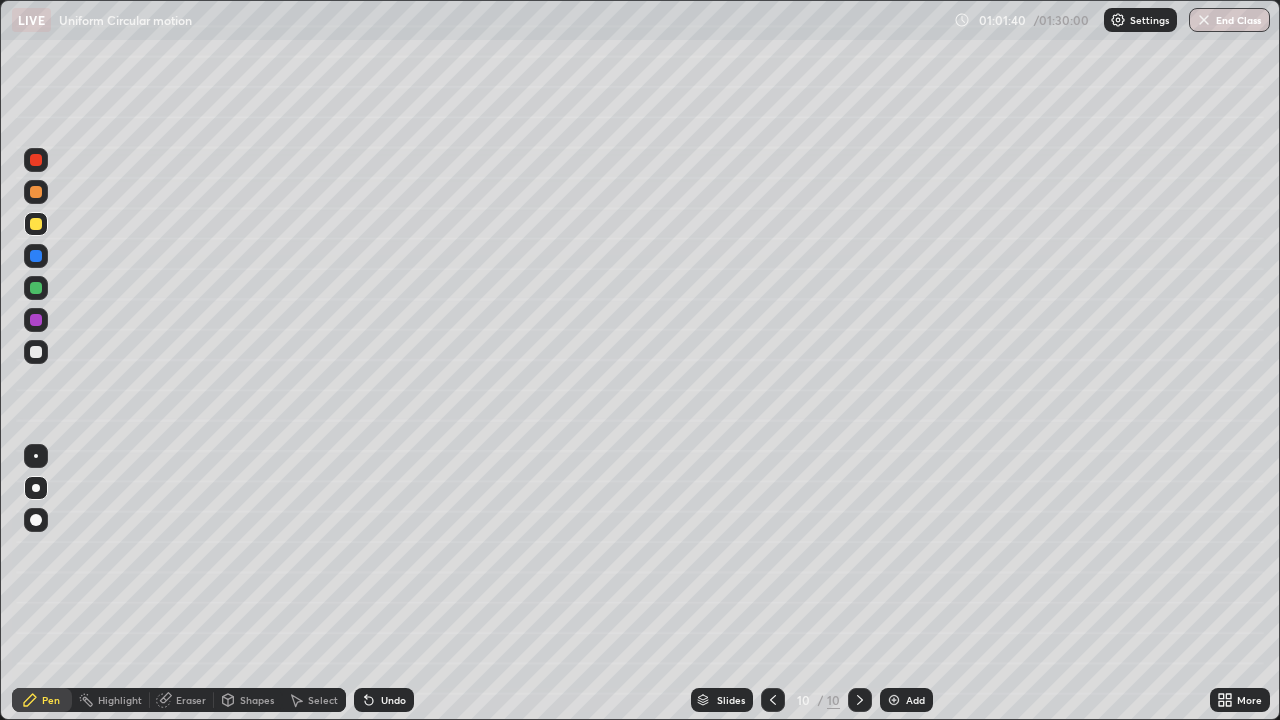 click on "Undo" at bounding box center [393, 700] 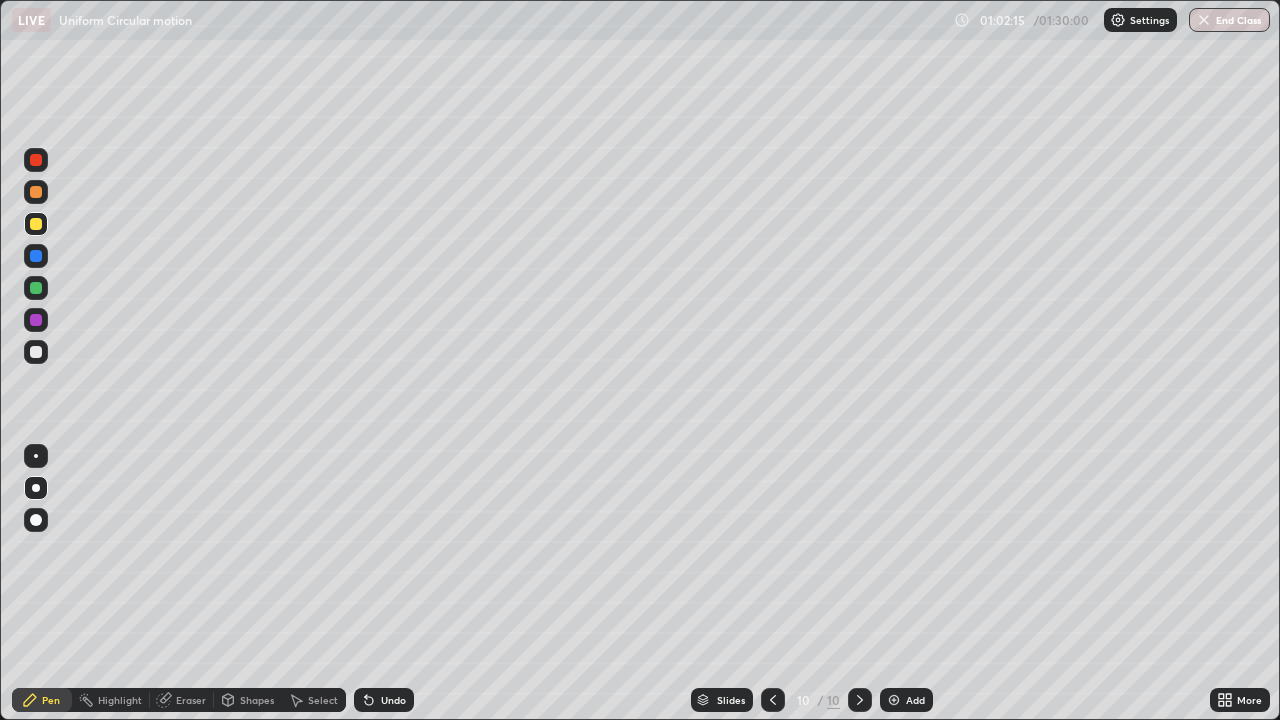 click on "Shapes" at bounding box center [257, 700] 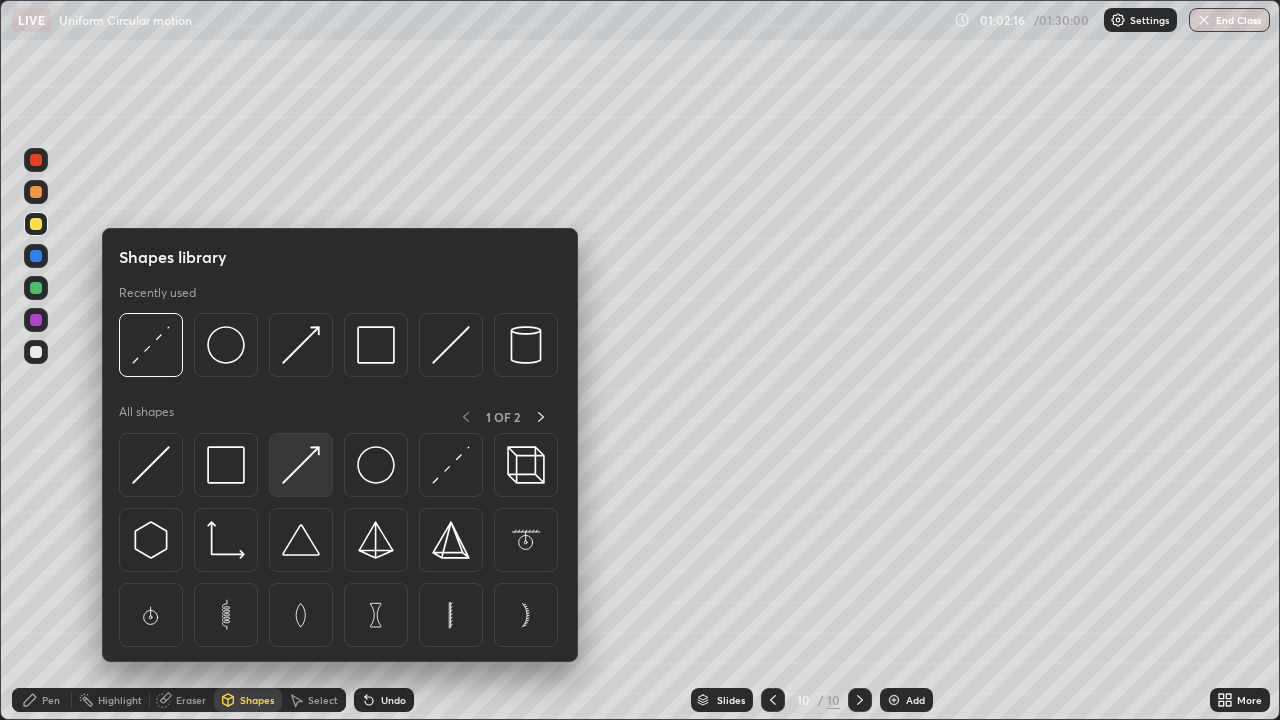 click at bounding box center [301, 465] 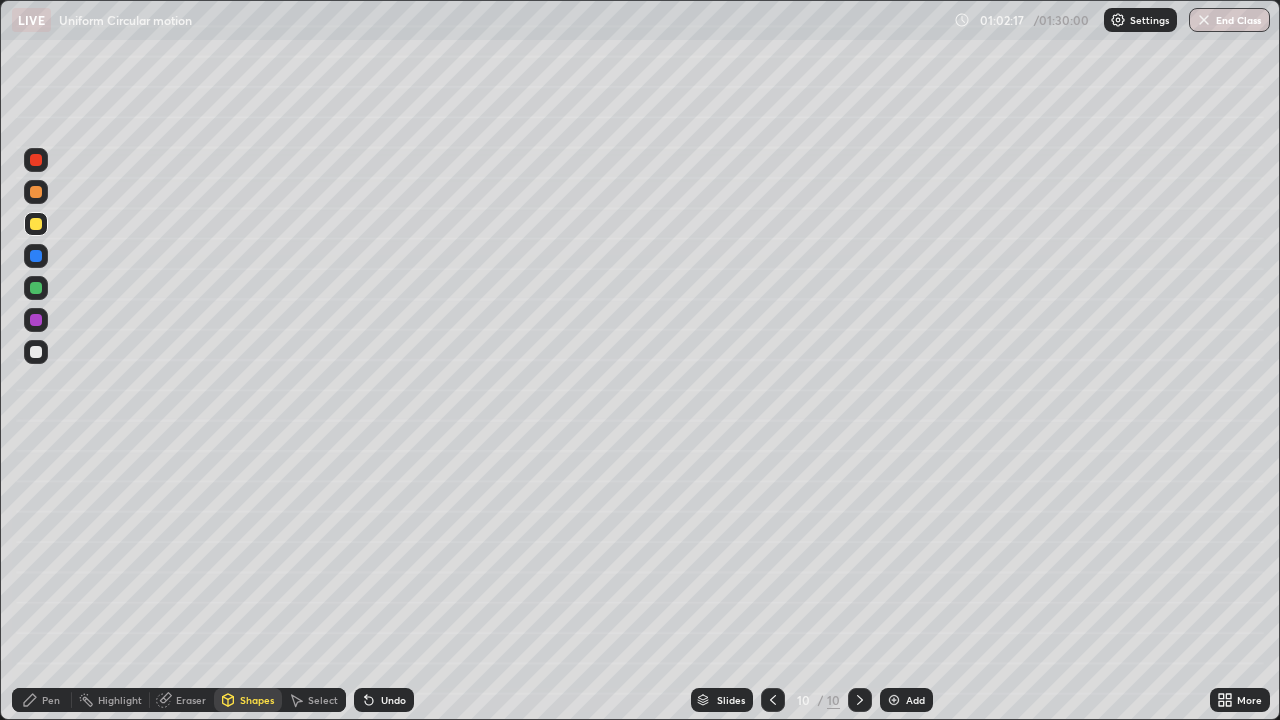 click at bounding box center (36, 256) 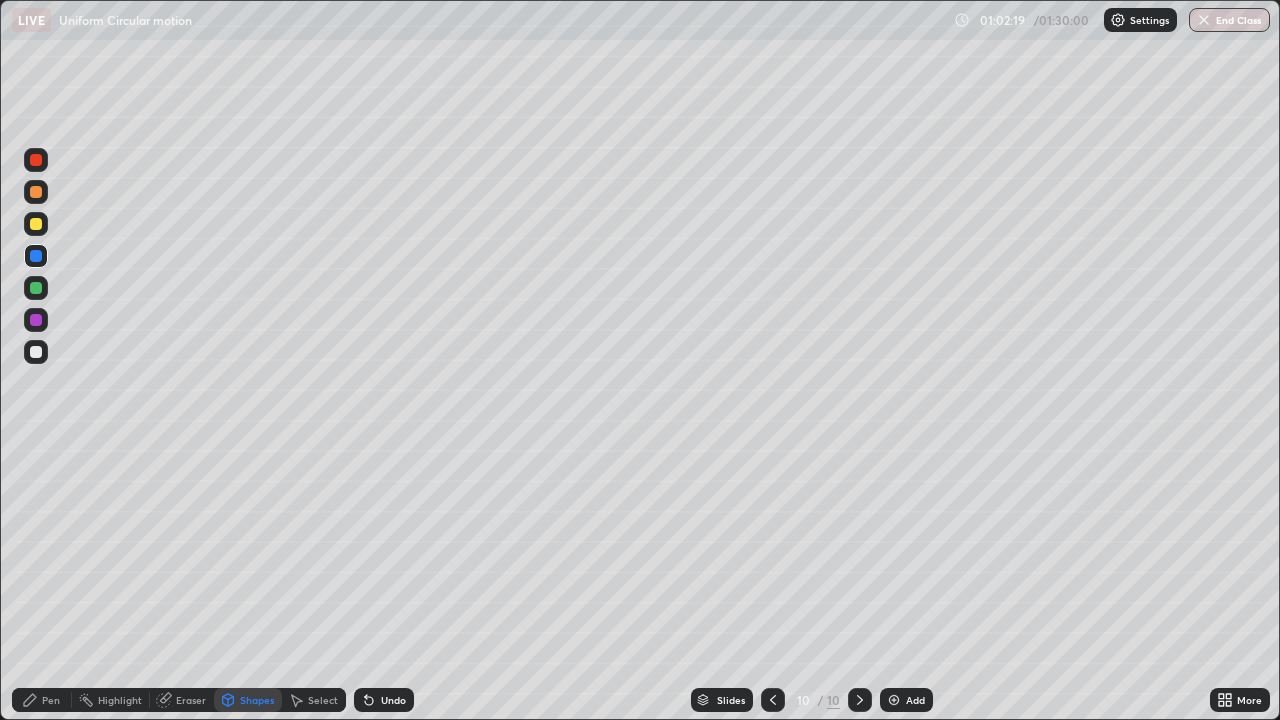 click on "Pen" at bounding box center [51, 700] 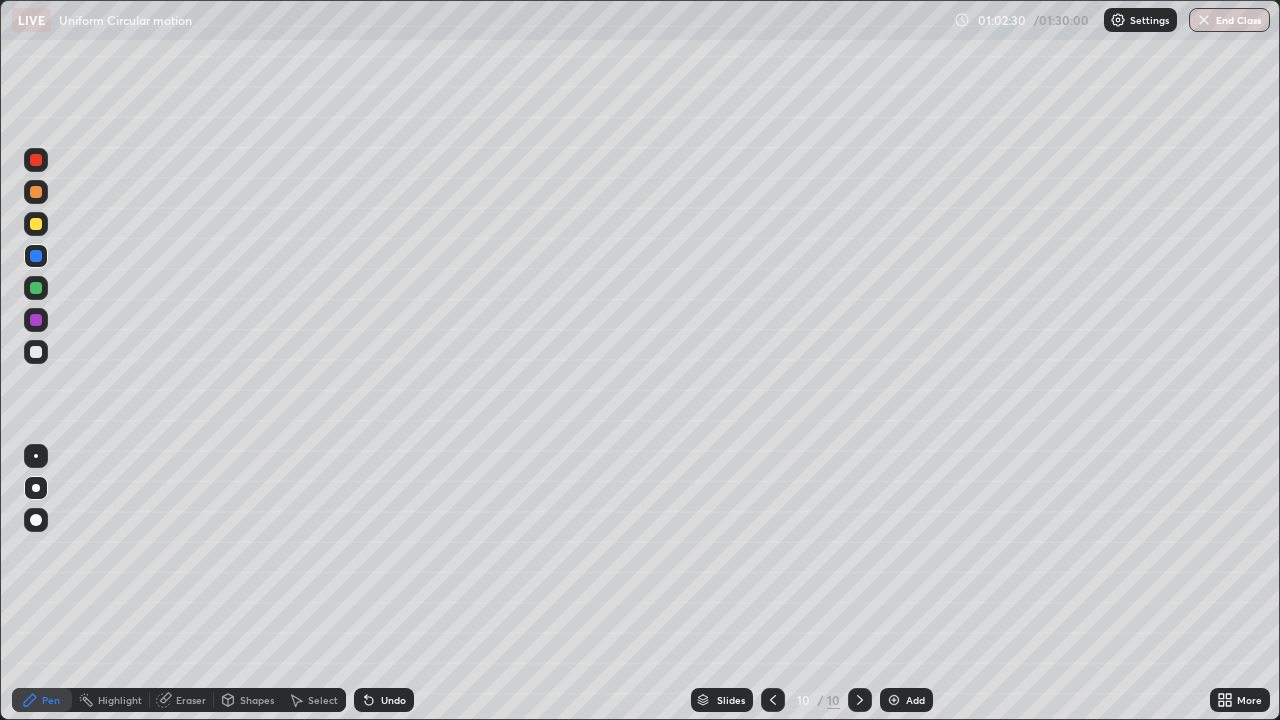 click on "Shapes" at bounding box center [248, 700] 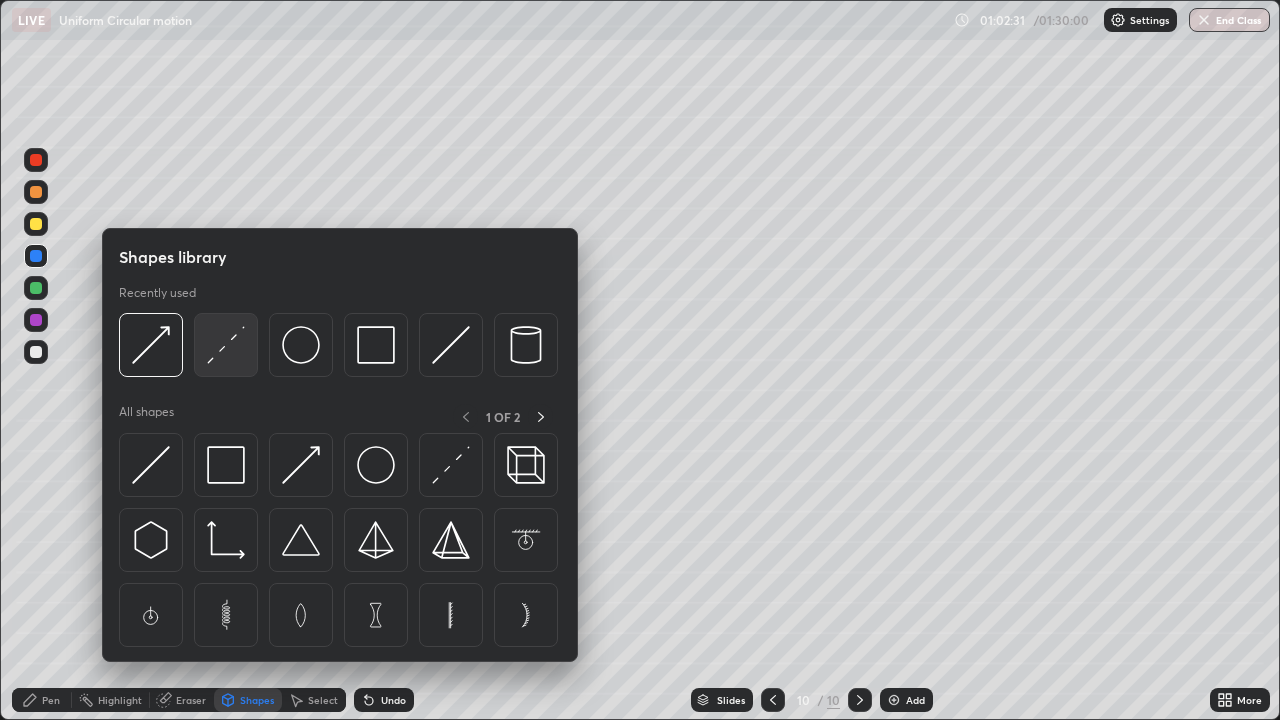 click at bounding box center [226, 345] 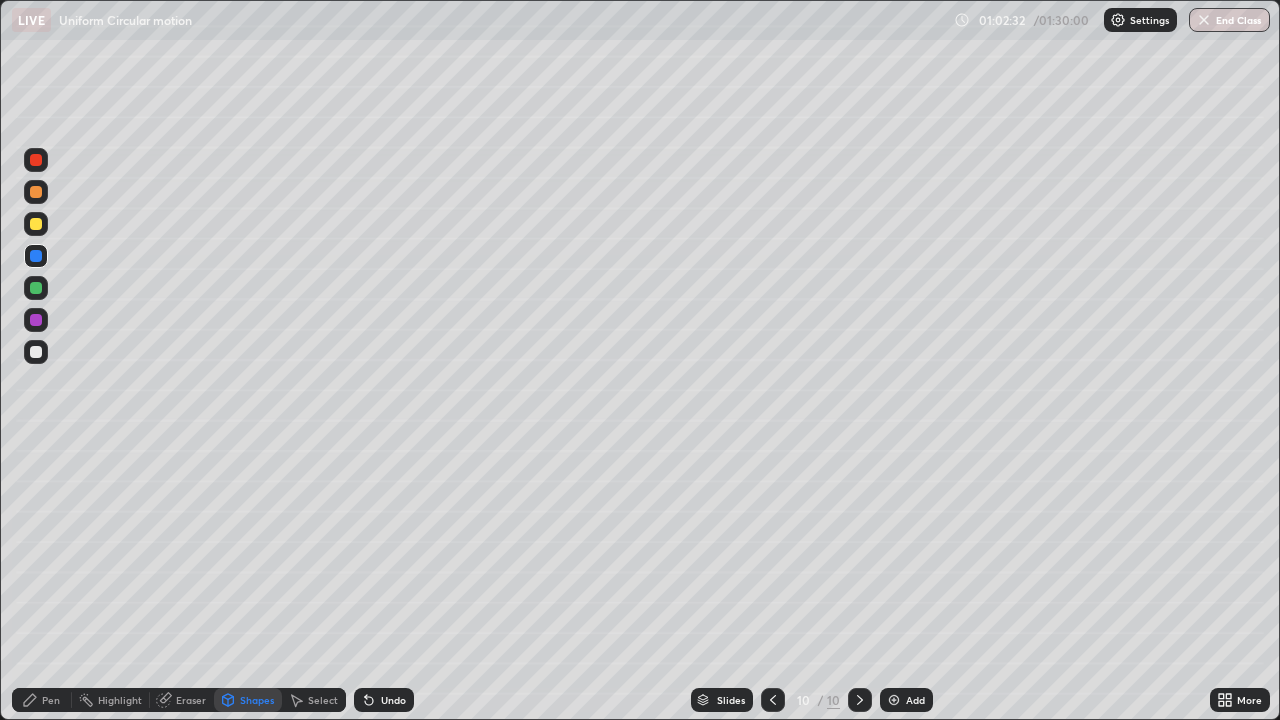 click at bounding box center (36, 160) 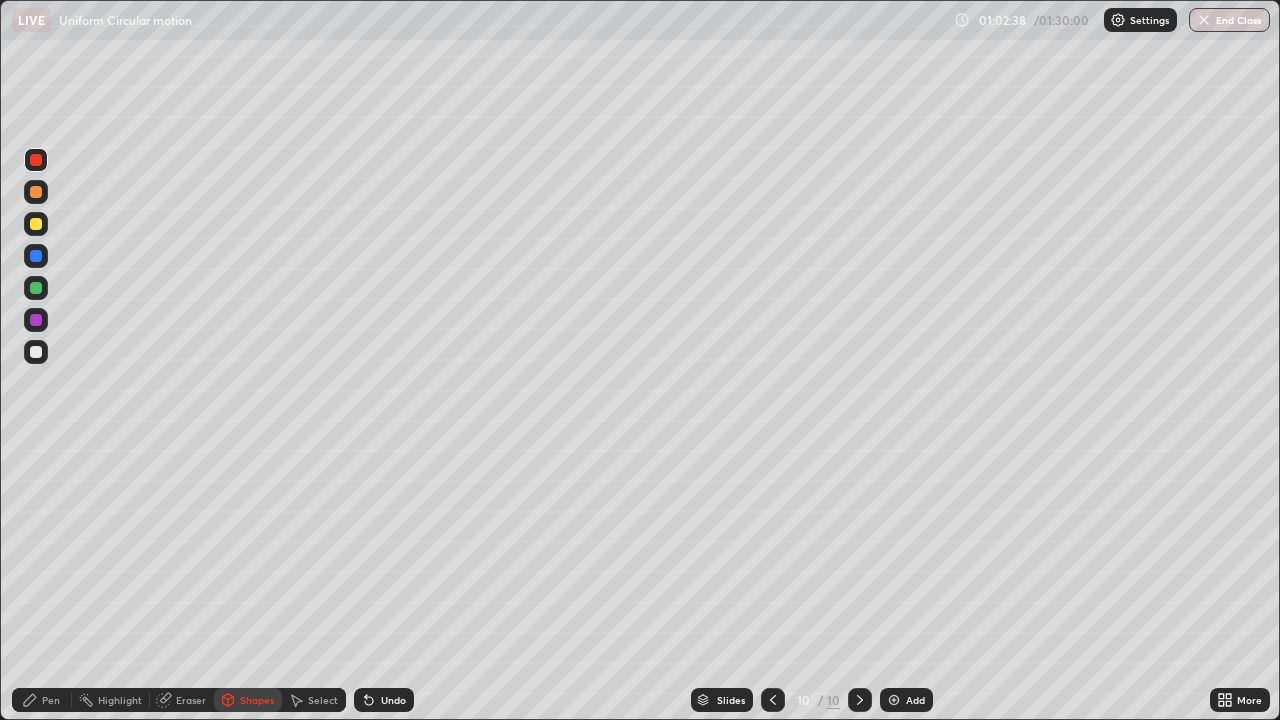 click on "Pen" at bounding box center (42, 700) 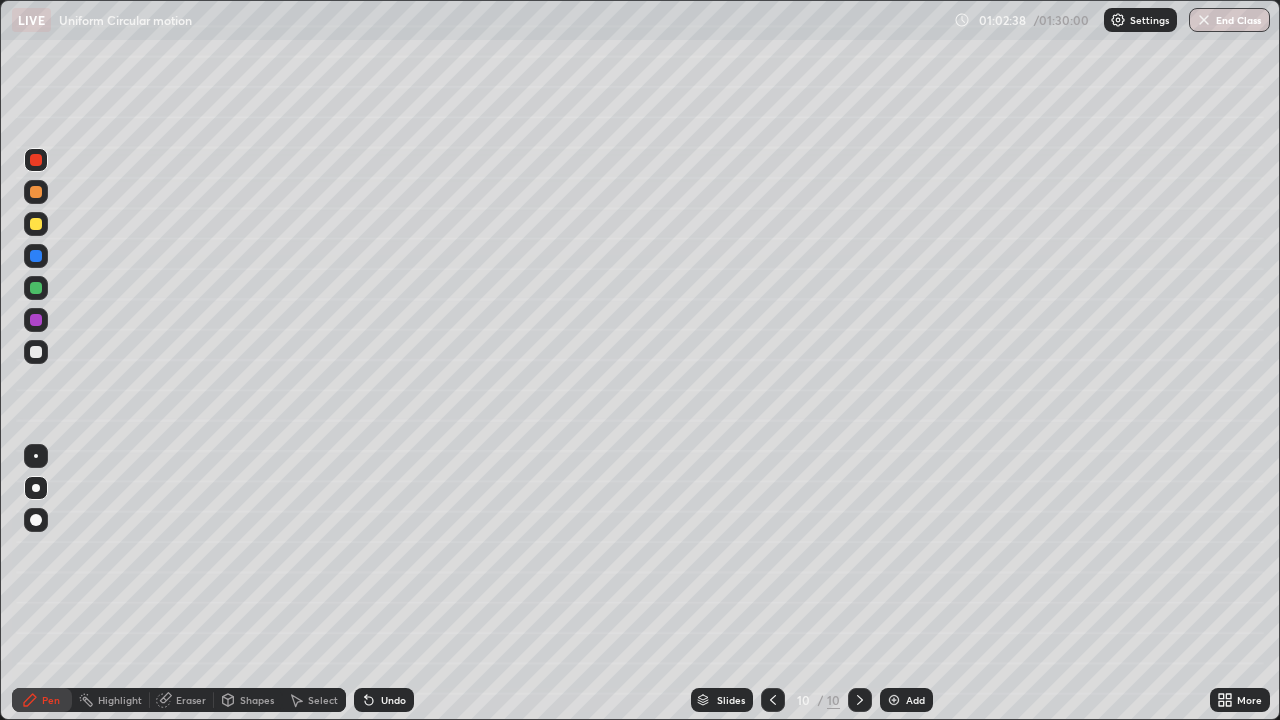 click at bounding box center (36, 352) 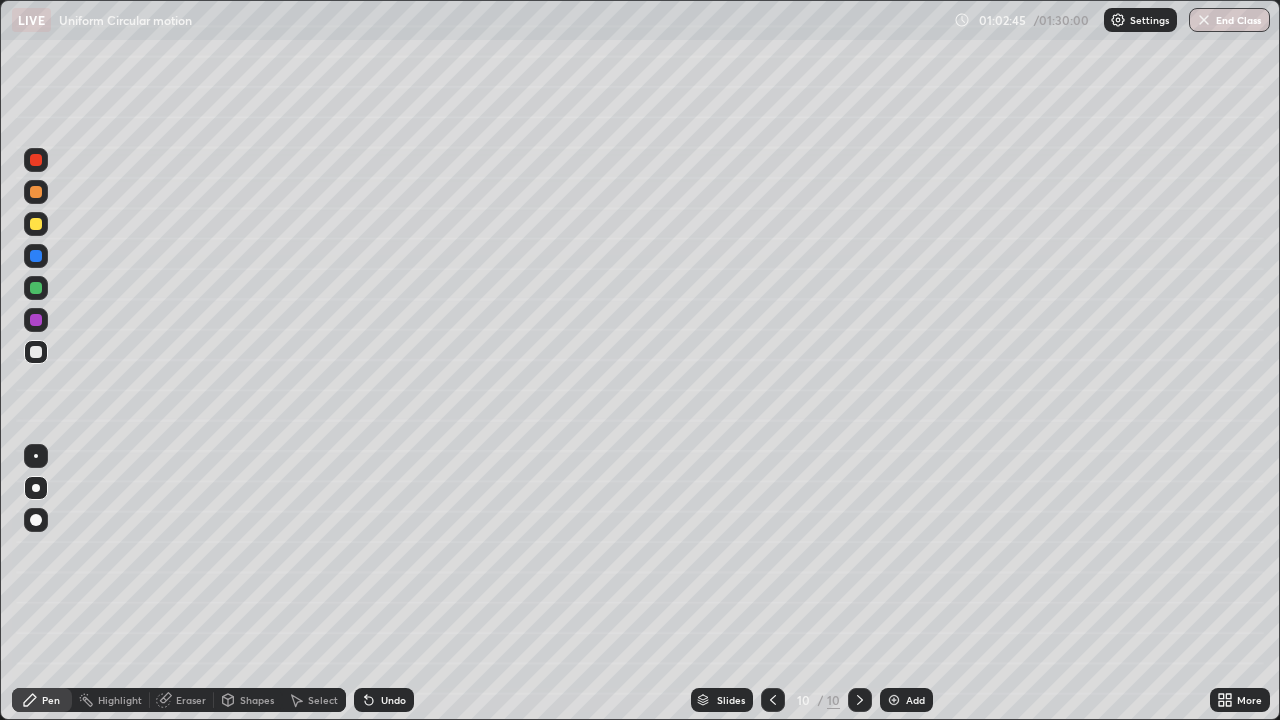 click on "Undo" at bounding box center [393, 700] 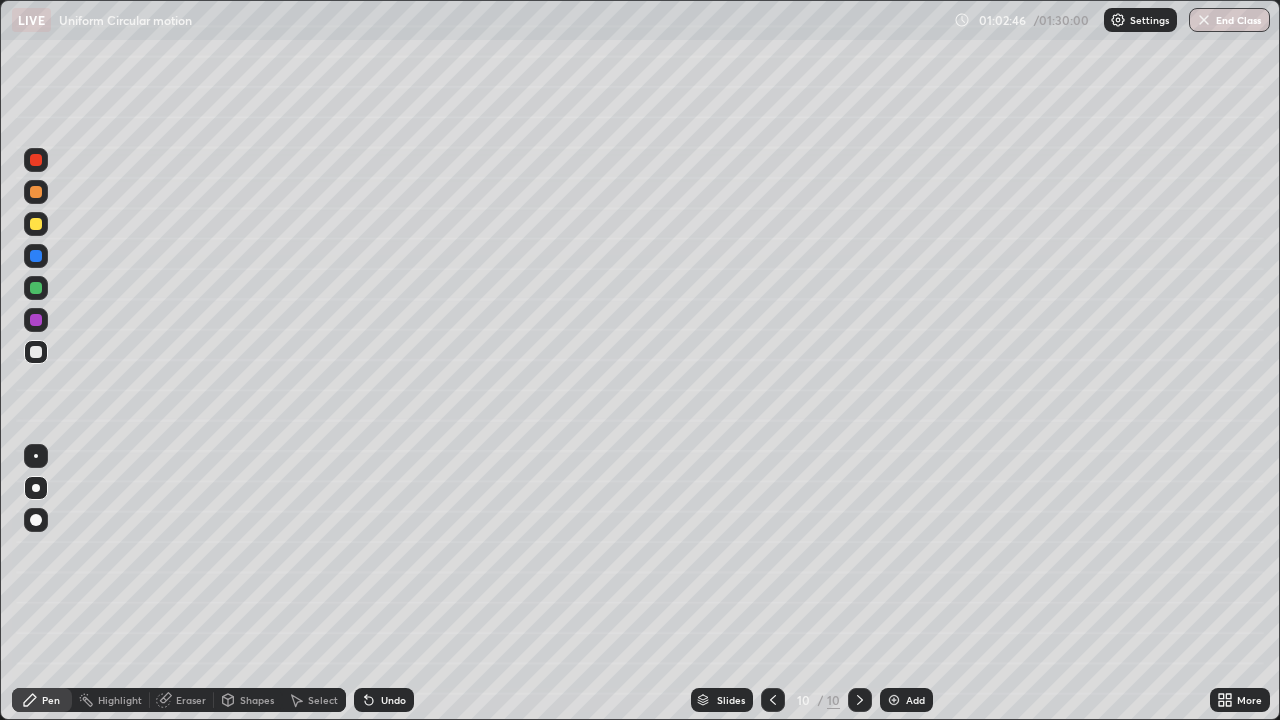 click on "Undo" at bounding box center (393, 700) 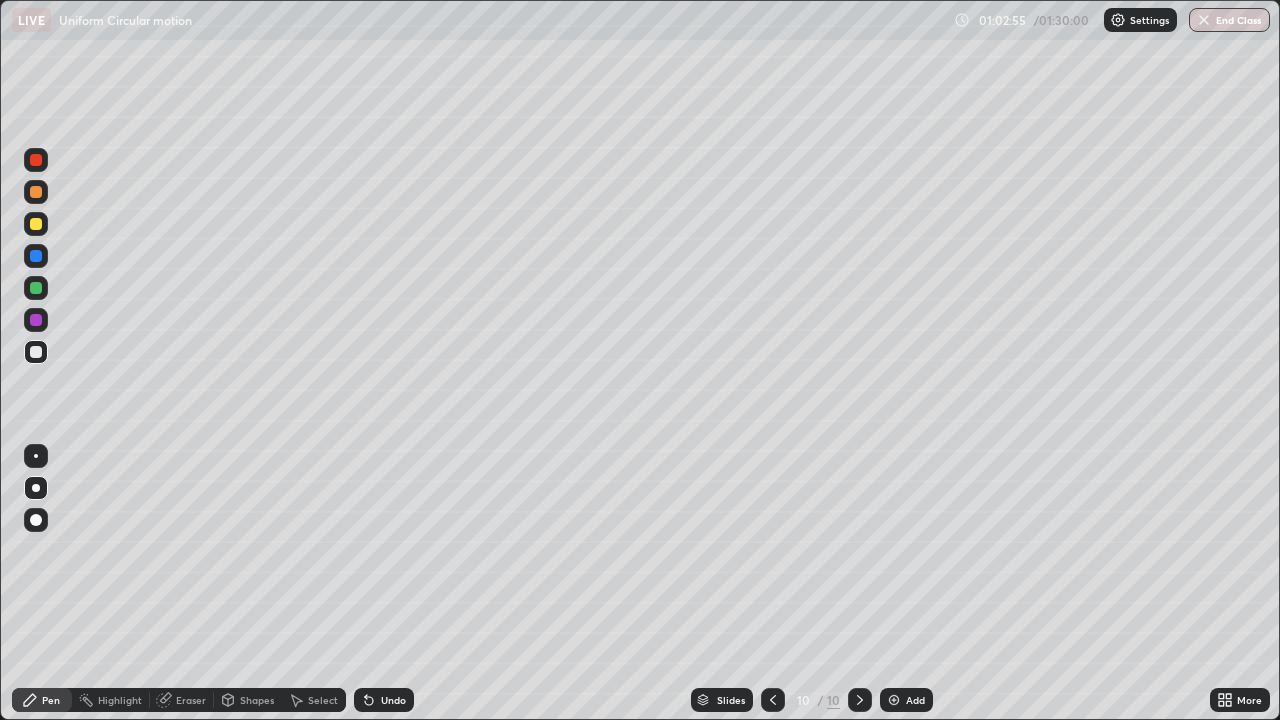 click on "Shapes" at bounding box center (257, 700) 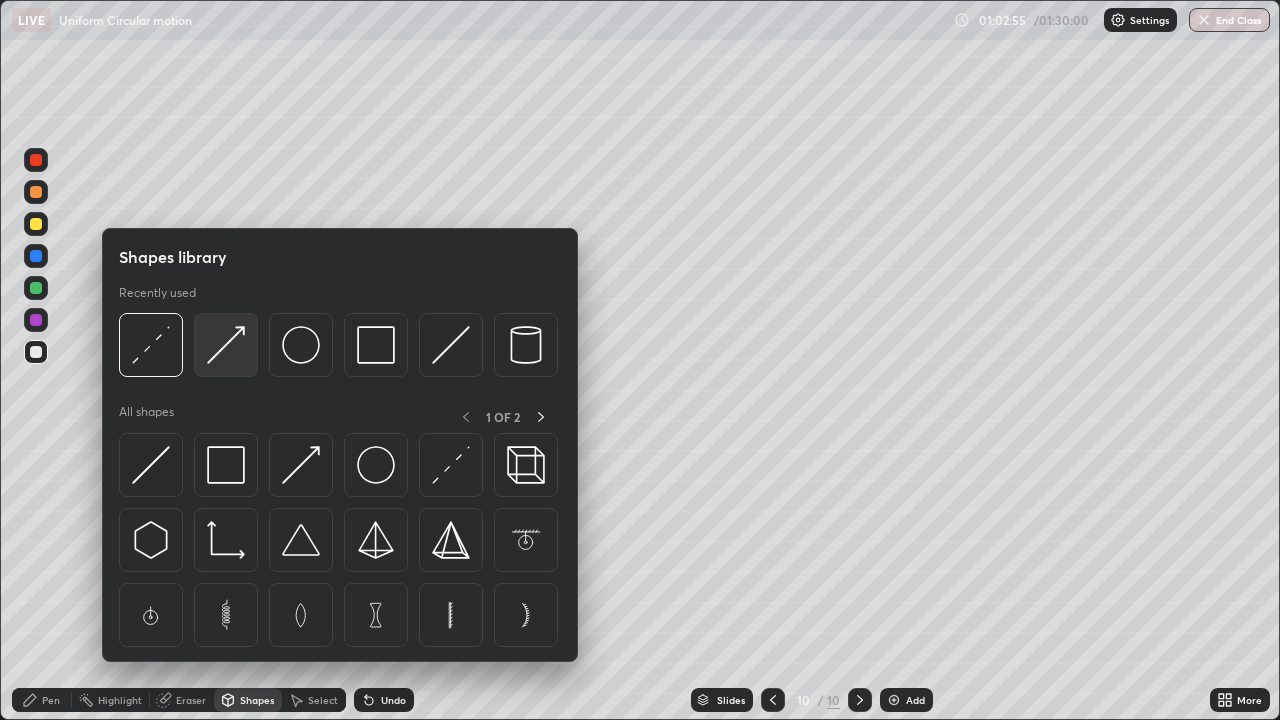 click at bounding box center (226, 345) 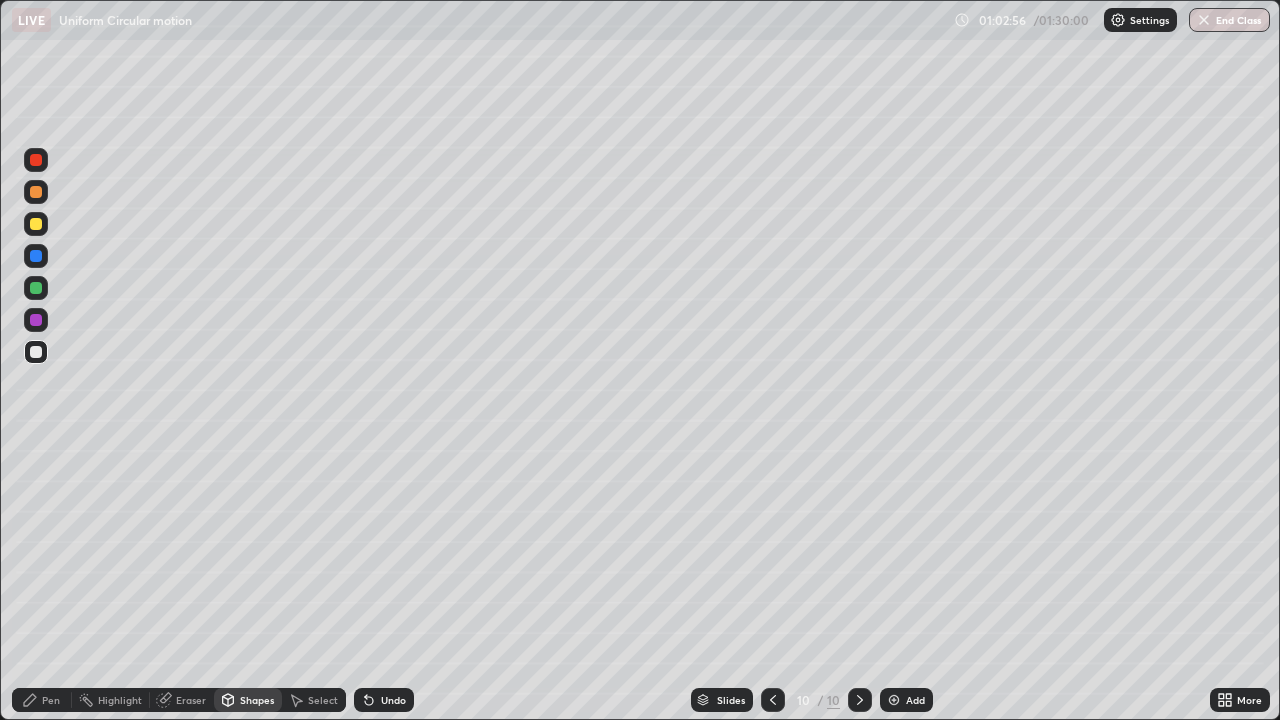 click at bounding box center [36, 256] 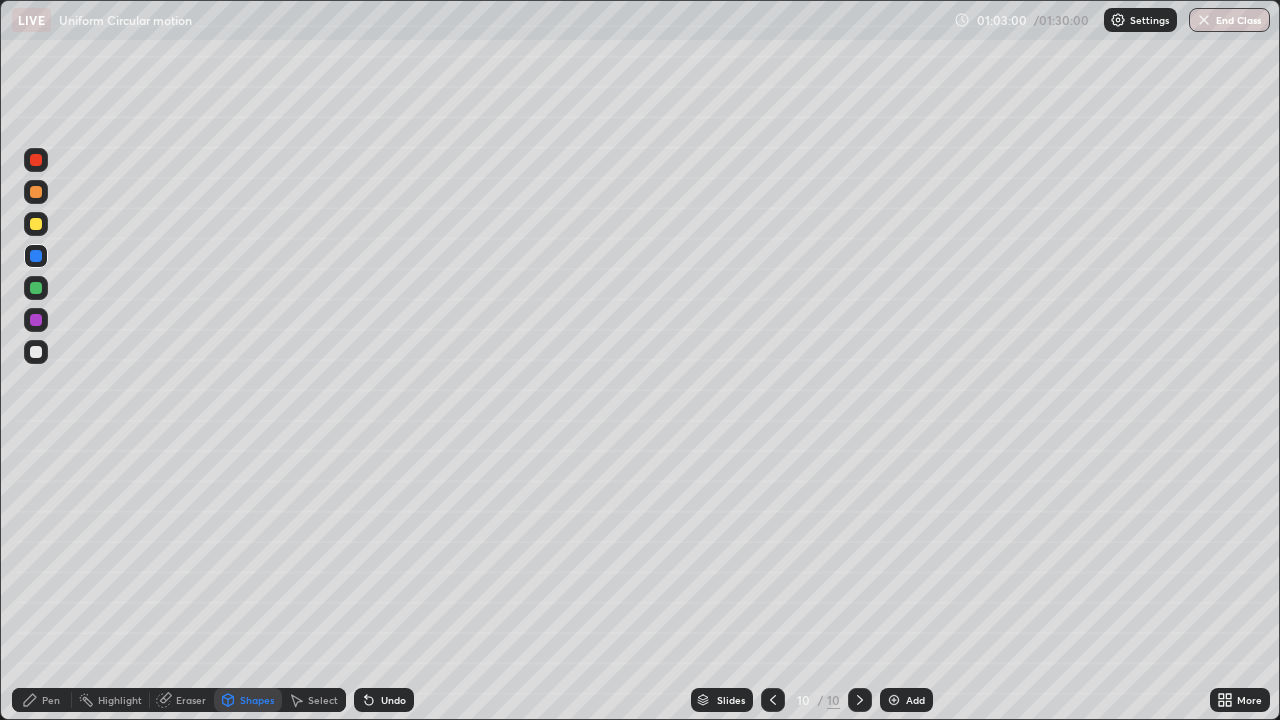 click on "Pen" at bounding box center (51, 700) 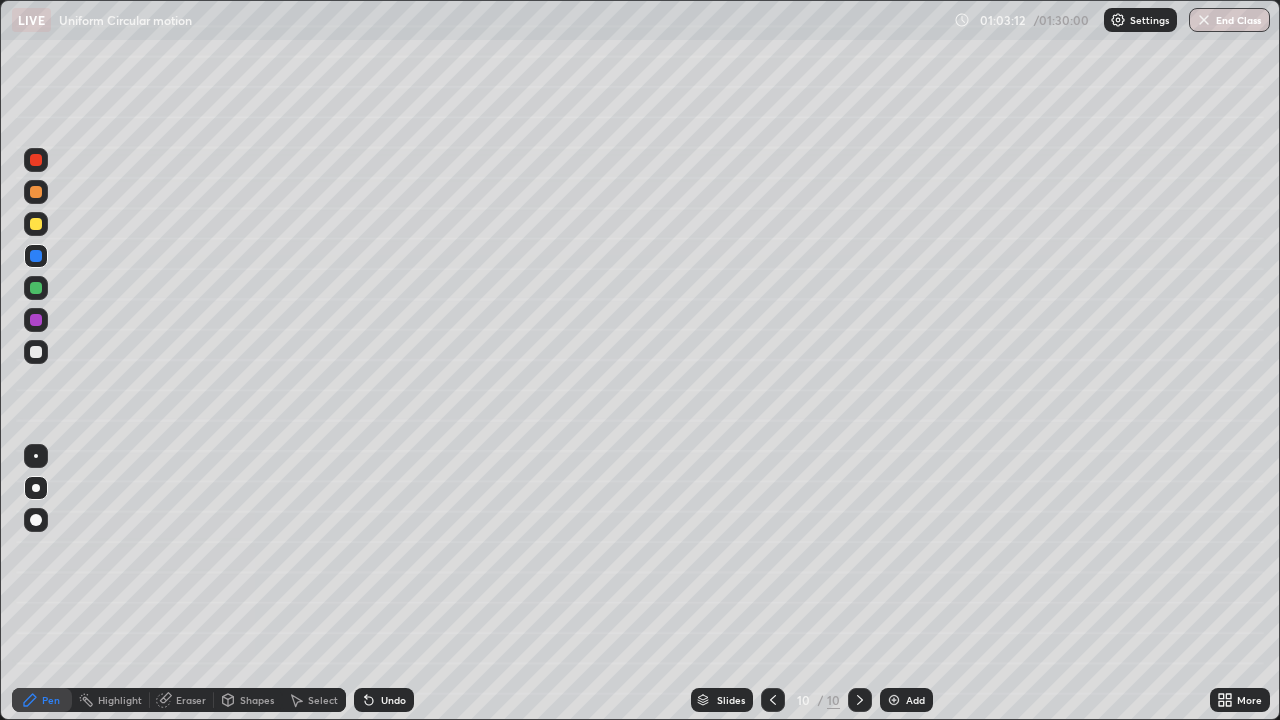 click at bounding box center [36, 288] 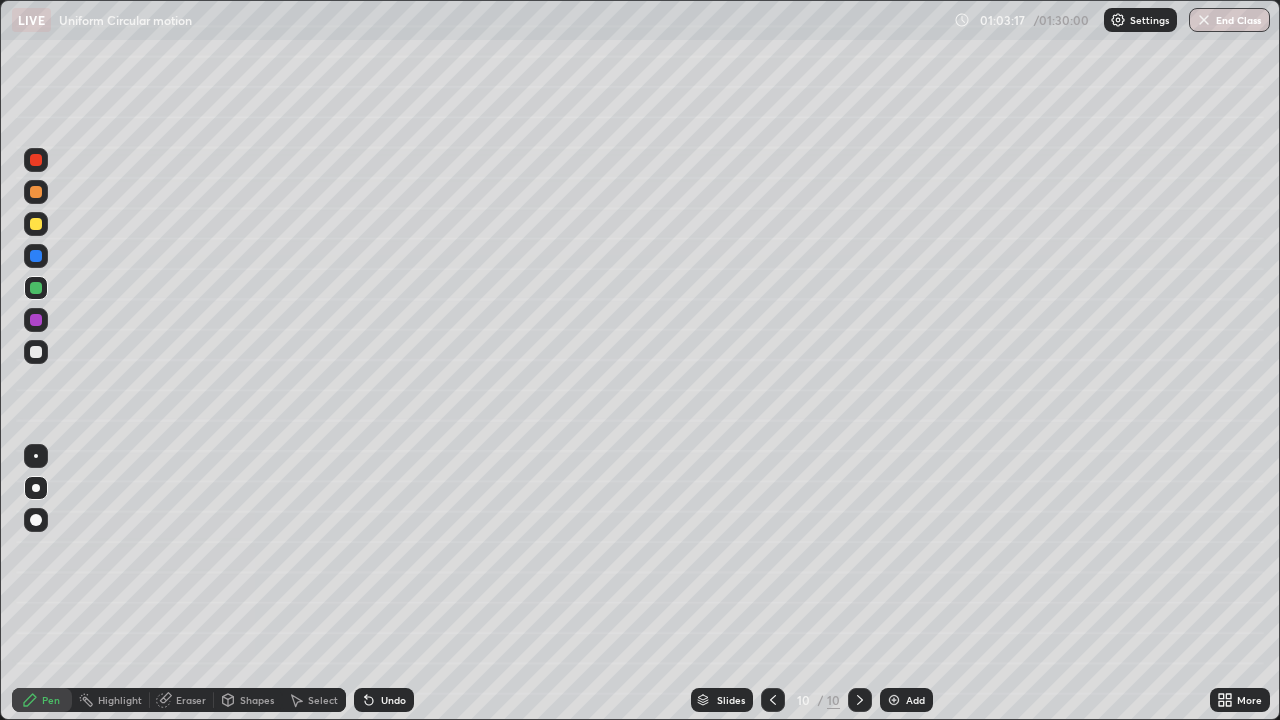 click 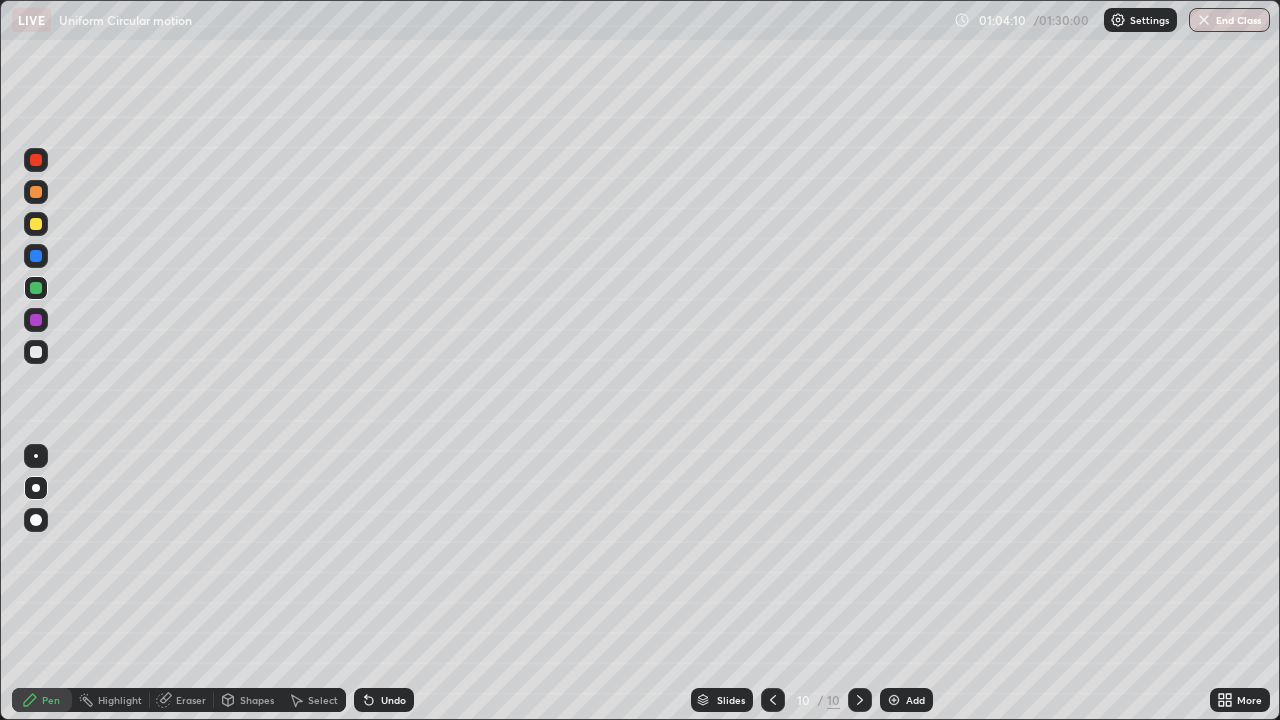 click on "Shapes" at bounding box center (257, 700) 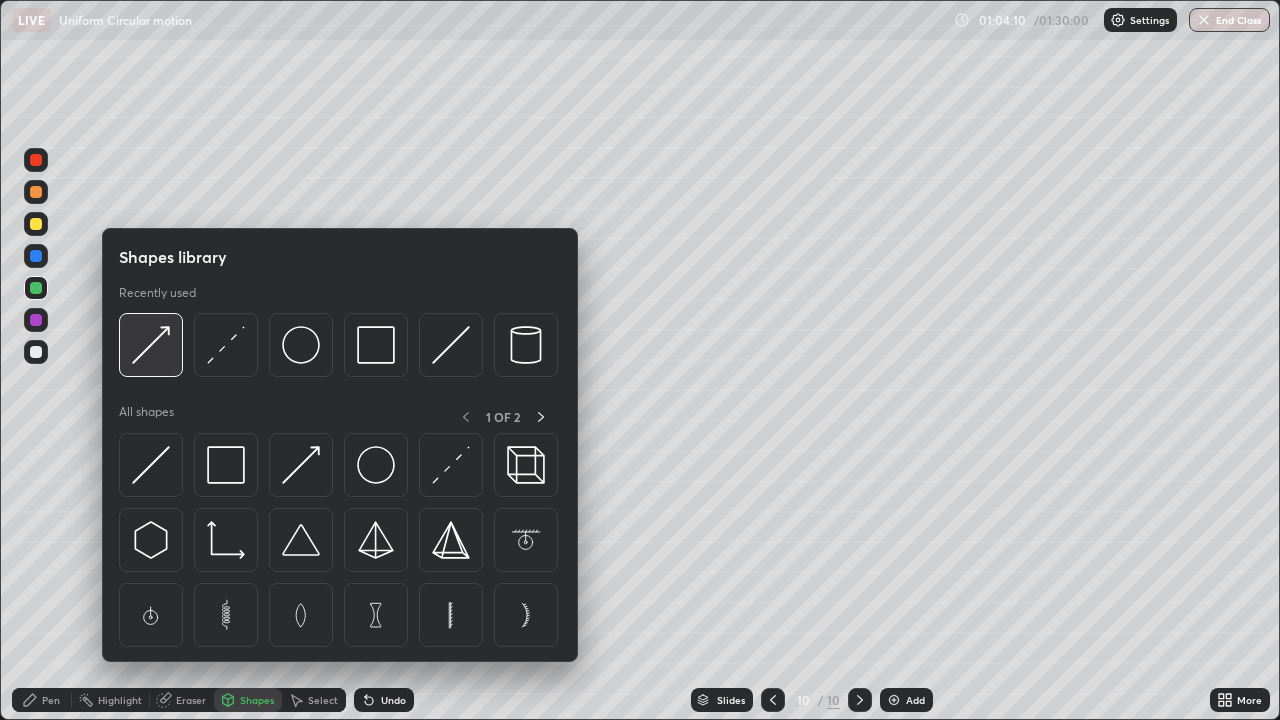 click at bounding box center (151, 345) 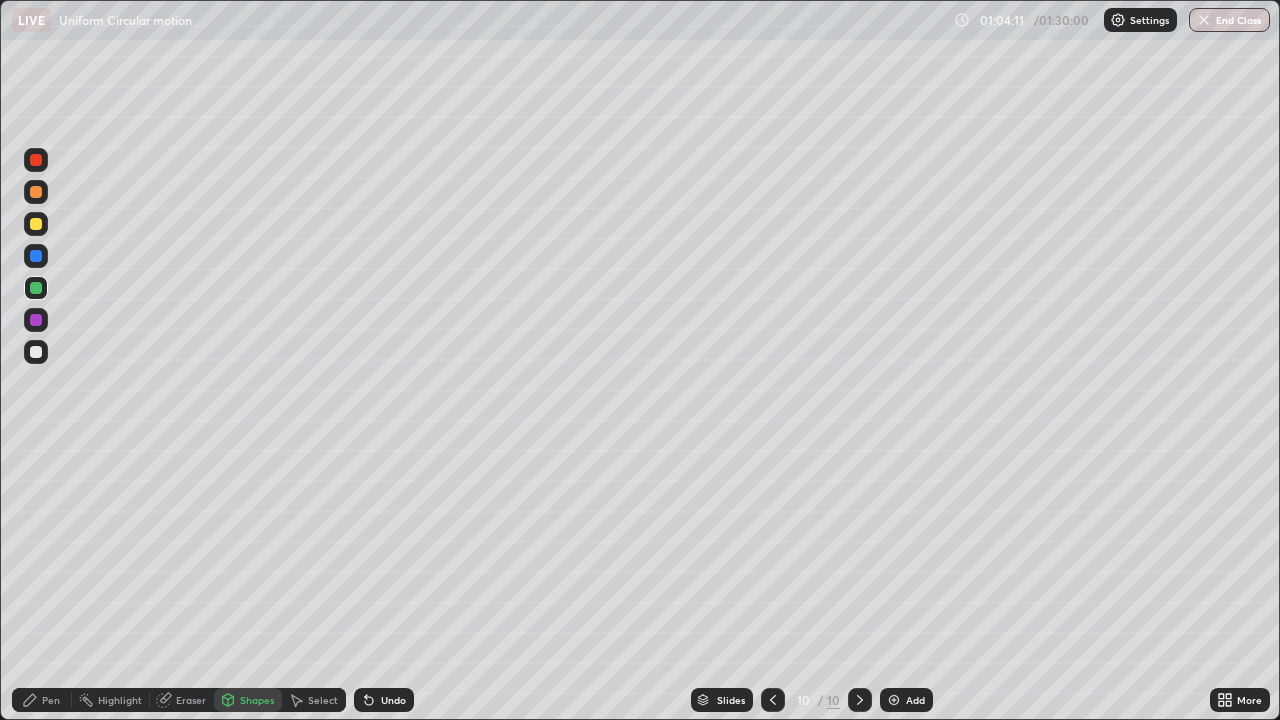 click at bounding box center (36, 320) 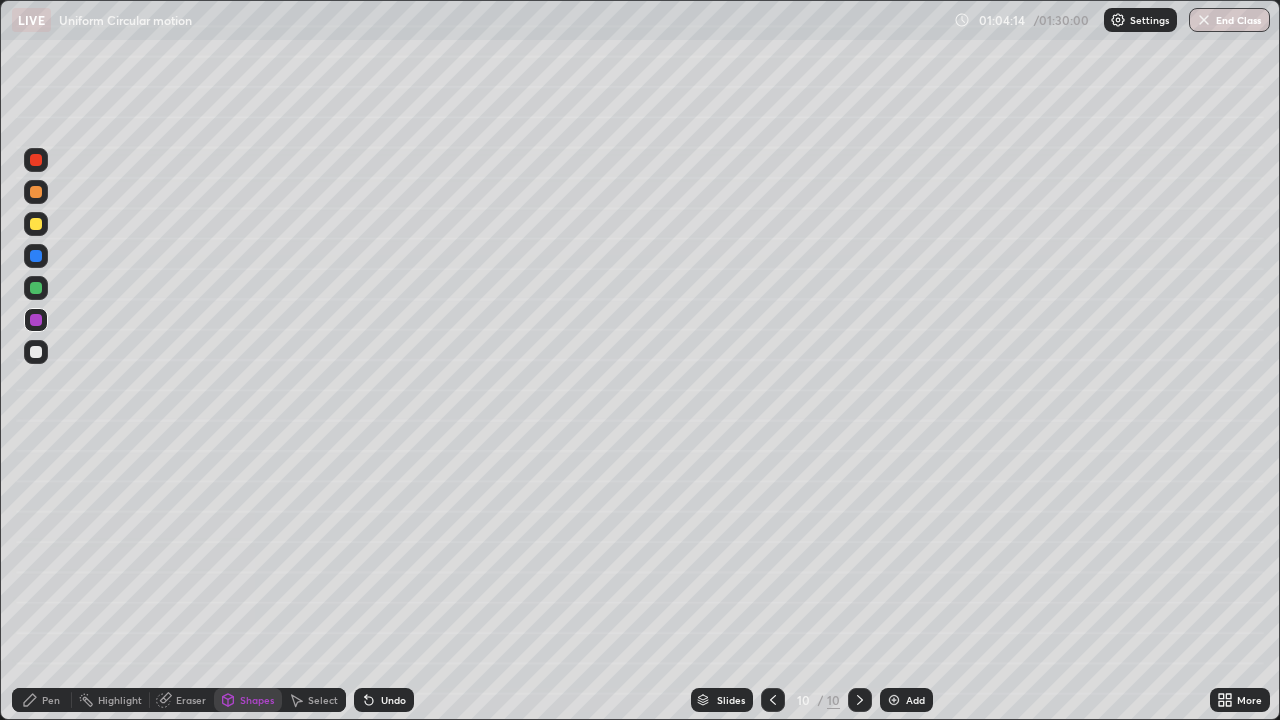 click on "Pen" at bounding box center [42, 700] 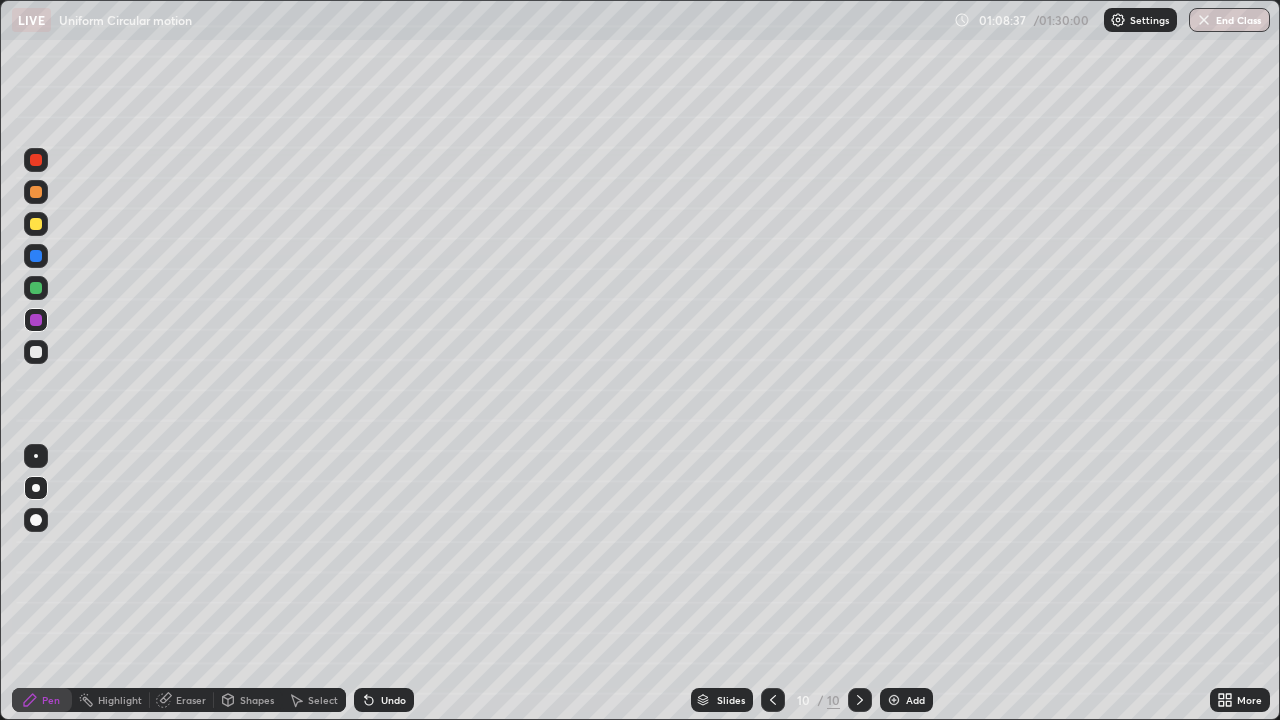 click at bounding box center [36, 224] 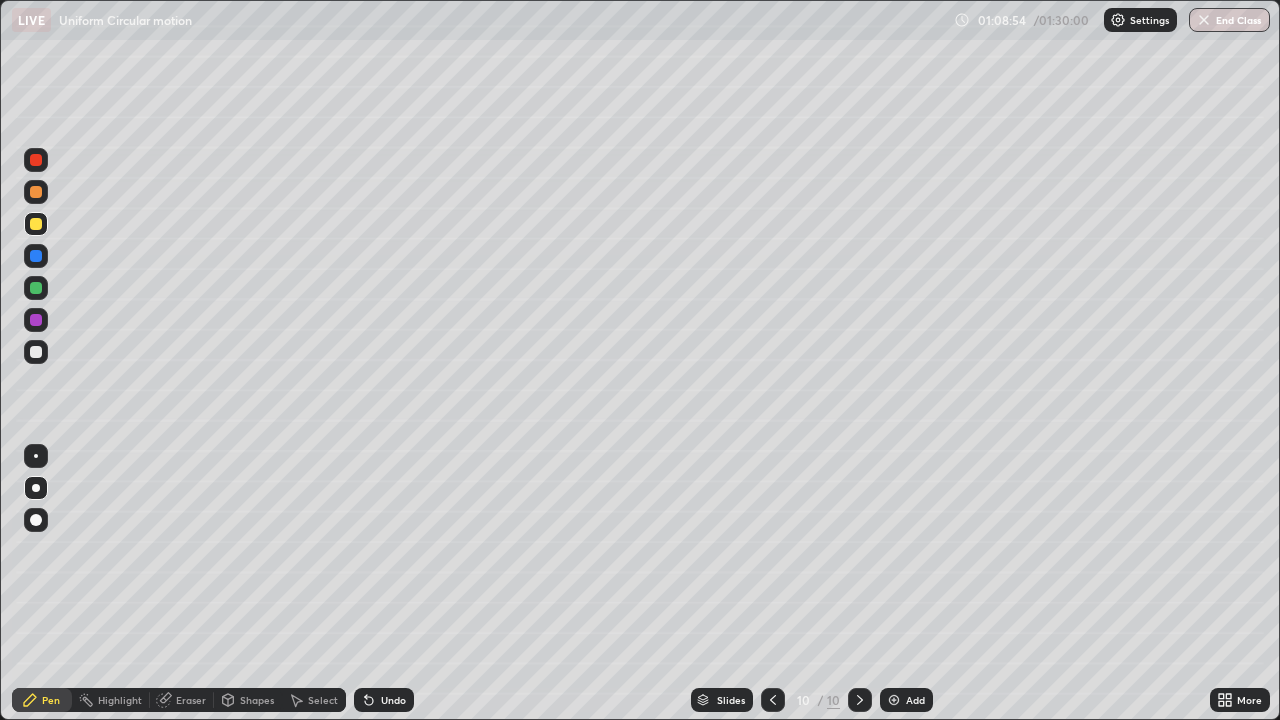 click on "Undo" at bounding box center [393, 700] 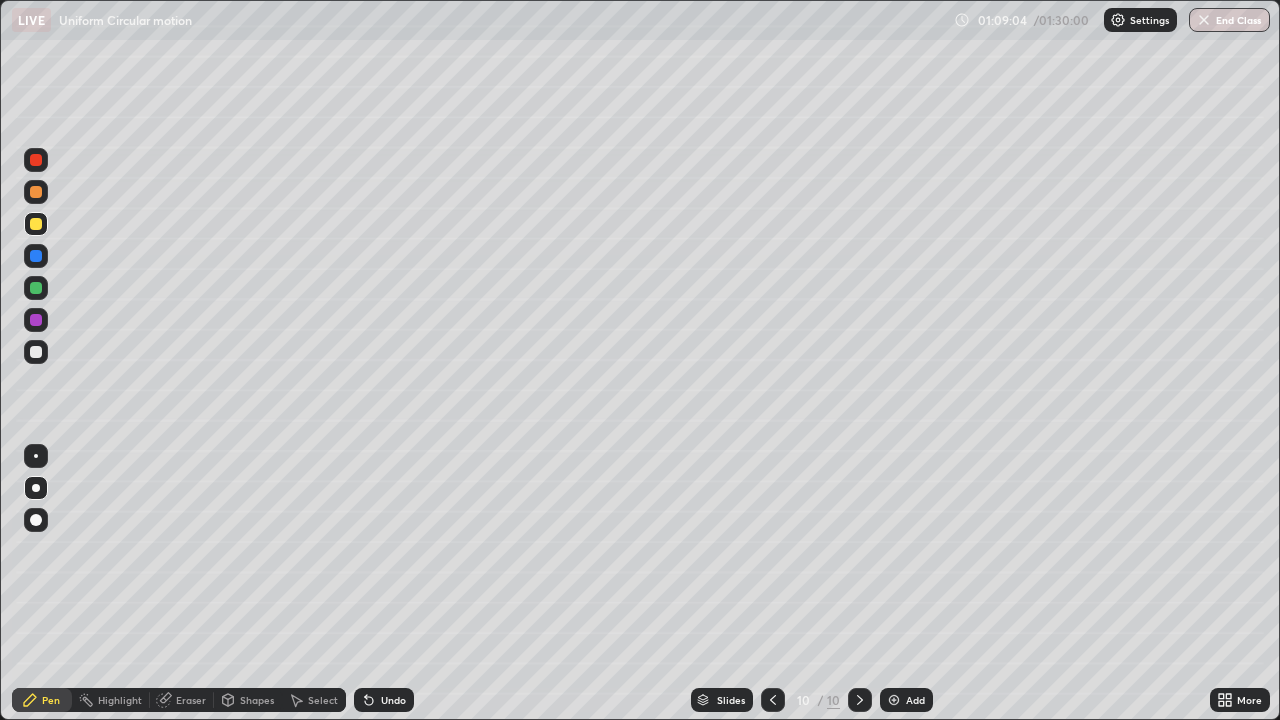 click on "Add" at bounding box center [915, 700] 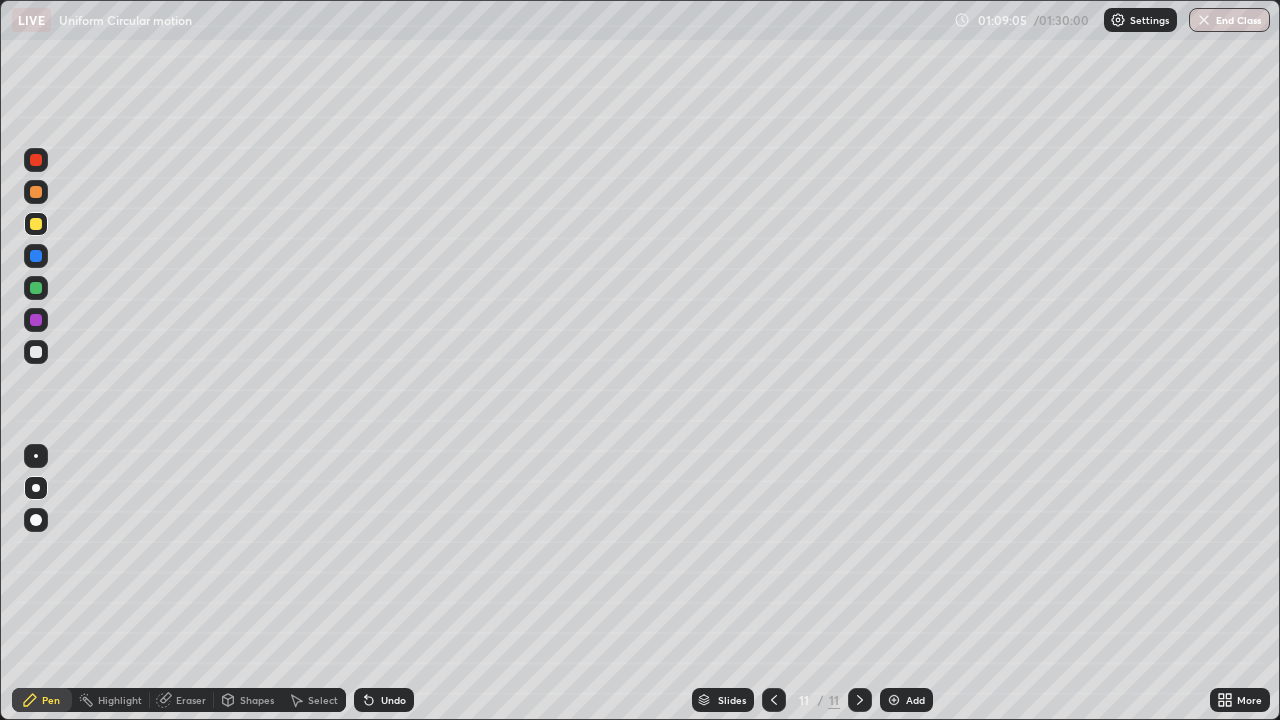 click on "Shapes" at bounding box center [257, 700] 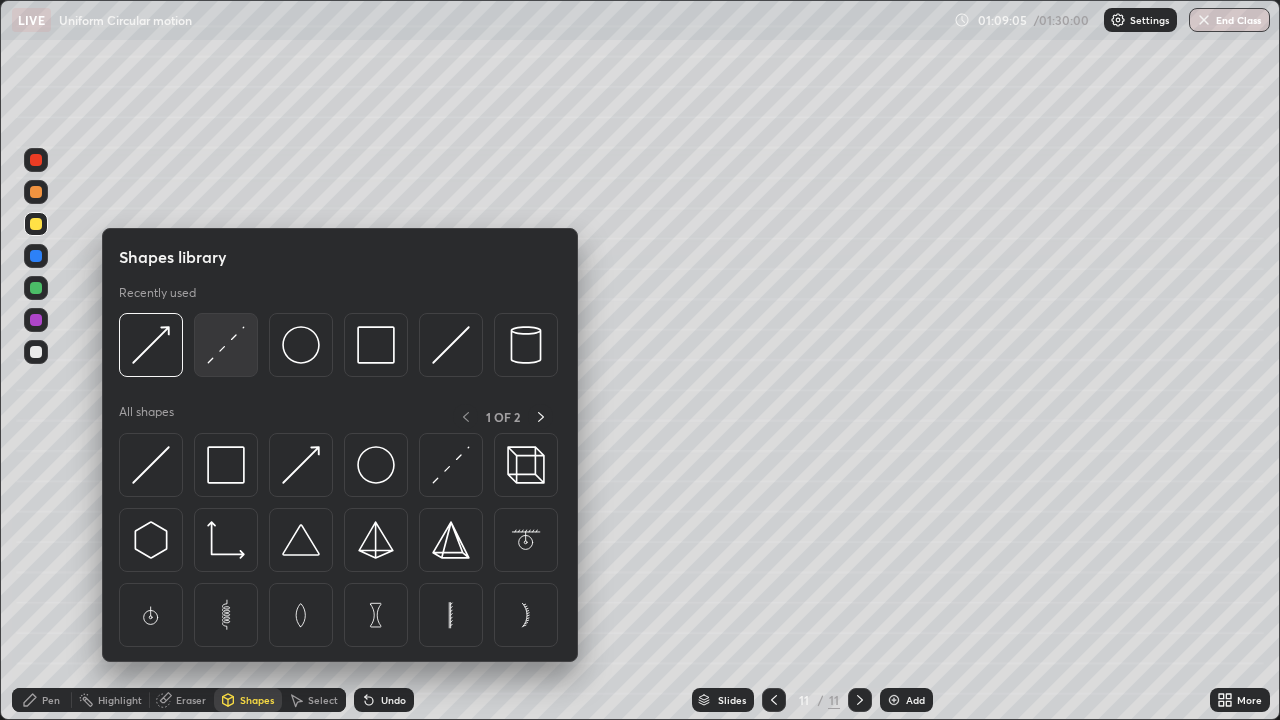 click at bounding box center [226, 345] 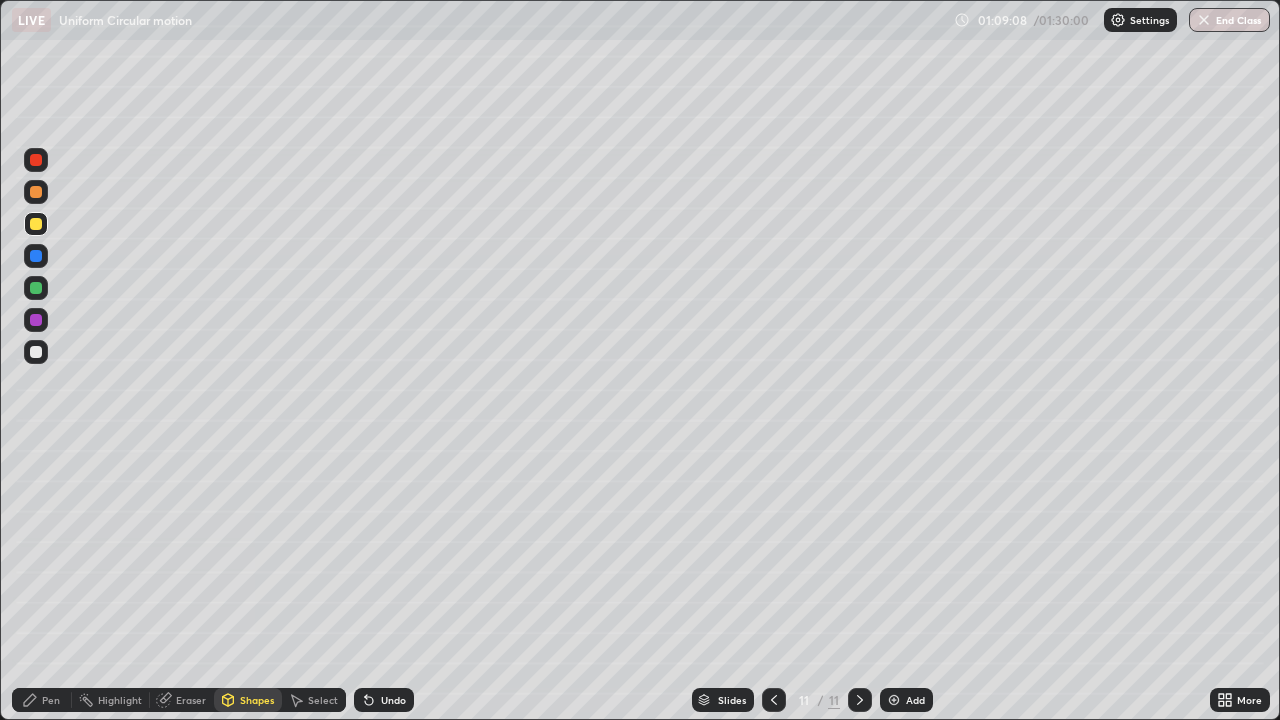 click on "Pen" at bounding box center (51, 700) 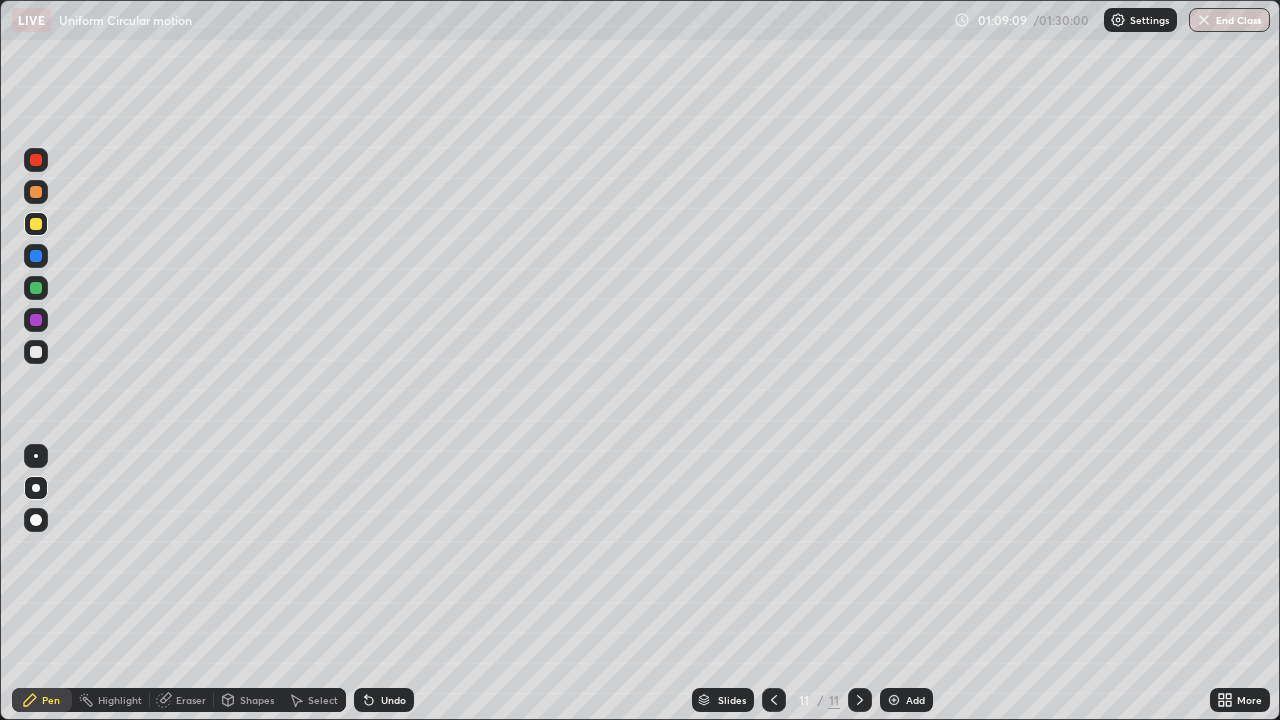 click at bounding box center [36, 352] 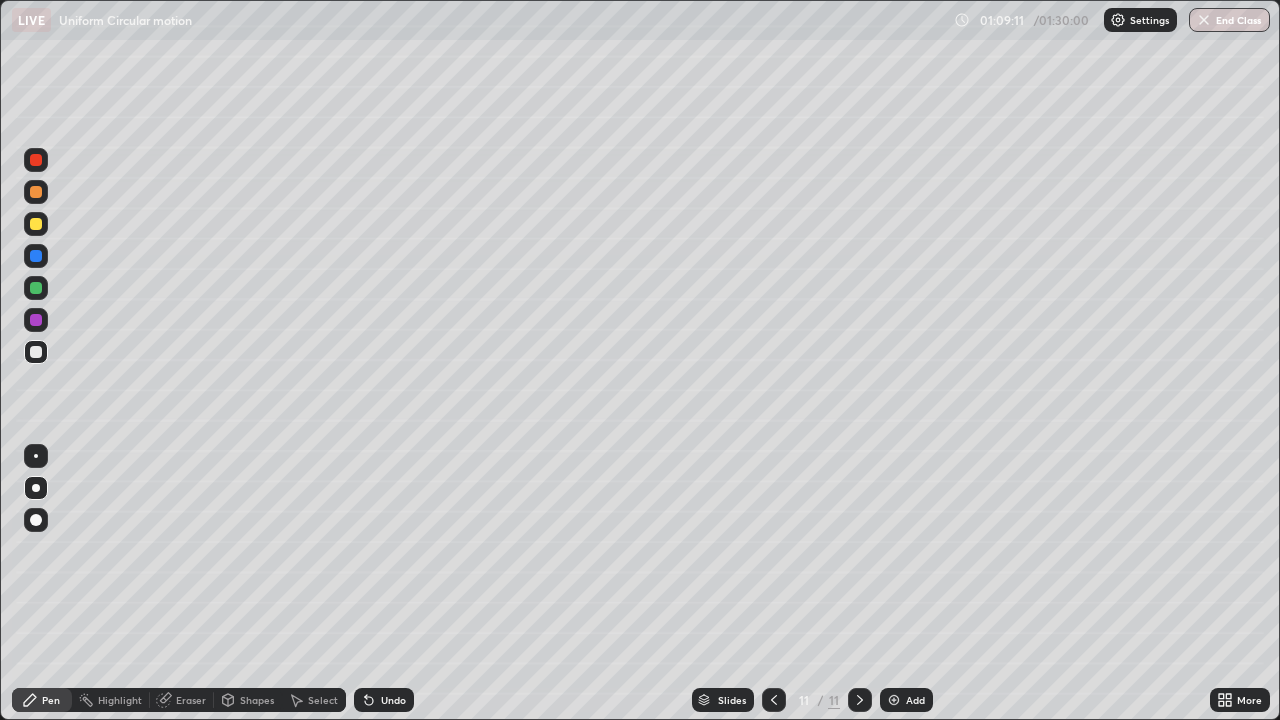 click on "Shapes" at bounding box center [257, 700] 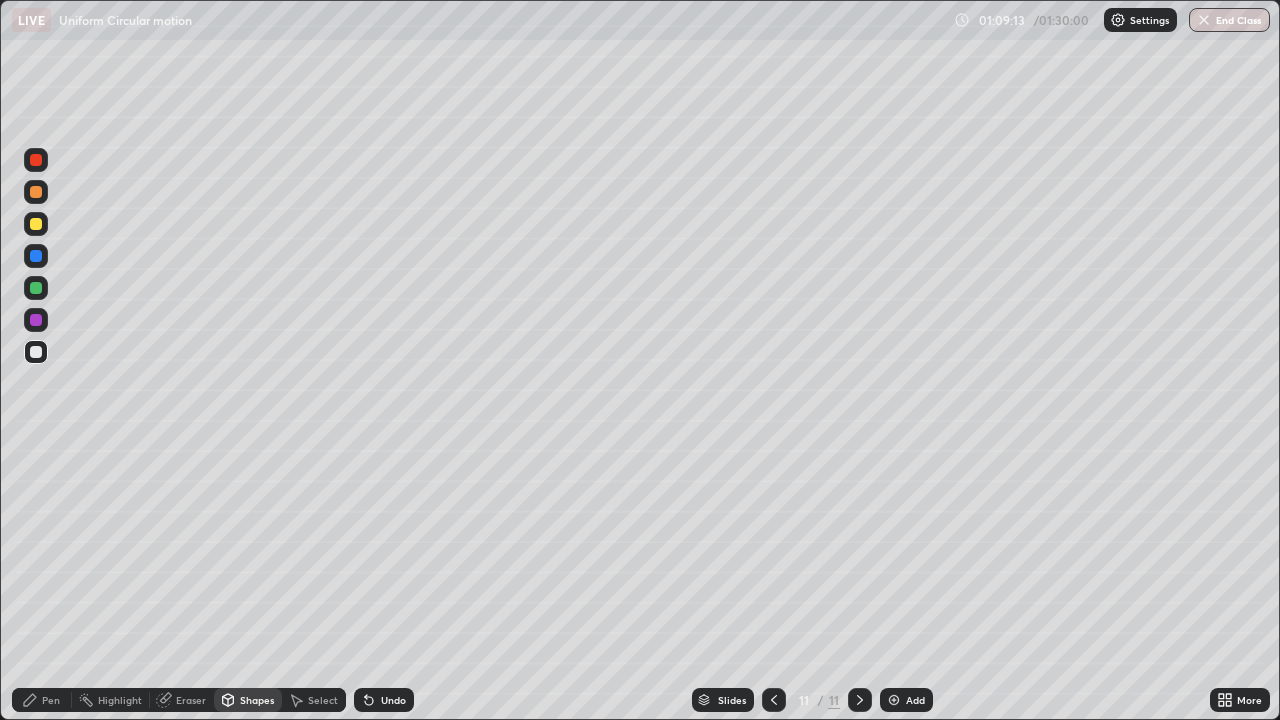 click at bounding box center (36, 288) 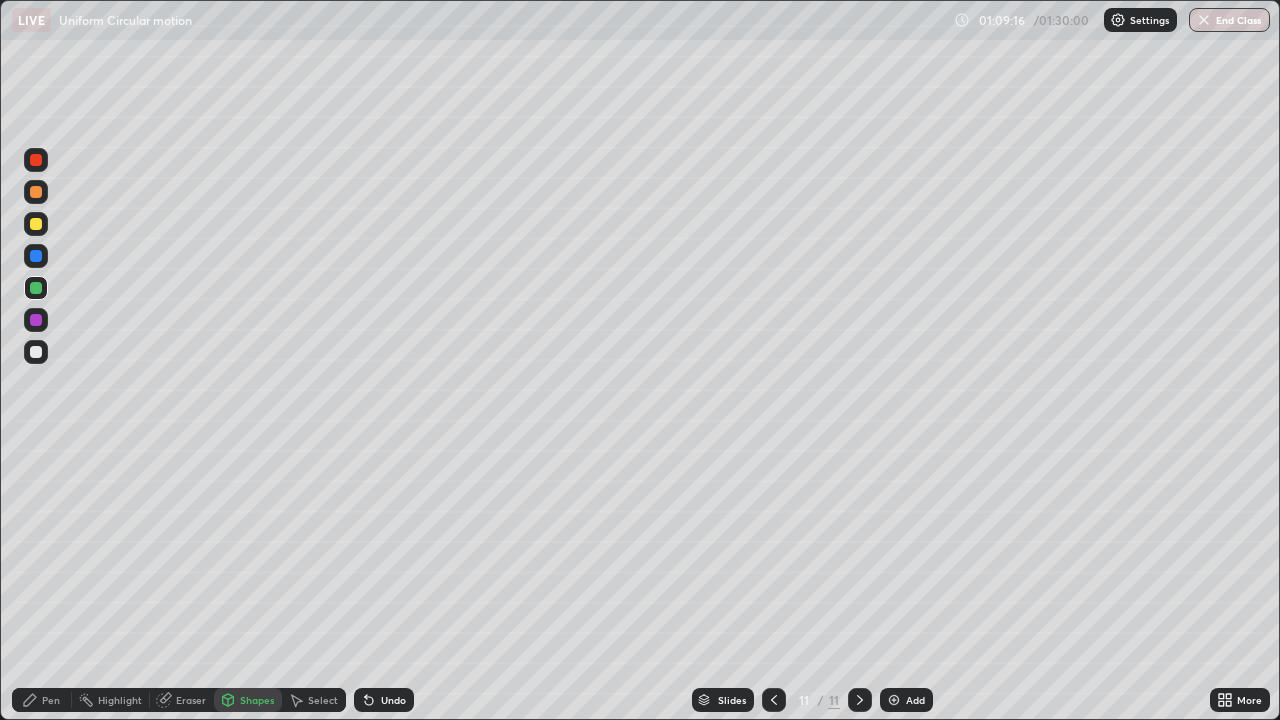 click on "Pen" at bounding box center [51, 700] 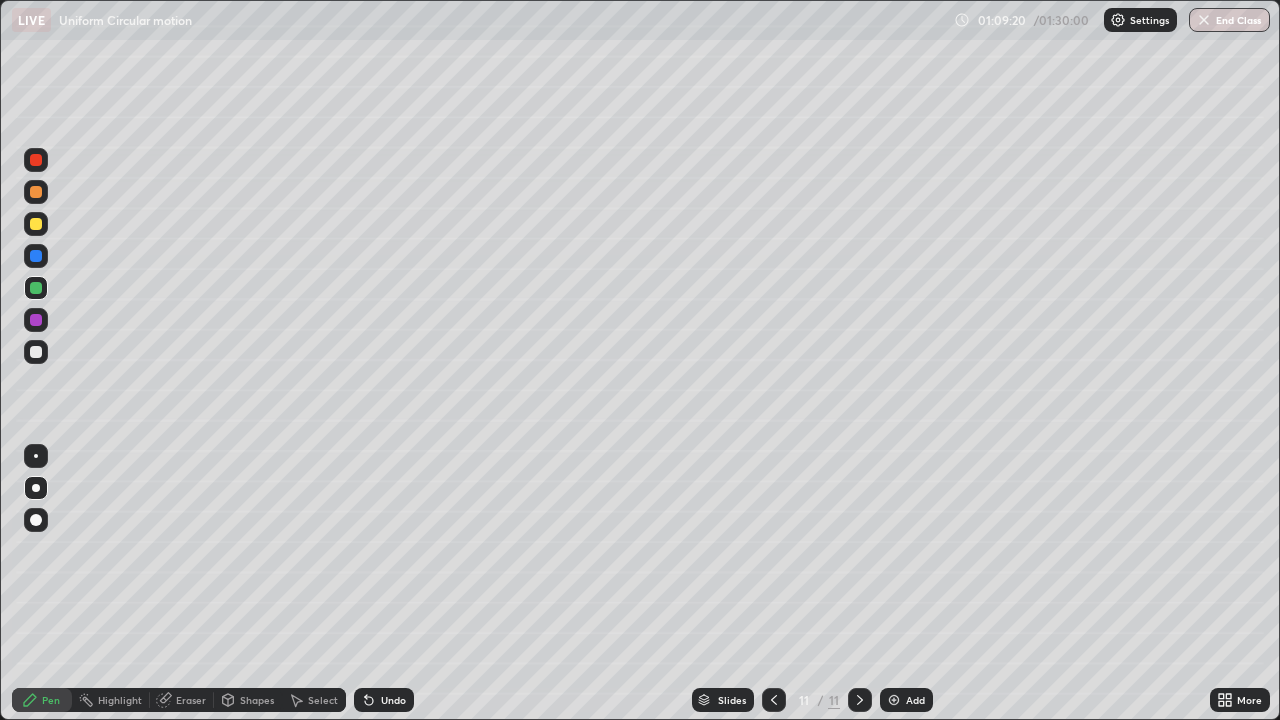 click on "Shapes" at bounding box center [257, 700] 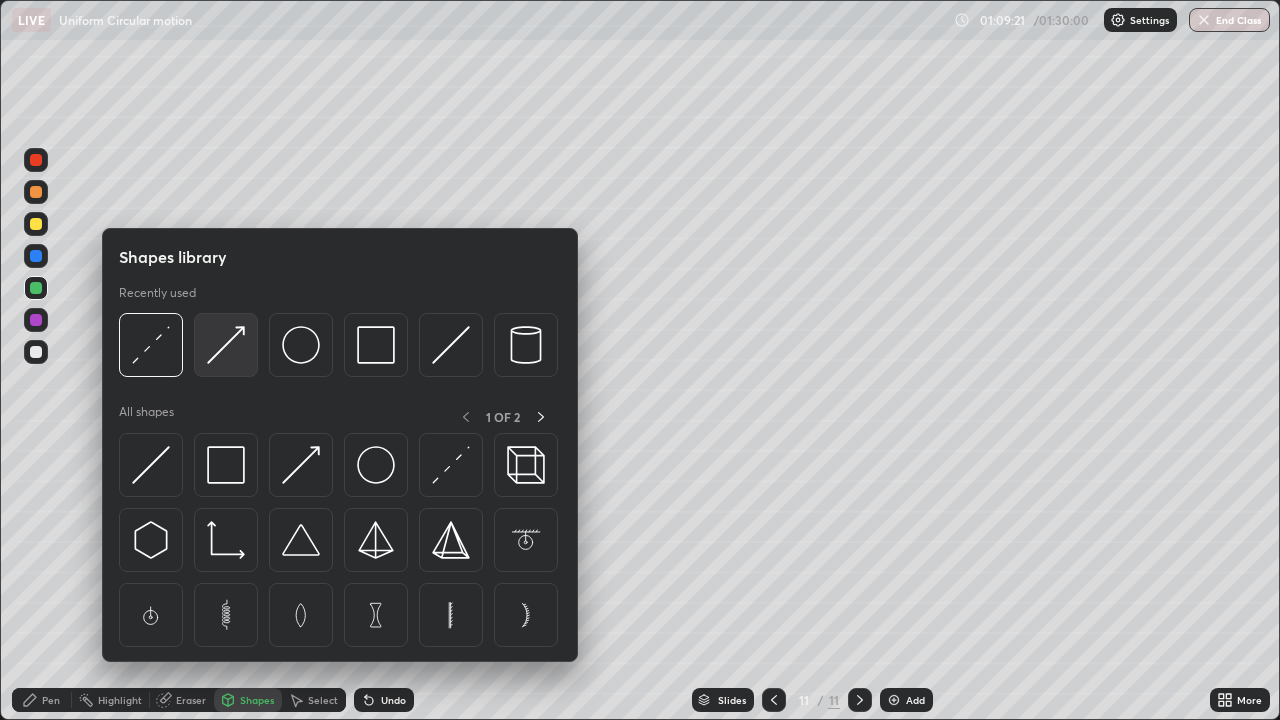 click at bounding box center [226, 345] 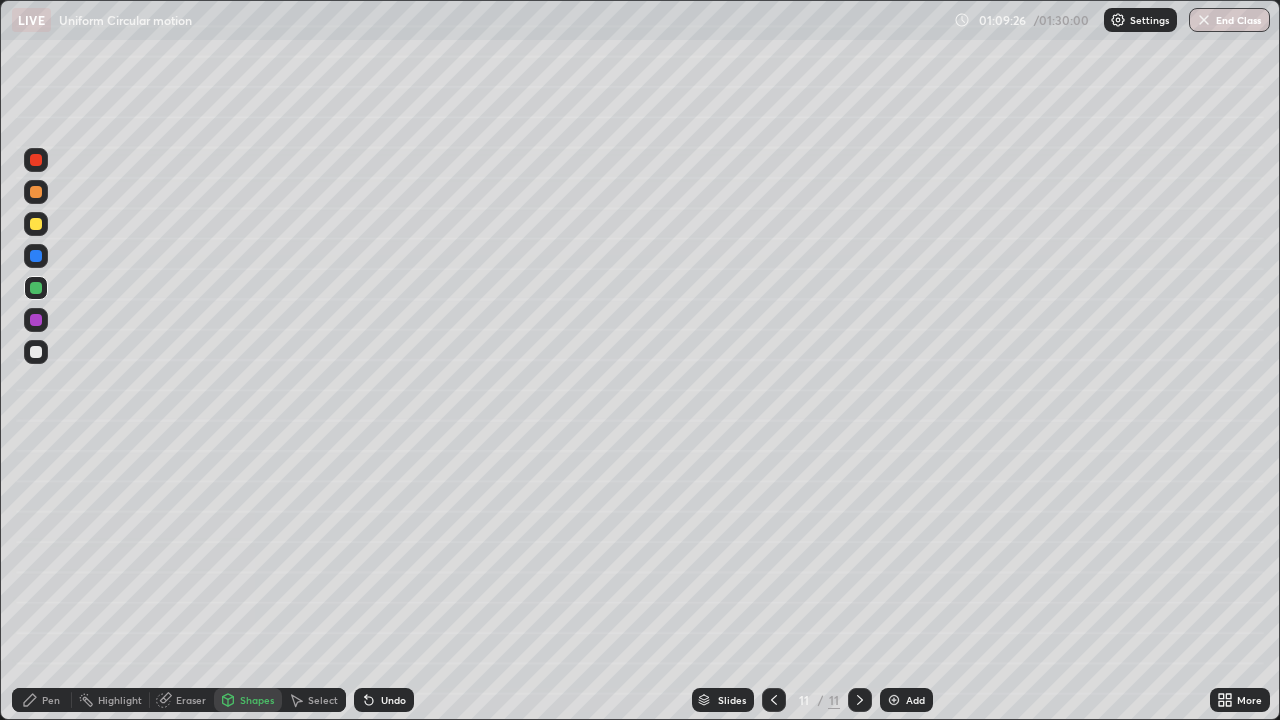 click on "Shapes" at bounding box center (257, 700) 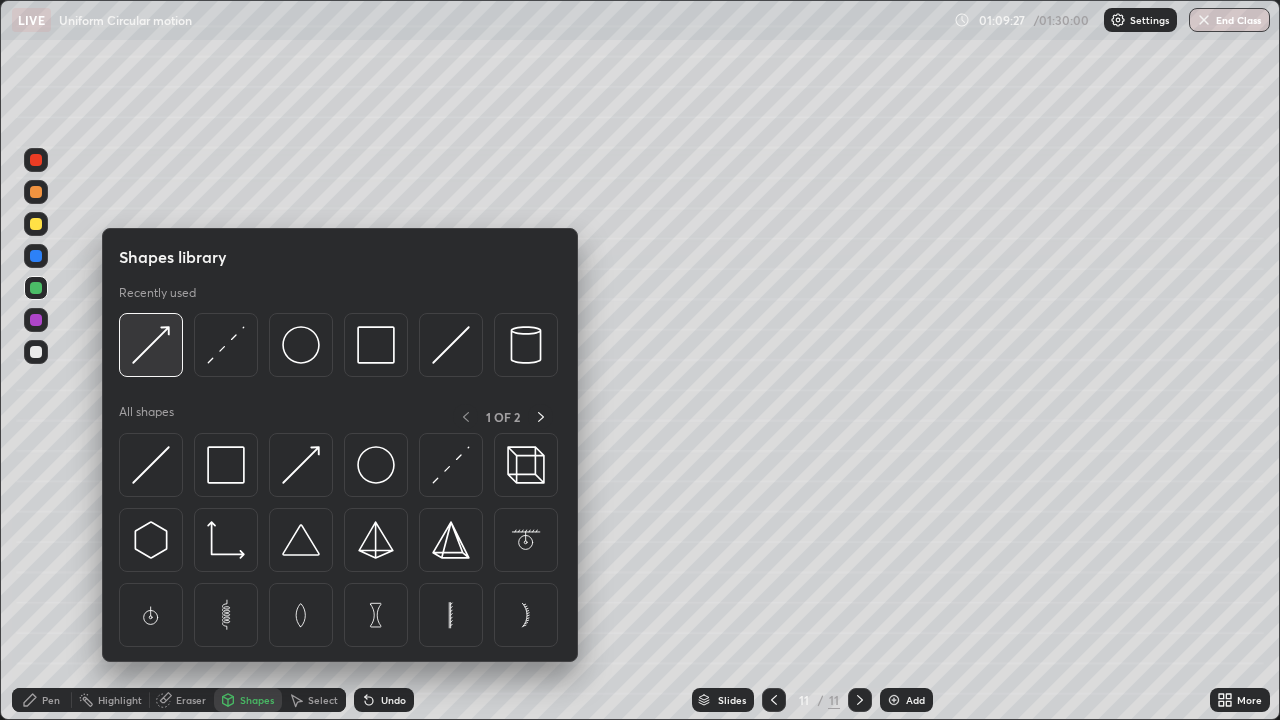 click at bounding box center (151, 345) 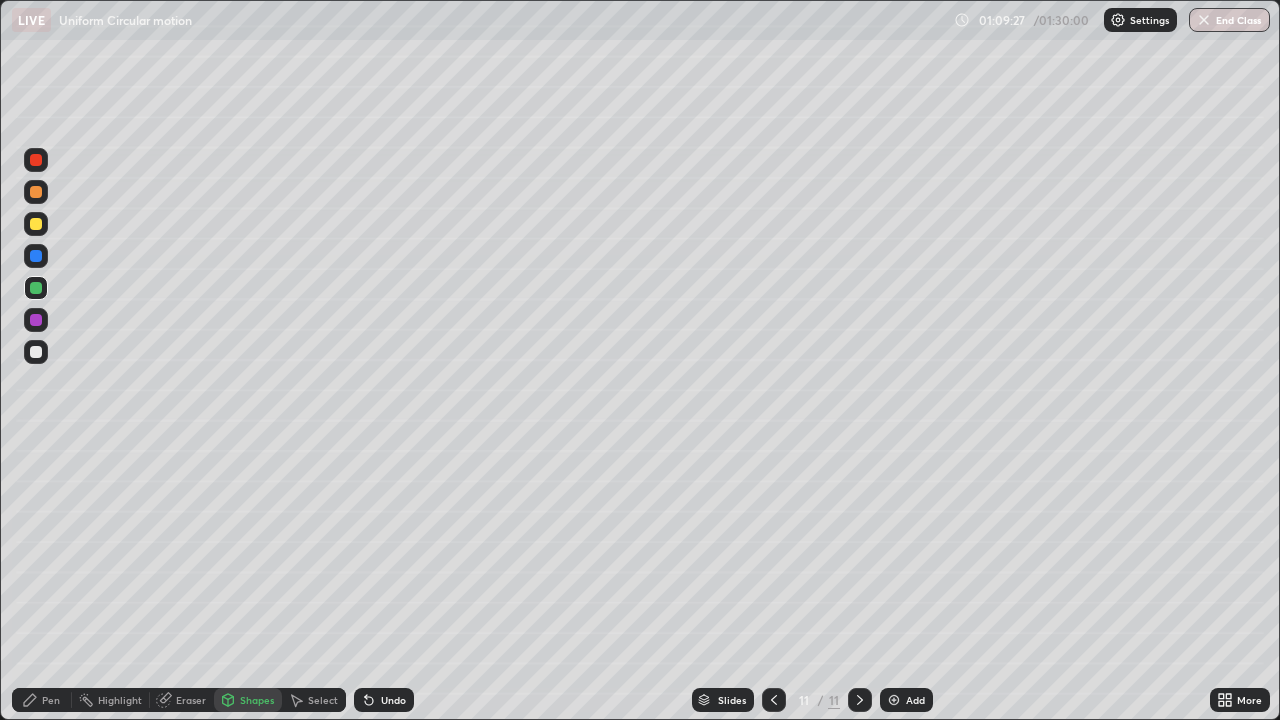 click at bounding box center (36, 224) 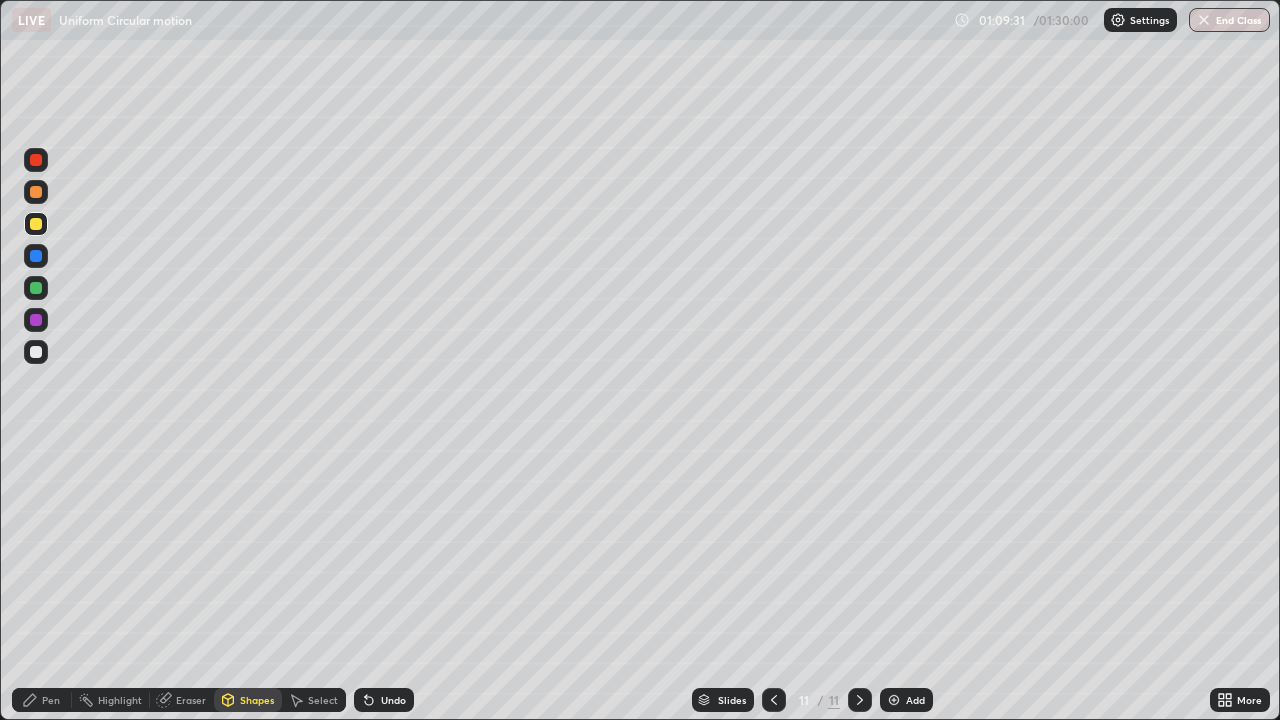 click on "Shapes" at bounding box center (257, 700) 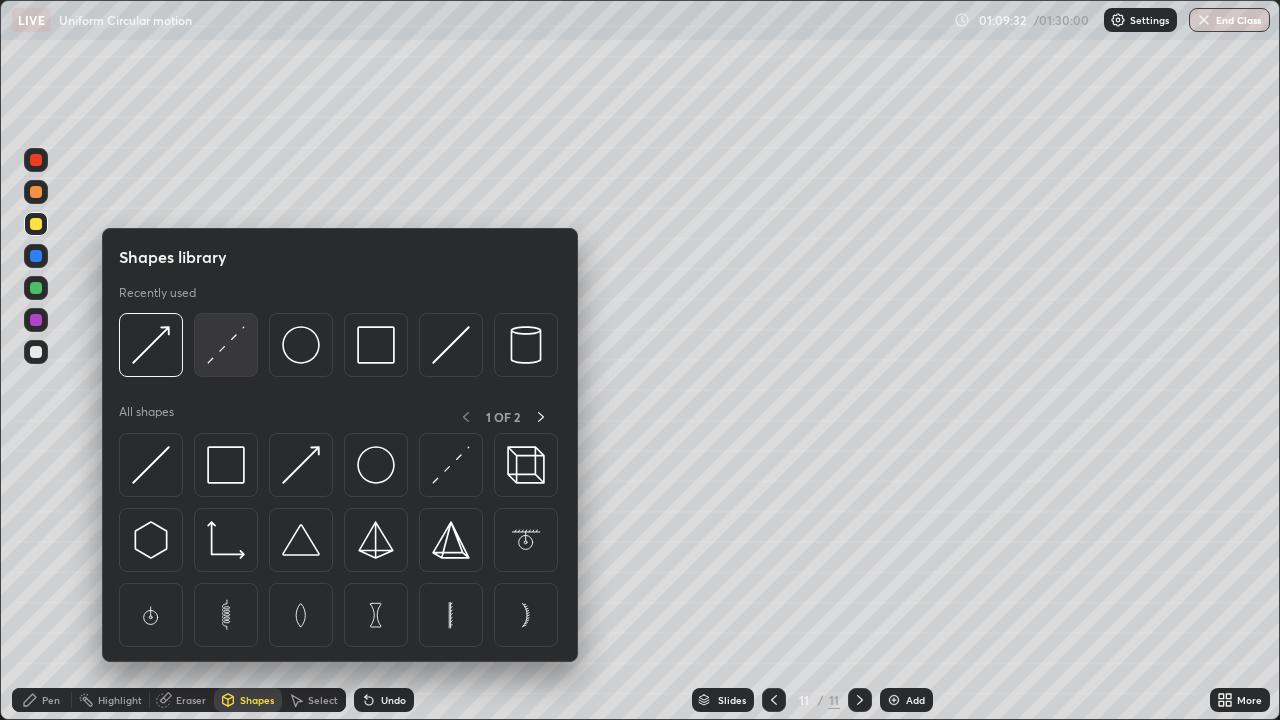click at bounding box center [226, 345] 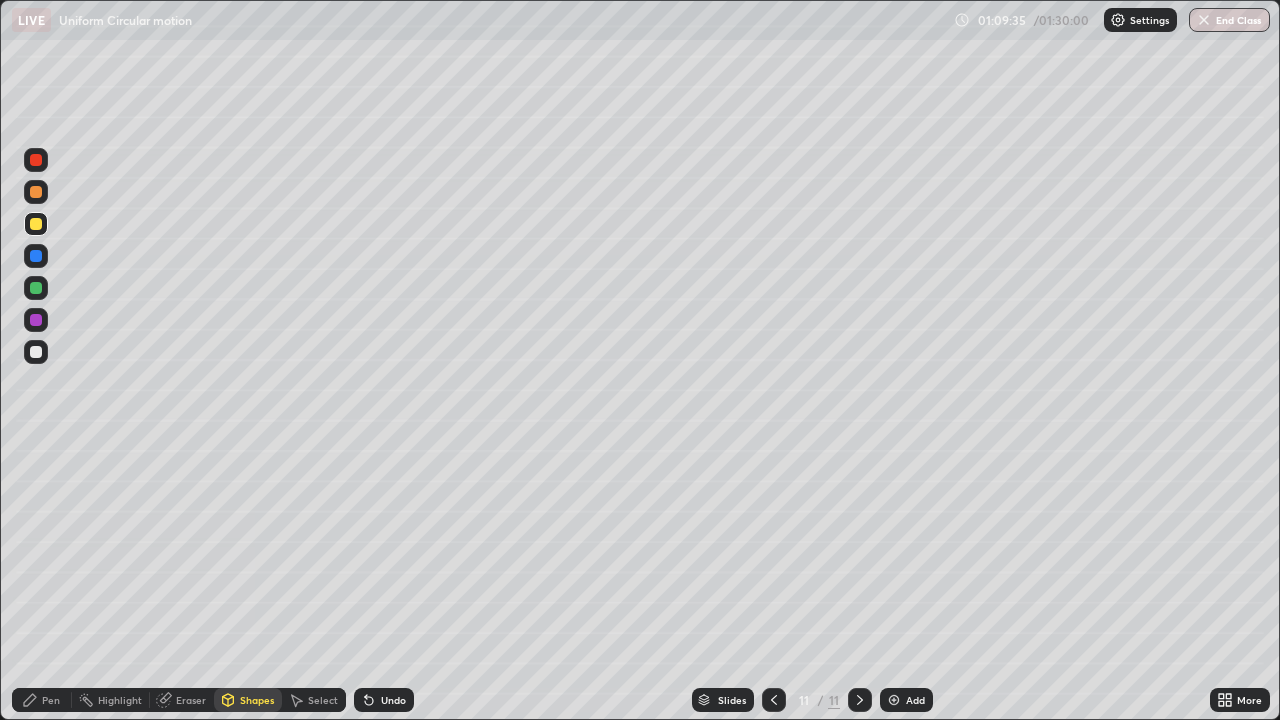 click on "Pen" at bounding box center (51, 700) 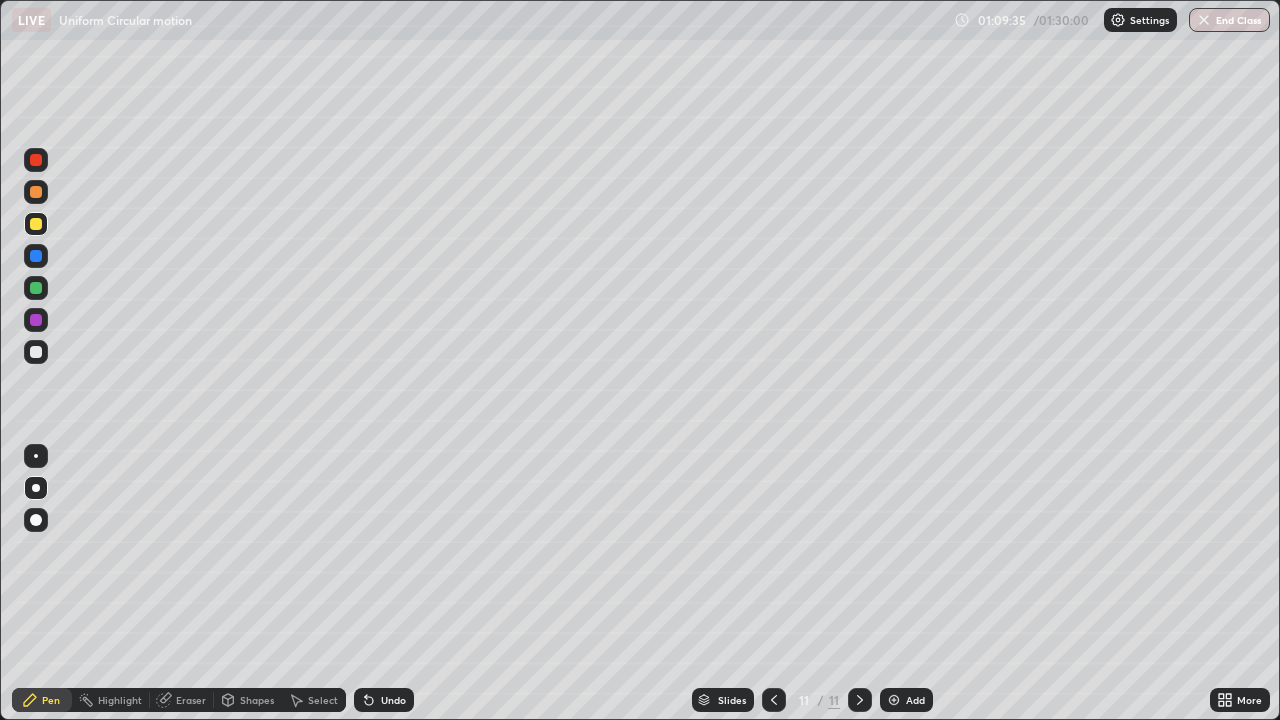click at bounding box center [36, 352] 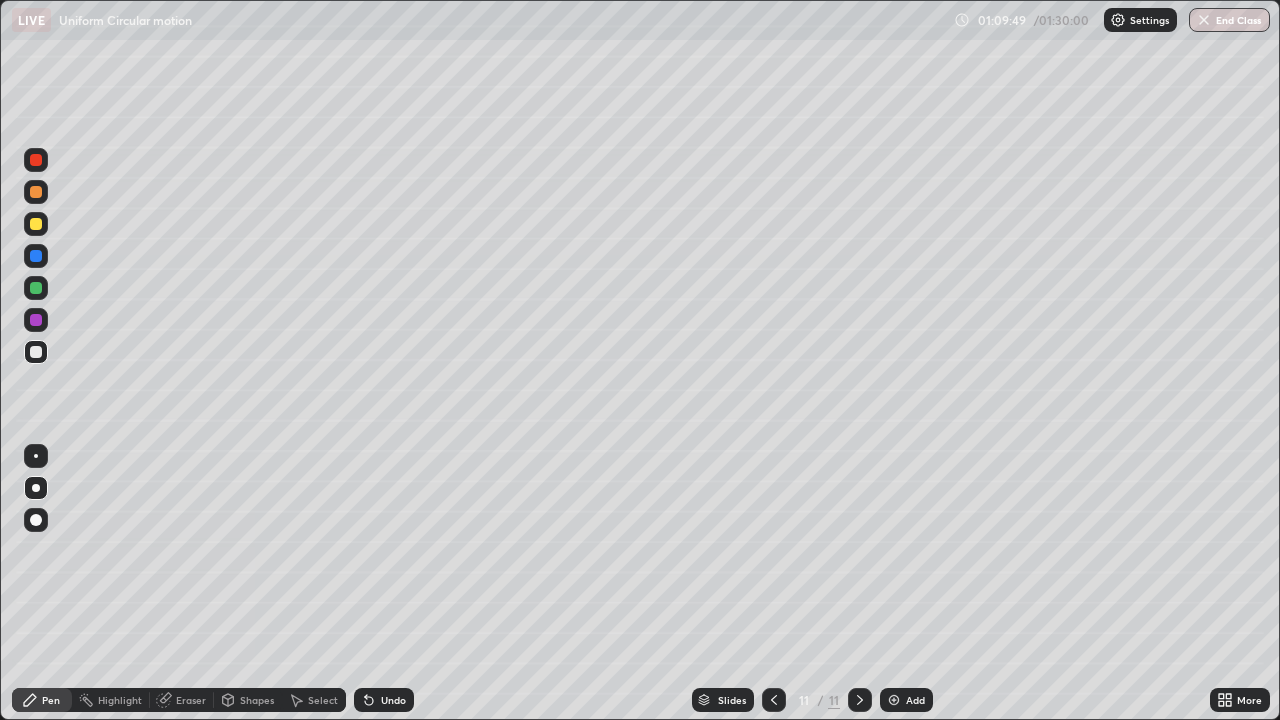 click on "Shapes" at bounding box center [257, 700] 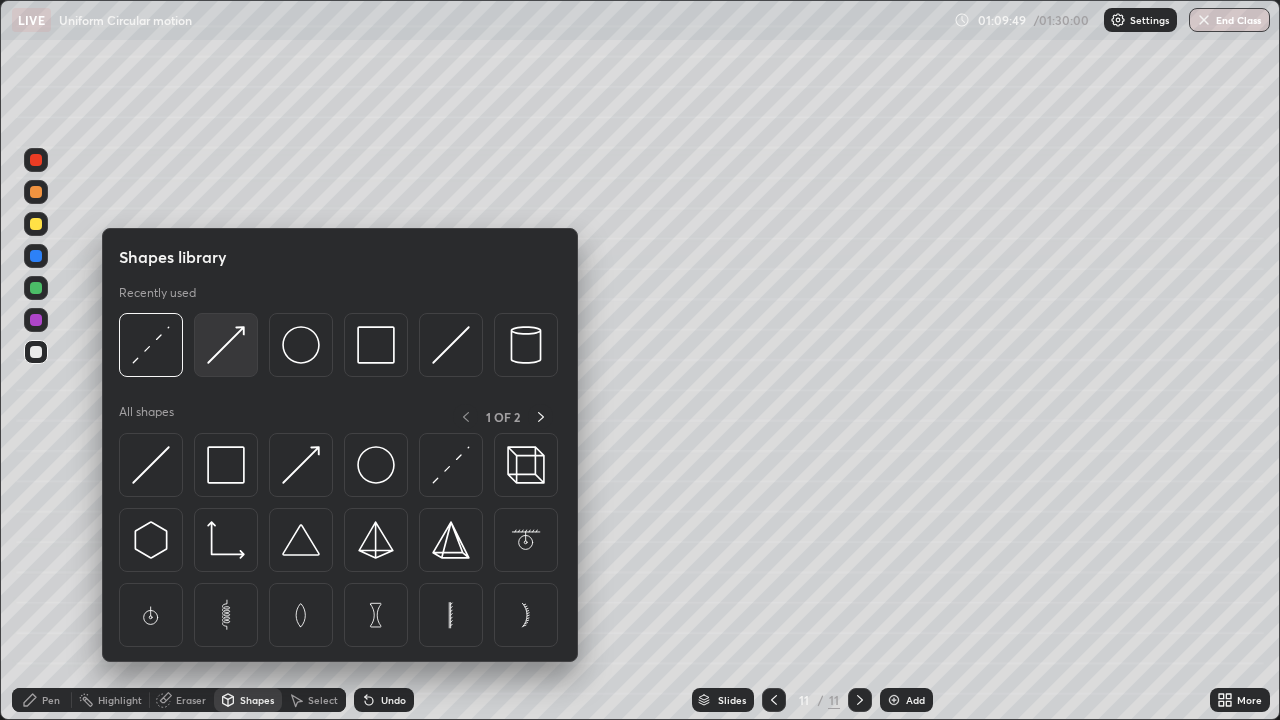 click at bounding box center [226, 345] 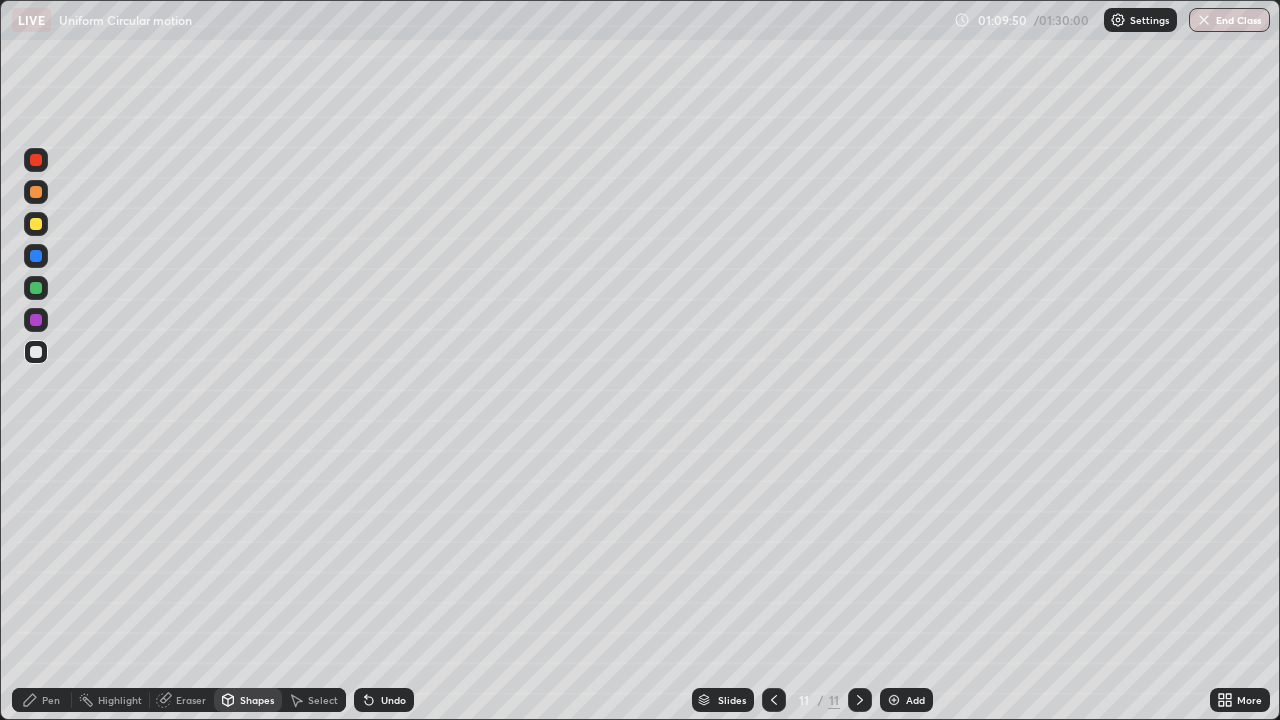 click at bounding box center (36, 256) 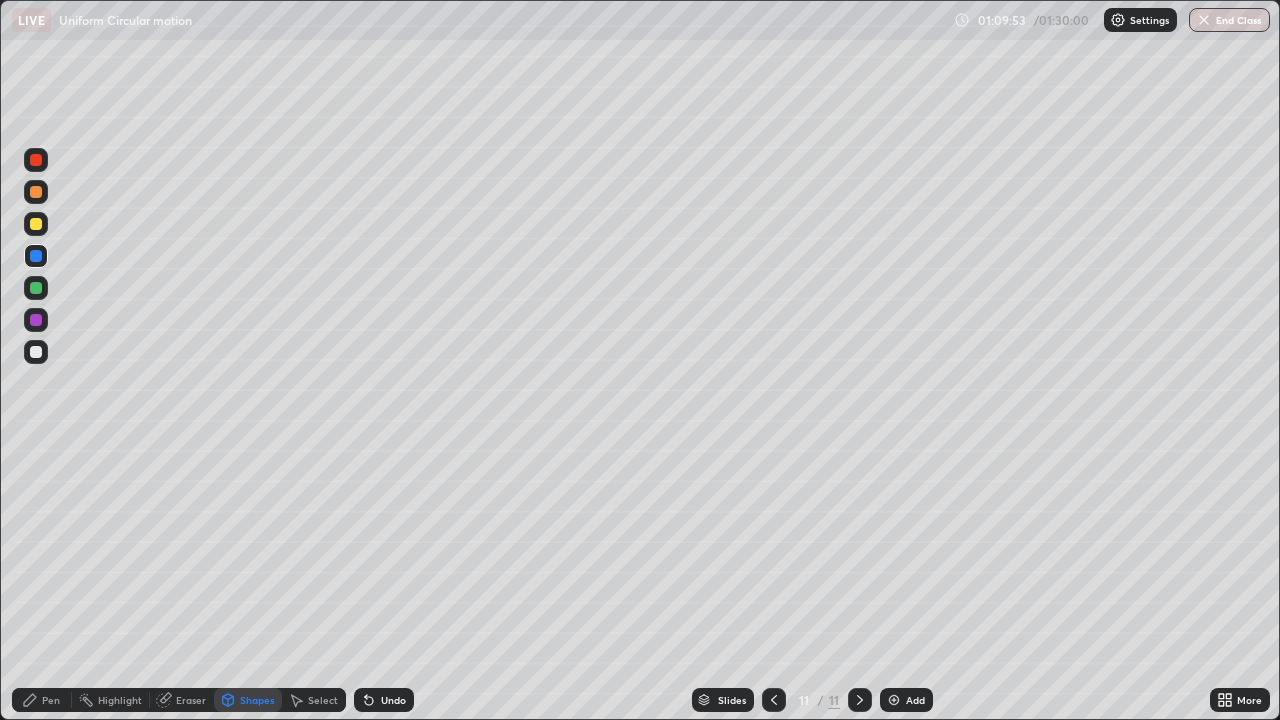 click on "Pen" at bounding box center [51, 700] 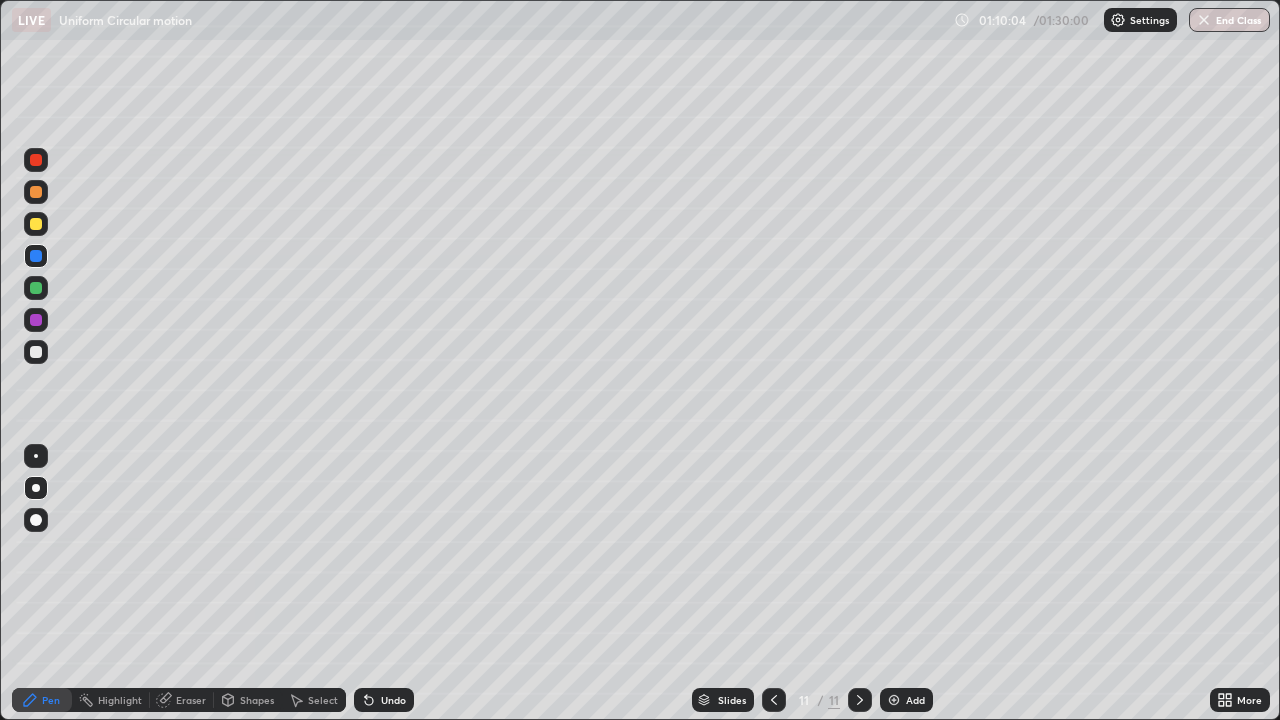 click on "Undo" at bounding box center (384, 700) 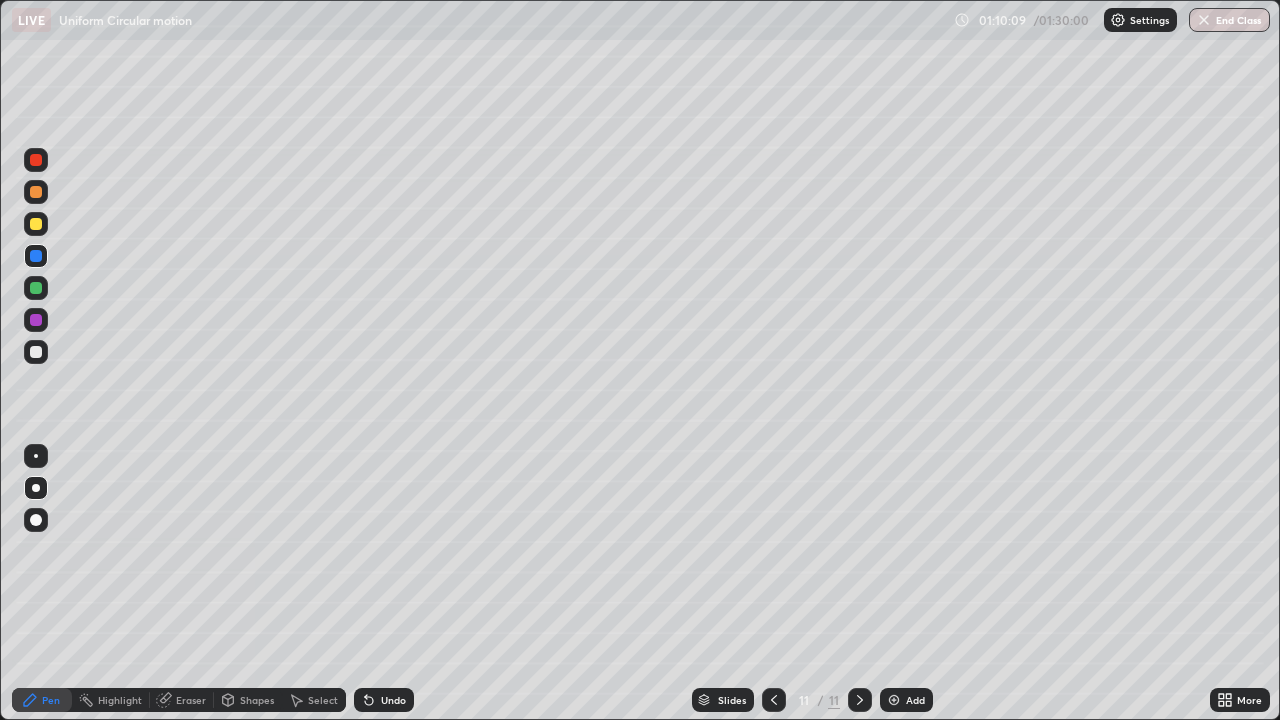 click on "Shapes" at bounding box center (257, 700) 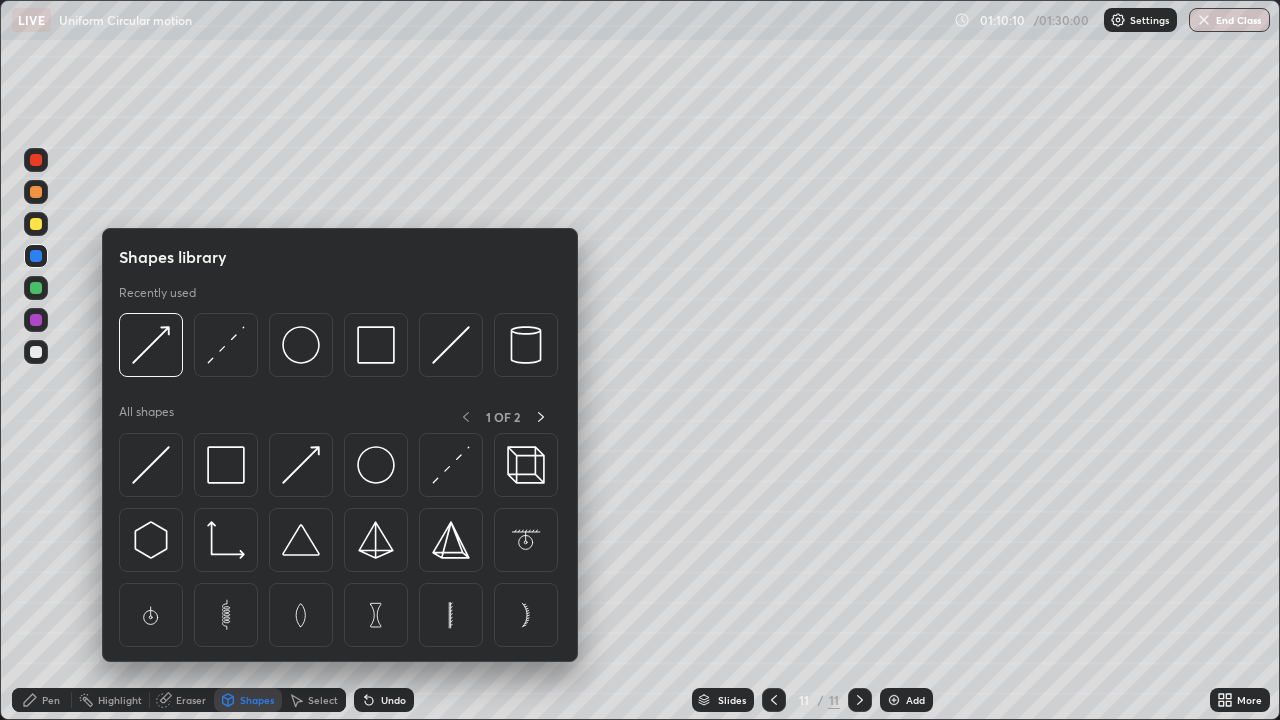 click at bounding box center (36, 352) 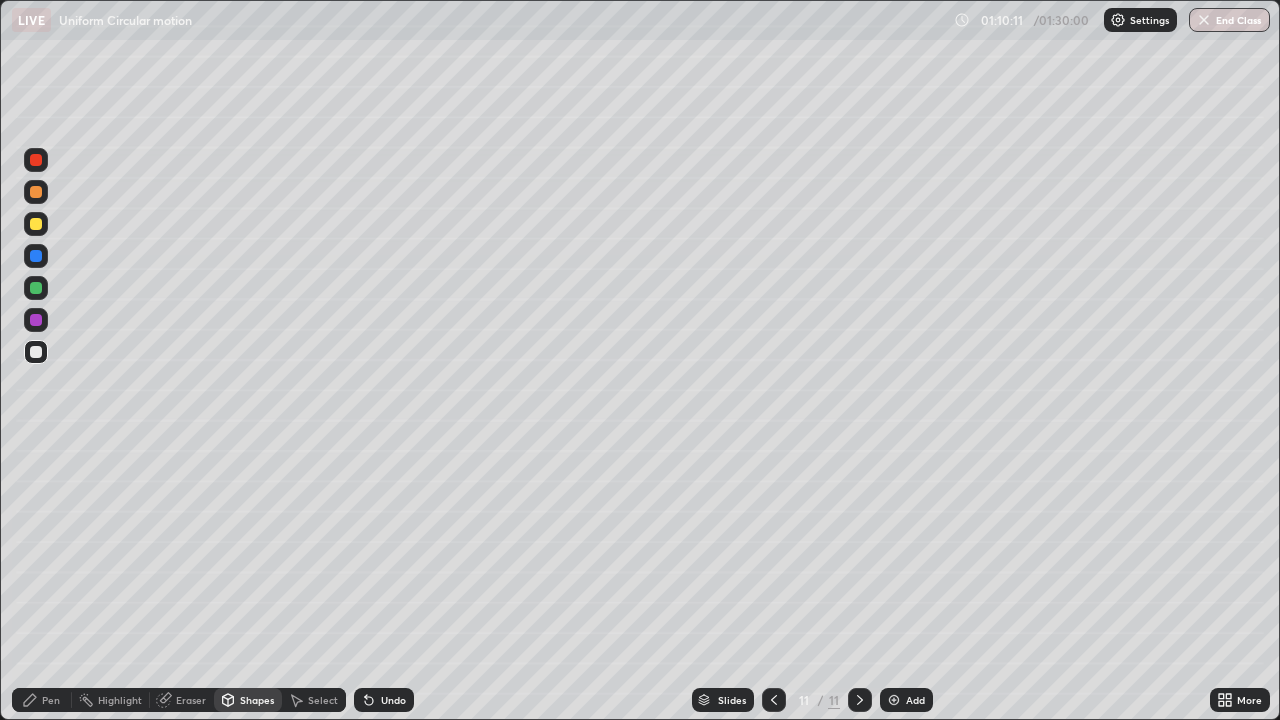 click on "Pen" at bounding box center [42, 700] 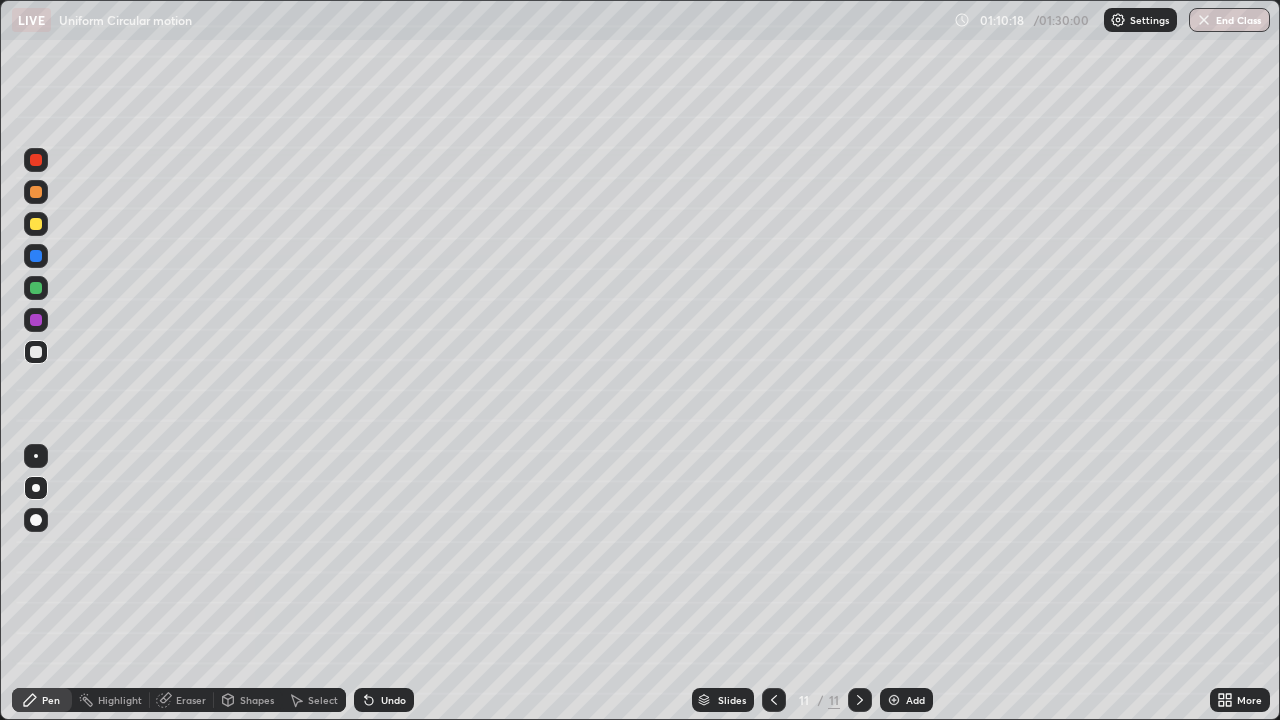 click on "Undo" at bounding box center [393, 700] 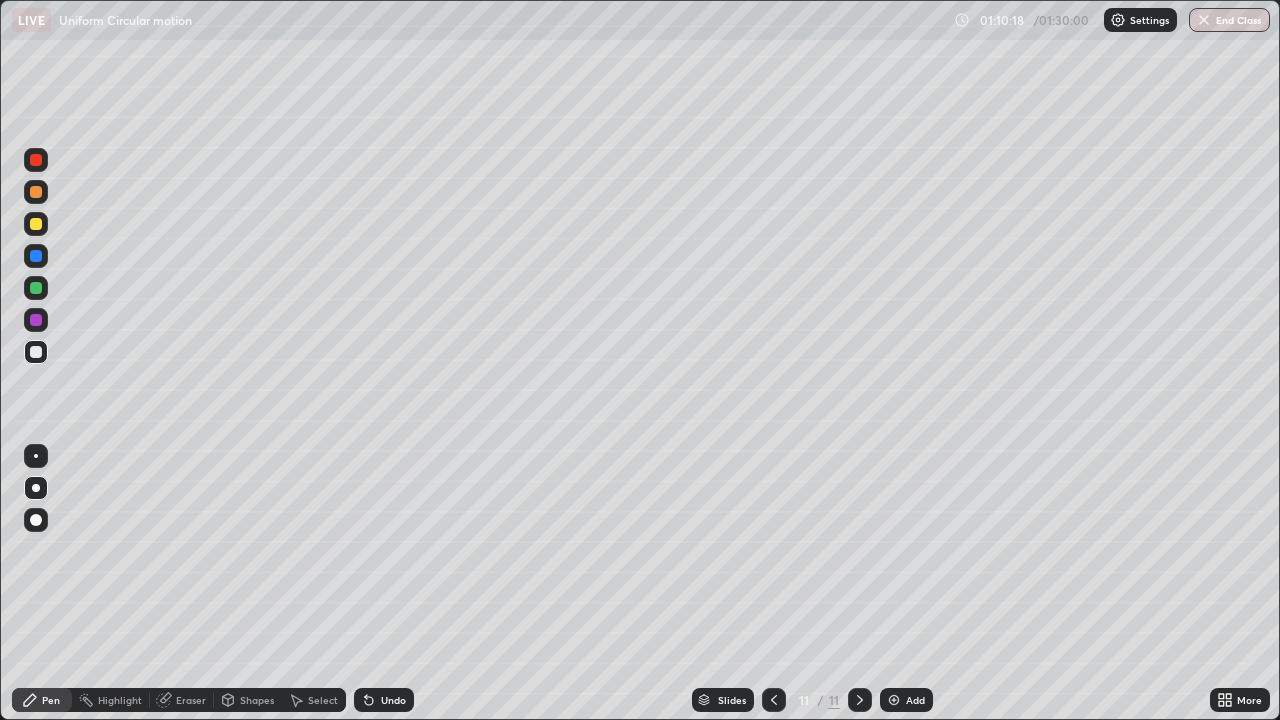 click on "Undo" at bounding box center (384, 700) 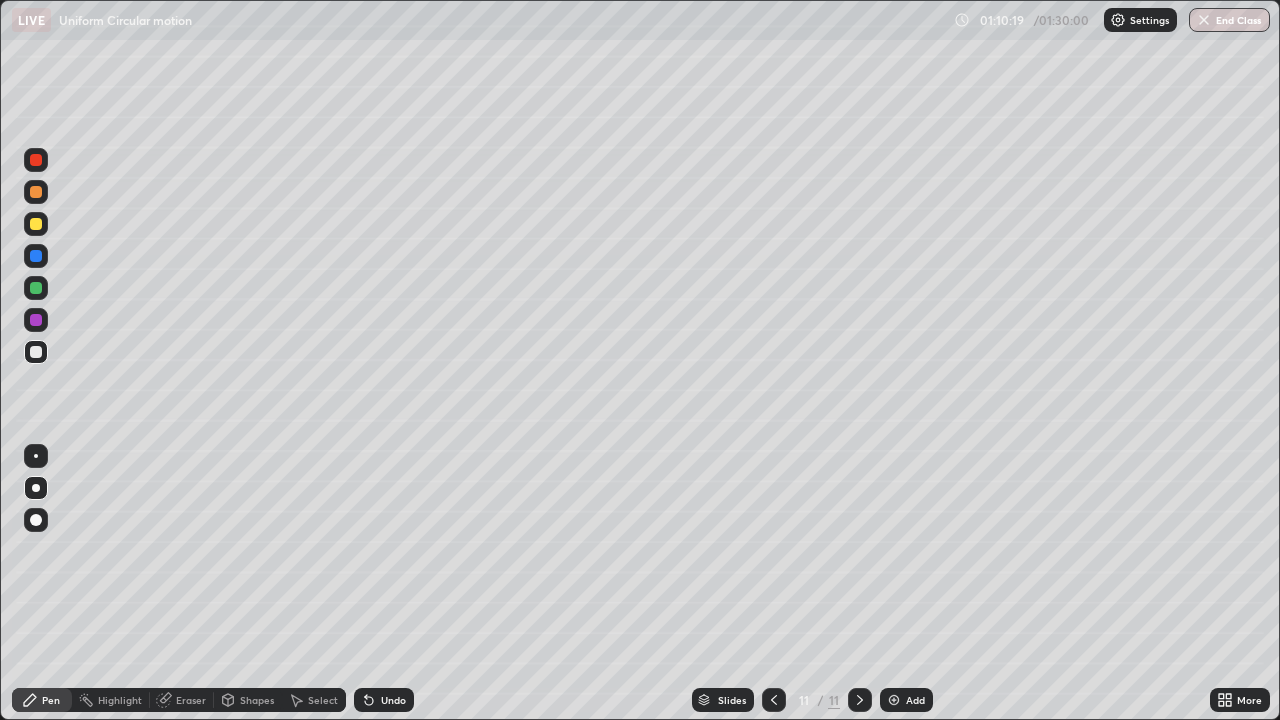 click on "Undo" at bounding box center (393, 700) 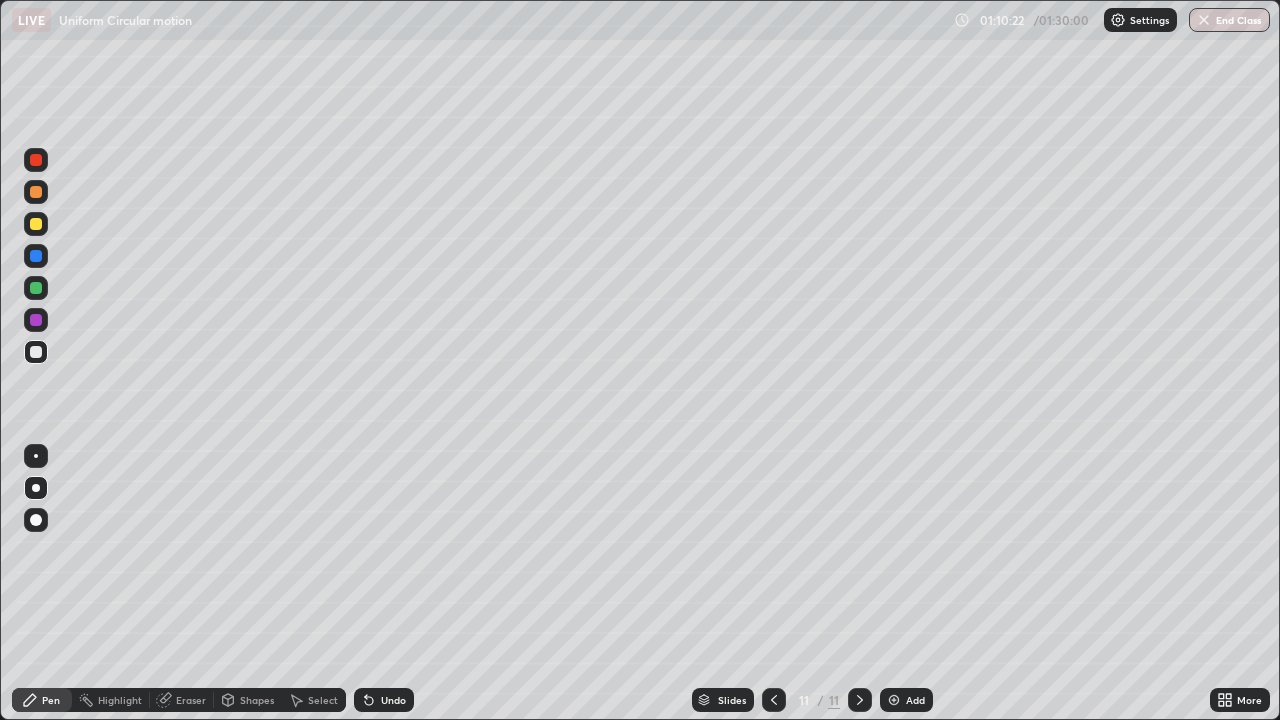 click on "Undo" at bounding box center (393, 700) 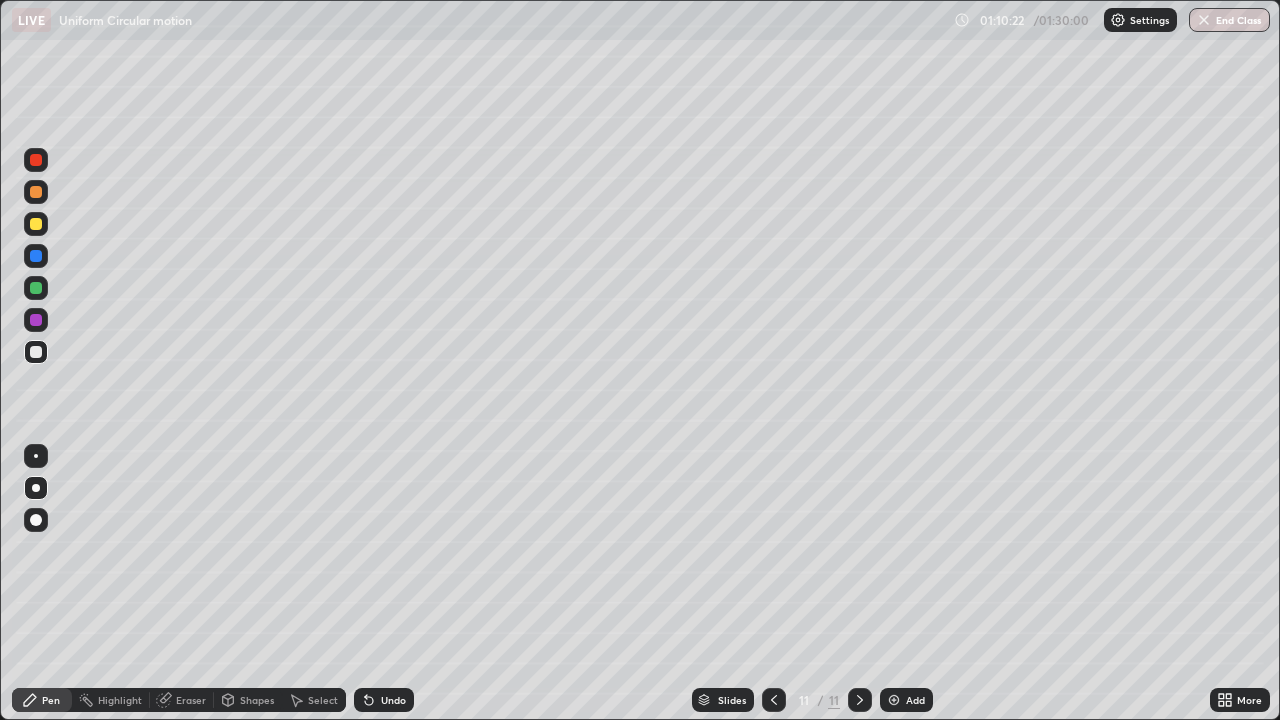 click on "Undo" at bounding box center [384, 700] 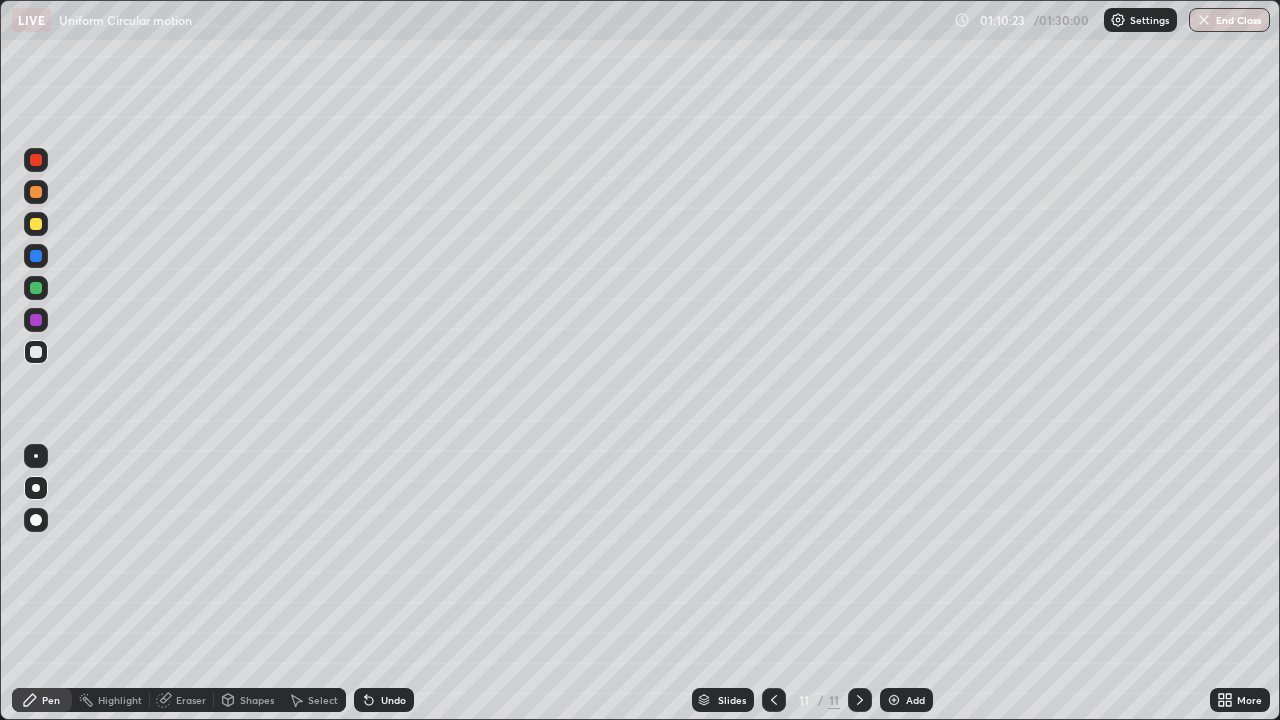 click on "Undo" at bounding box center [384, 700] 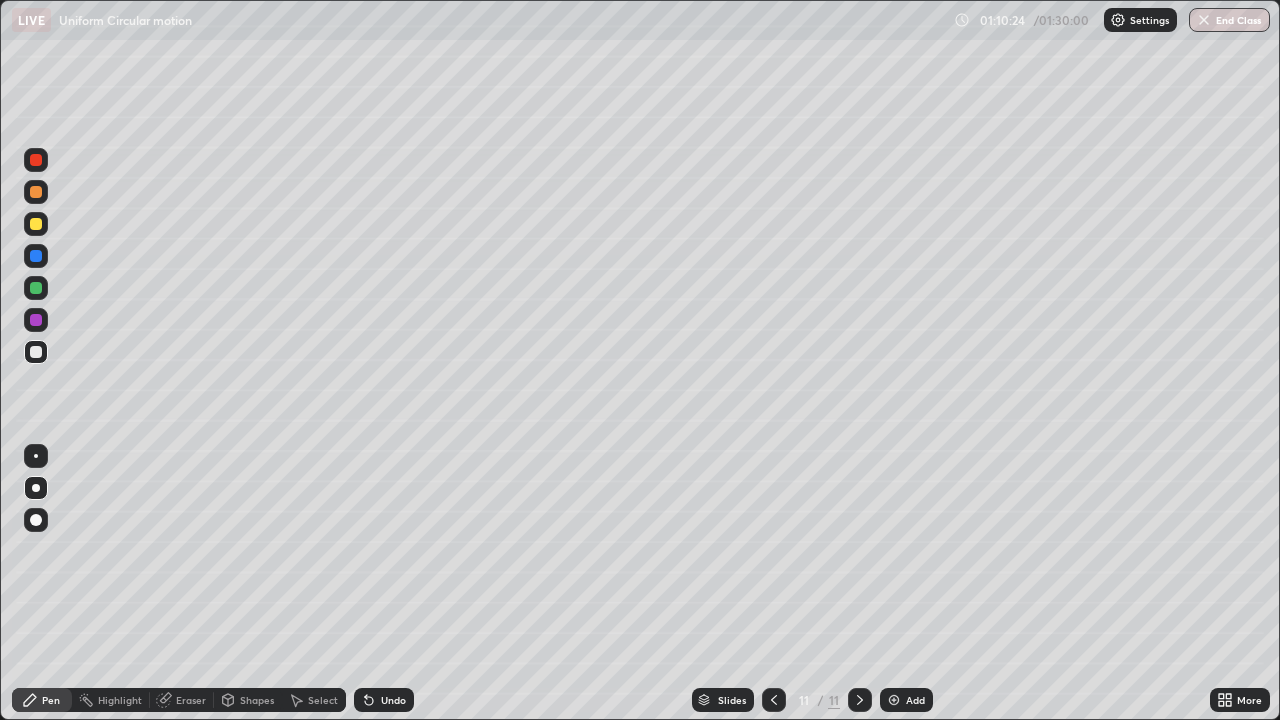 click on "Undo" at bounding box center [384, 700] 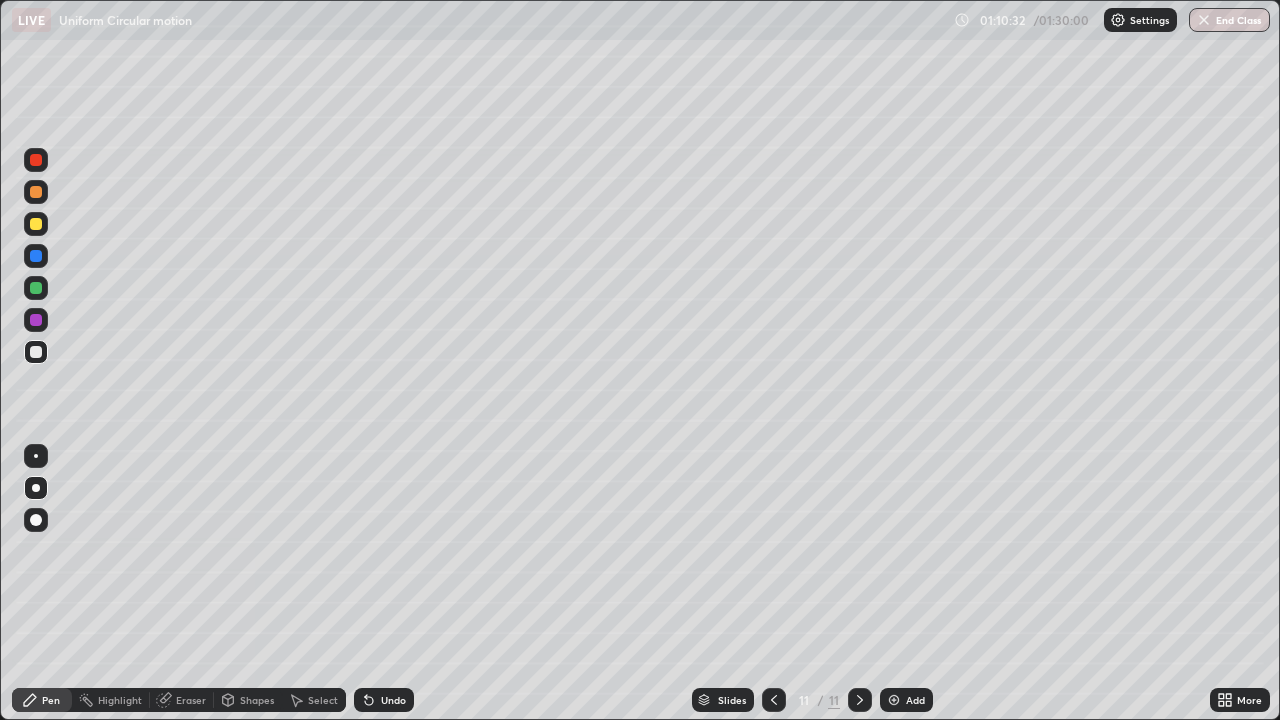 click on "Shapes" at bounding box center [248, 700] 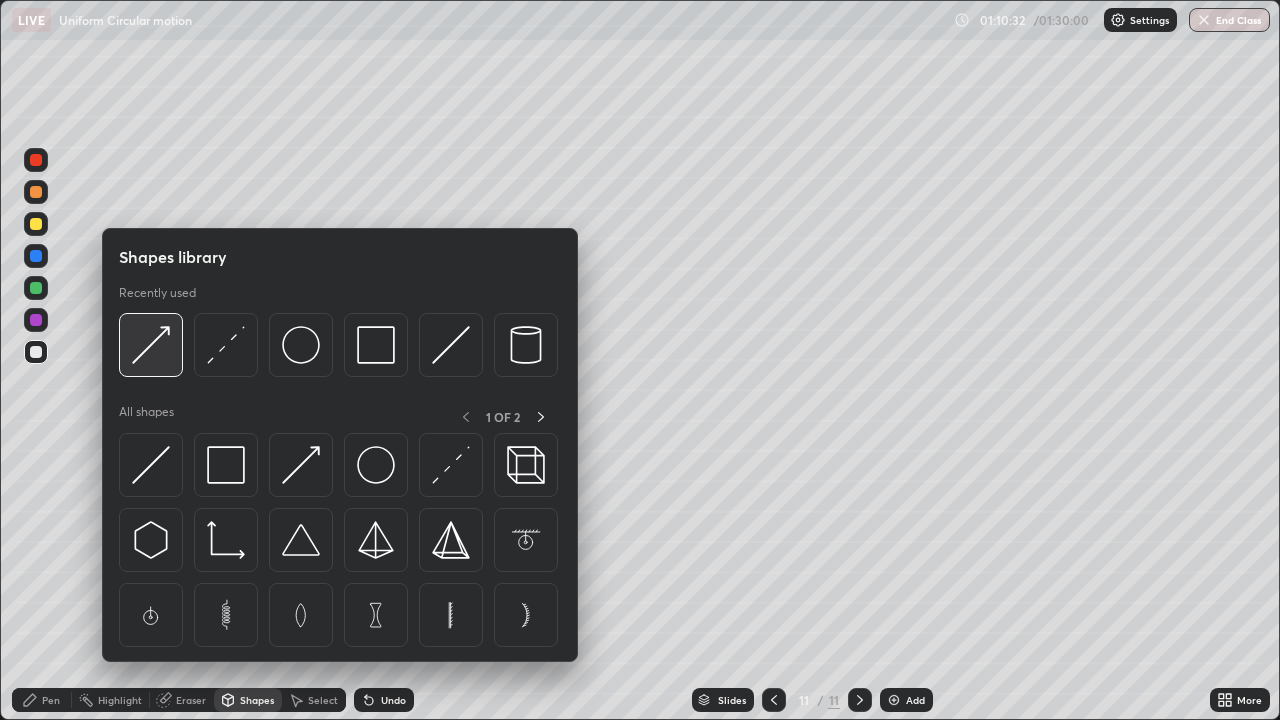 click at bounding box center (151, 345) 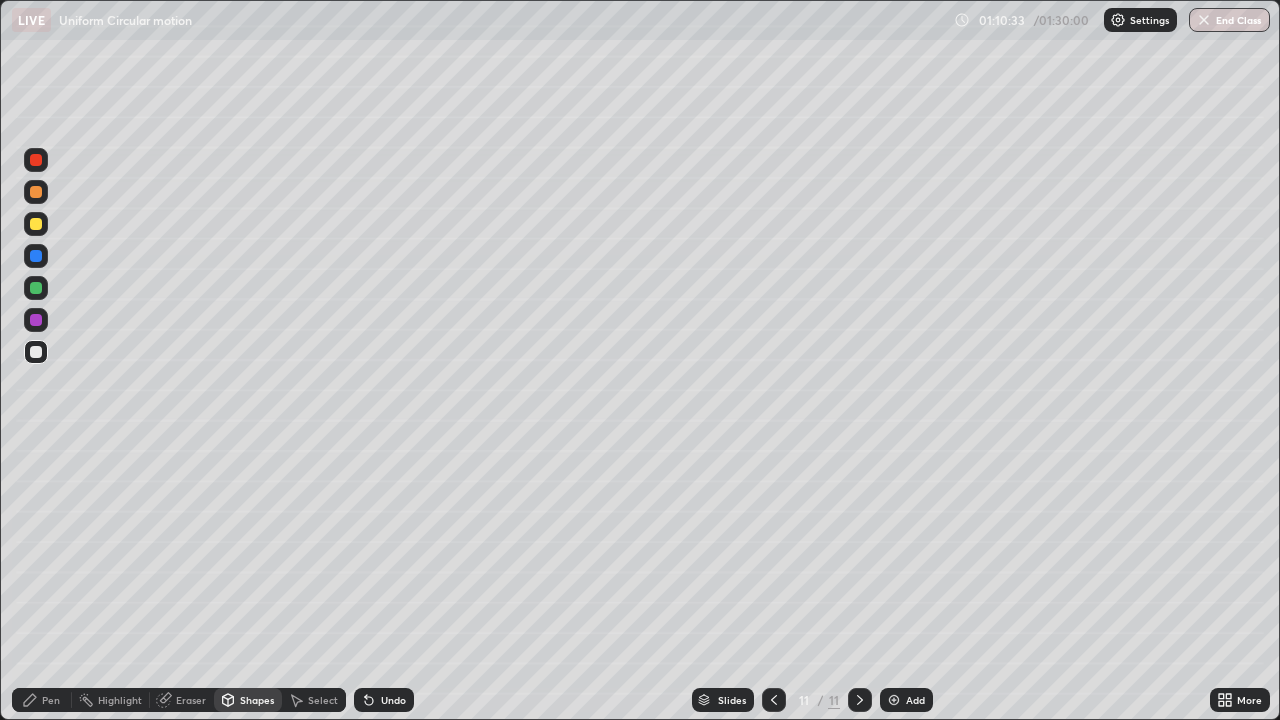click at bounding box center (36, 256) 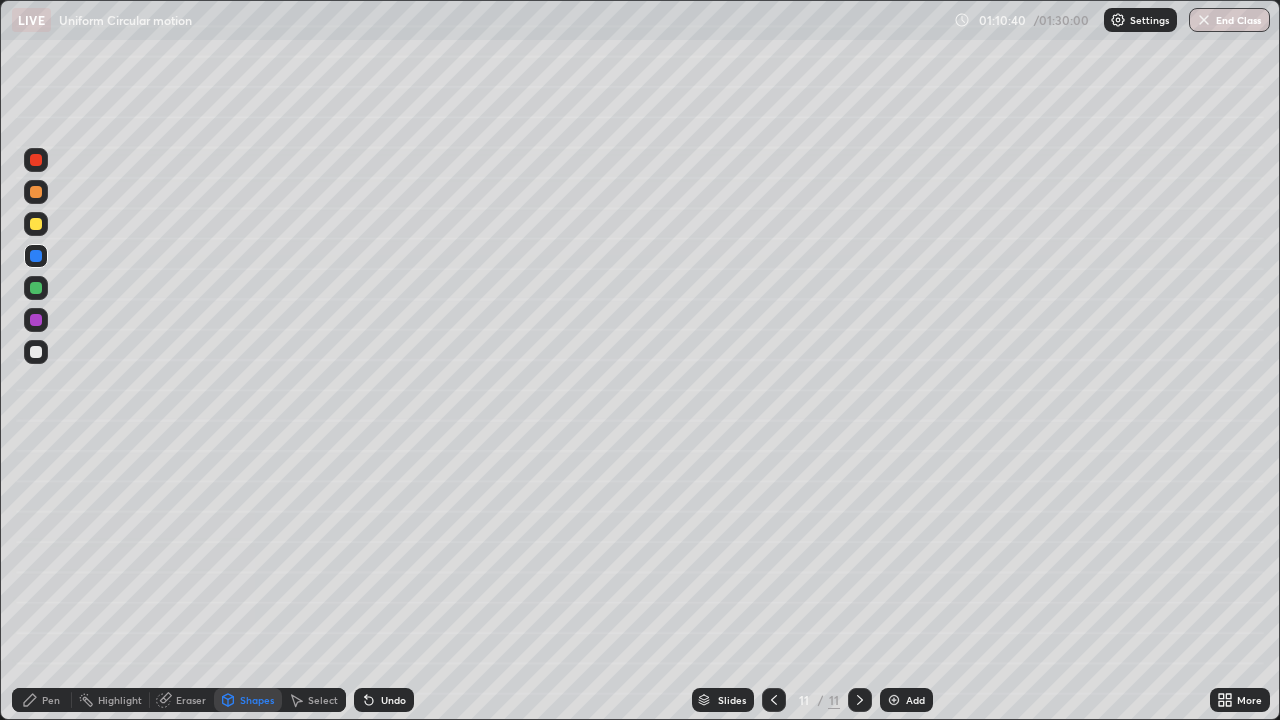 click on "Pen" at bounding box center [51, 700] 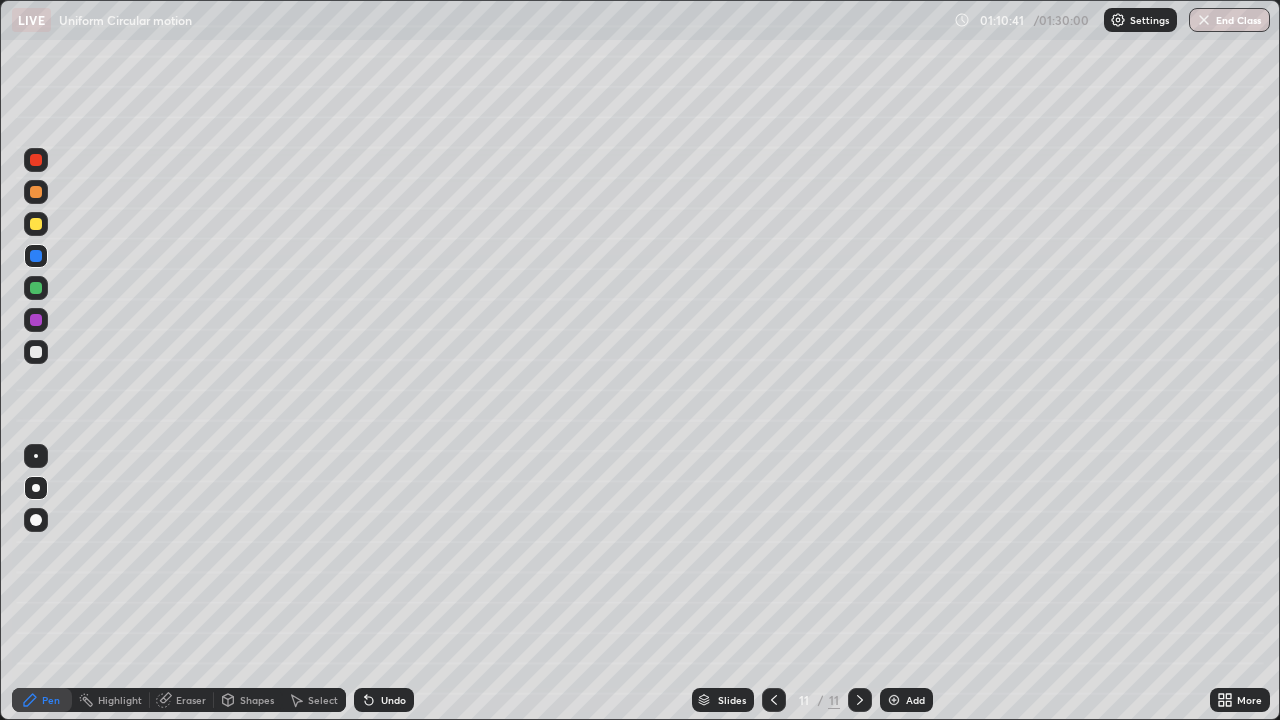 click at bounding box center (36, 352) 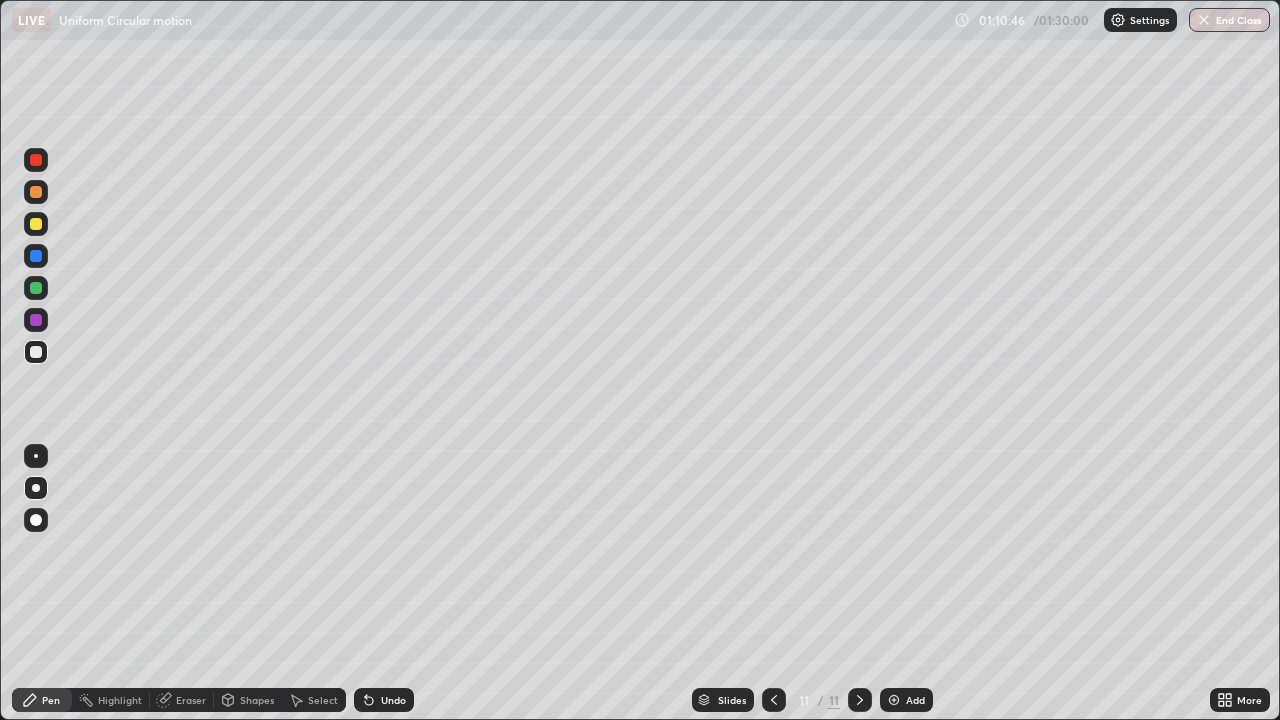 click on "Undo" at bounding box center [393, 700] 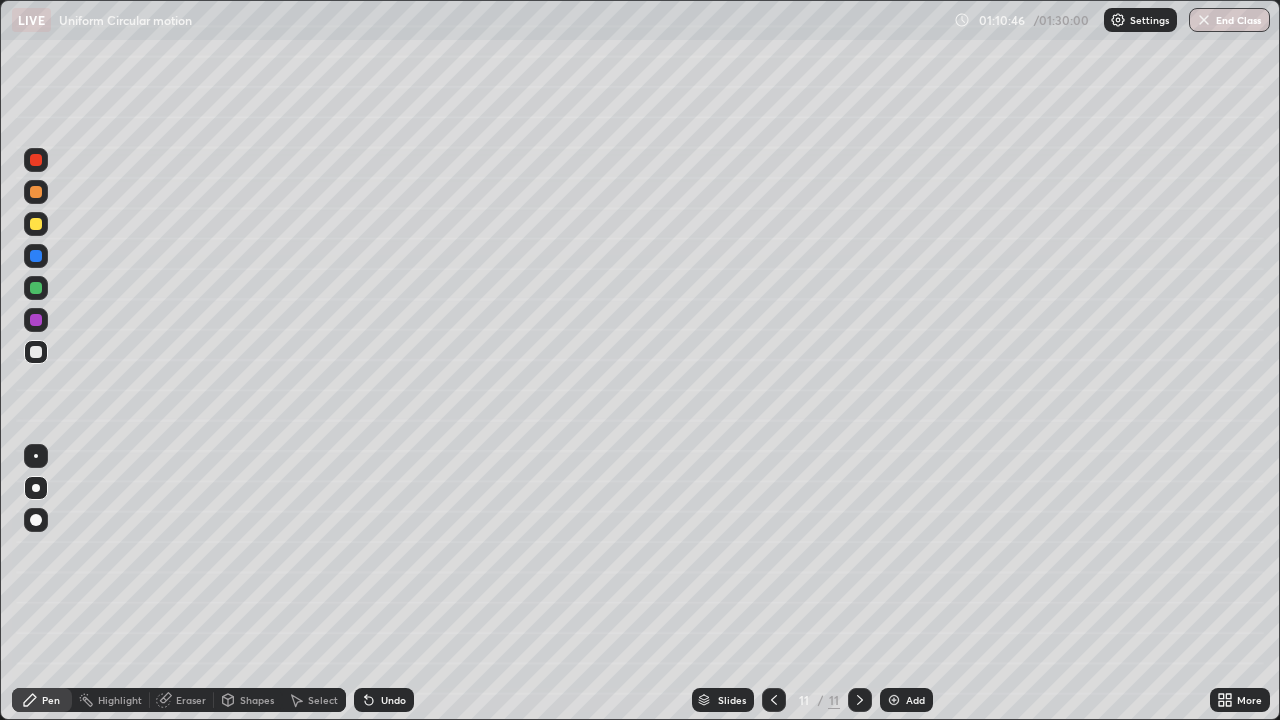 click on "Undo" at bounding box center (384, 700) 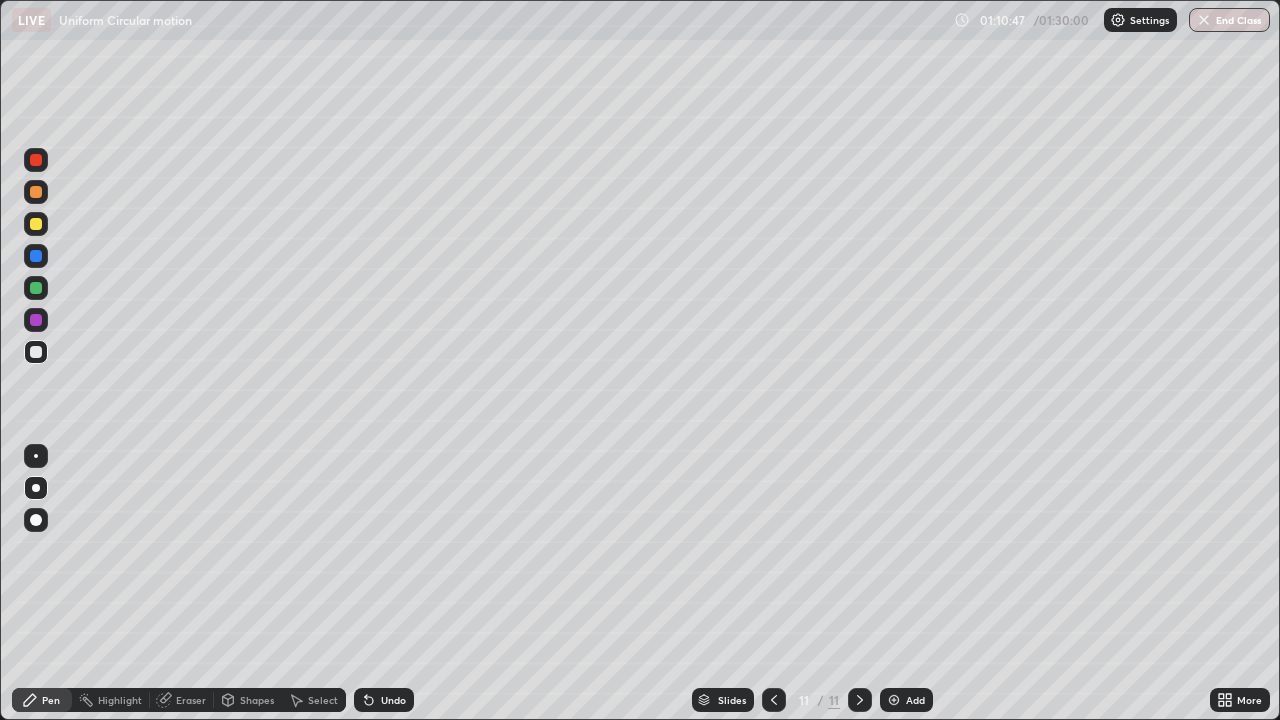 click on "Undo" at bounding box center (393, 700) 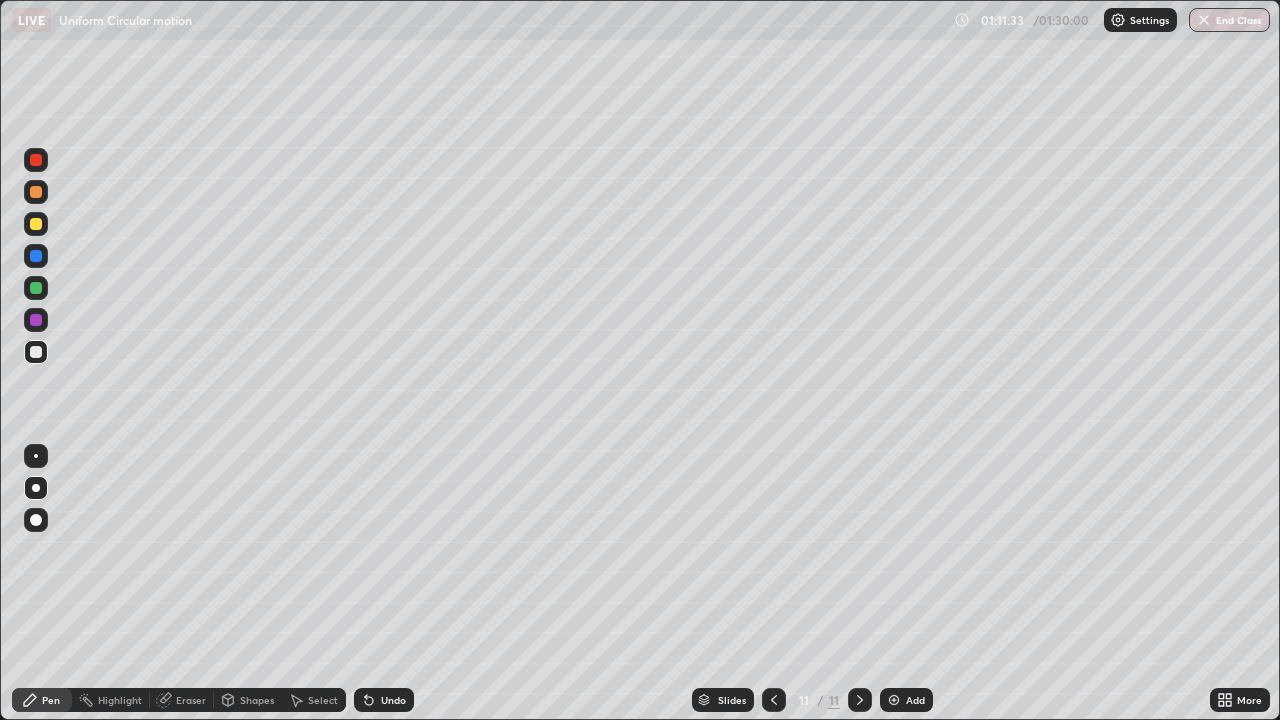 click at bounding box center (36, 352) 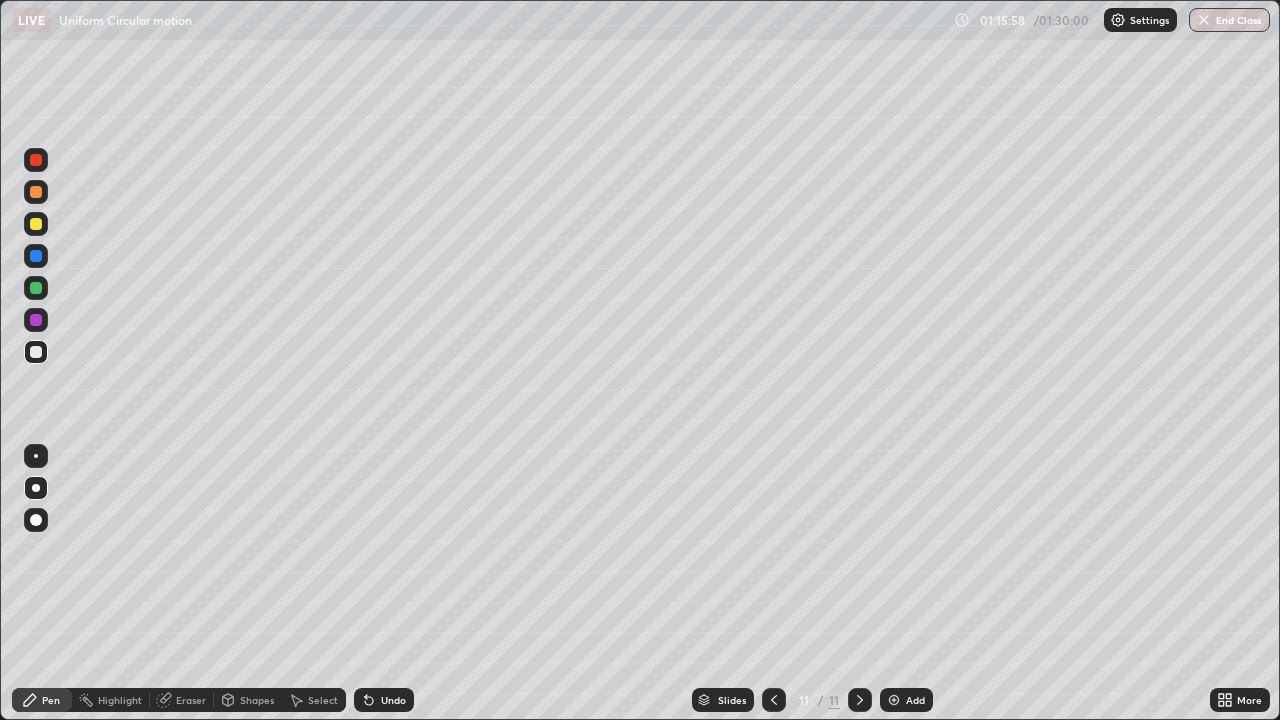 click on "Add" at bounding box center [915, 700] 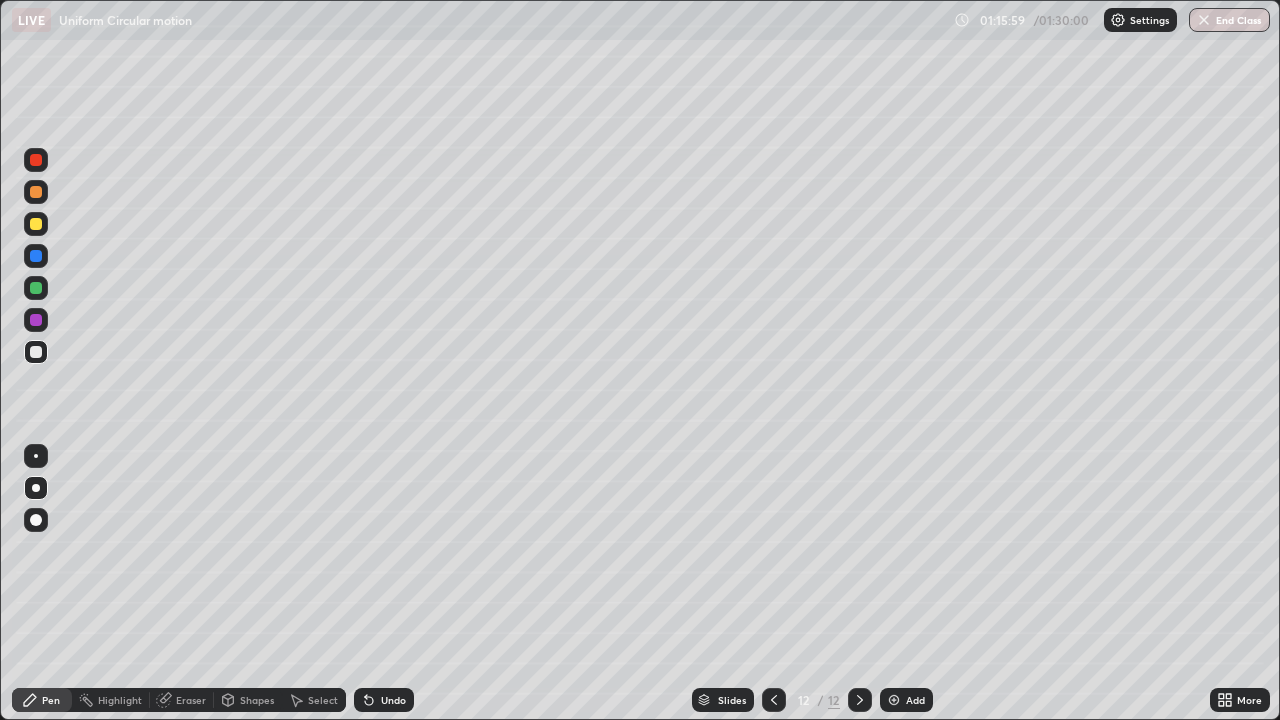 click on "Shapes" at bounding box center (257, 700) 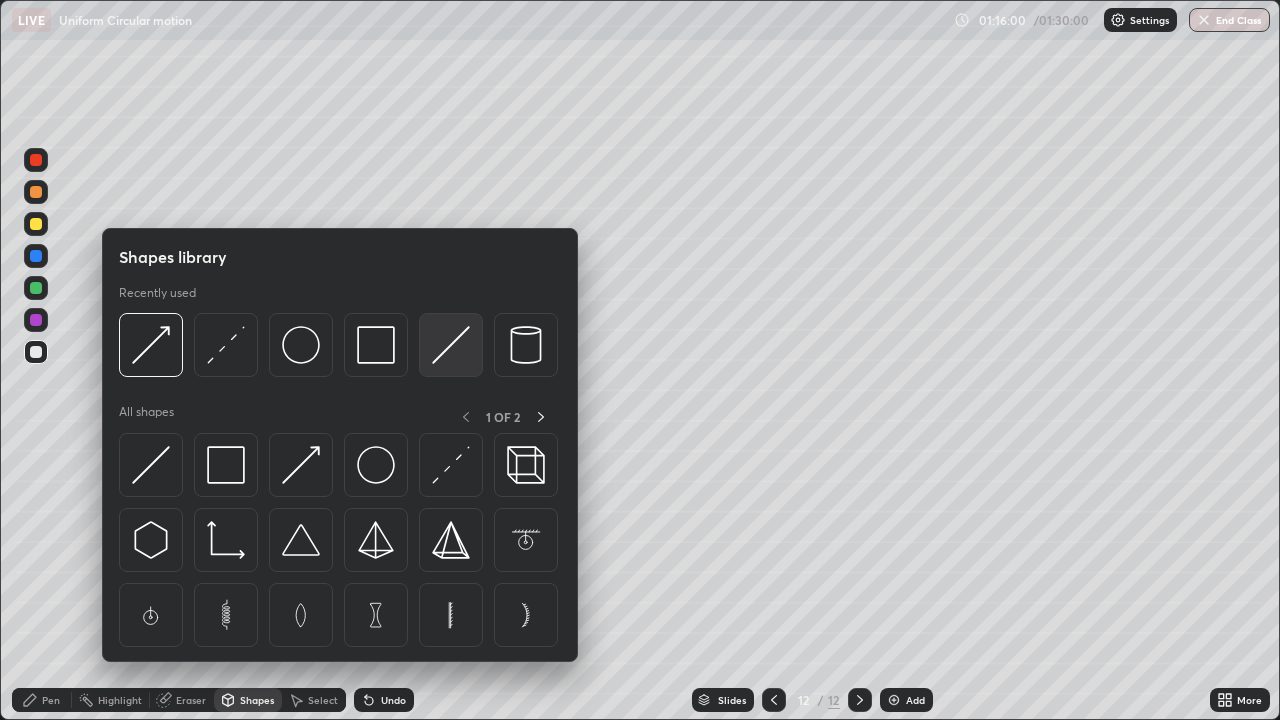 click at bounding box center [451, 345] 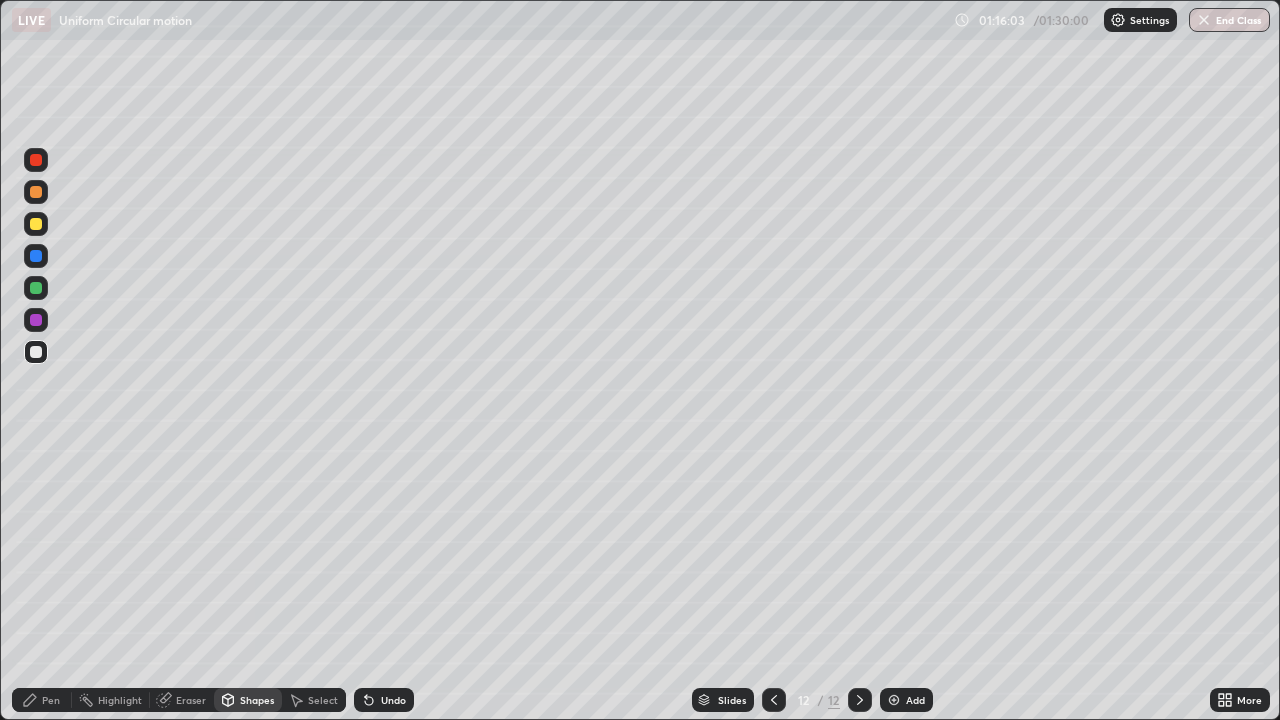 click on "Pen" at bounding box center (51, 700) 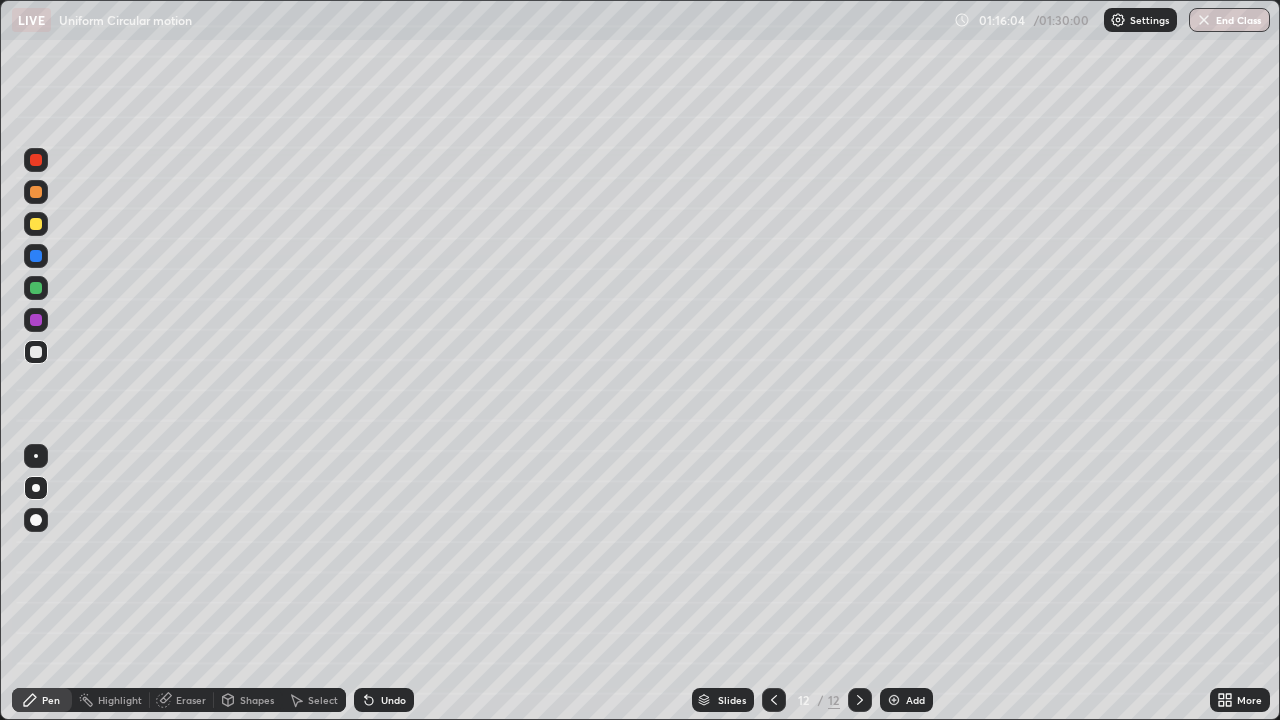 click on "Shapes" at bounding box center (257, 700) 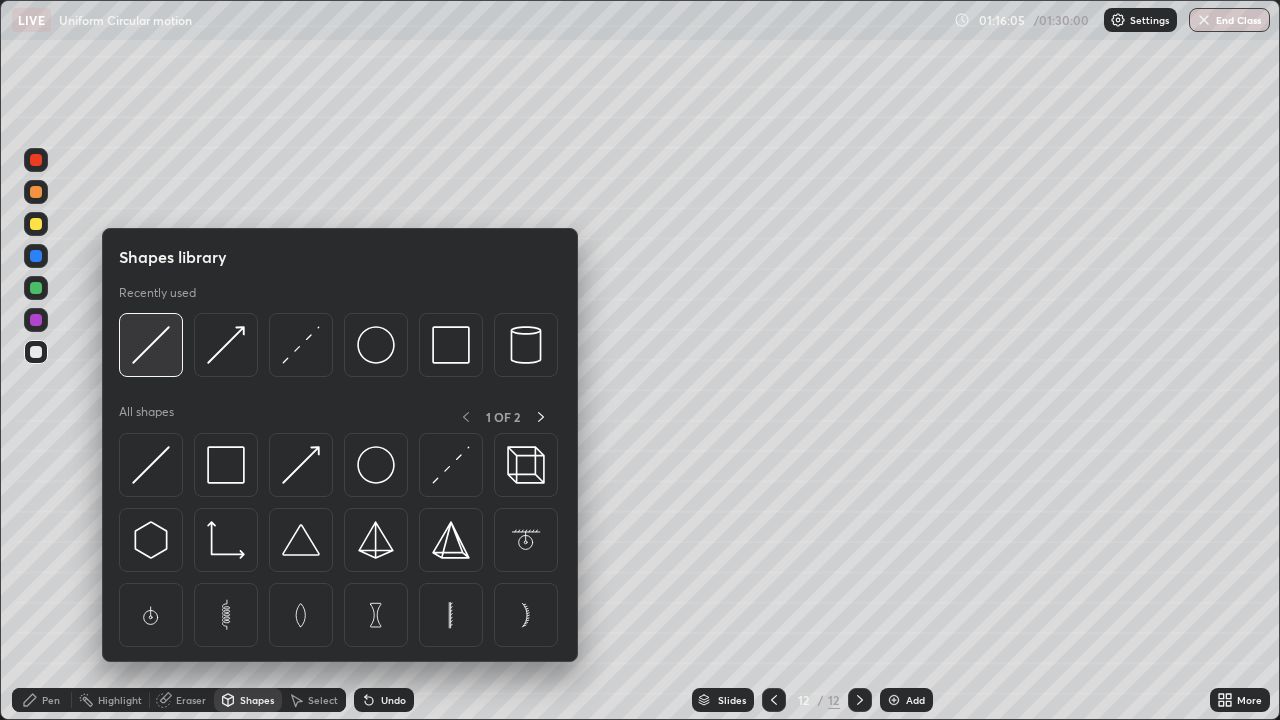 click at bounding box center (151, 345) 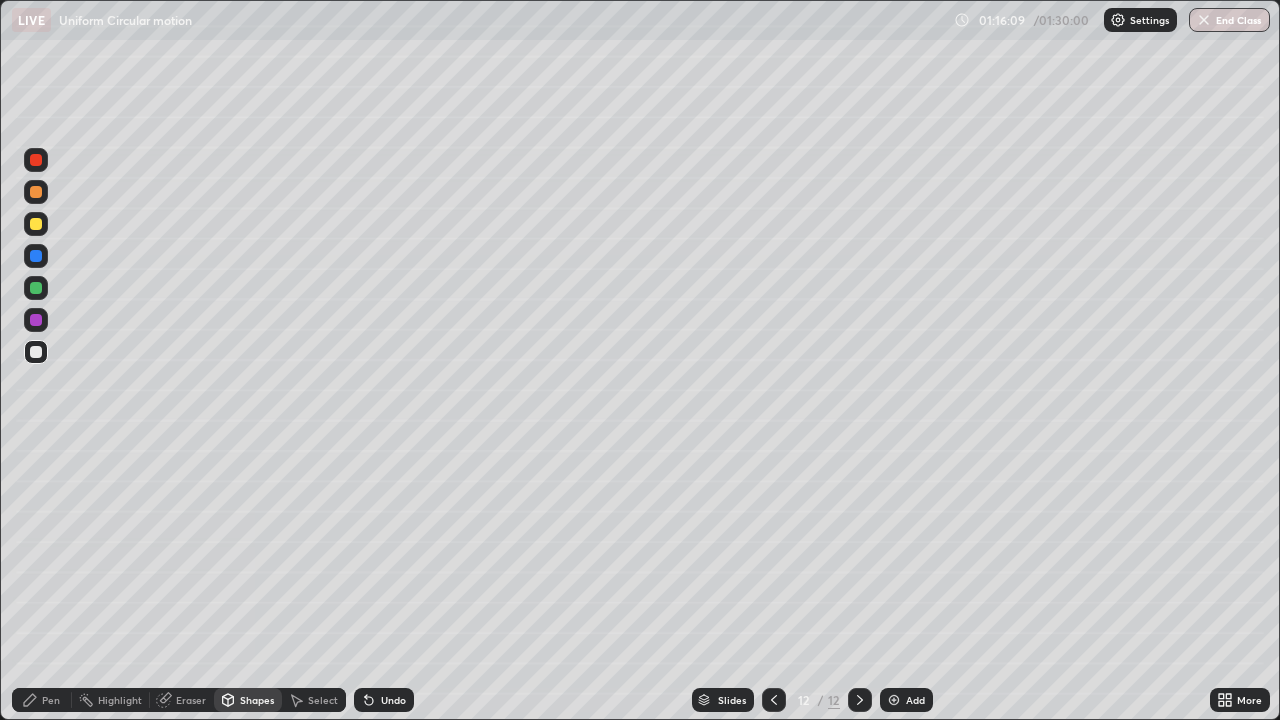click at bounding box center [36, 224] 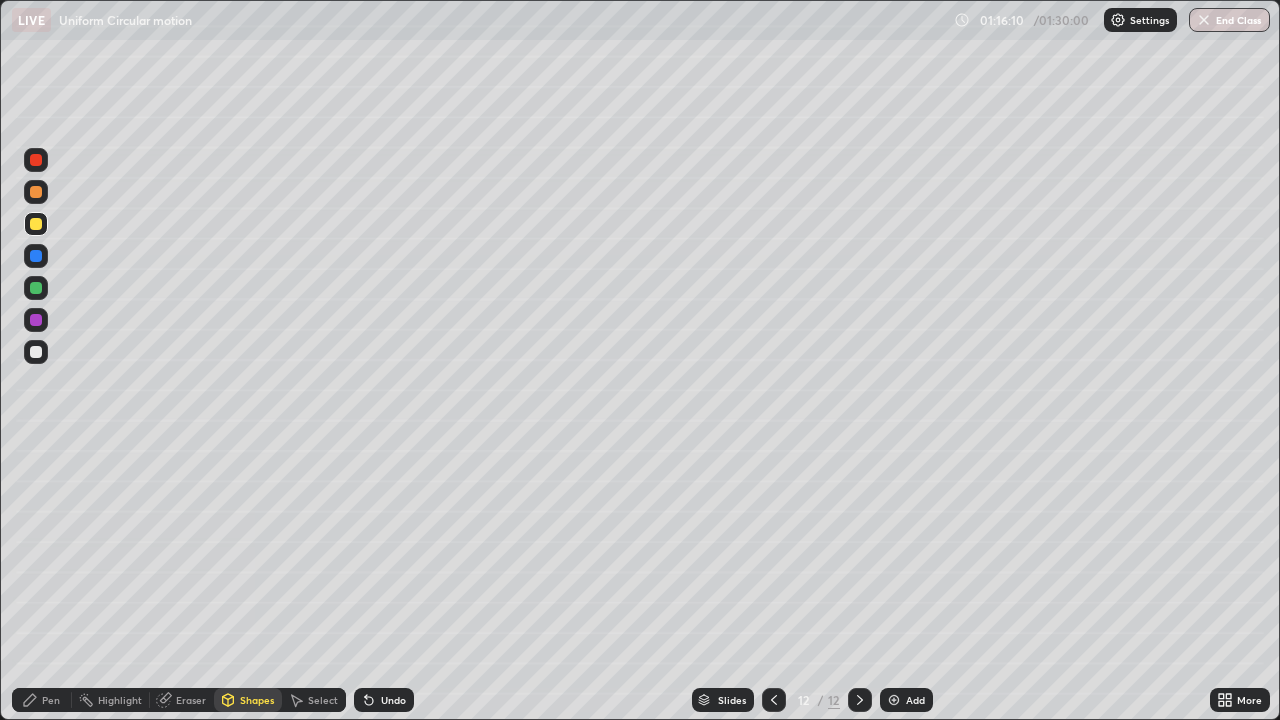 click on "Shapes" at bounding box center [248, 700] 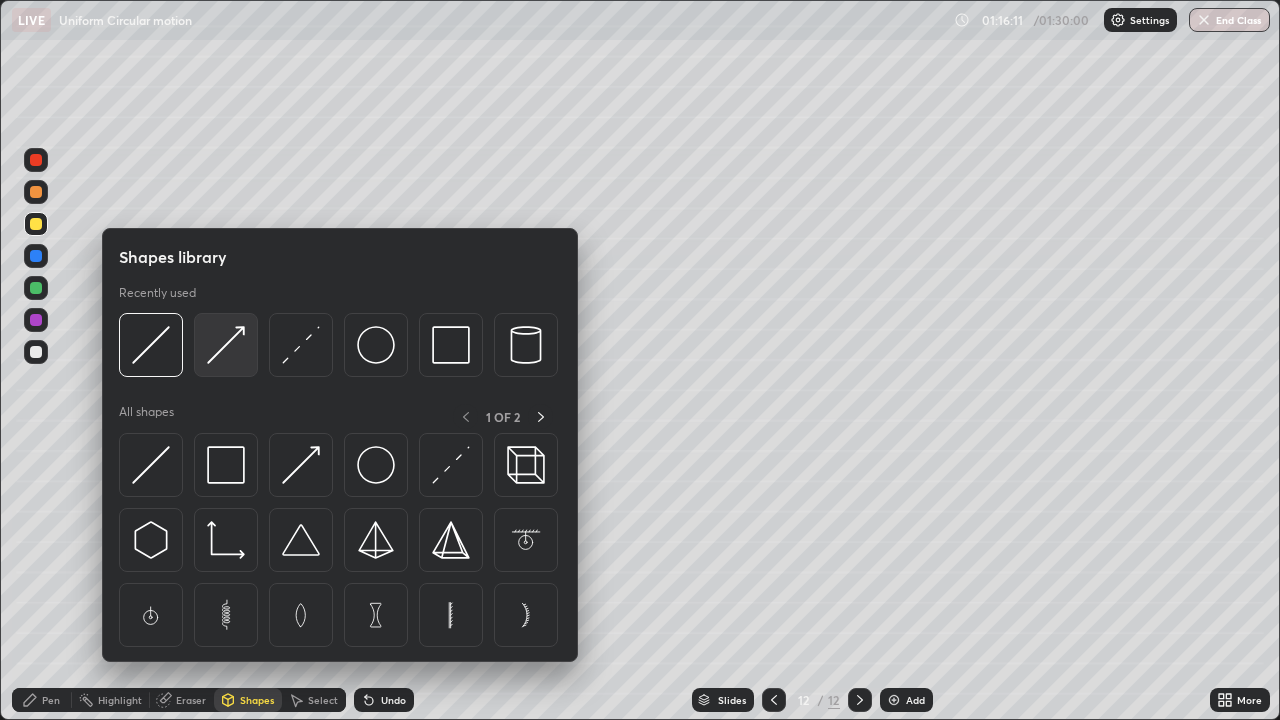 click at bounding box center [226, 345] 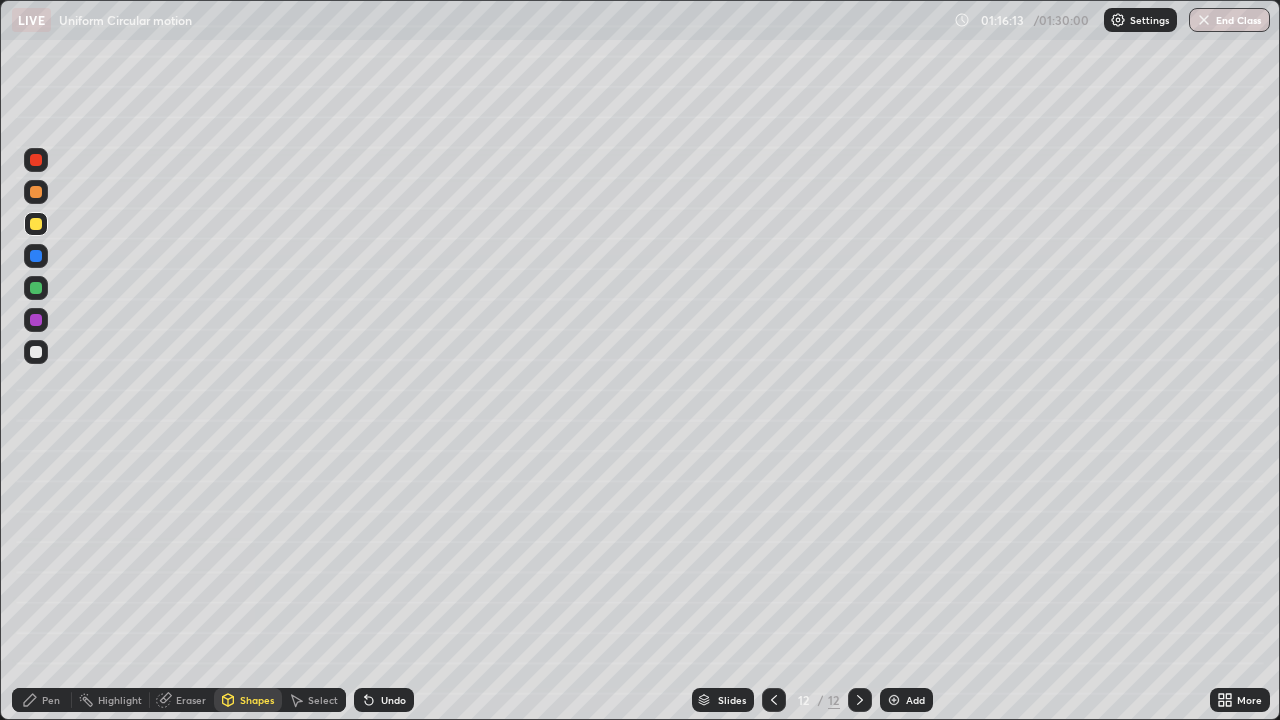 click on "Pen" at bounding box center [42, 700] 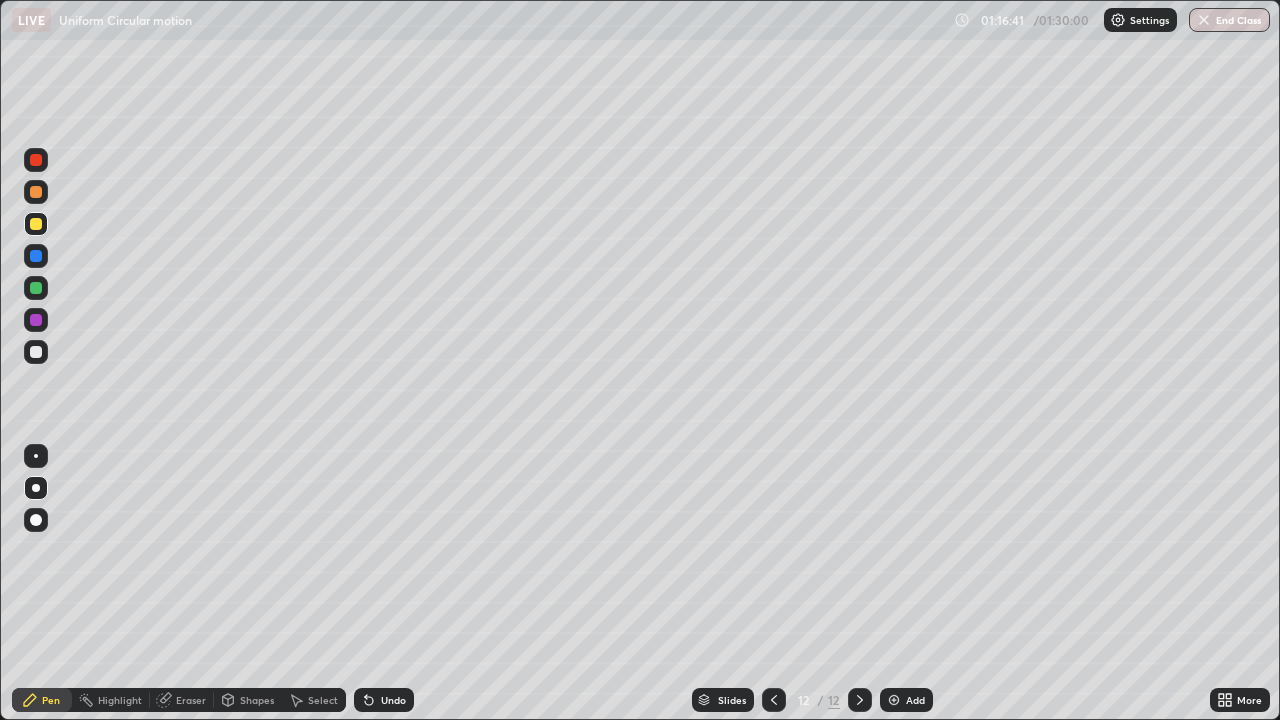 click on "Eraser" at bounding box center [191, 700] 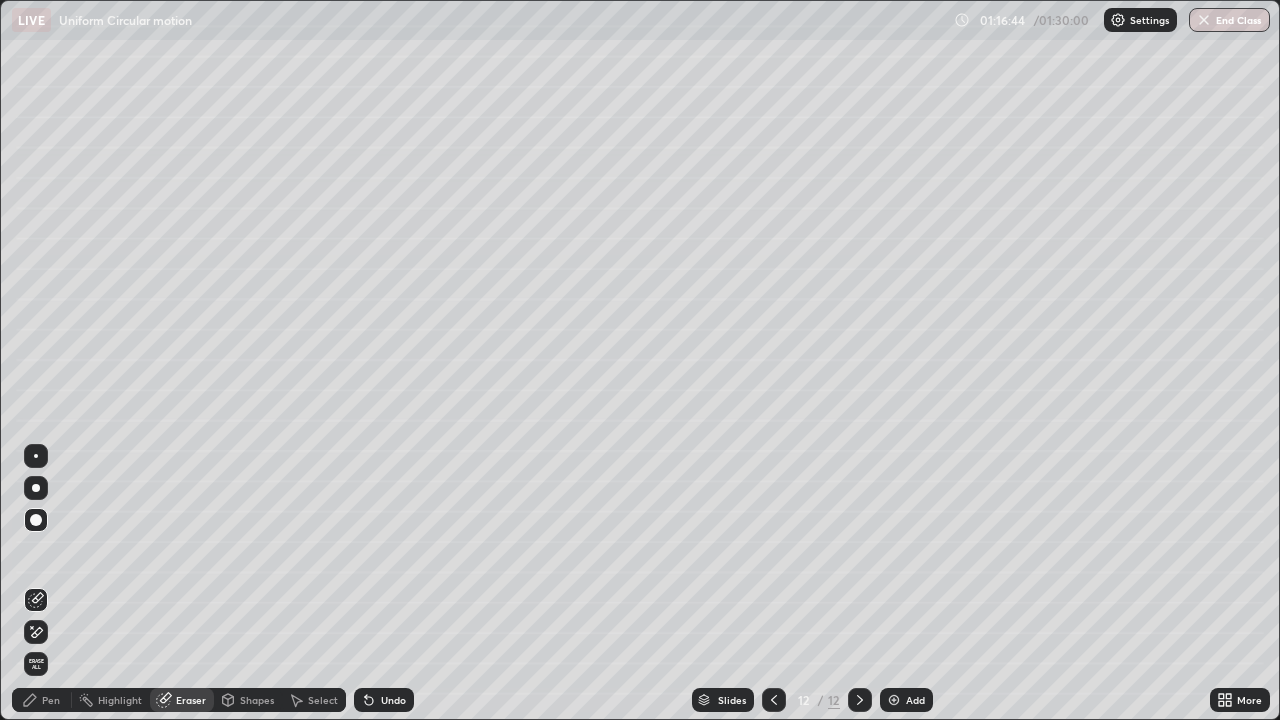 click on "Pen" at bounding box center (51, 700) 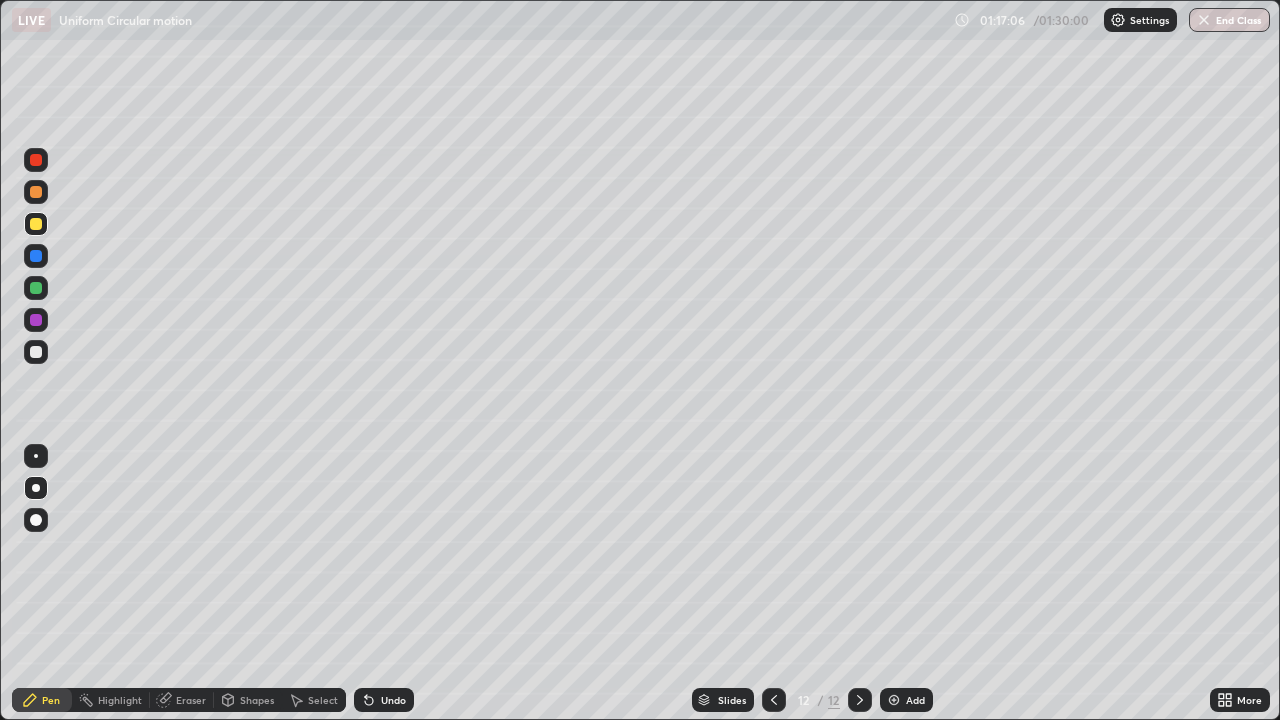 click on "Eraser" at bounding box center (191, 700) 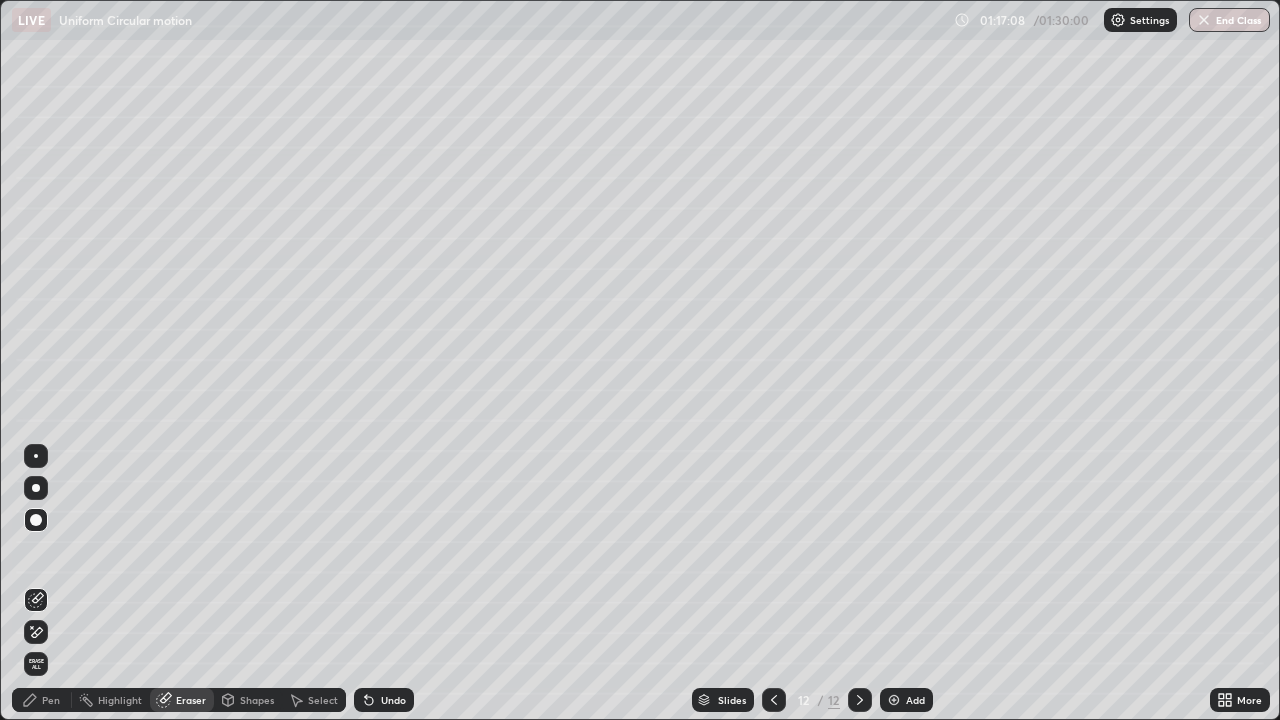 click on "Pen" at bounding box center [51, 700] 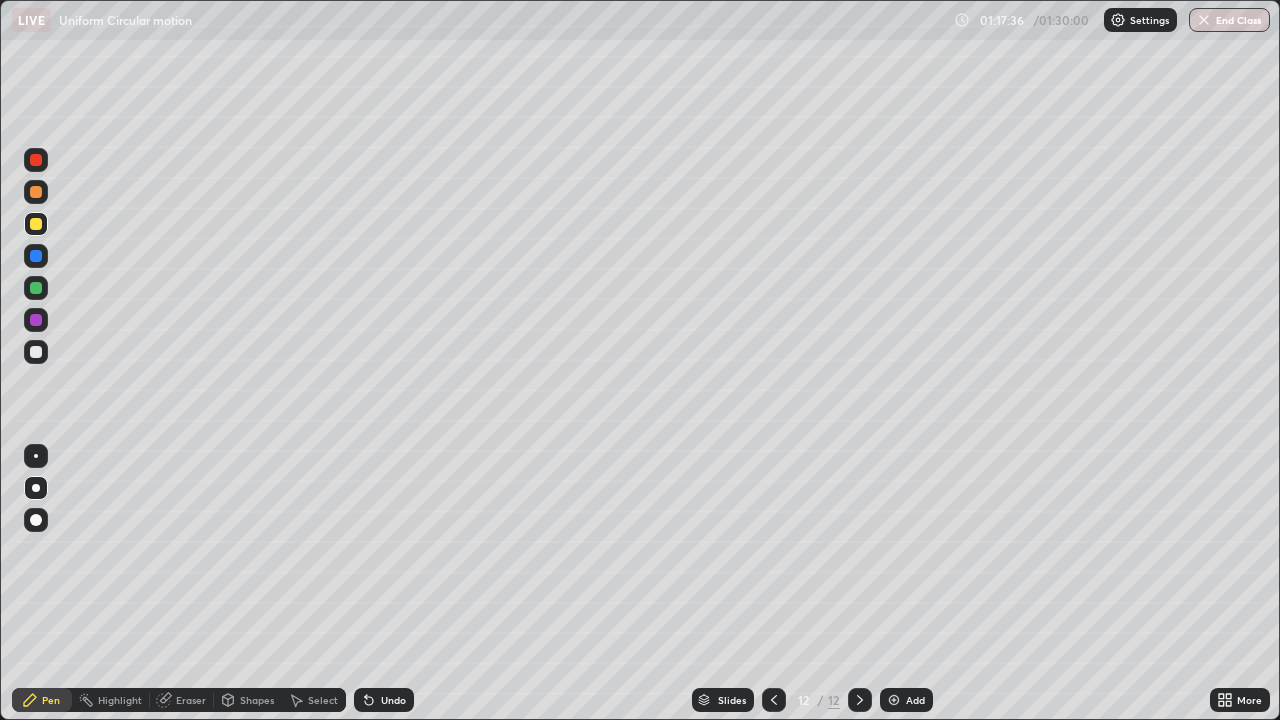 click at bounding box center (36, 352) 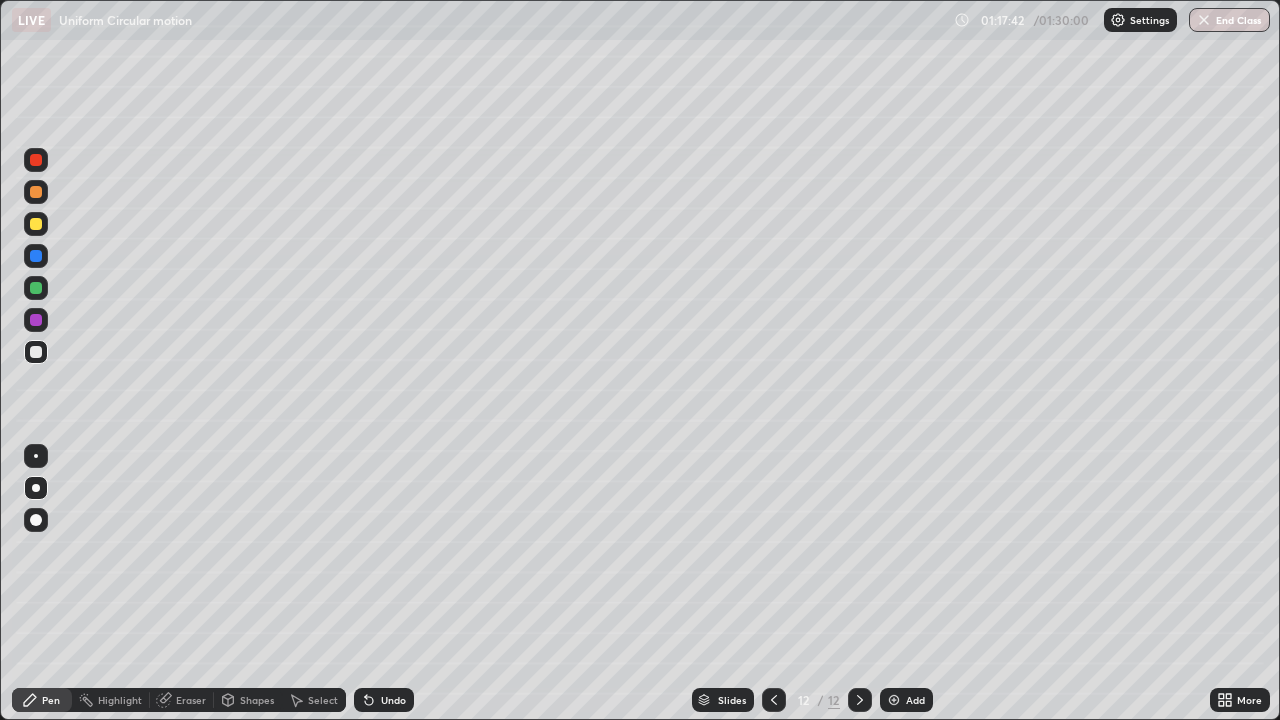 click on "Shapes" at bounding box center [257, 700] 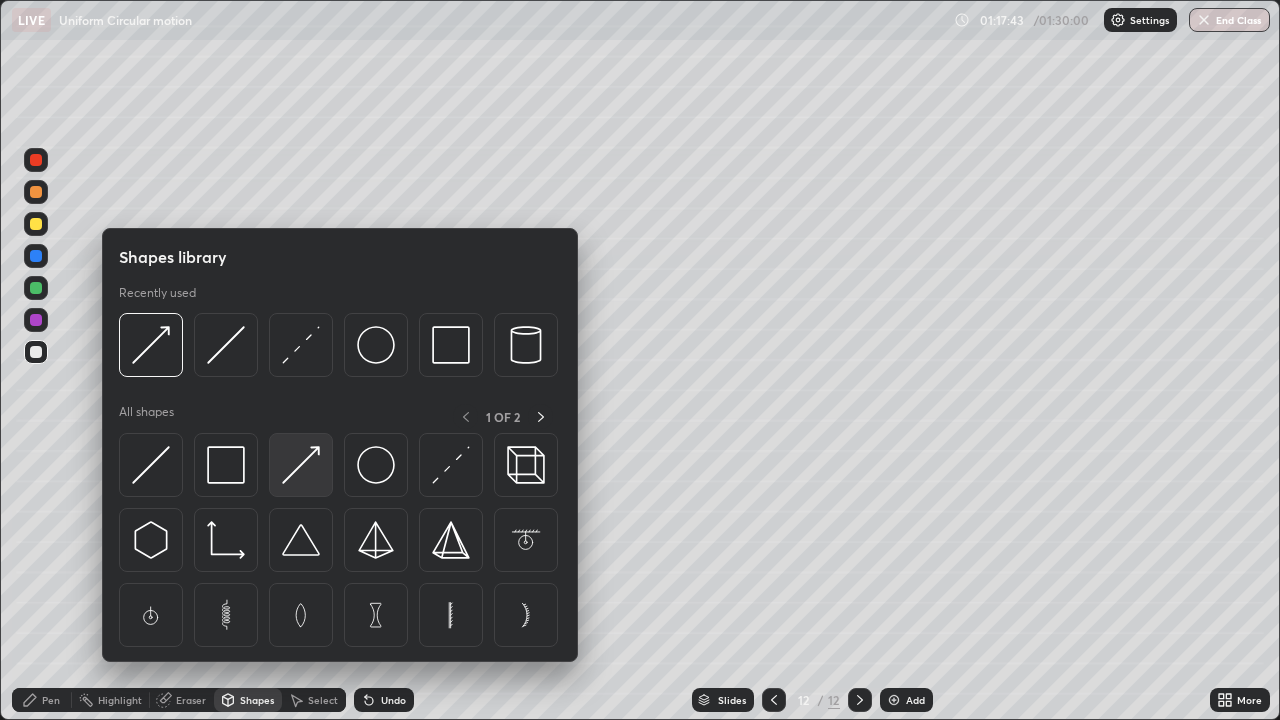 click at bounding box center [301, 465] 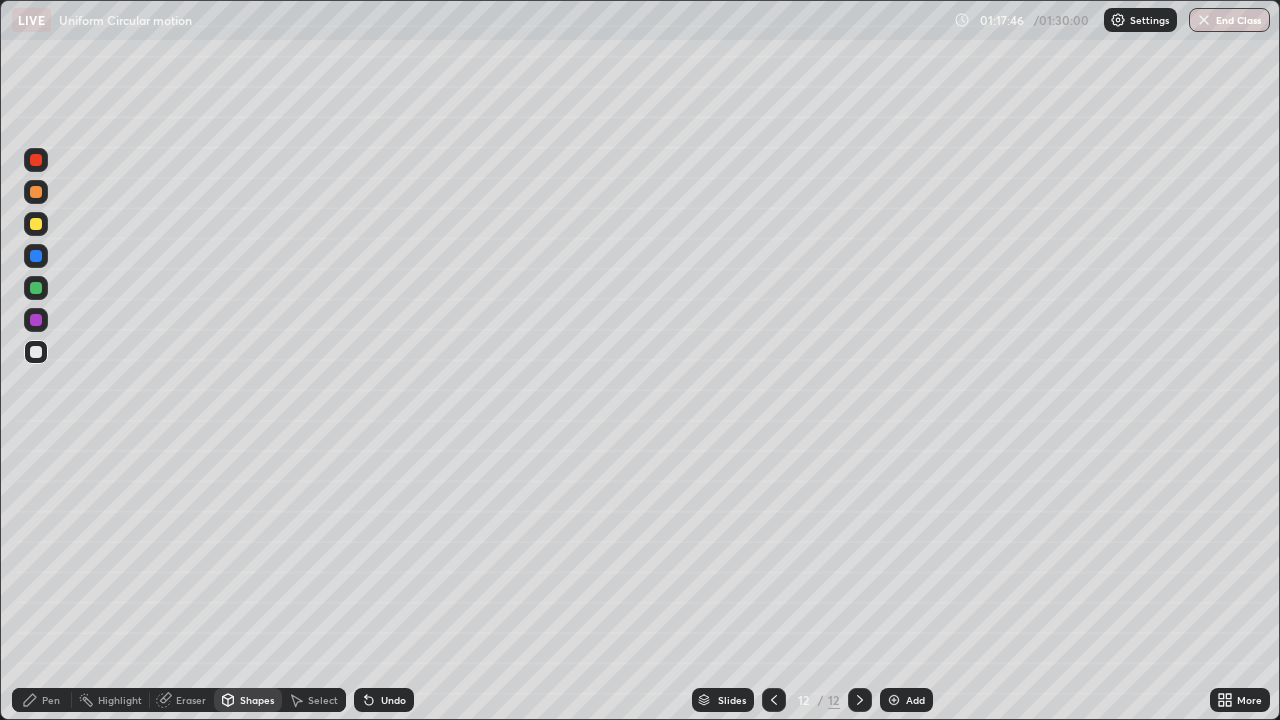 click on "Pen" at bounding box center (51, 700) 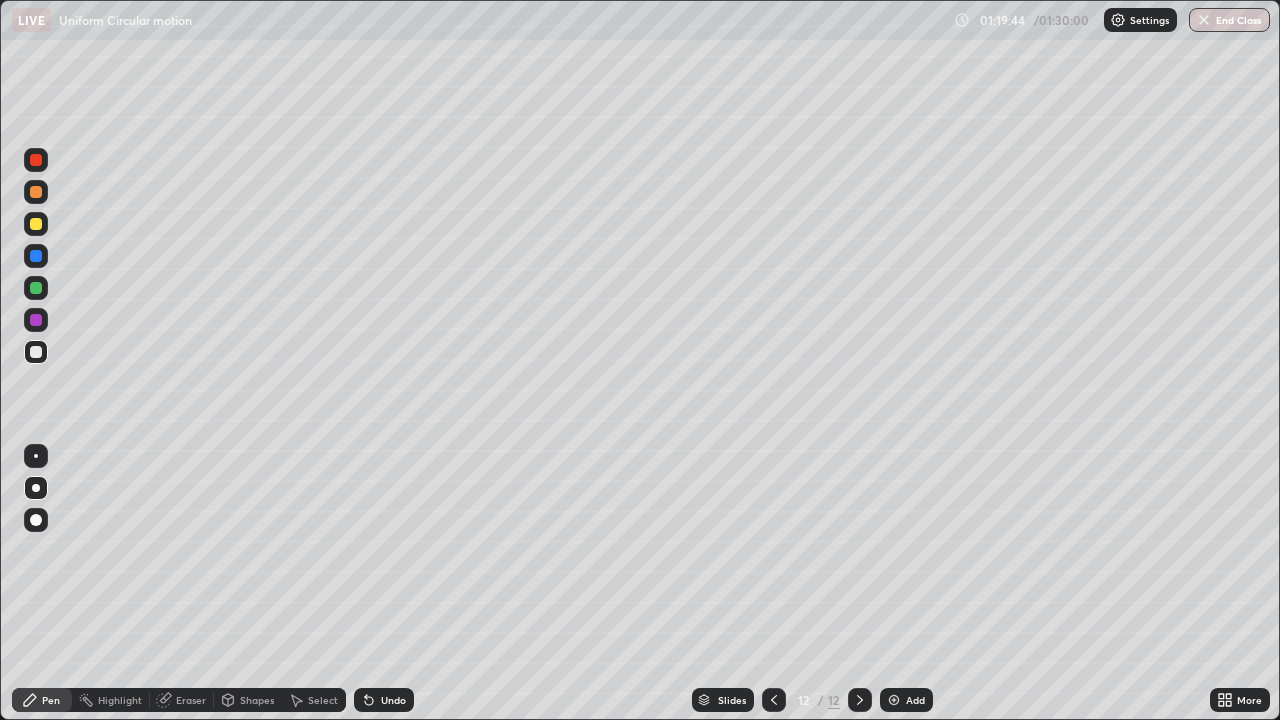 click at bounding box center [36, 224] 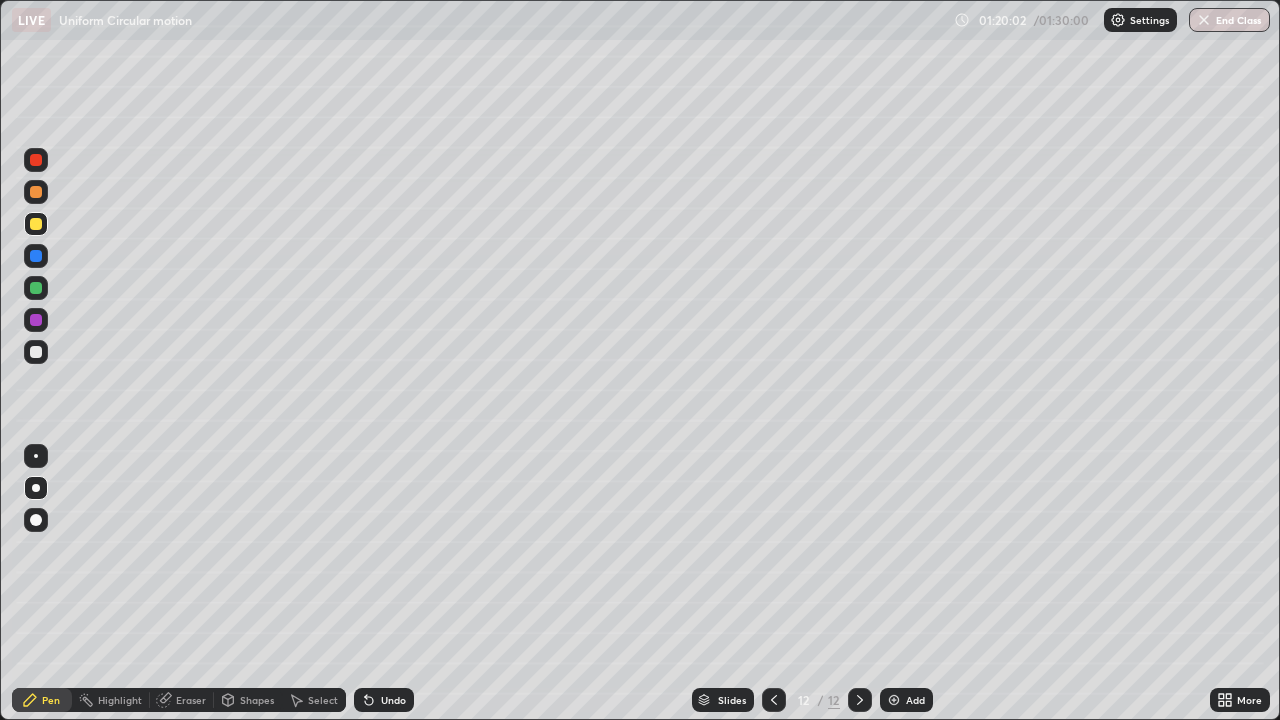 click on "Shapes" at bounding box center [257, 700] 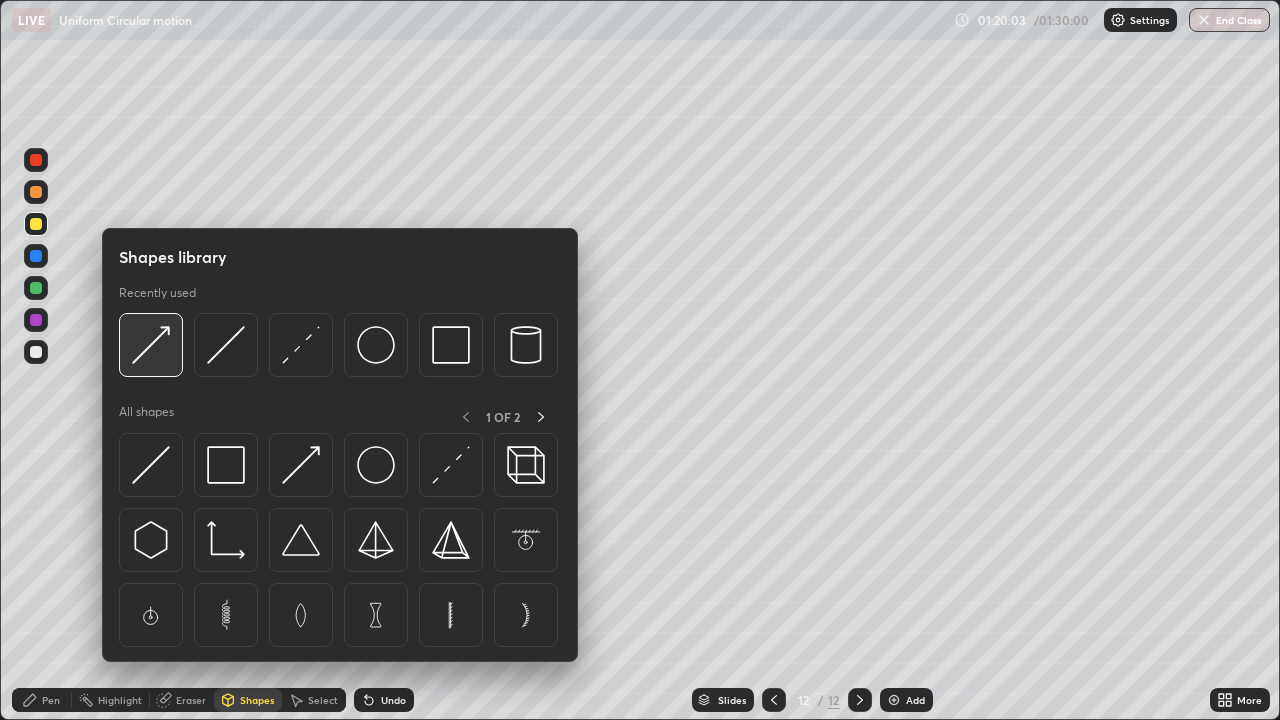 click at bounding box center (151, 345) 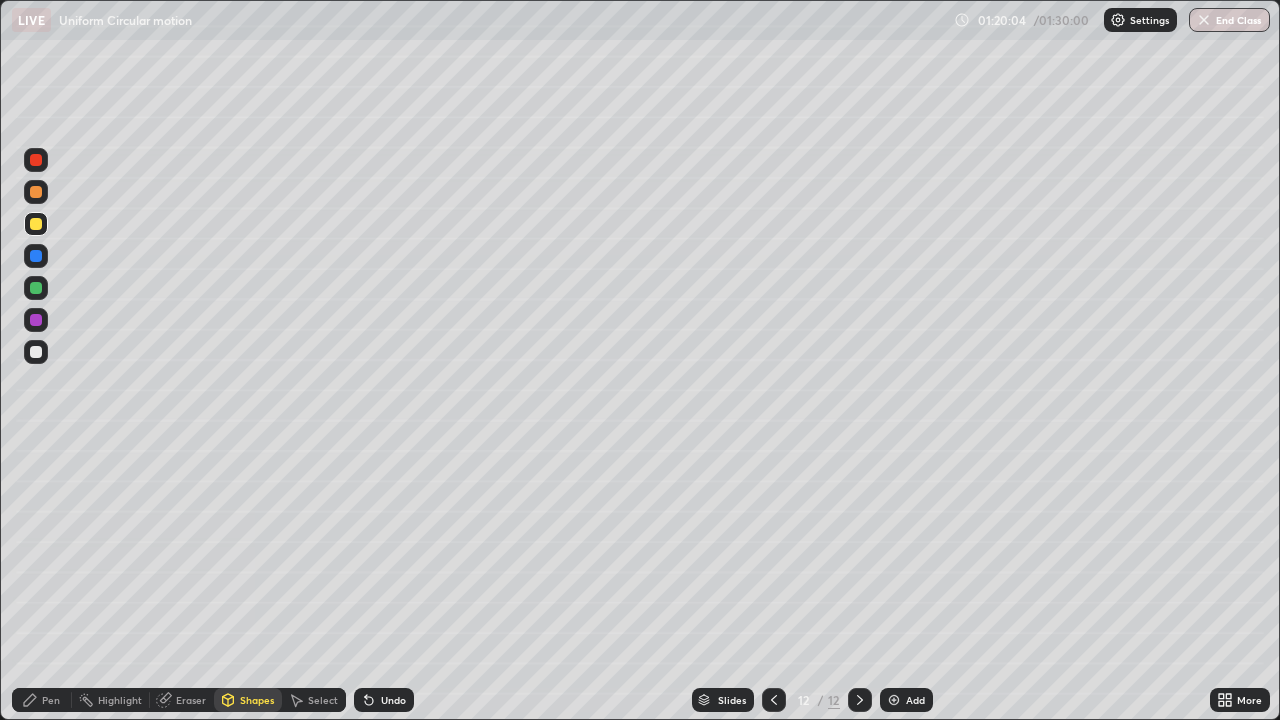 click at bounding box center (36, 256) 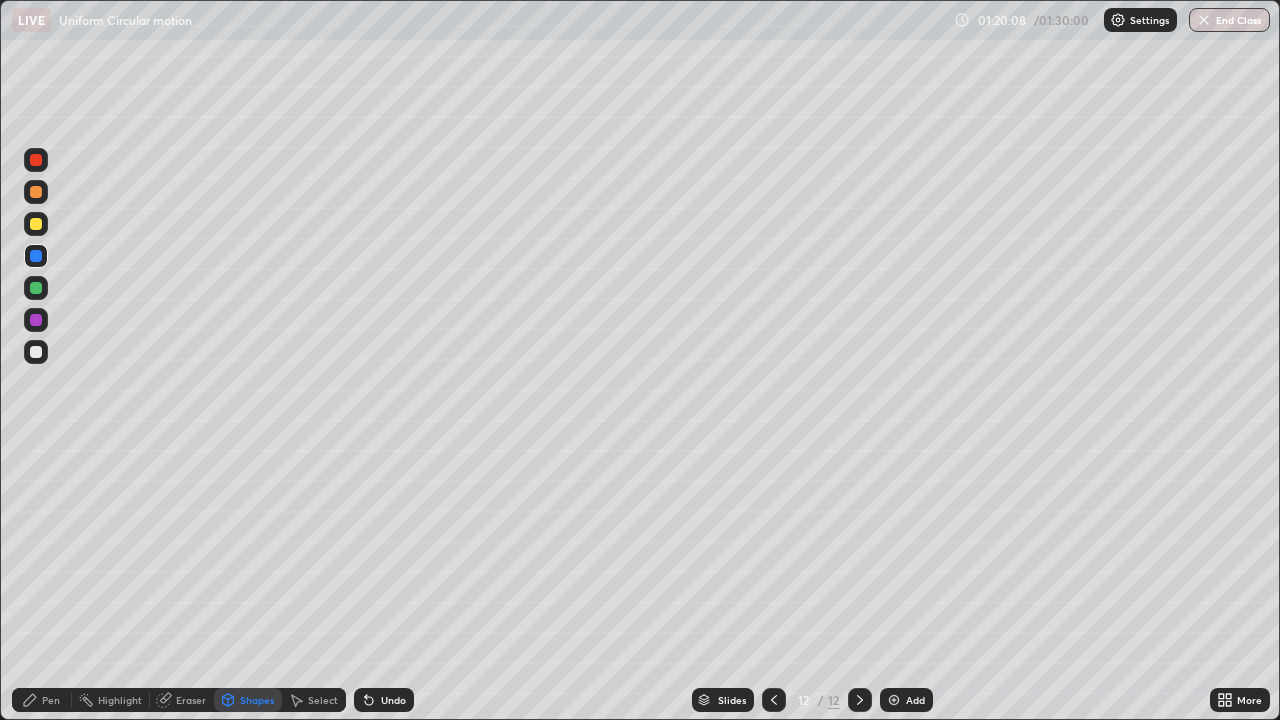 click on "Pen" at bounding box center [51, 700] 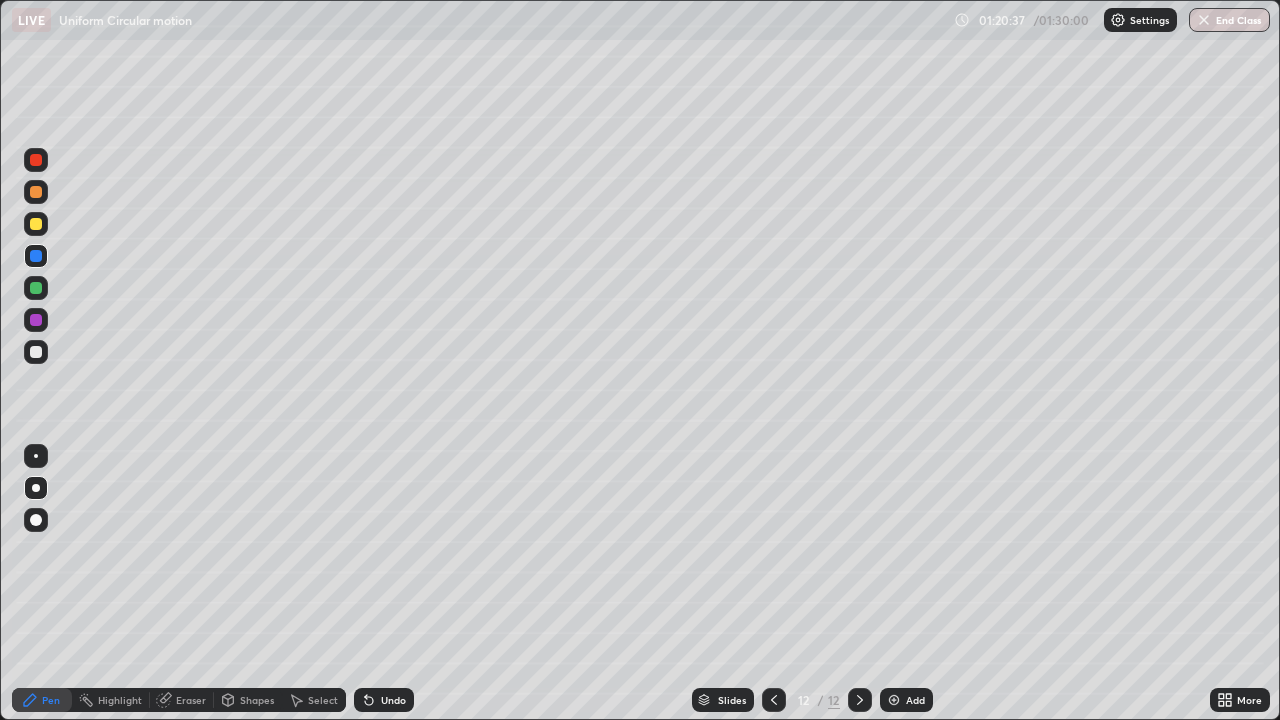 click on "Shapes" at bounding box center [257, 700] 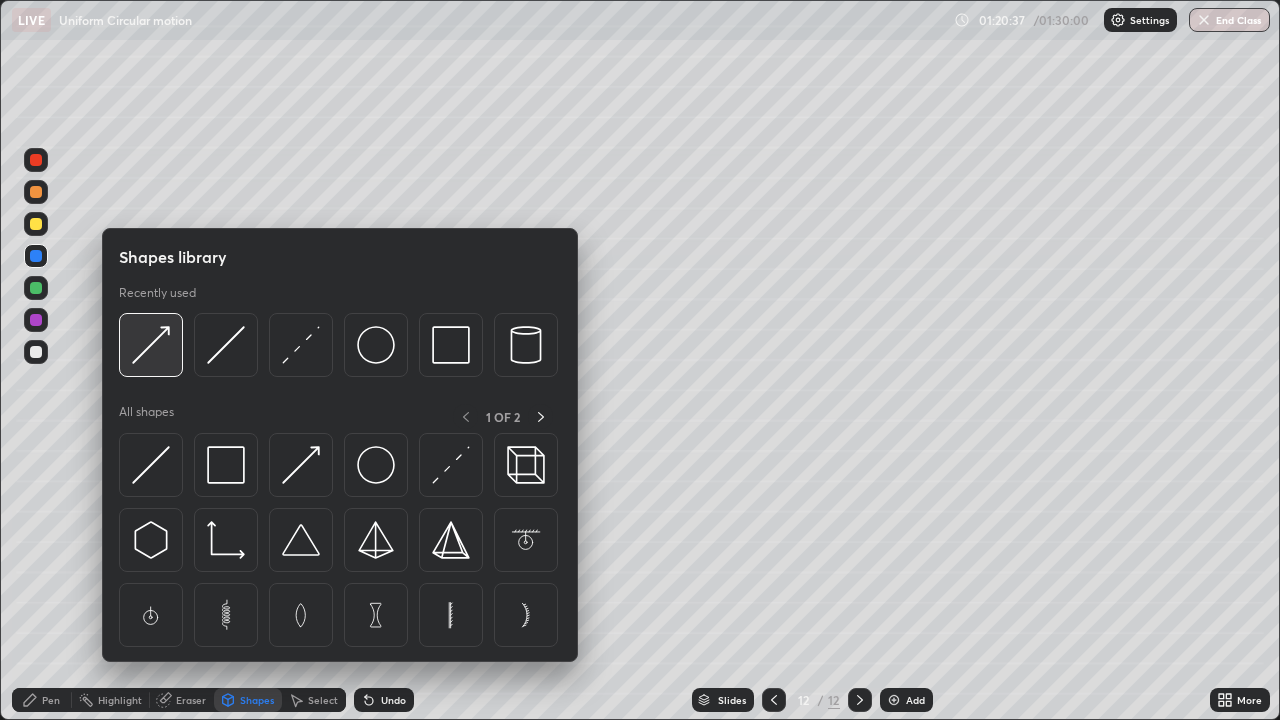 click at bounding box center [151, 345] 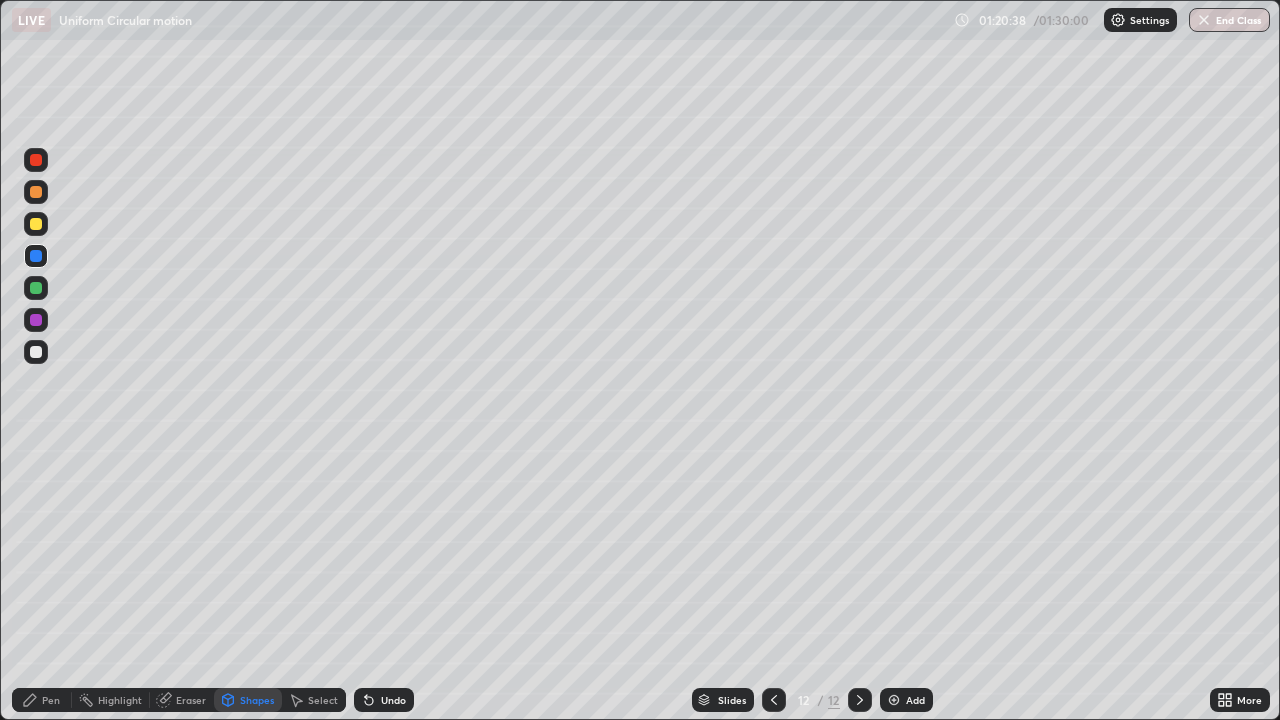 click at bounding box center (36, 288) 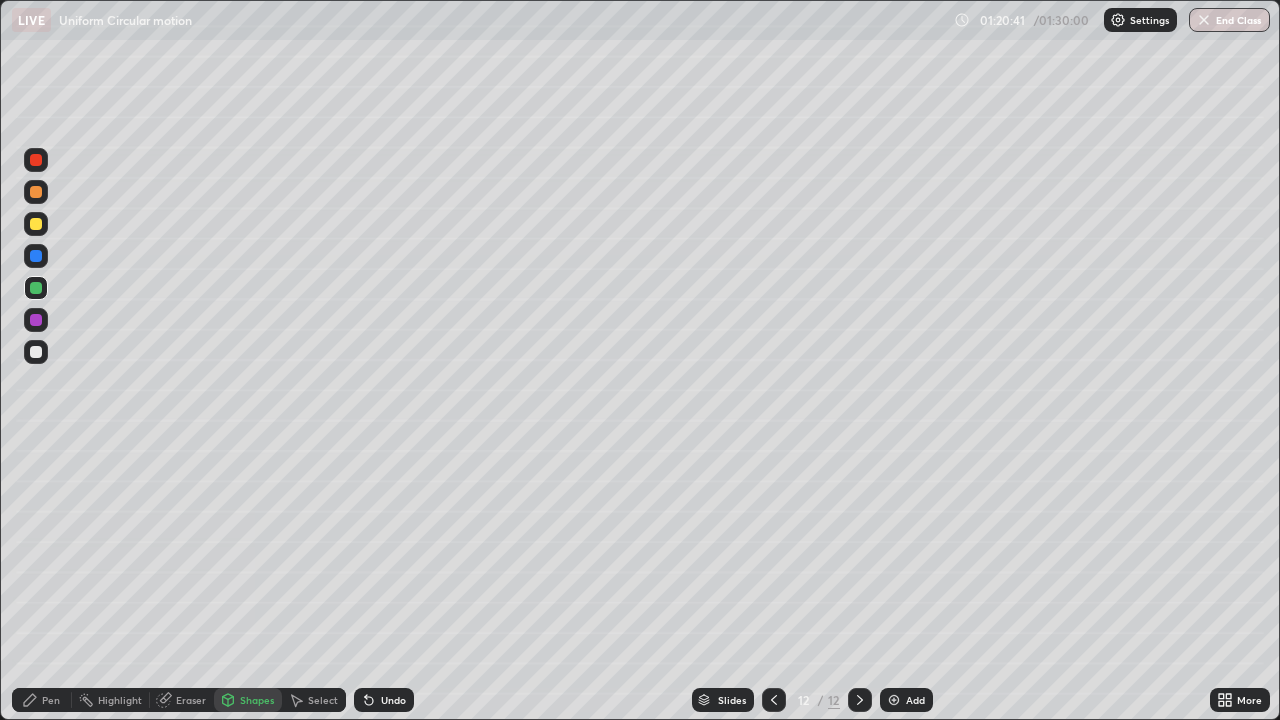 click on "Pen" at bounding box center [42, 700] 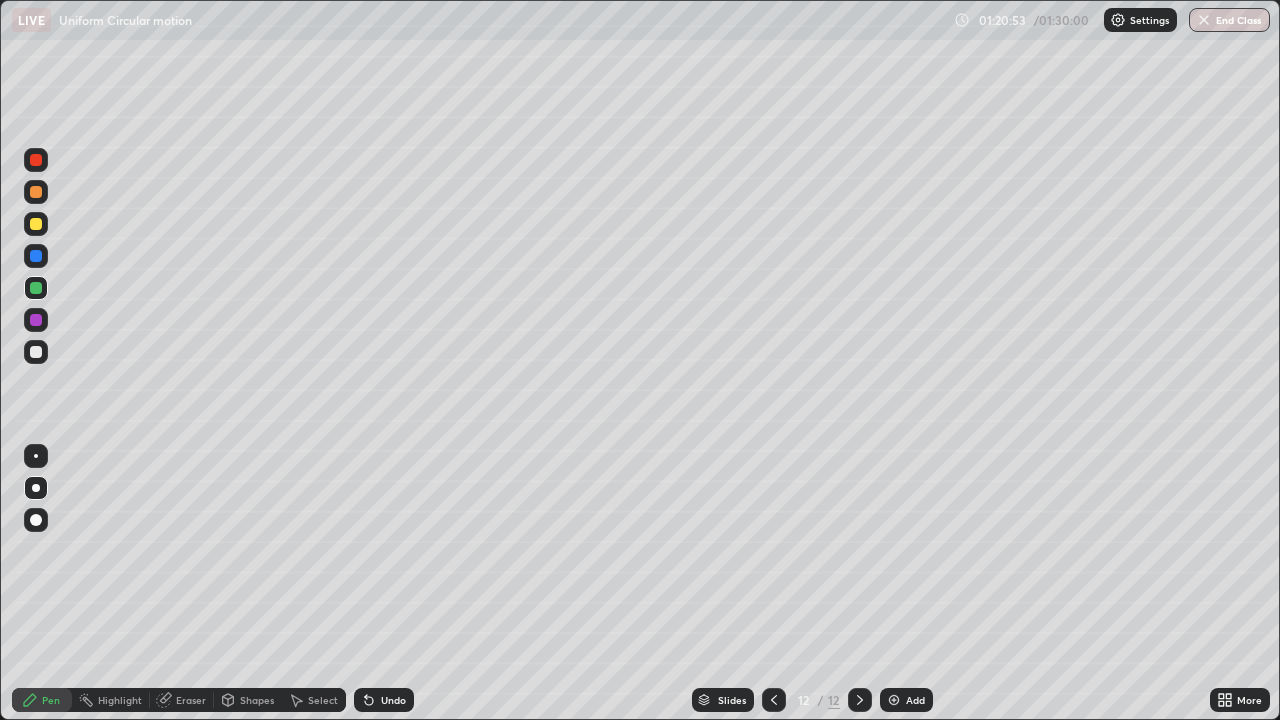 click on "Shapes" at bounding box center (257, 700) 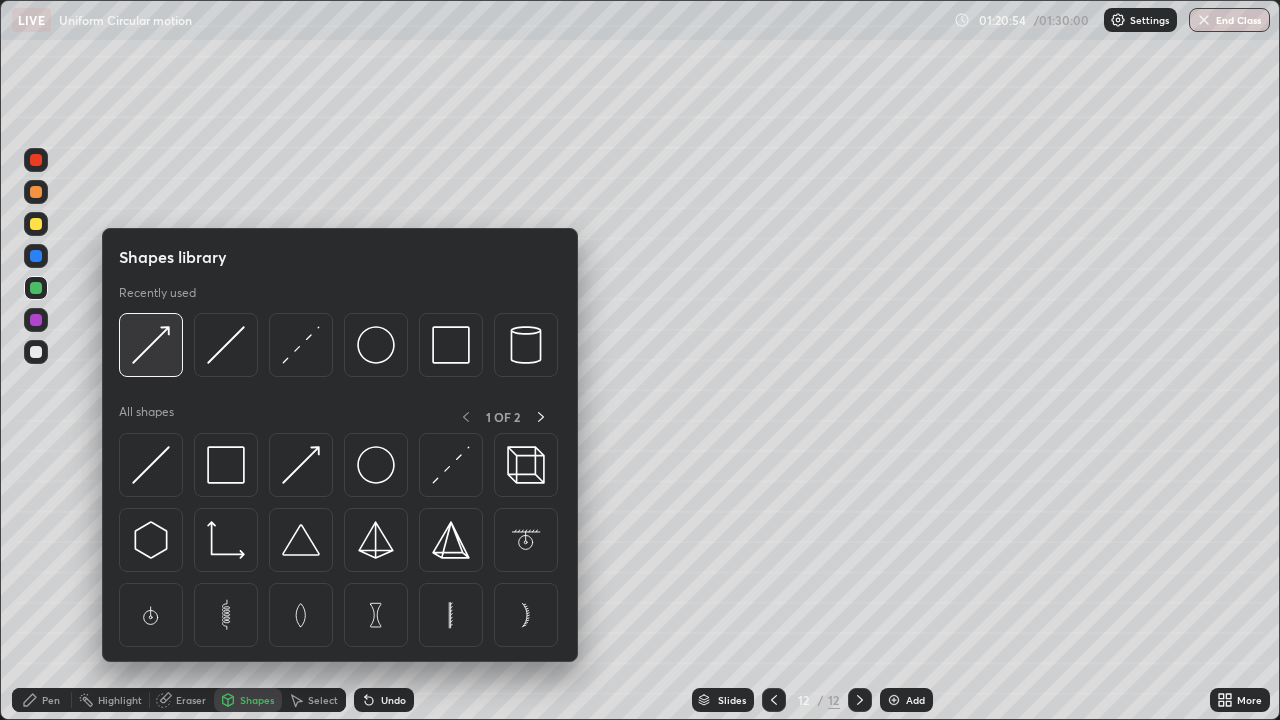 click at bounding box center [151, 345] 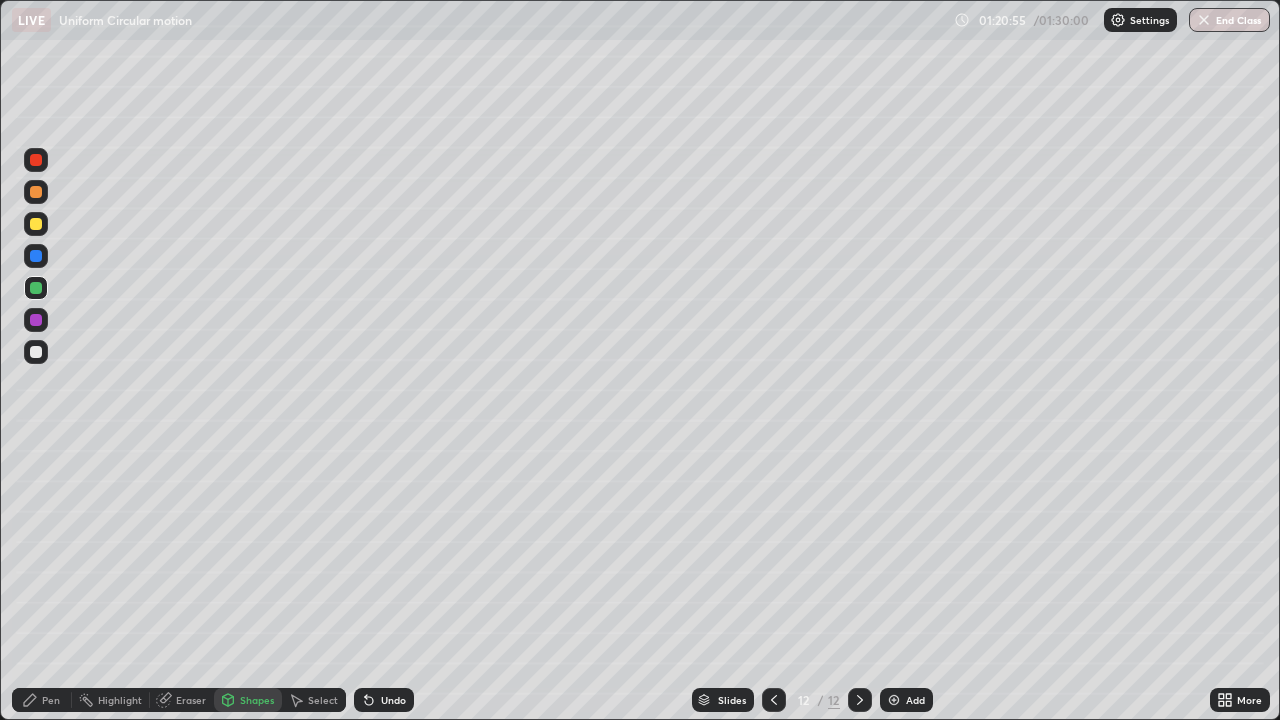 click at bounding box center (36, 160) 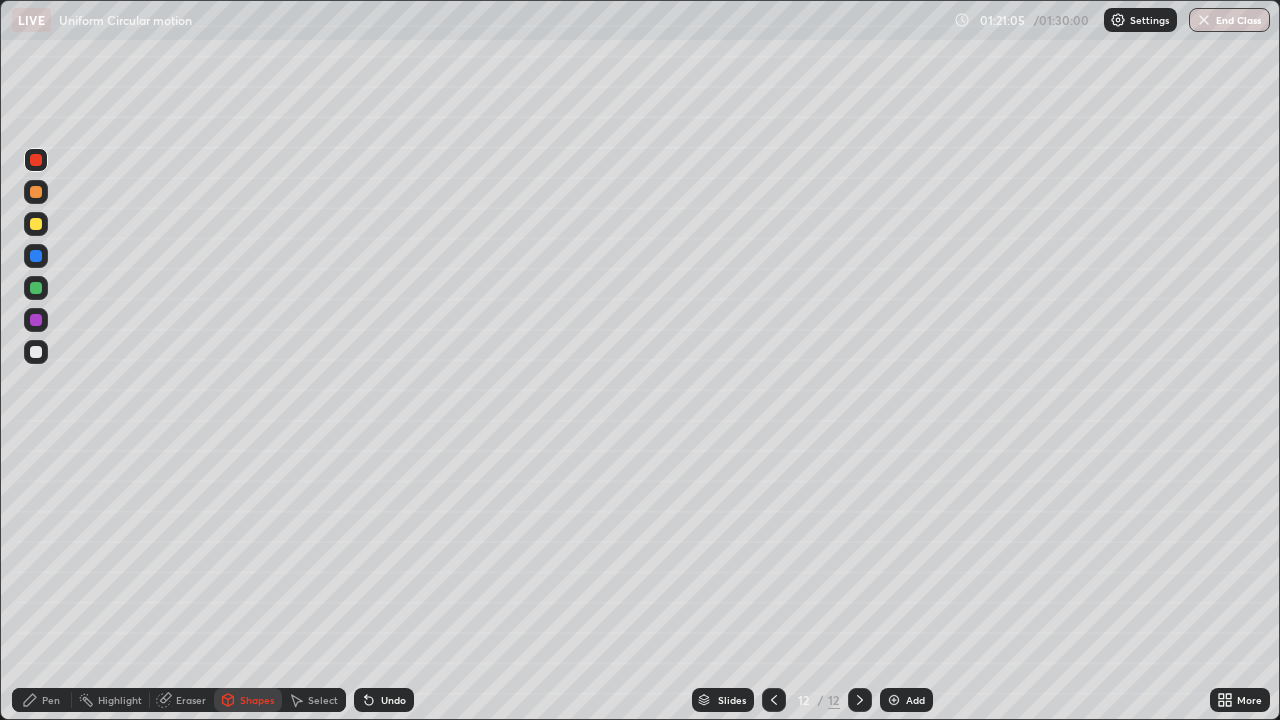 click on "Pen" at bounding box center (51, 700) 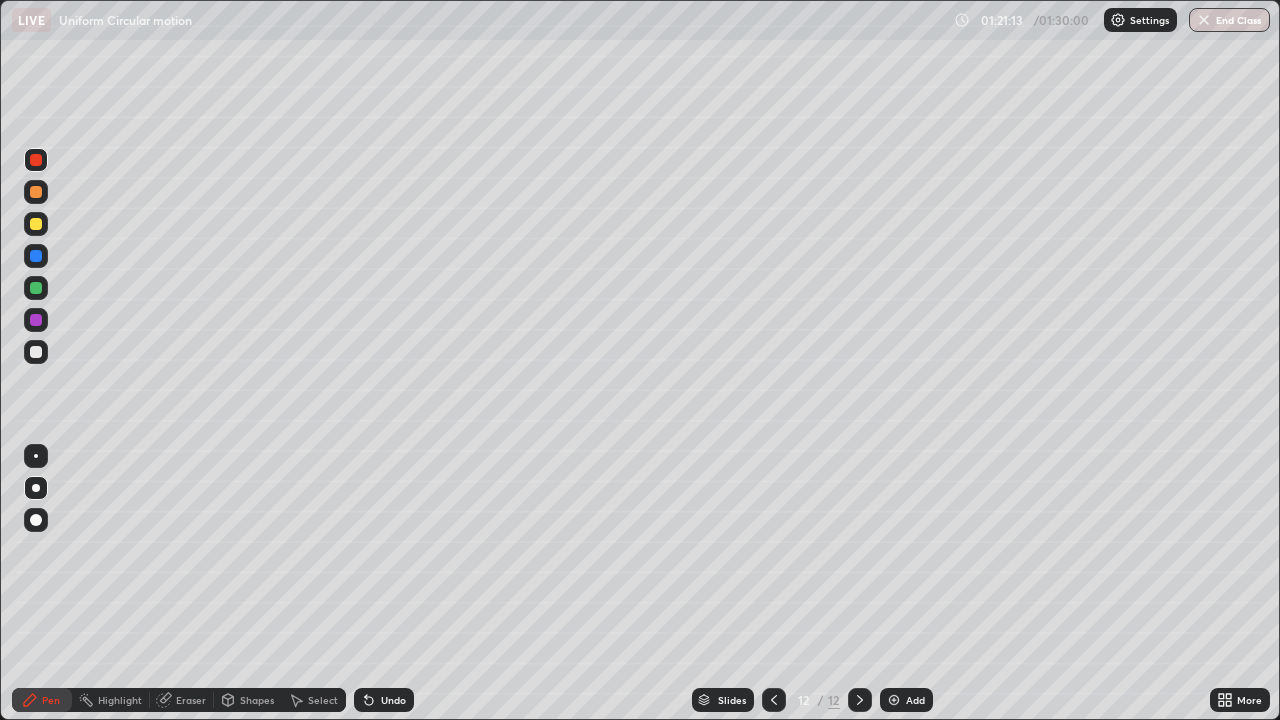 click at bounding box center [36, 352] 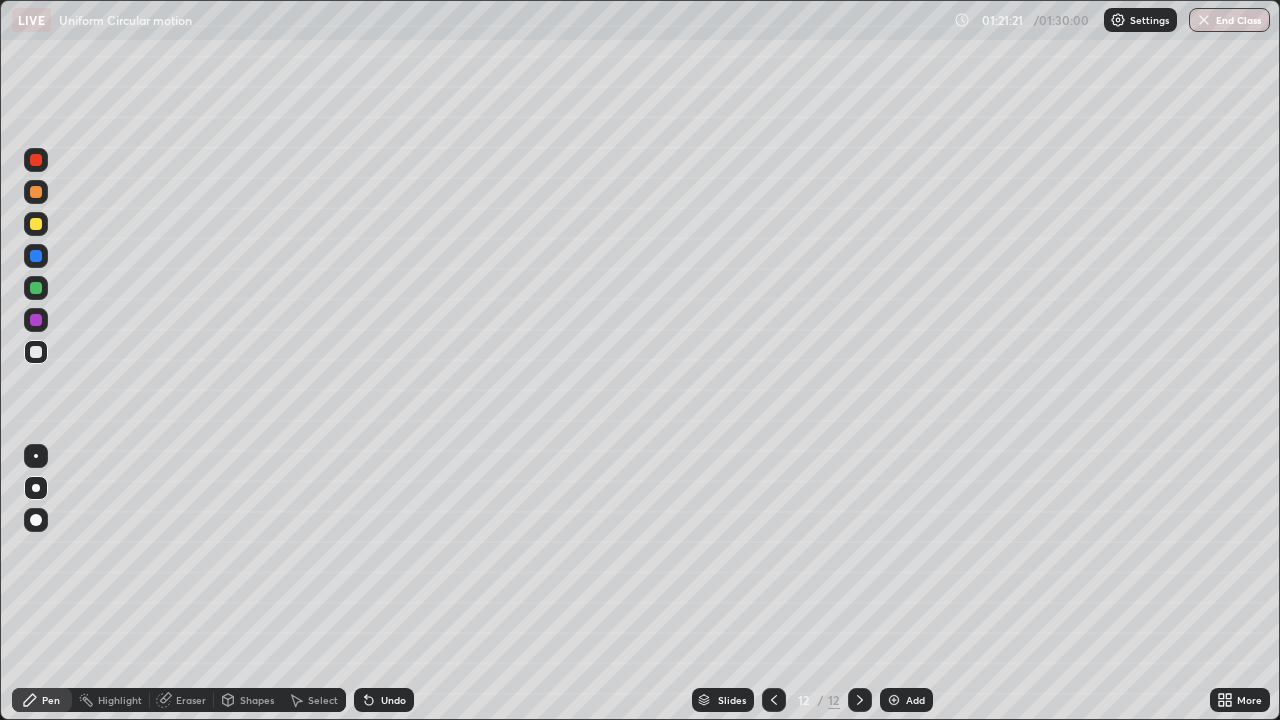 click at bounding box center (36, 352) 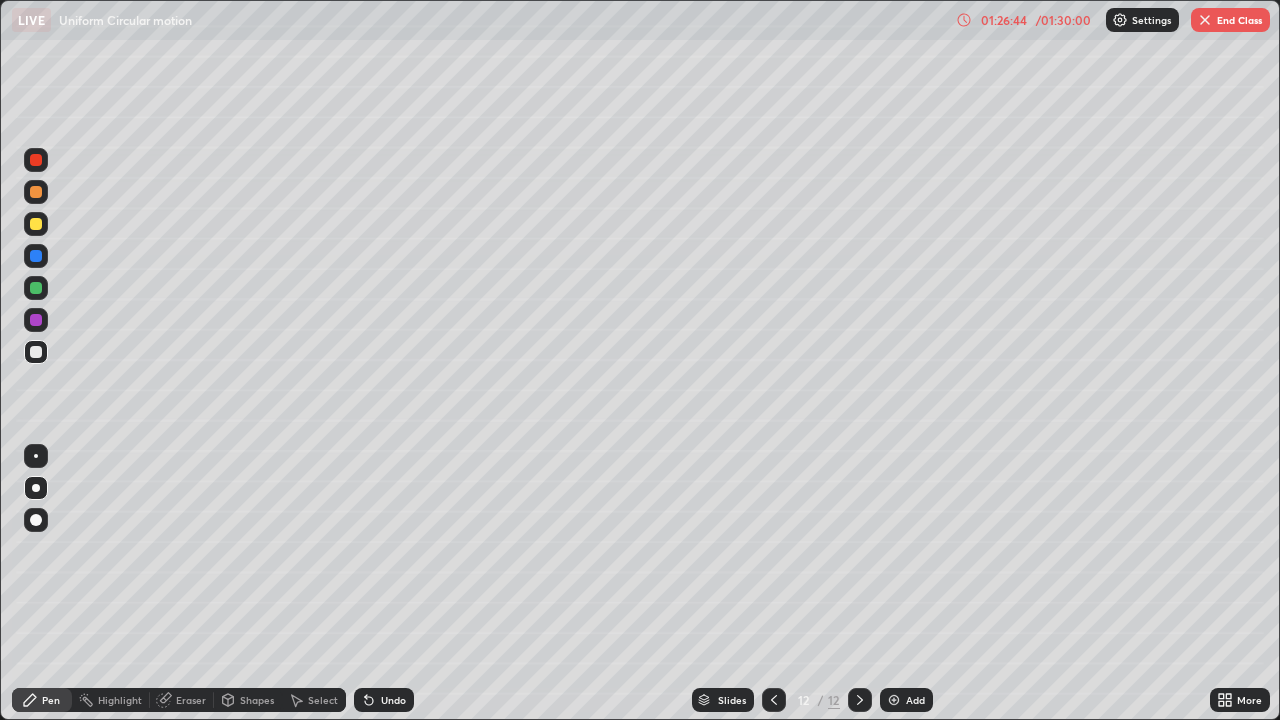 click on "End Class" at bounding box center [1230, 20] 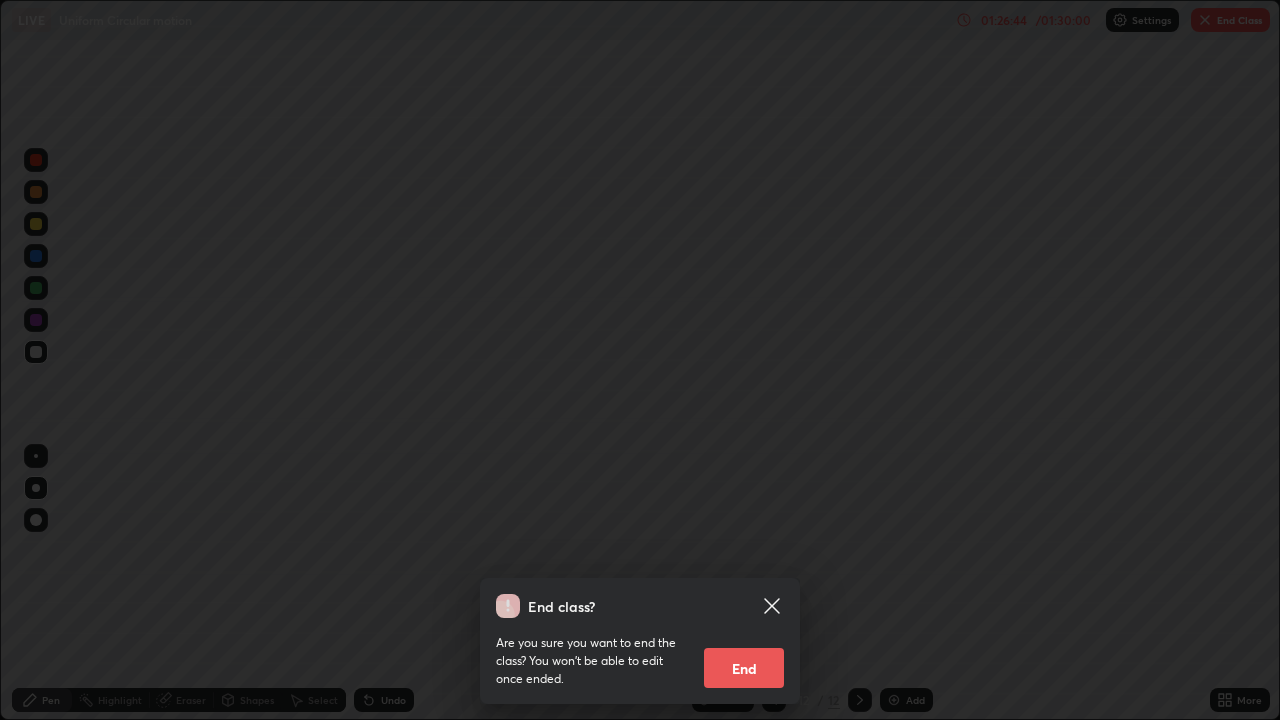 click on "End" at bounding box center (744, 668) 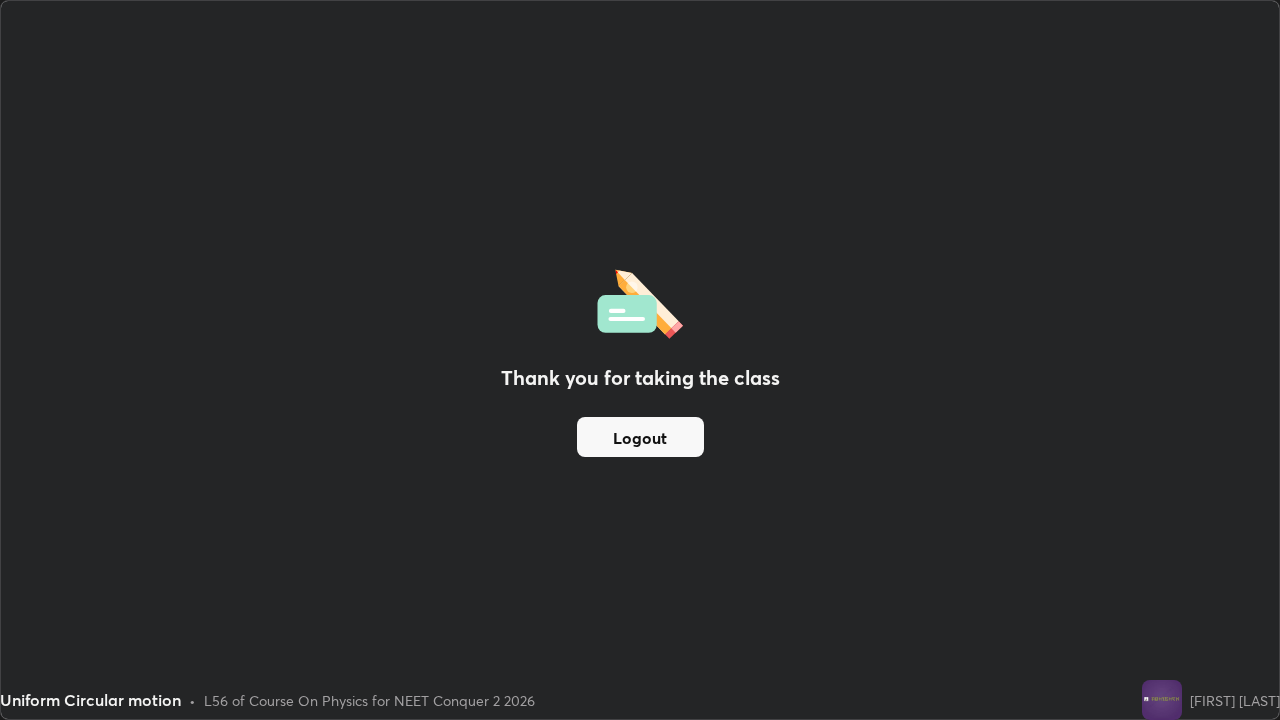 click on "Logout" at bounding box center (640, 437) 